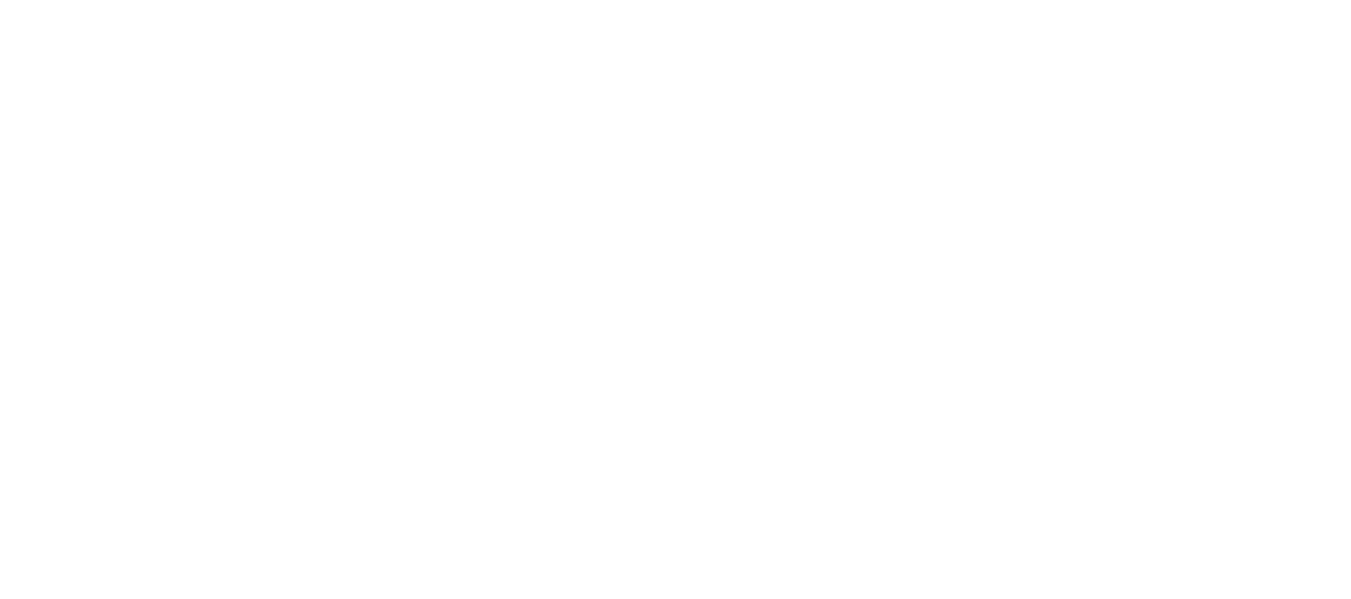 scroll, scrollTop: 0, scrollLeft: 0, axis: both 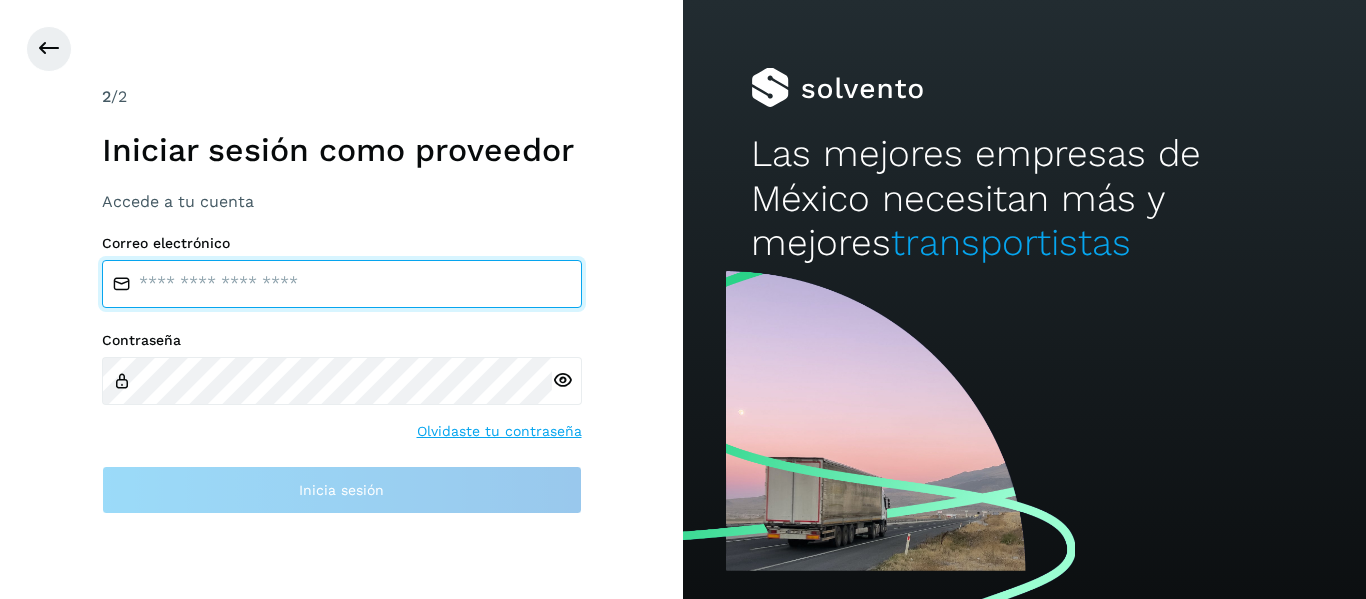 type on "**********" 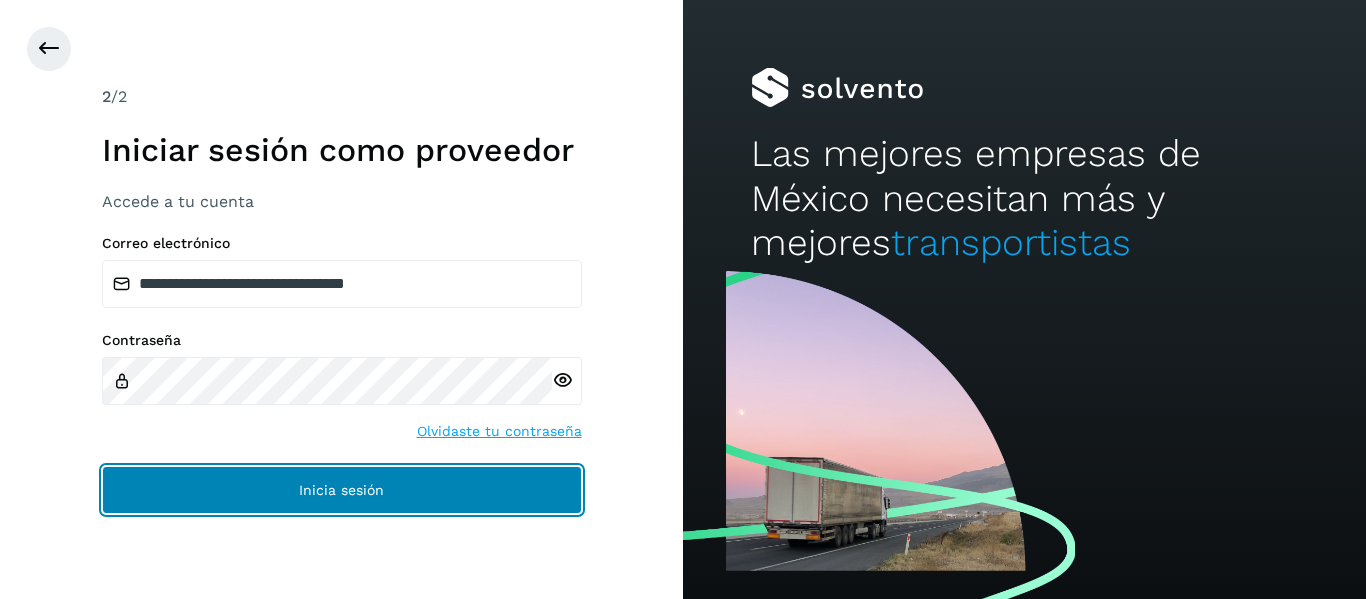 click on "Inicia sesión" at bounding box center [342, 490] 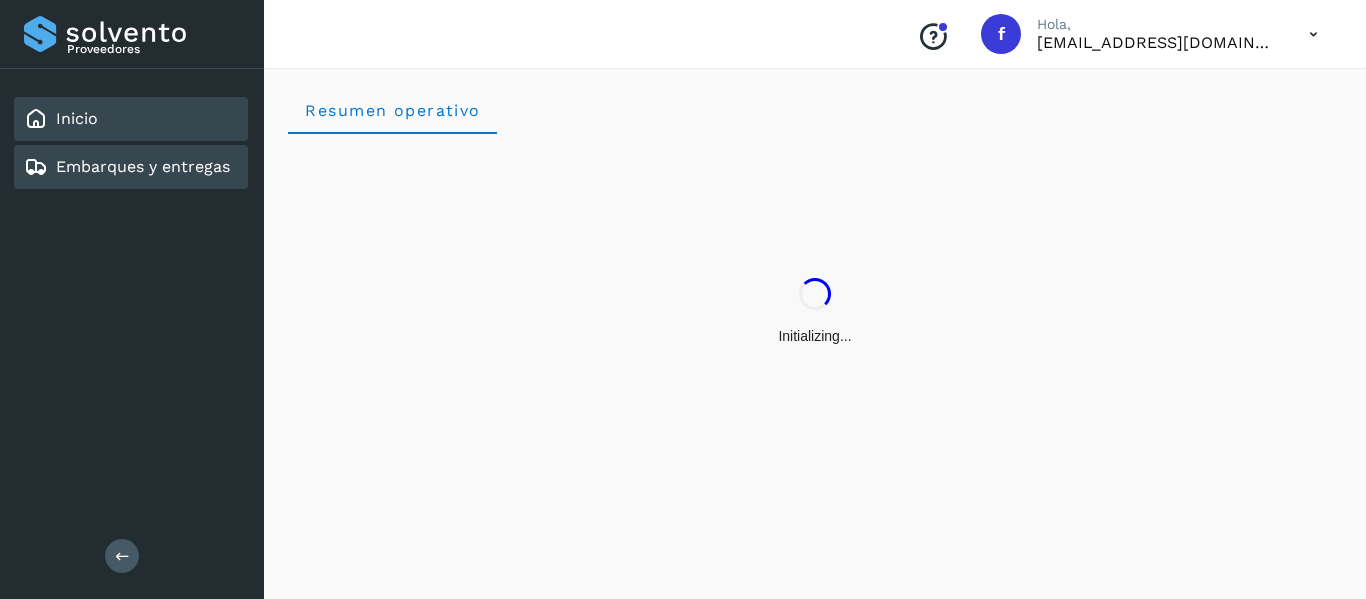 click on "Embarques y entregas" at bounding box center [143, 166] 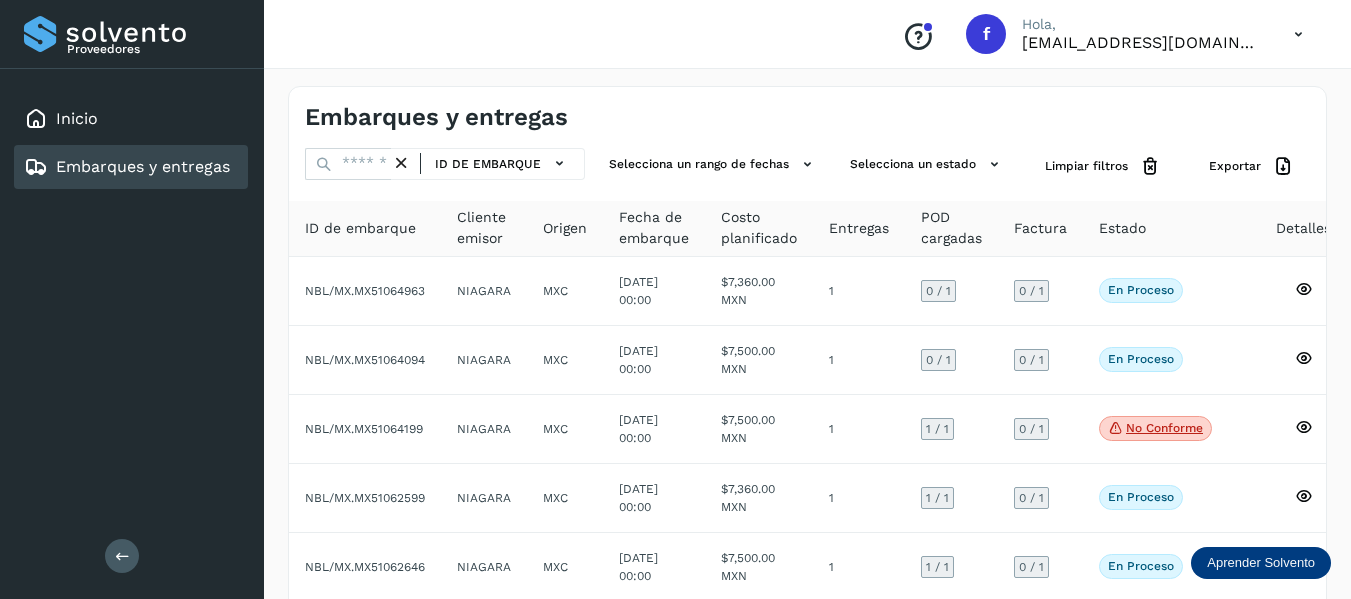 drag, startPoint x: 975, startPoint y: 110, endPoint x: 713, endPoint y: 54, distance: 267.9179 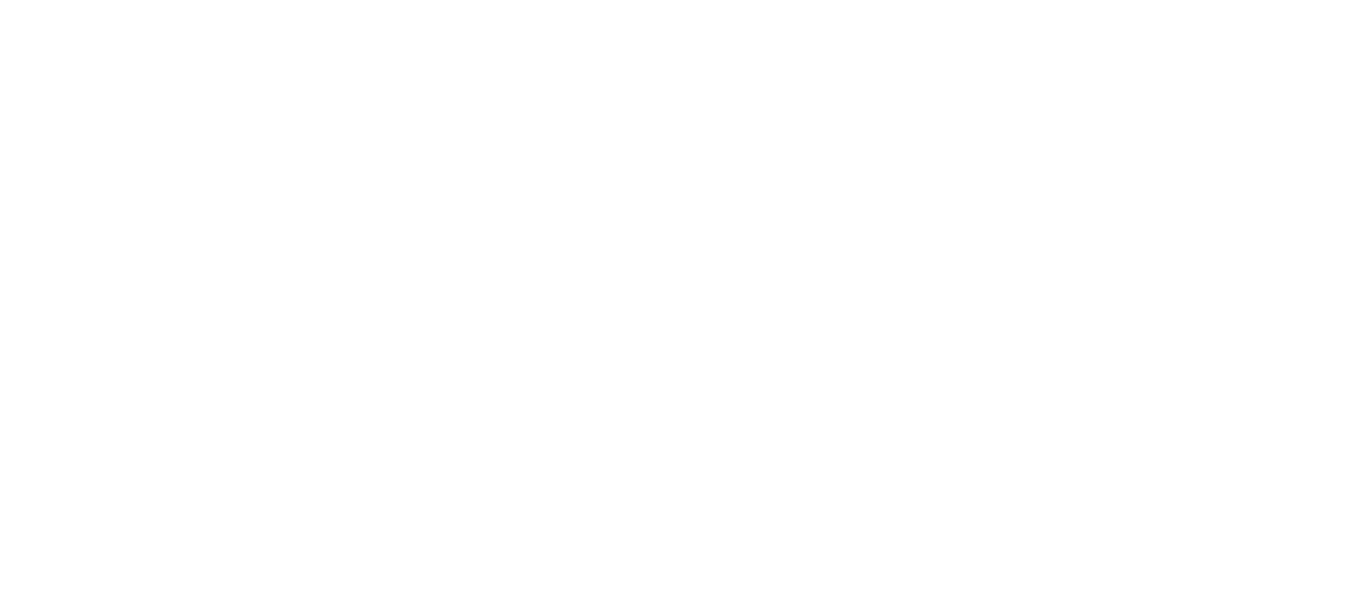 scroll, scrollTop: 0, scrollLeft: 0, axis: both 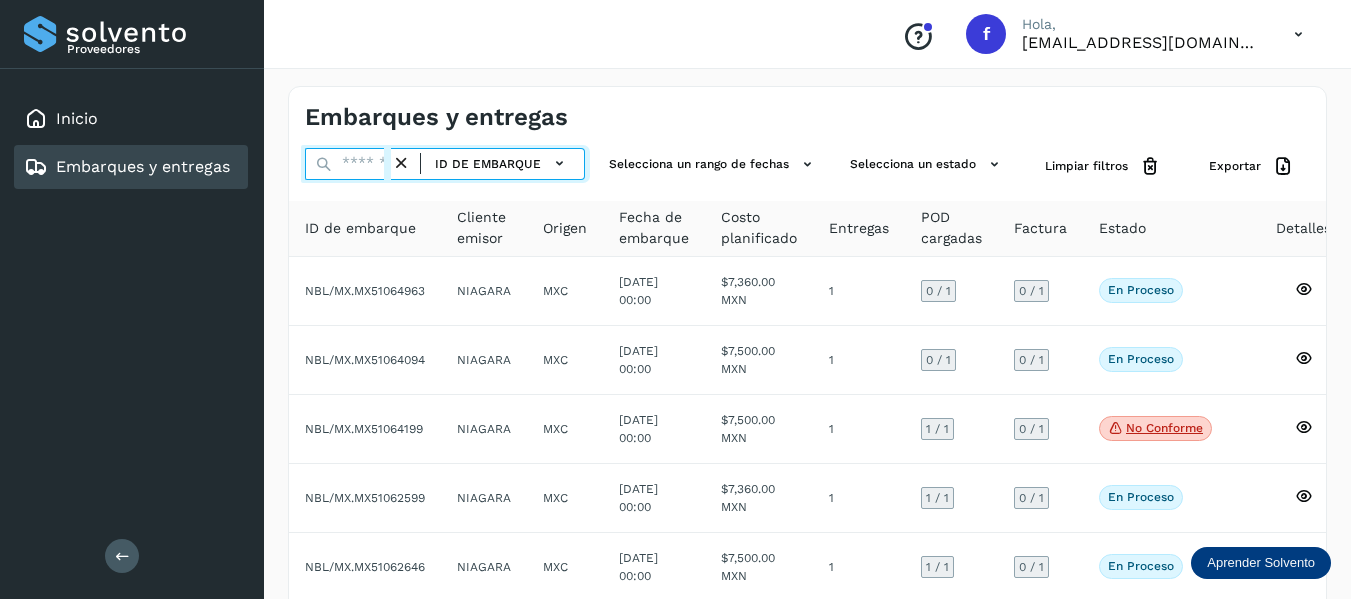 click at bounding box center [348, 164] 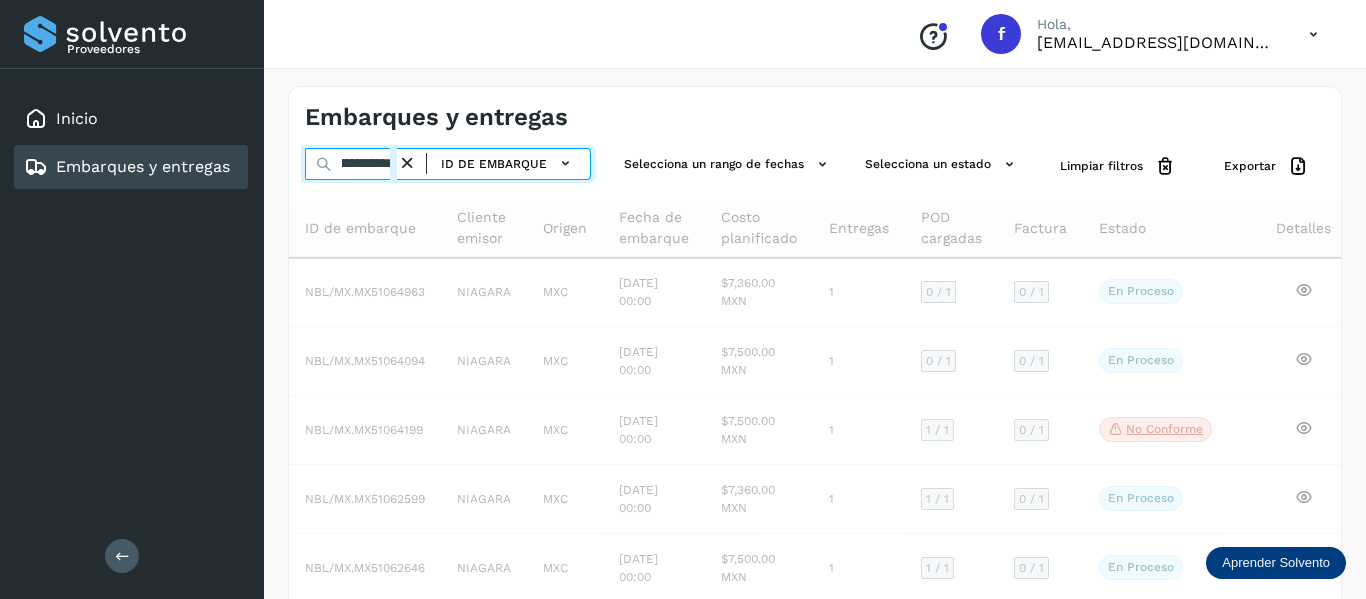 scroll, scrollTop: 0, scrollLeft: 73, axis: horizontal 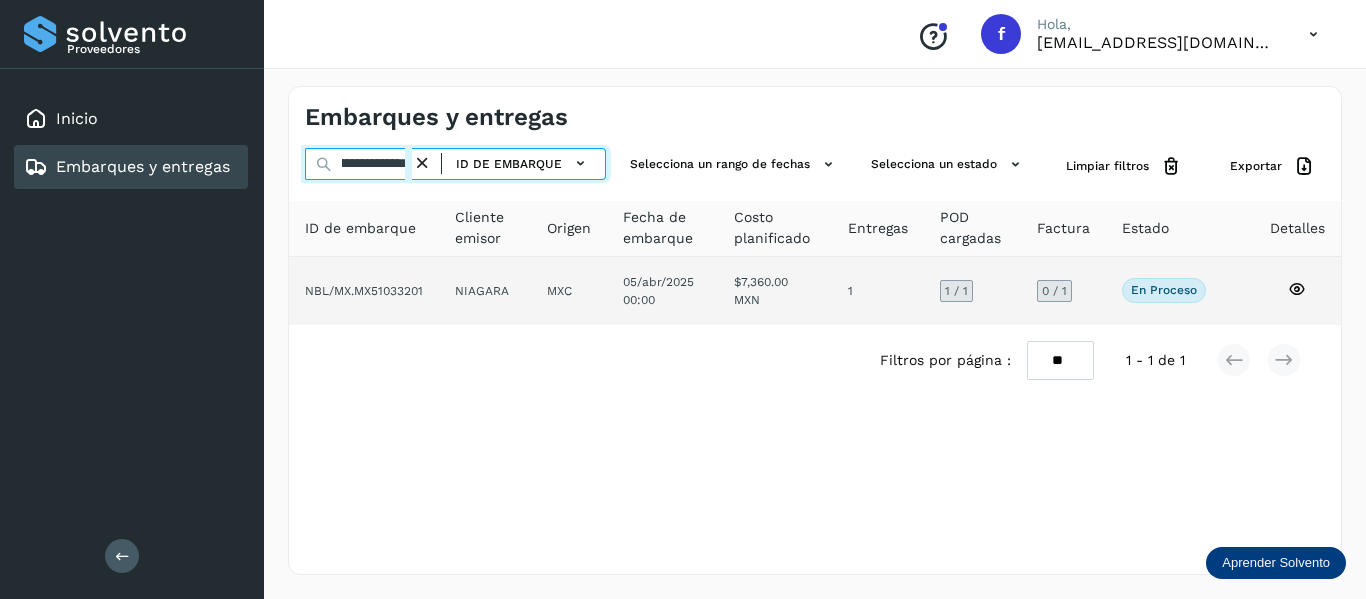 type on "**********" 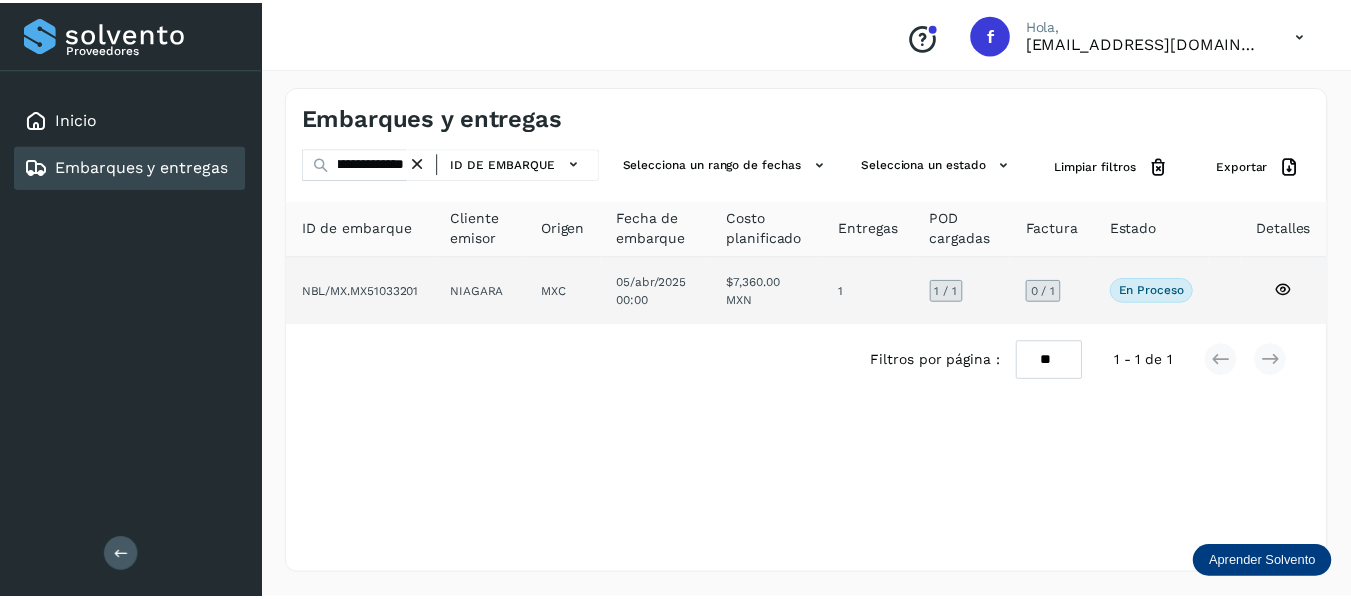 scroll, scrollTop: 0, scrollLeft: 0, axis: both 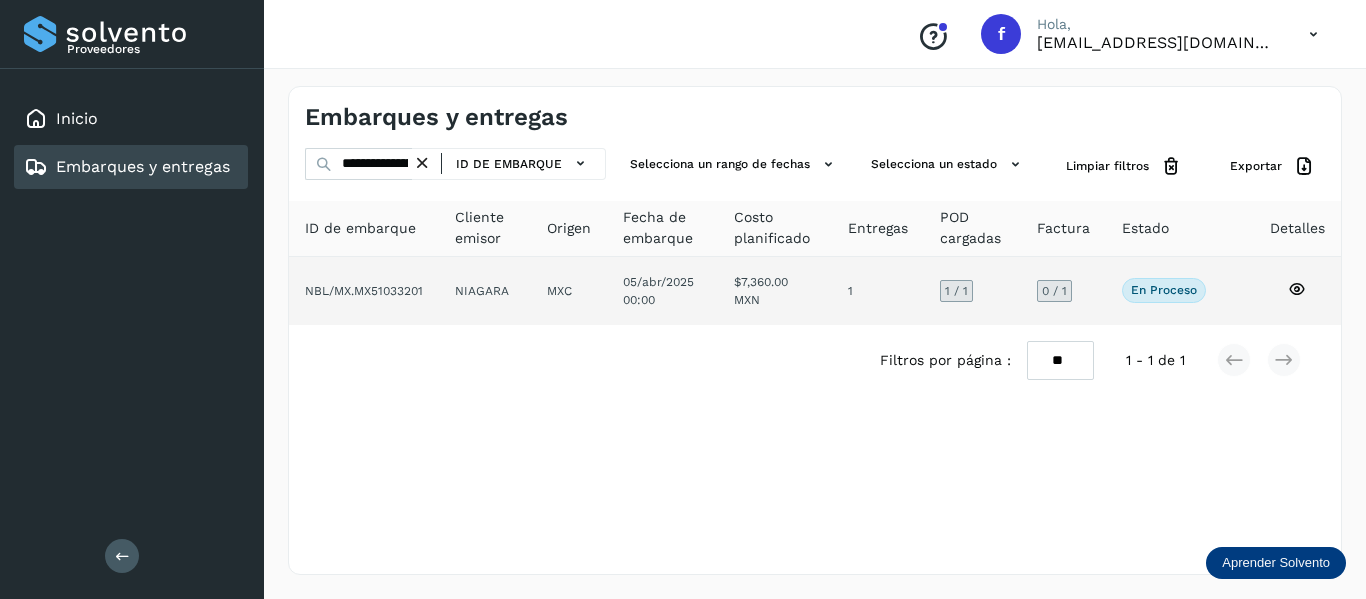 click 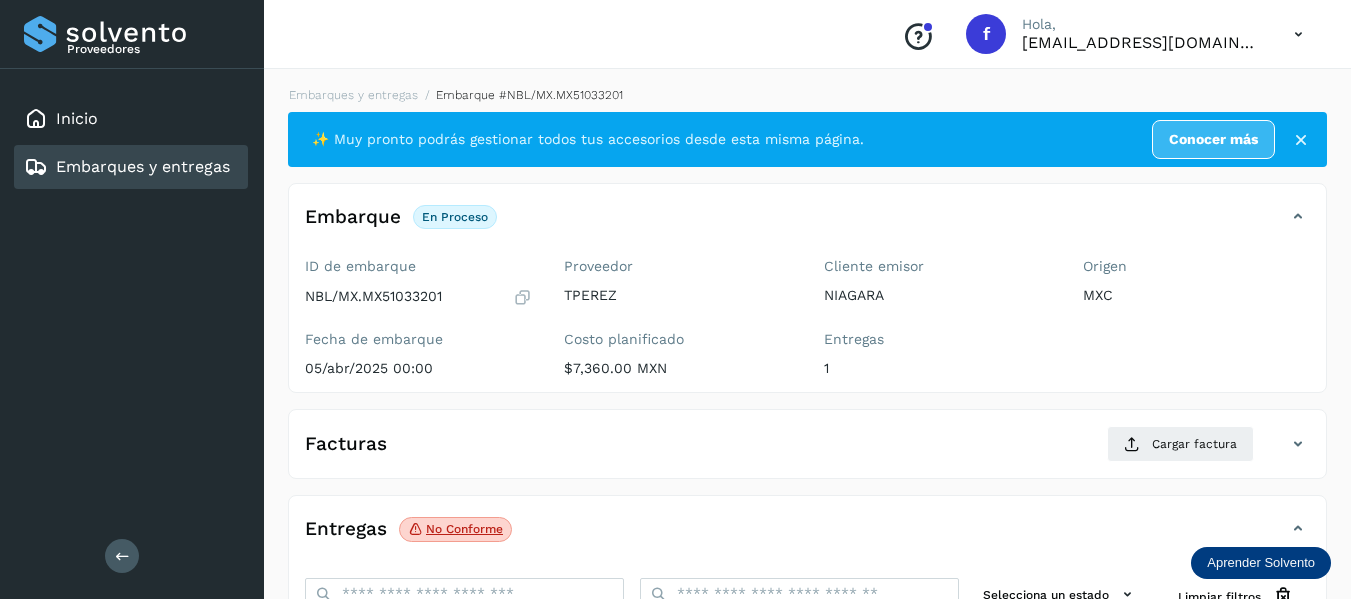 scroll, scrollTop: 100, scrollLeft: 0, axis: vertical 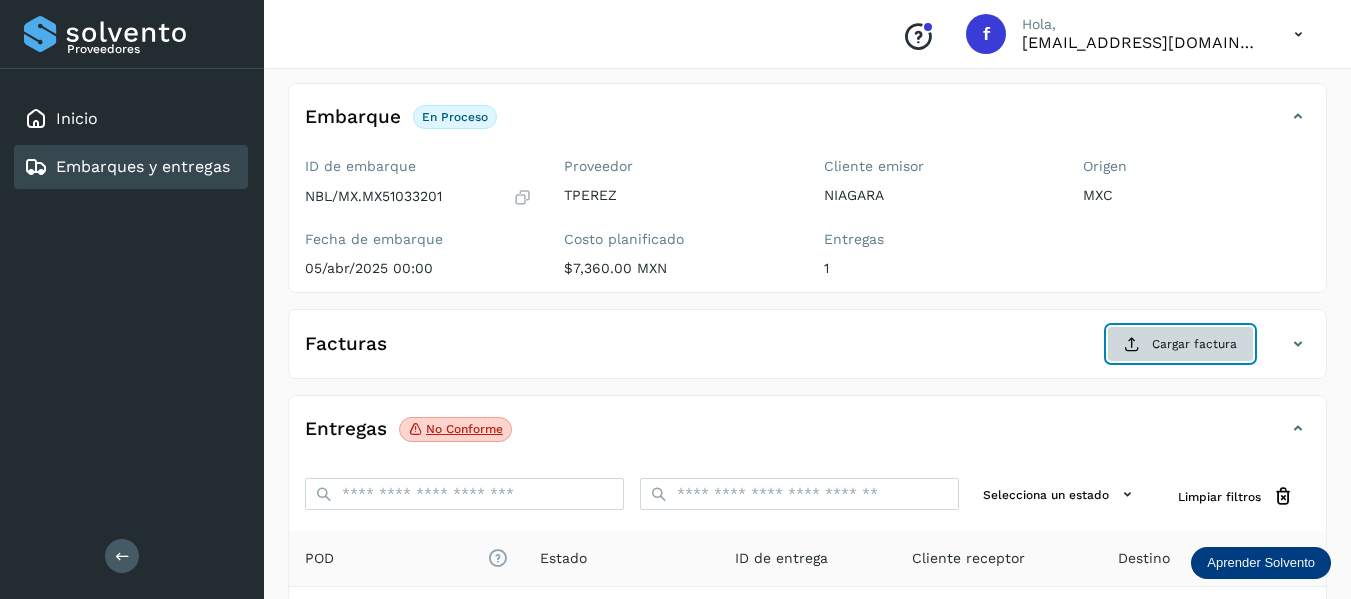 click on "Cargar factura" 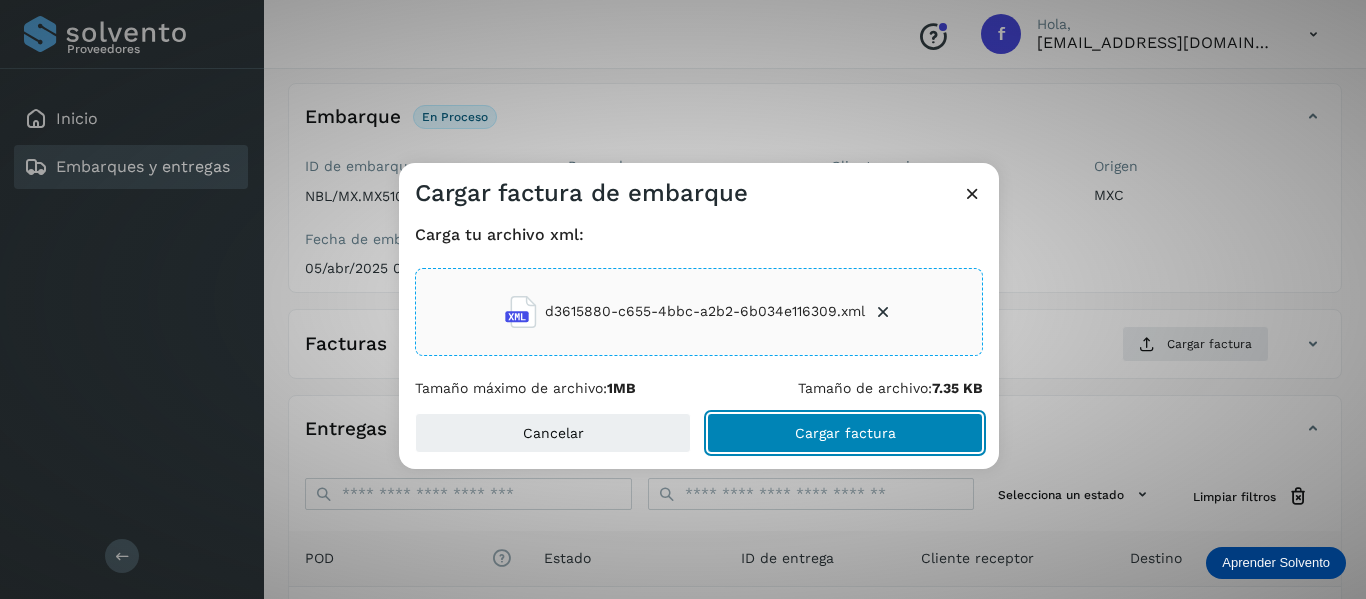 click on "Cargar factura" 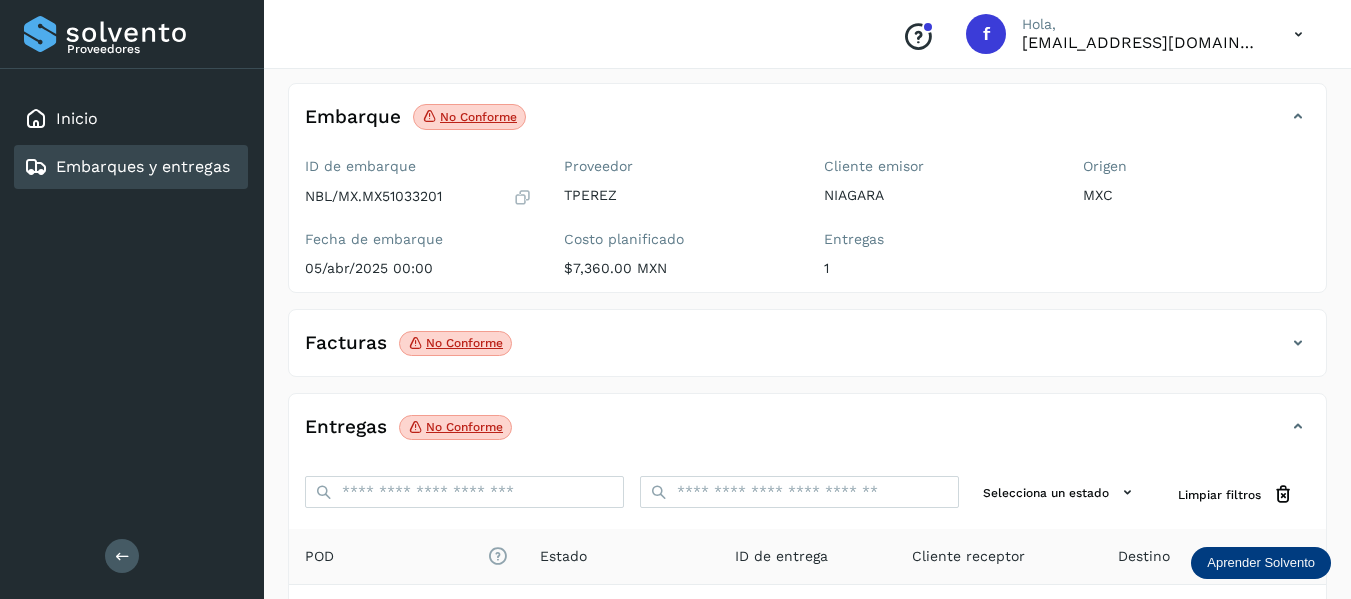 click on "No conforme" 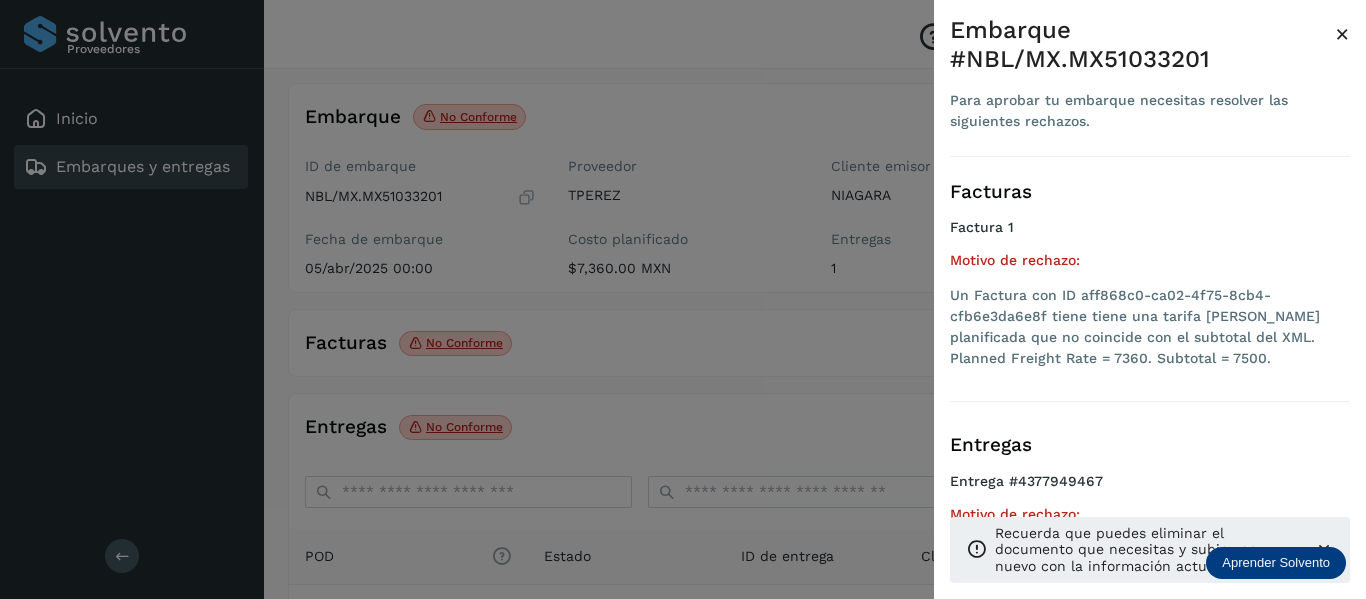 click on "×" at bounding box center (1342, 34) 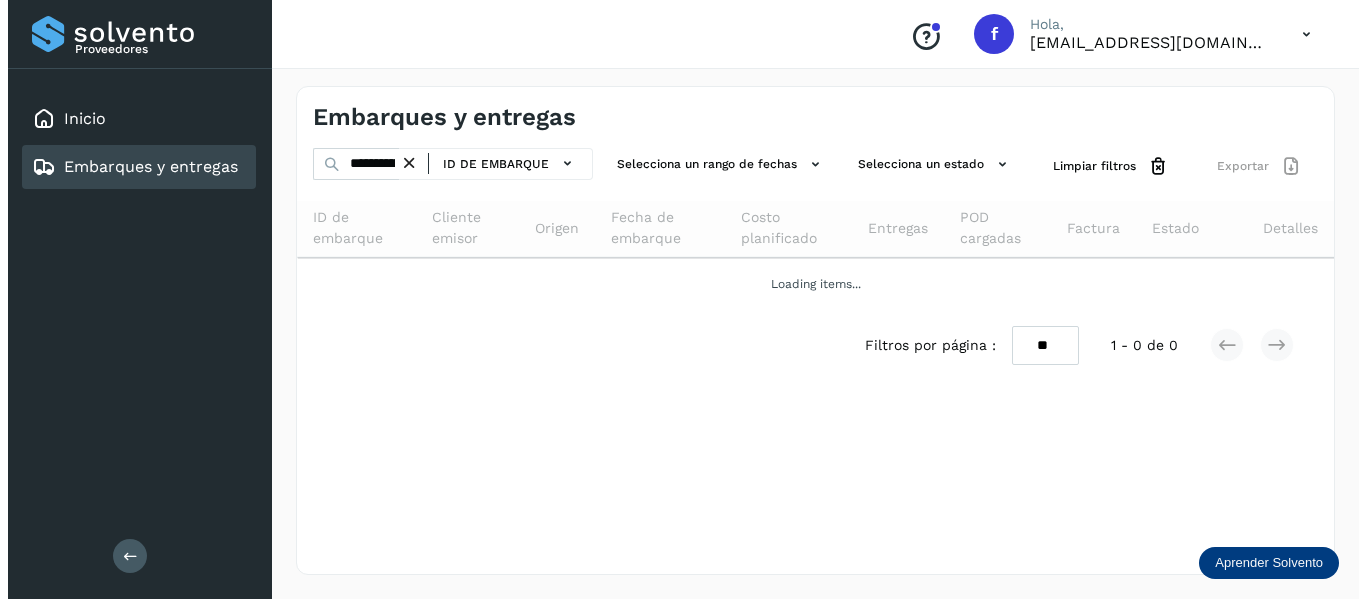 scroll, scrollTop: 0, scrollLeft: 0, axis: both 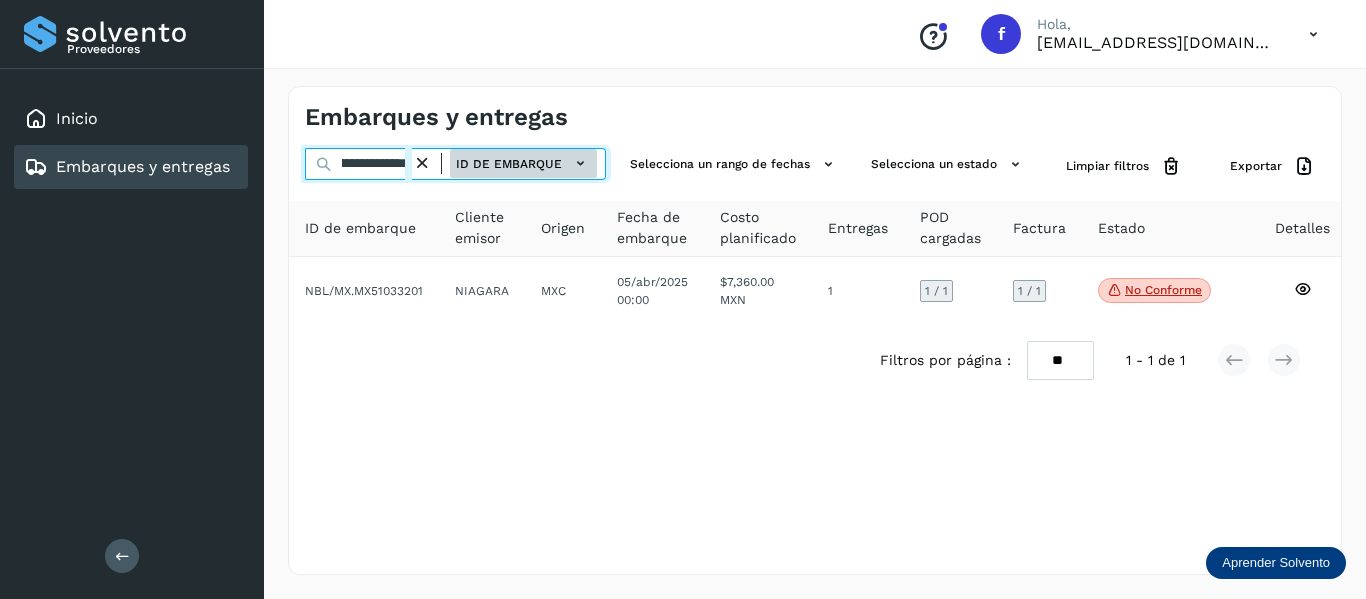 drag, startPoint x: 341, startPoint y: 167, endPoint x: 528, endPoint y: 158, distance: 187.21645 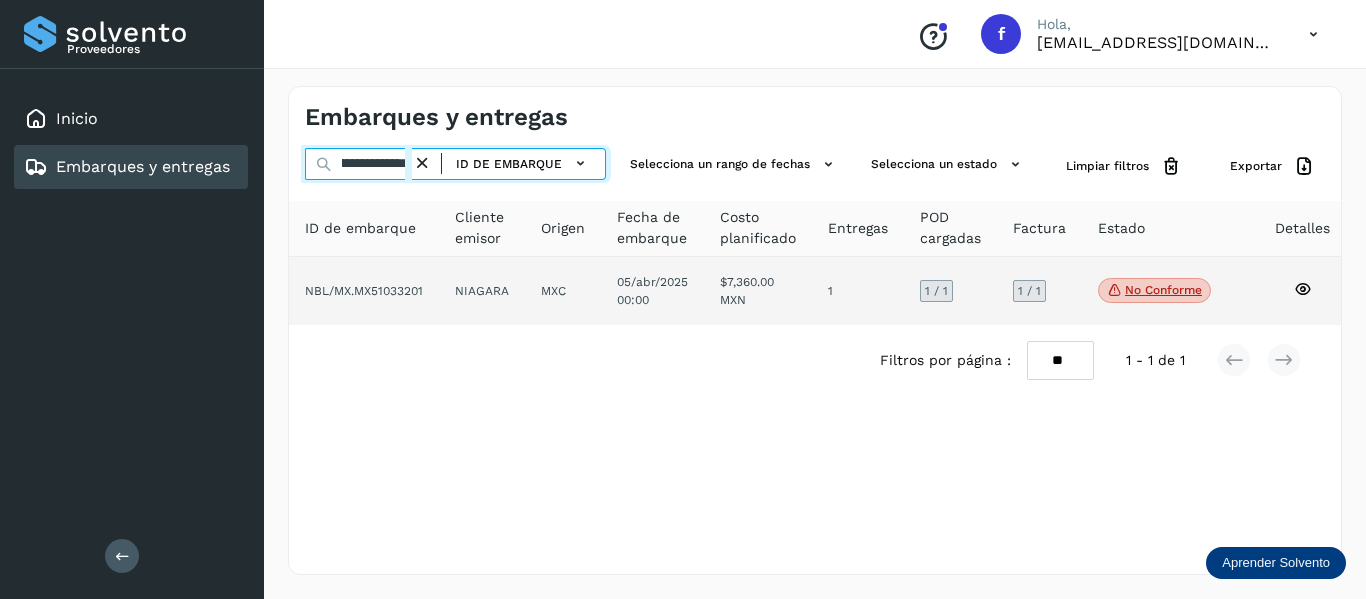 paste 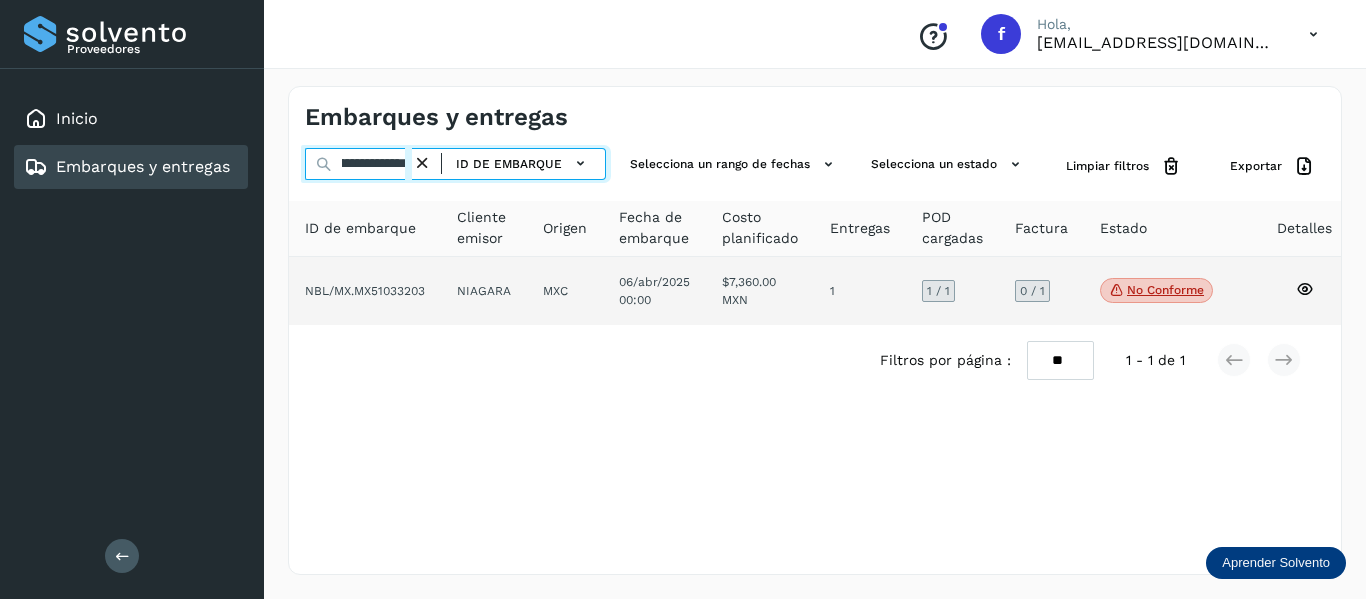 type on "**********" 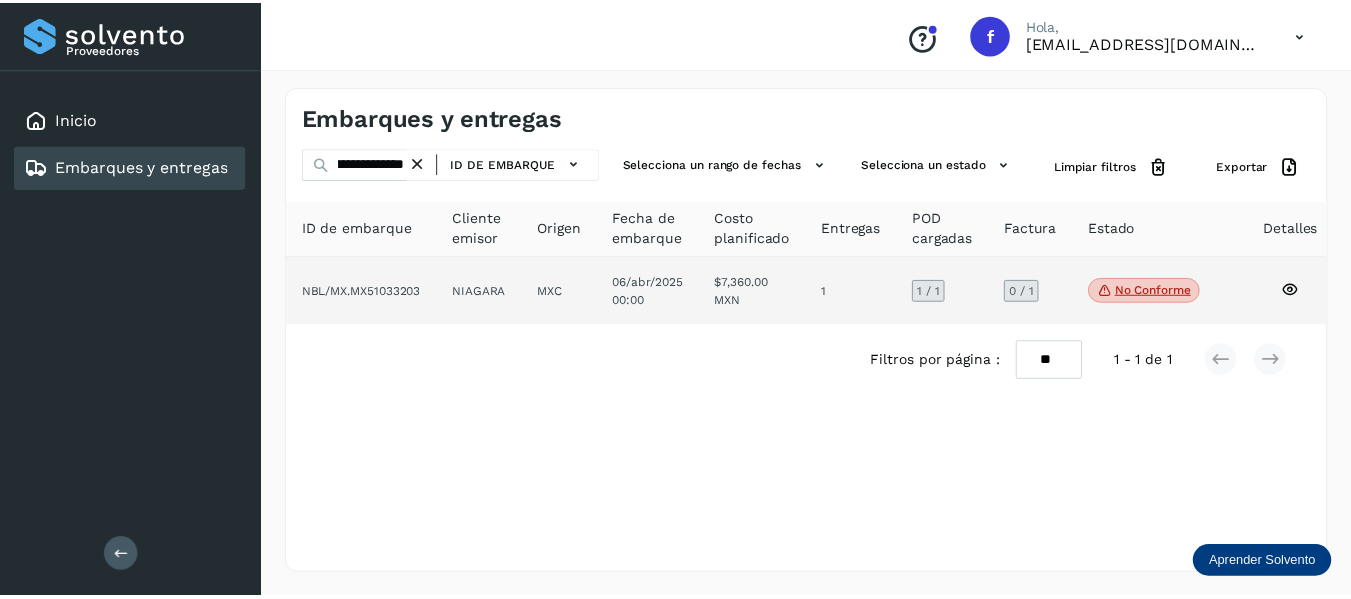 scroll, scrollTop: 0, scrollLeft: 0, axis: both 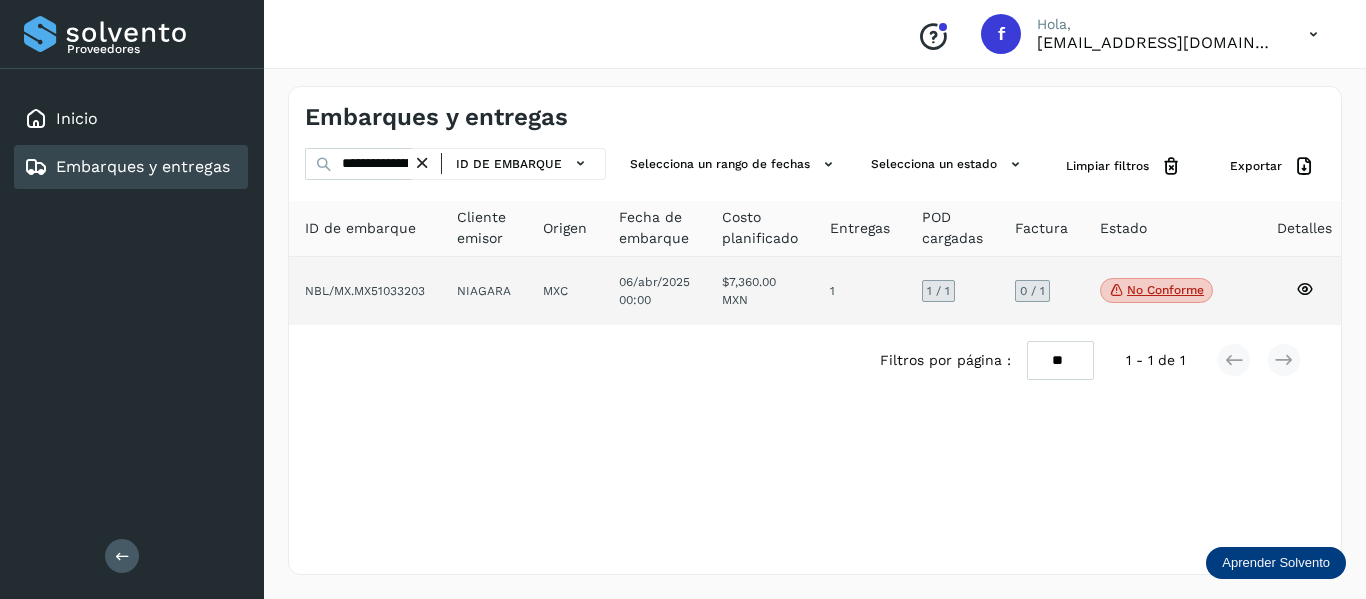 click 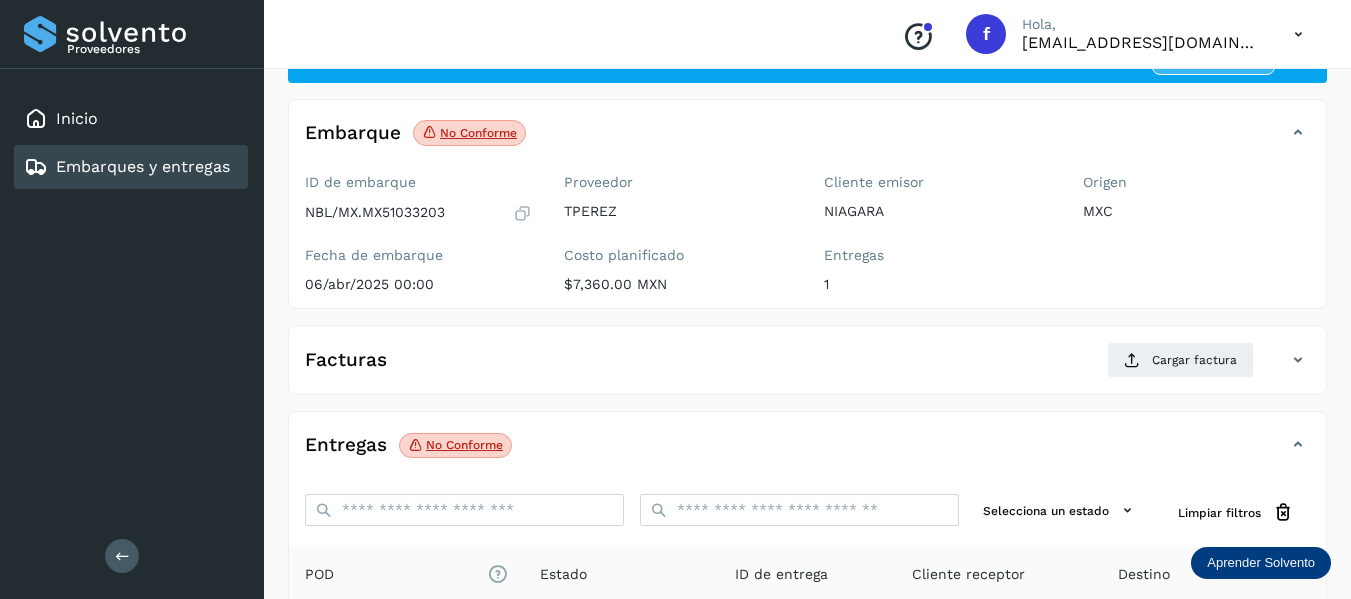 scroll, scrollTop: 200, scrollLeft: 0, axis: vertical 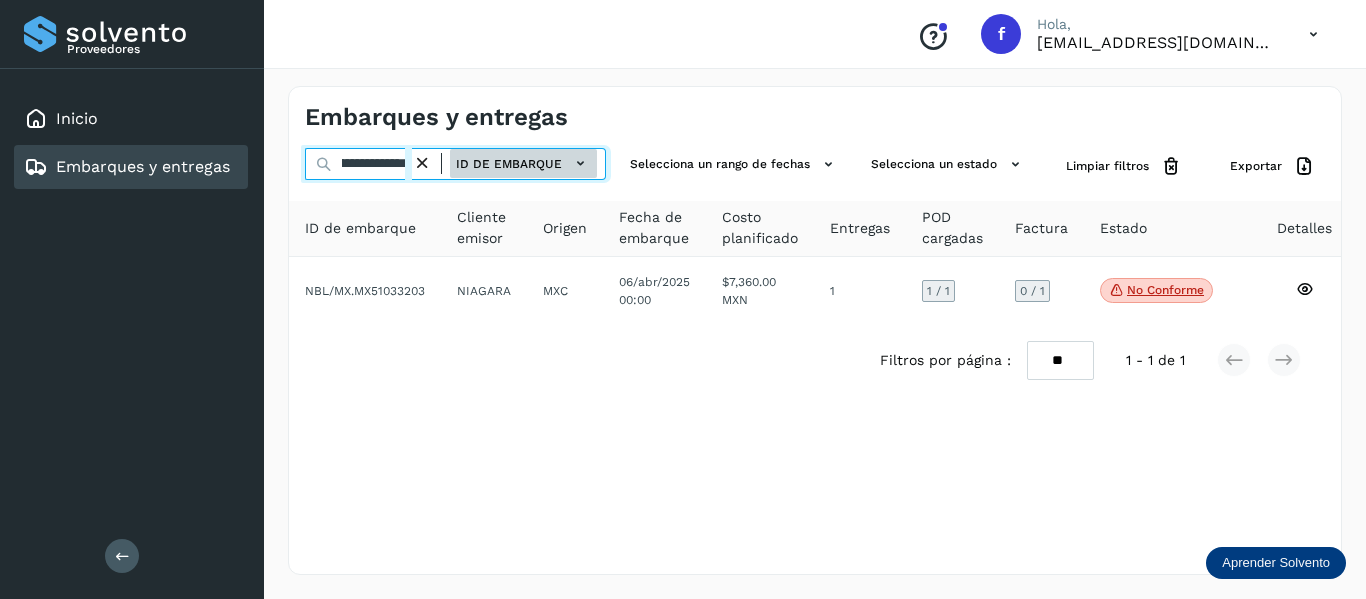 drag, startPoint x: 335, startPoint y: 166, endPoint x: 504, endPoint y: 171, distance: 169.07394 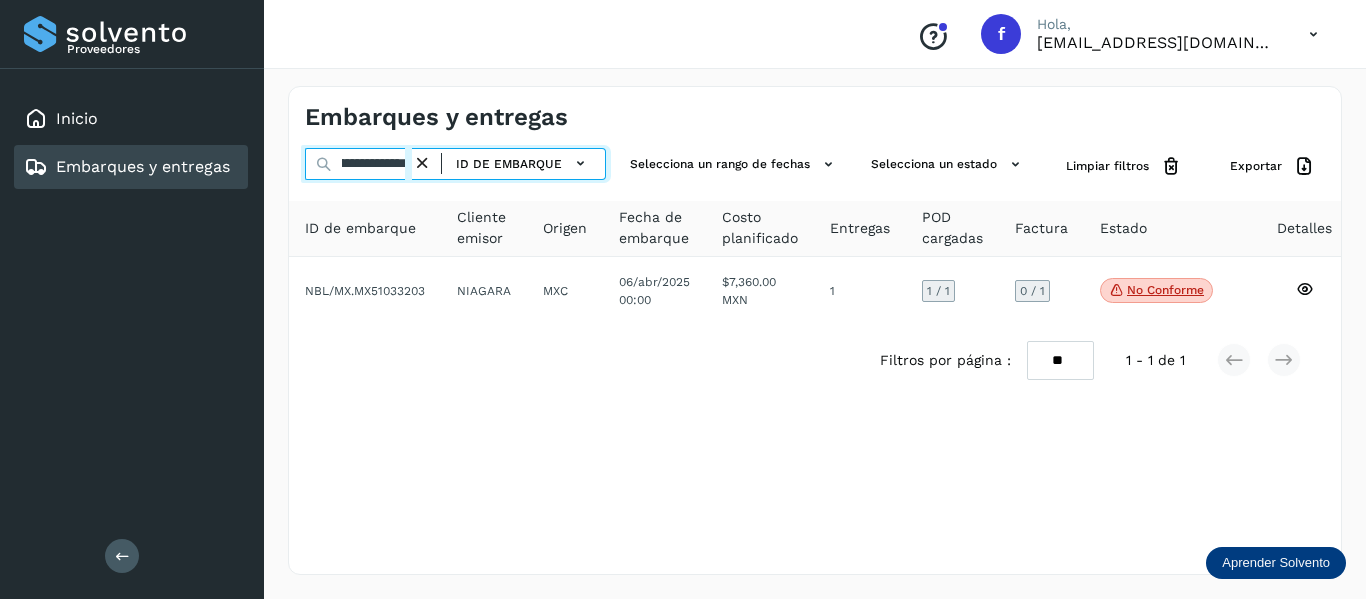 paste 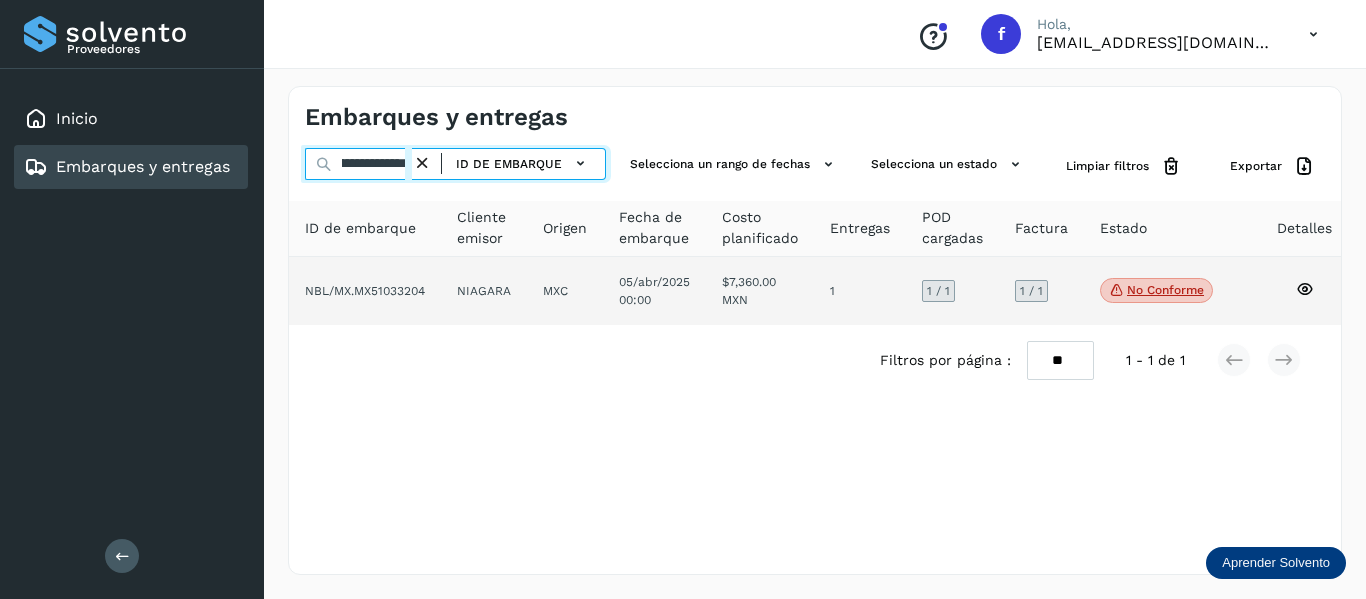 type on "**********" 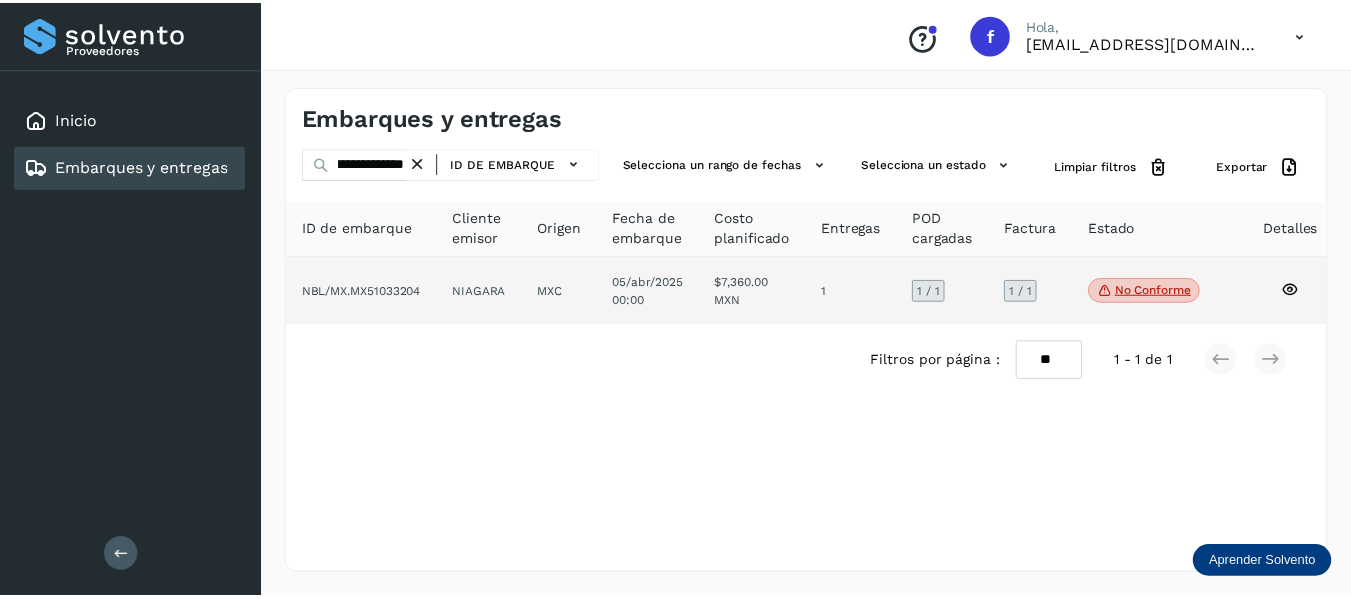 scroll, scrollTop: 0, scrollLeft: 0, axis: both 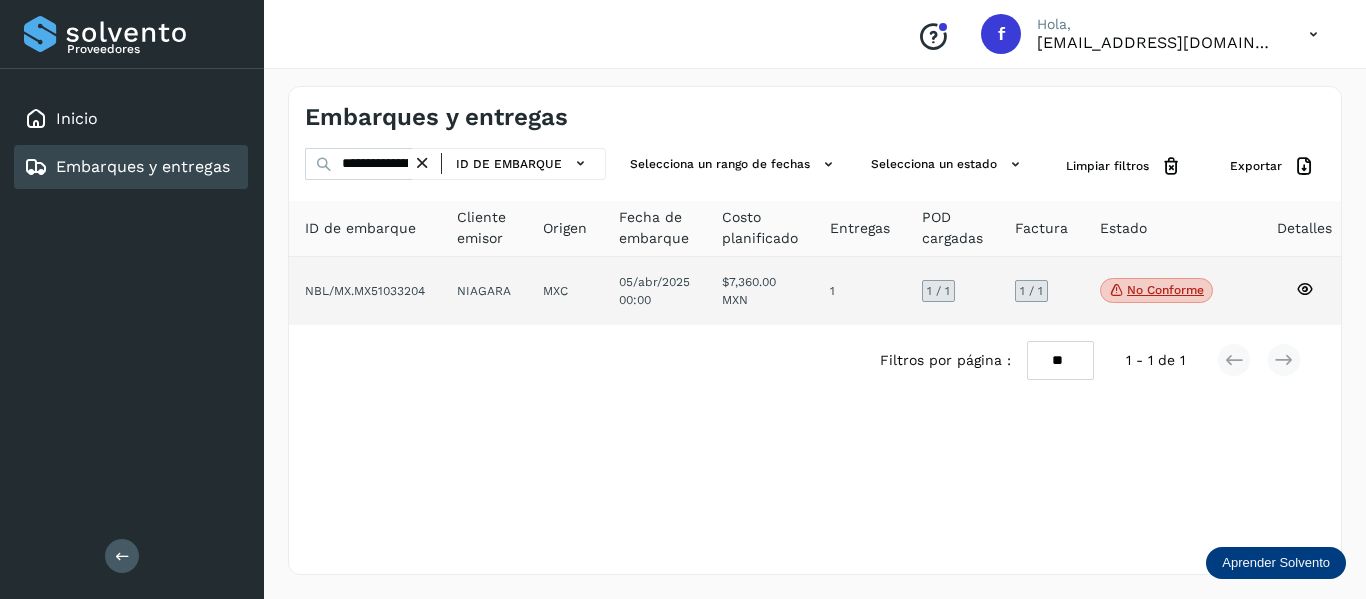 click 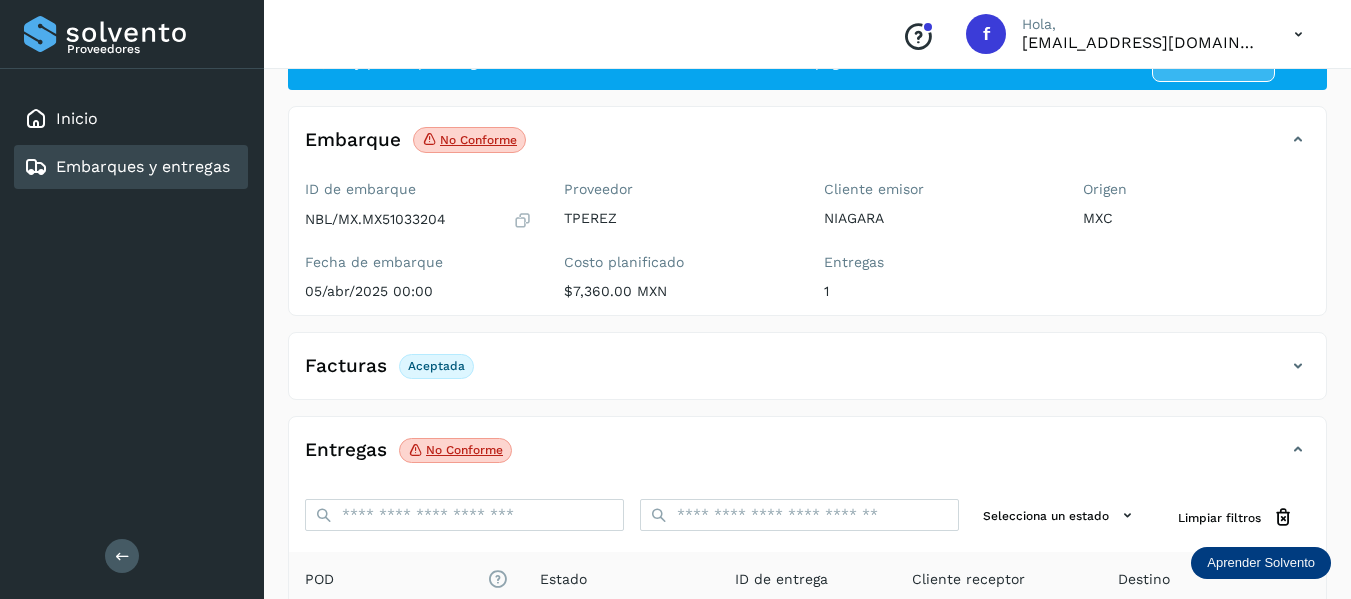 scroll, scrollTop: 100, scrollLeft: 0, axis: vertical 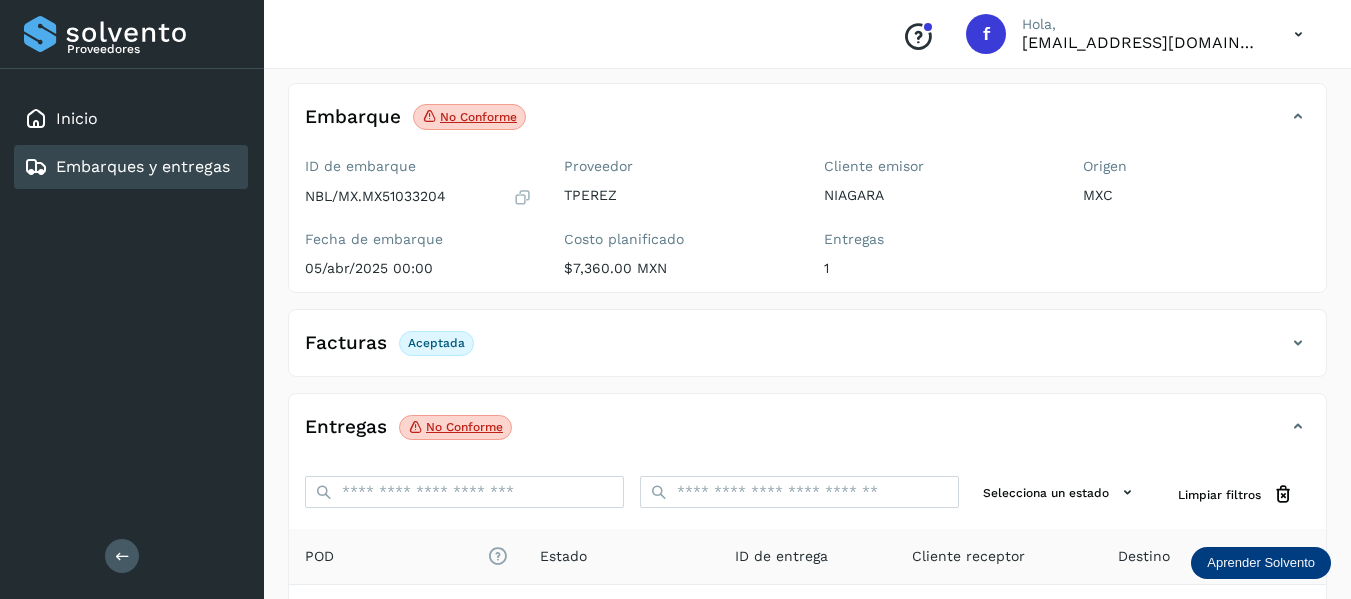click at bounding box center (1298, 343) 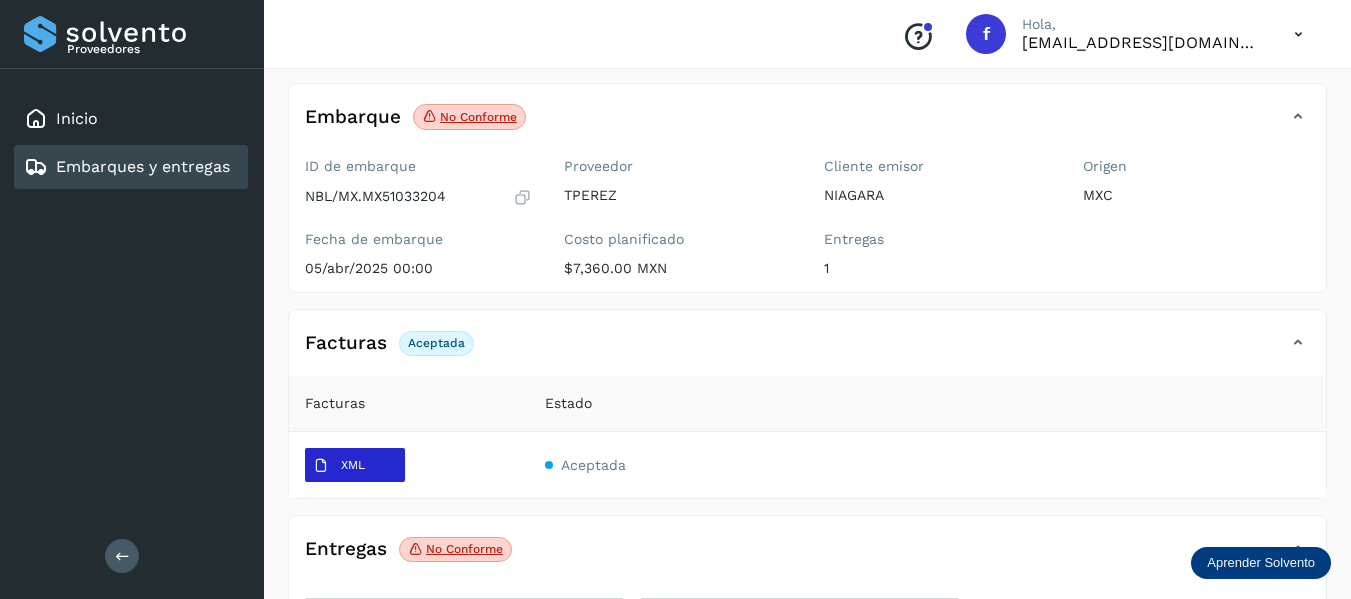 click on "XML" at bounding box center [355, 465] 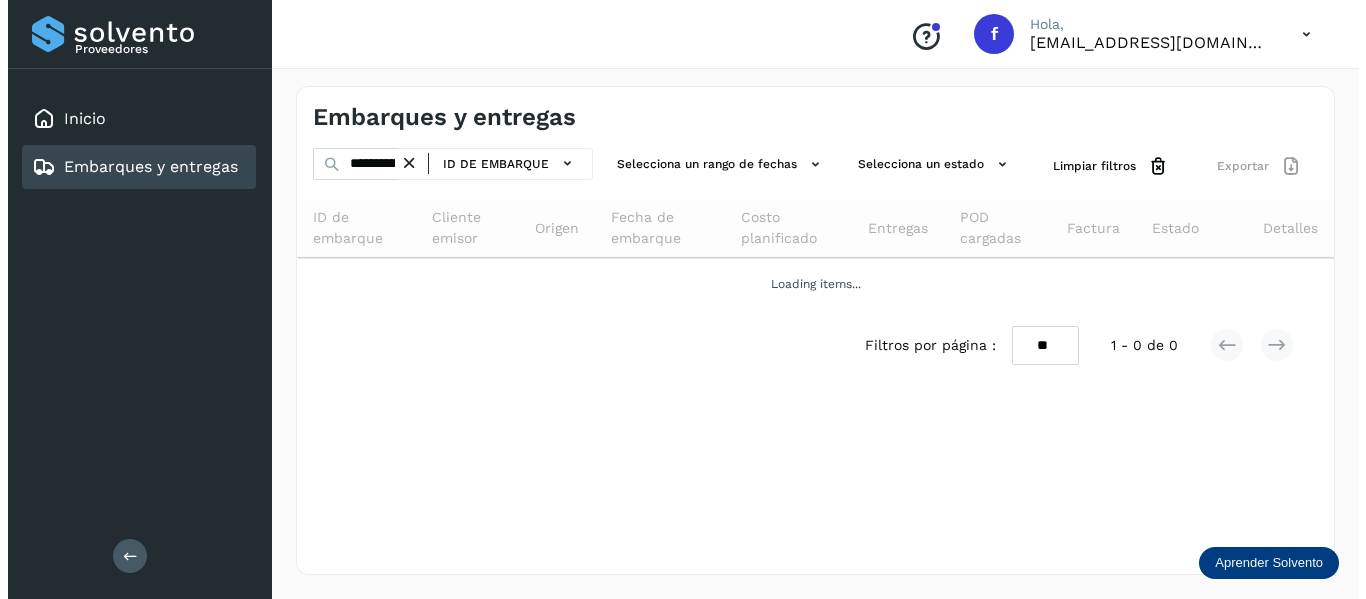 scroll, scrollTop: 0, scrollLeft: 0, axis: both 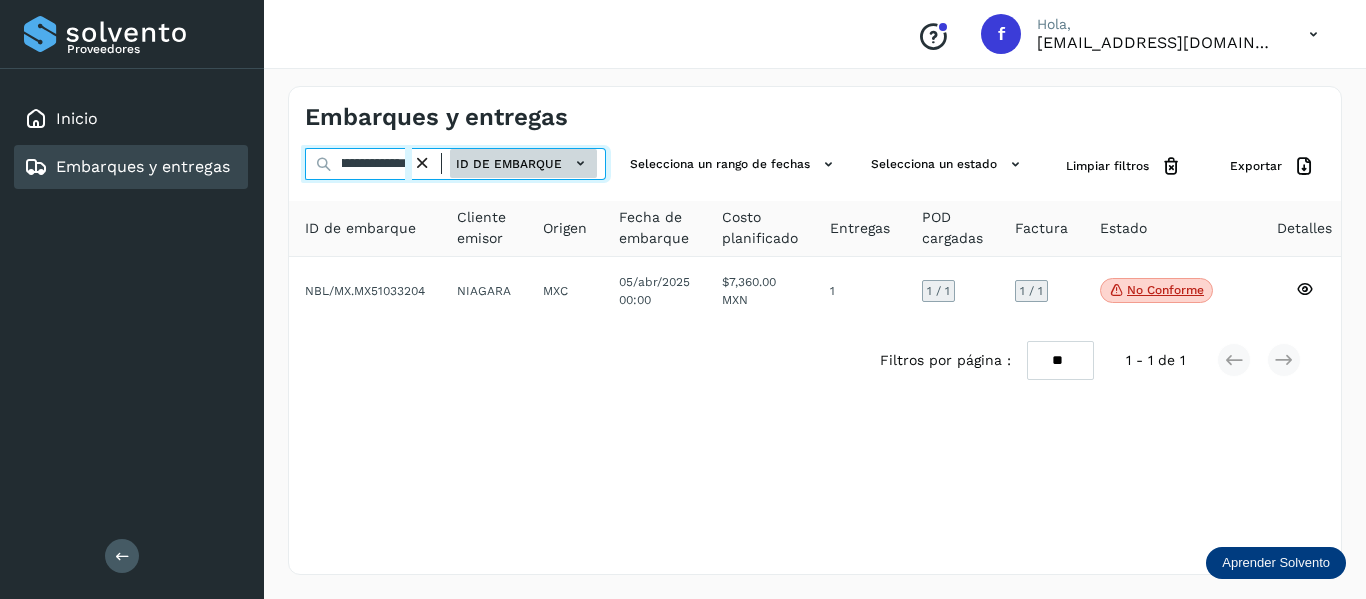 drag, startPoint x: 337, startPoint y: 165, endPoint x: 481, endPoint y: 169, distance: 144.05554 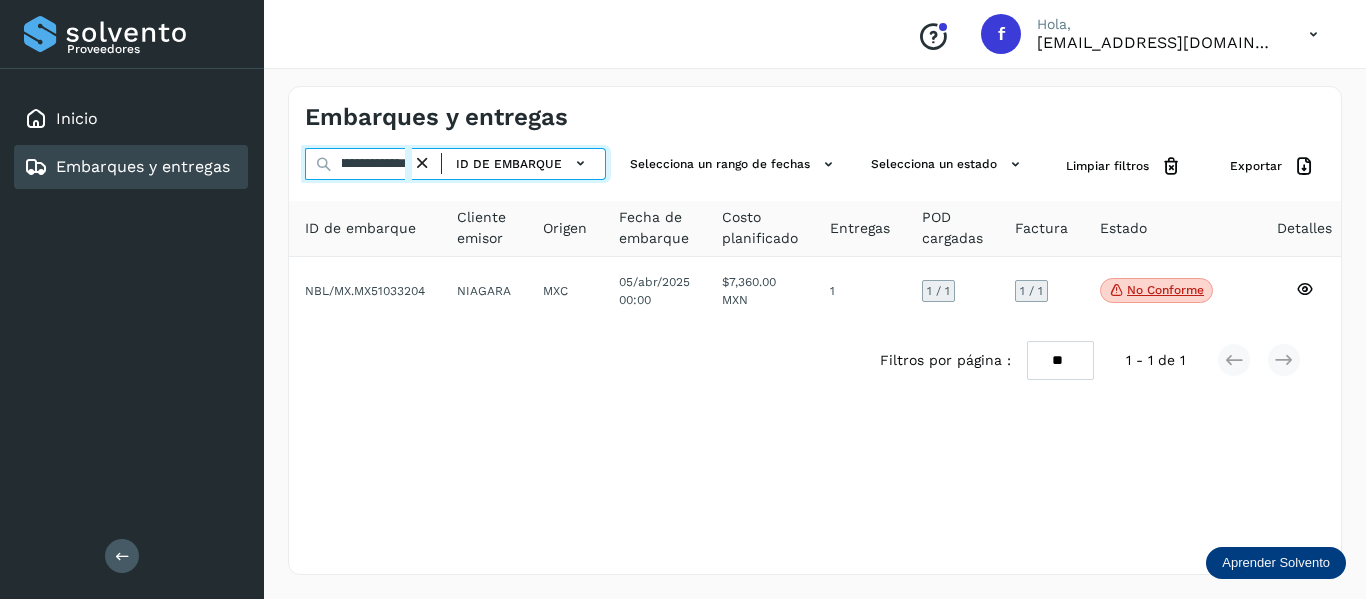 paste 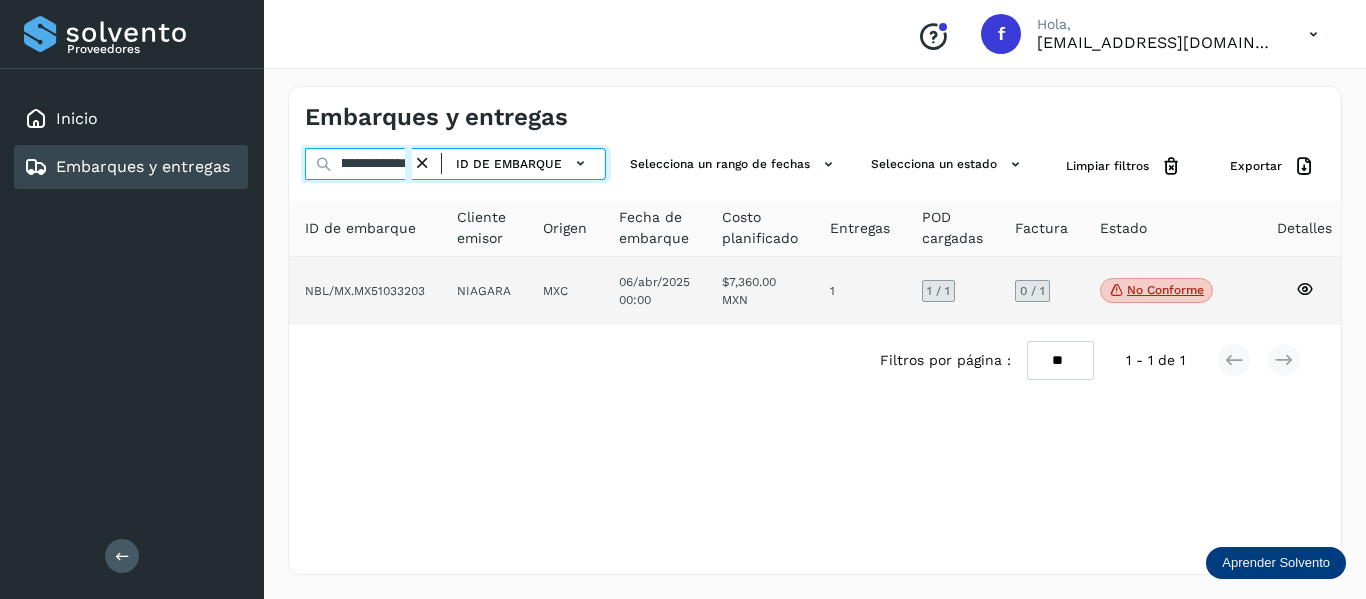 type on "**********" 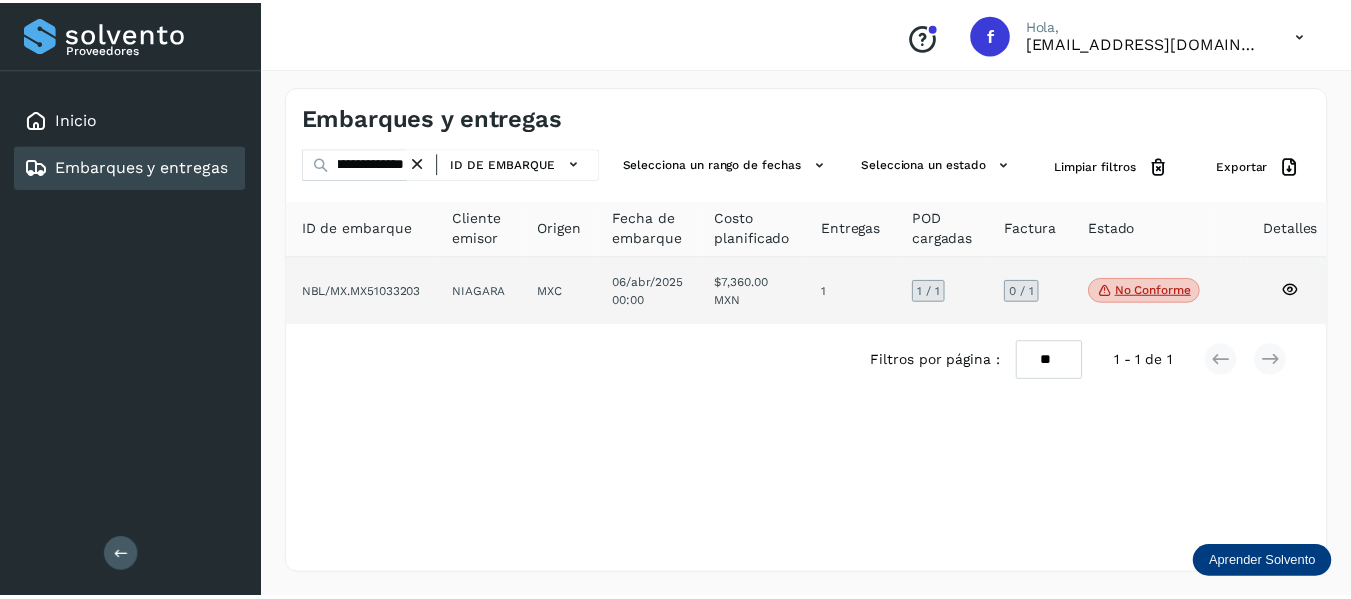 scroll, scrollTop: 0, scrollLeft: 0, axis: both 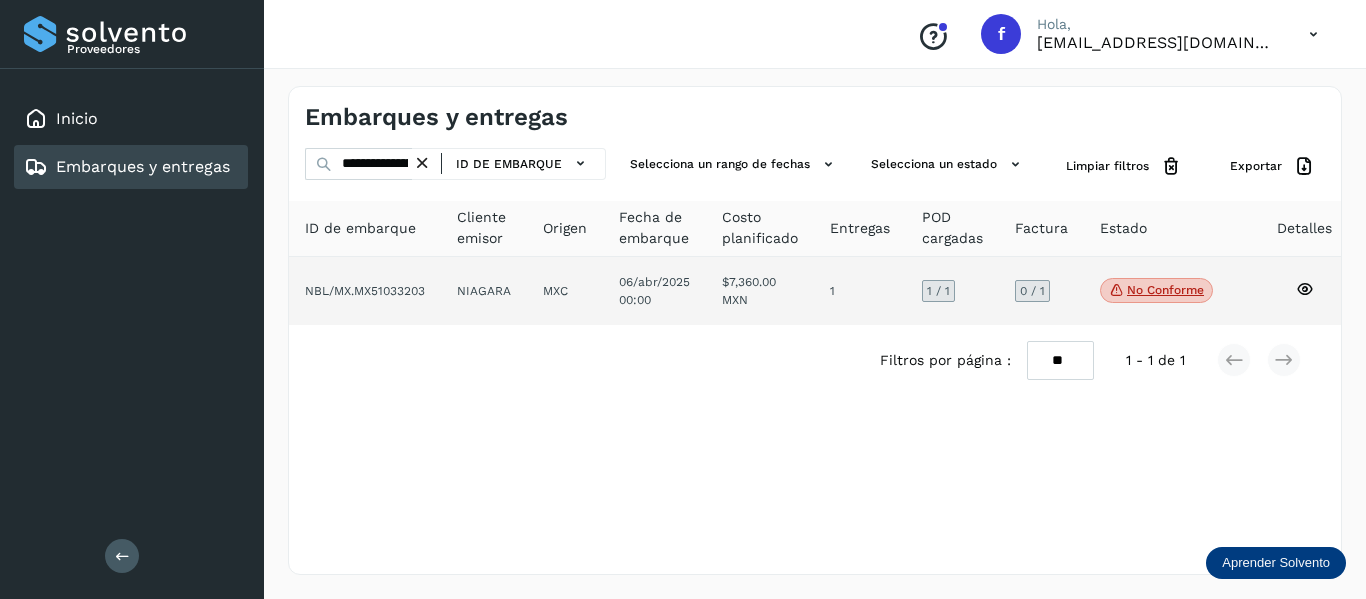 click 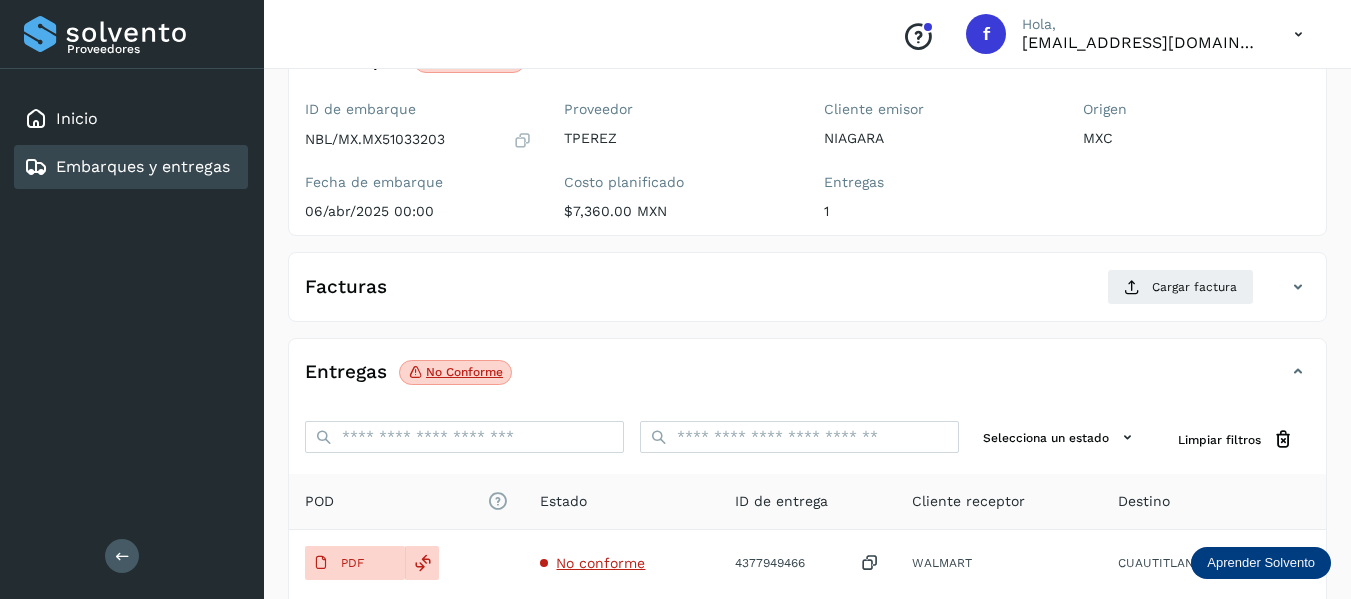 scroll, scrollTop: 200, scrollLeft: 0, axis: vertical 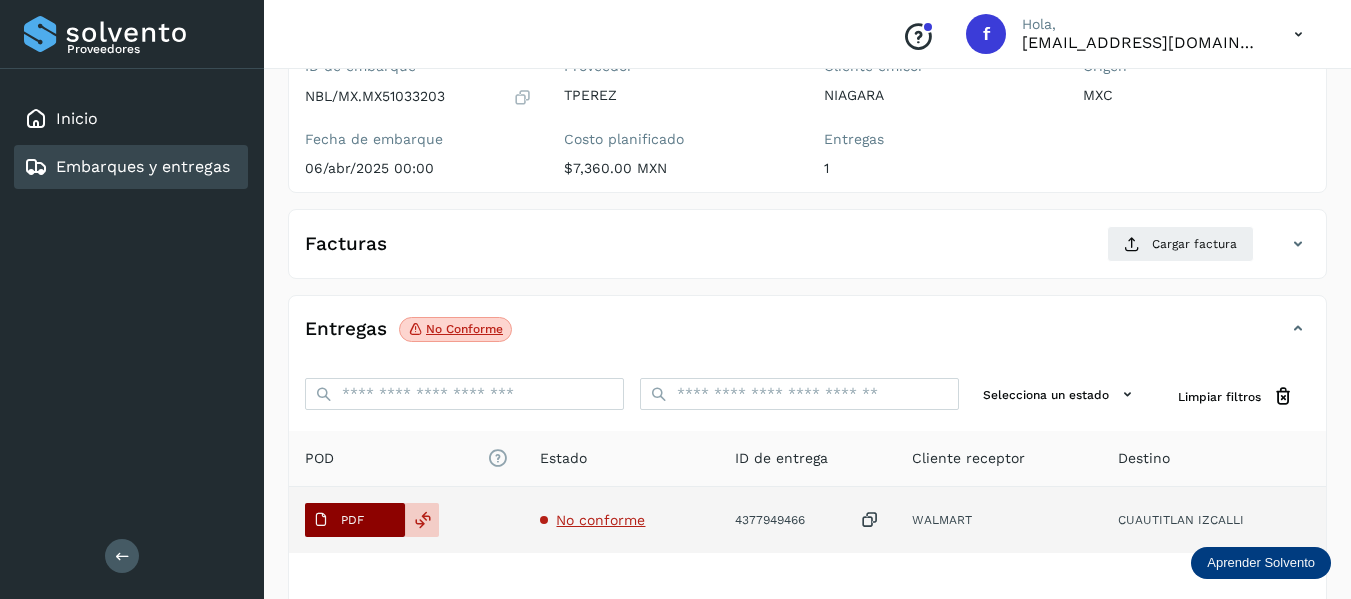click on "PDF" at bounding box center [352, 520] 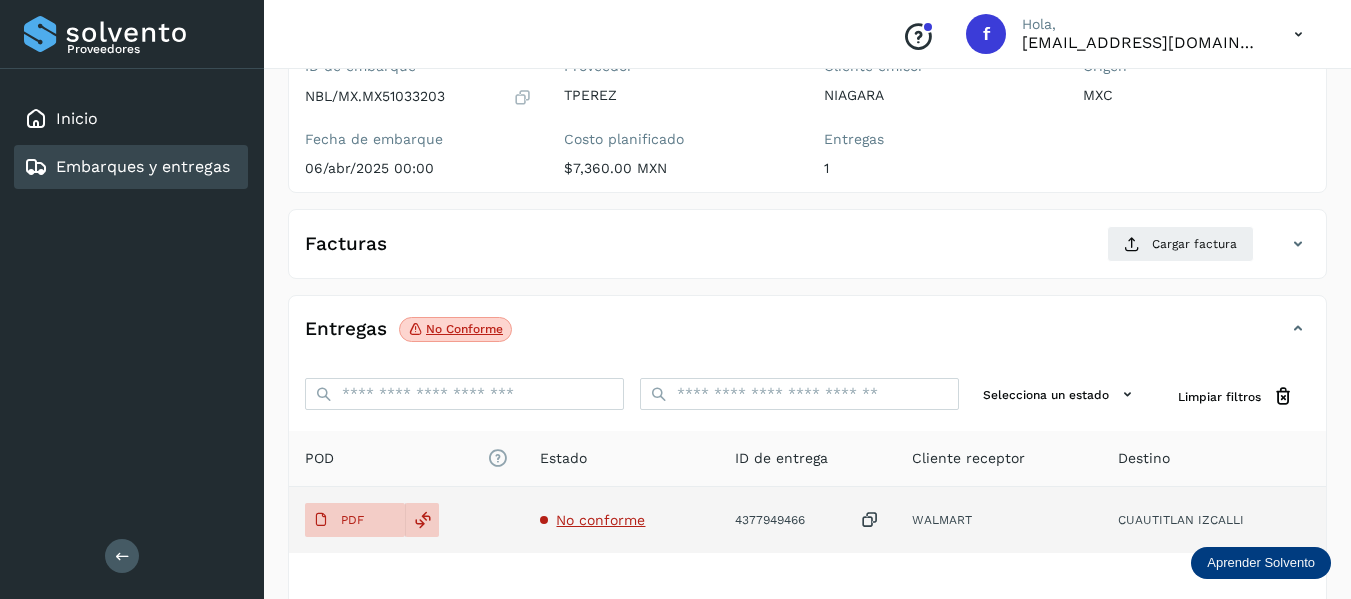click on "No conforme" at bounding box center [600, 520] 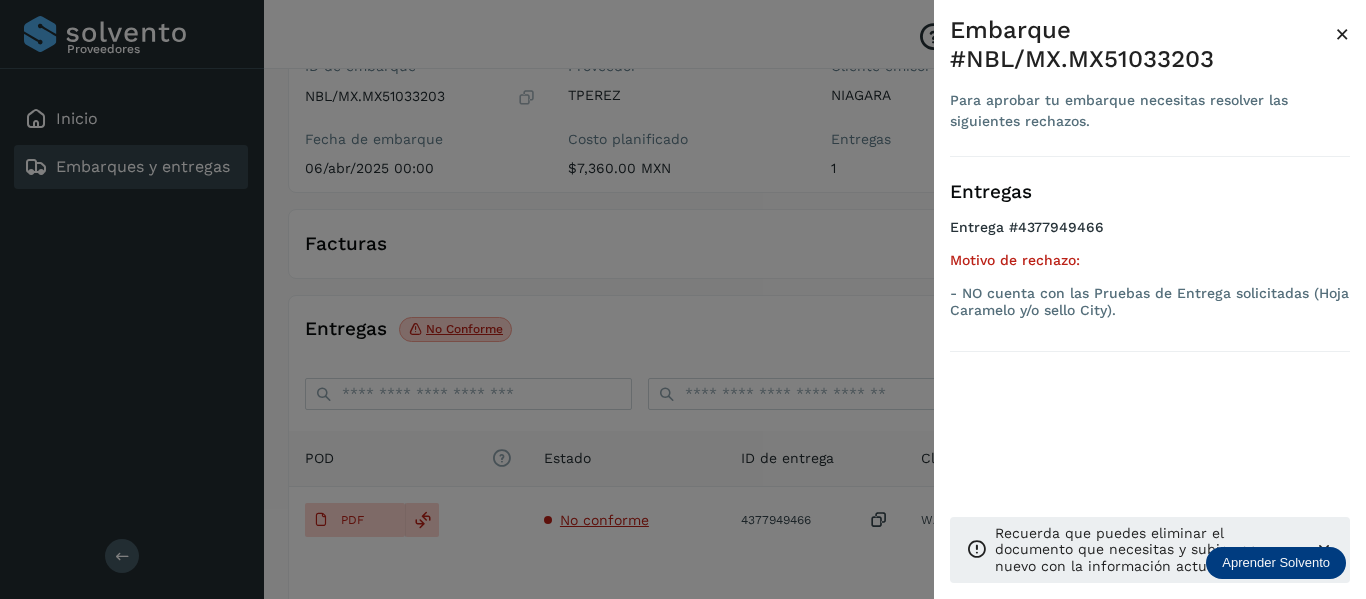 click on "×" at bounding box center (1342, 34) 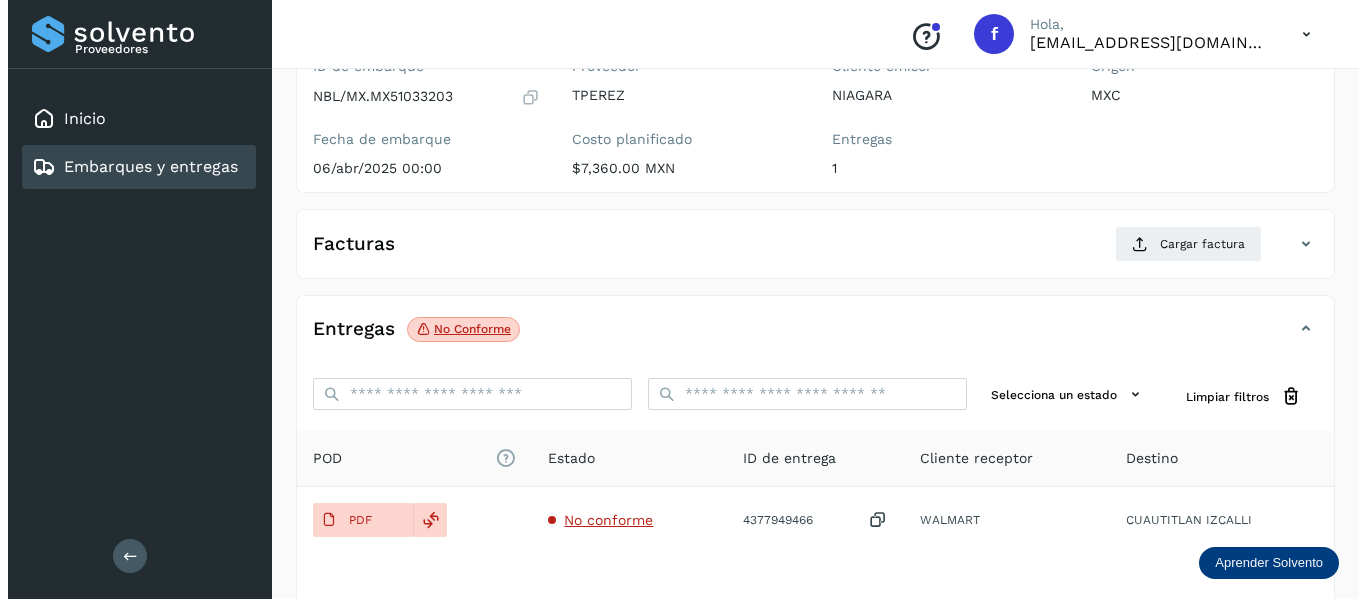 scroll, scrollTop: 0, scrollLeft: 0, axis: both 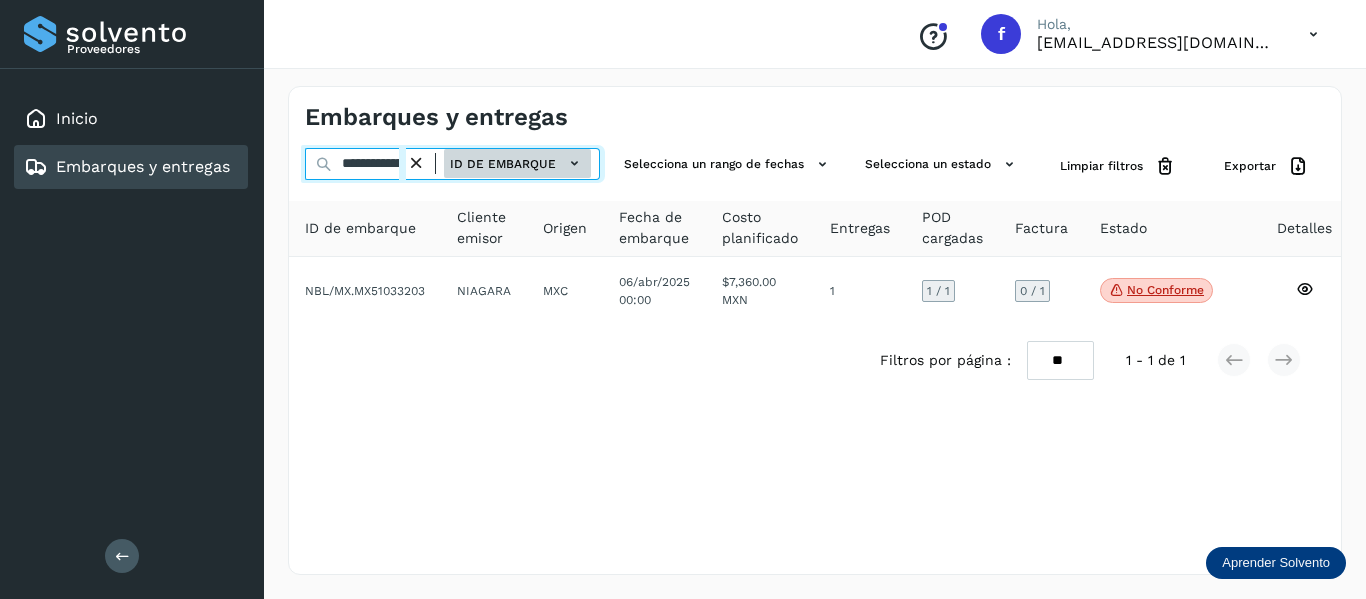 drag, startPoint x: 343, startPoint y: 164, endPoint x: 538, endPoint y: 153, distance: 195.31001 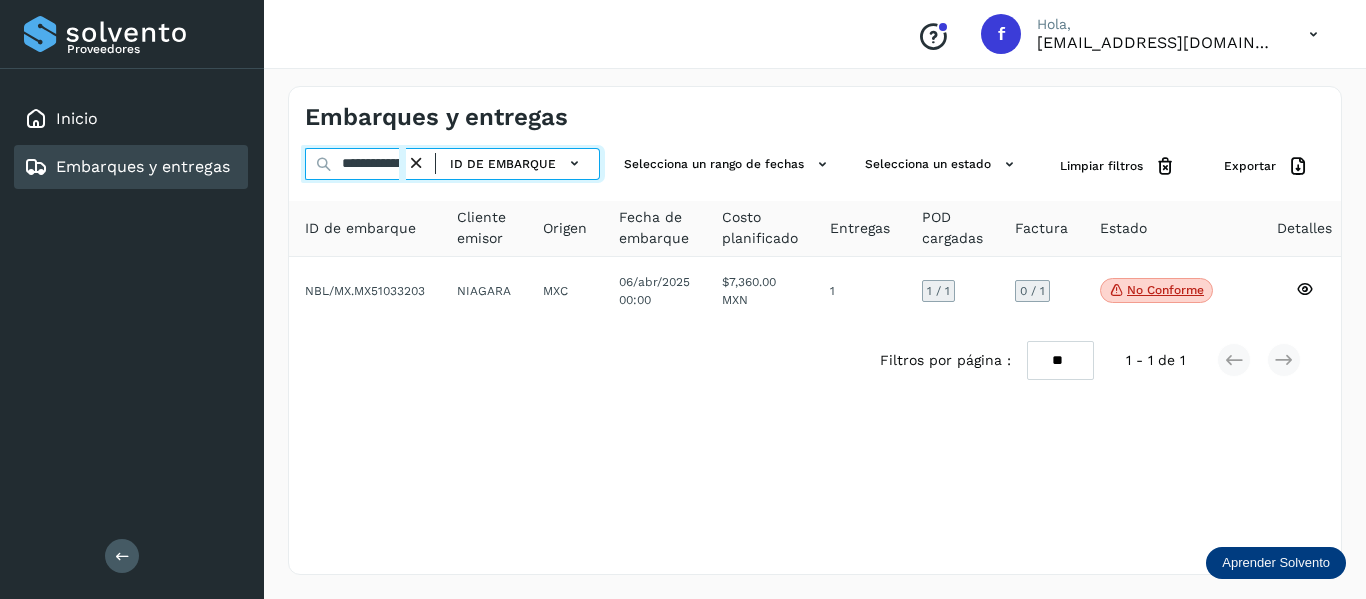 paste 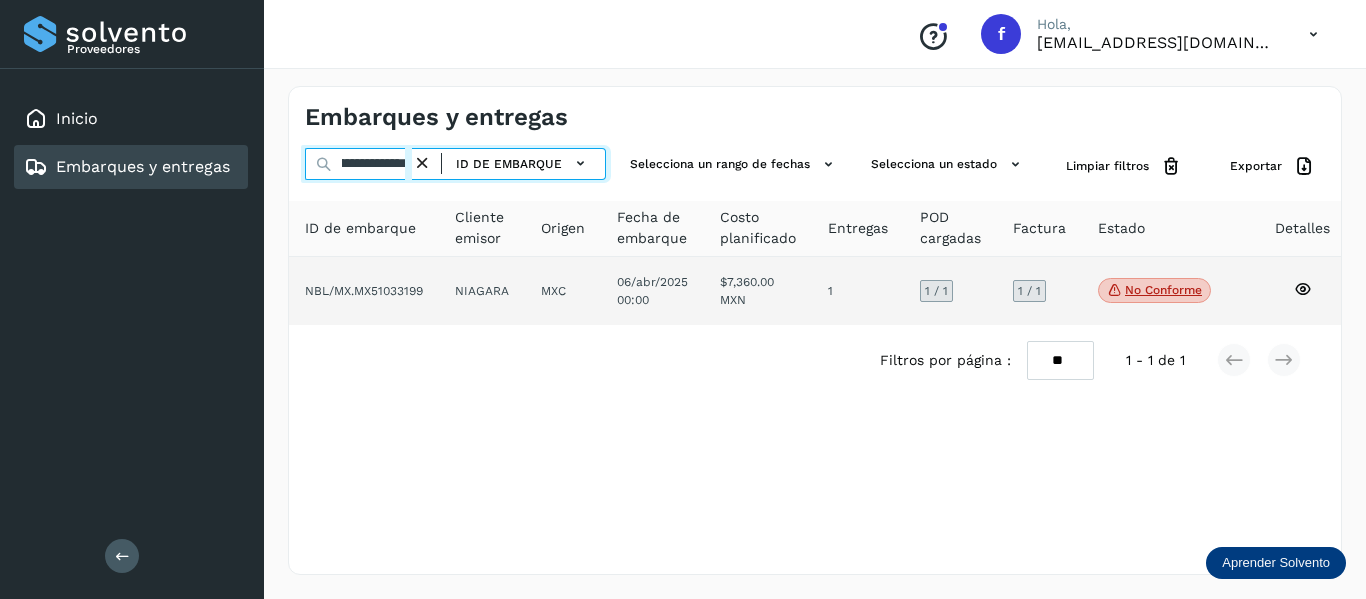 type on "**********" 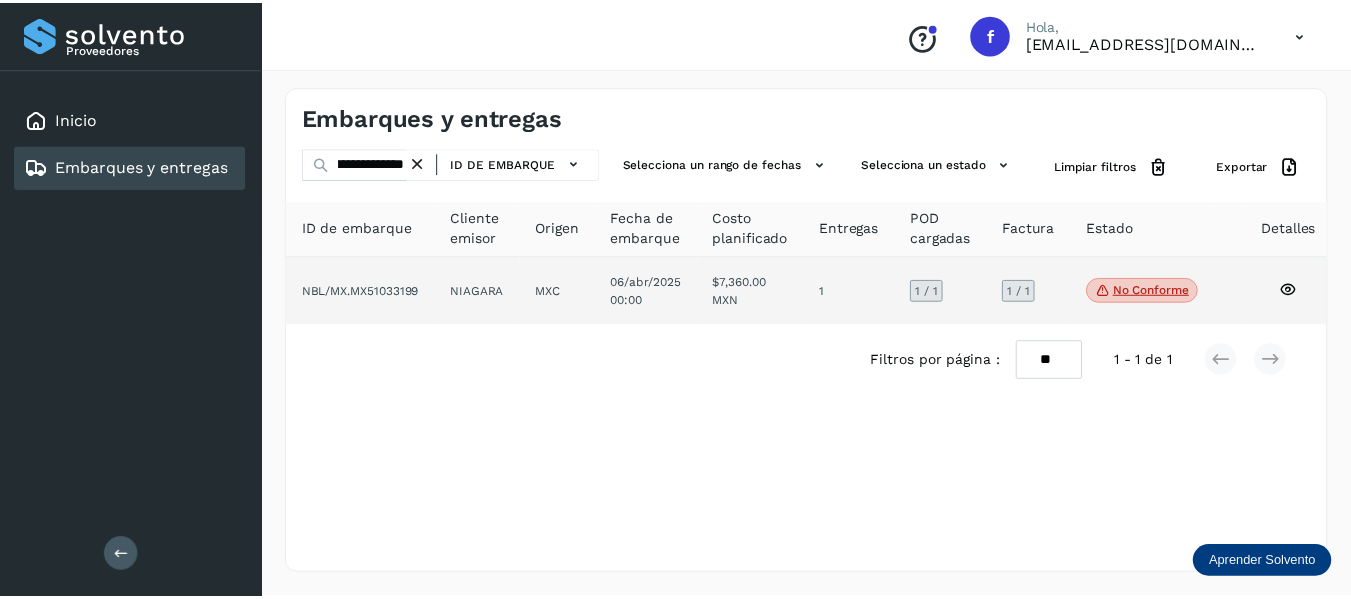 scroll, scrollTop: 0, scrollLeft: 0, axis: both 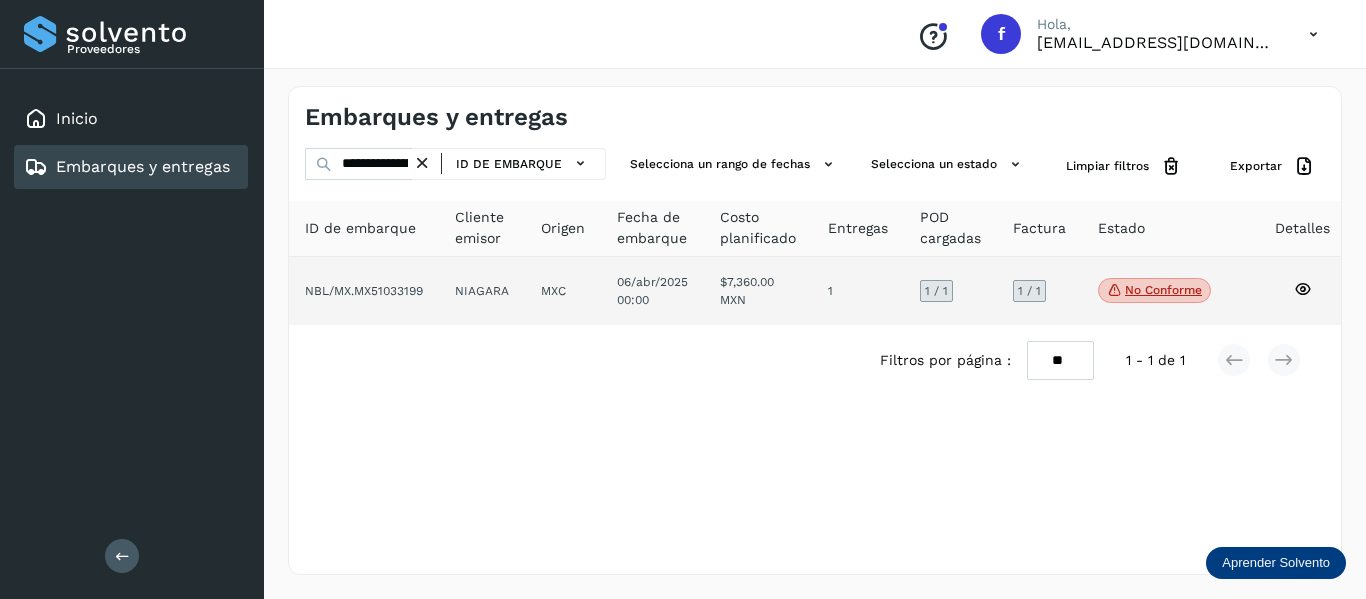 click 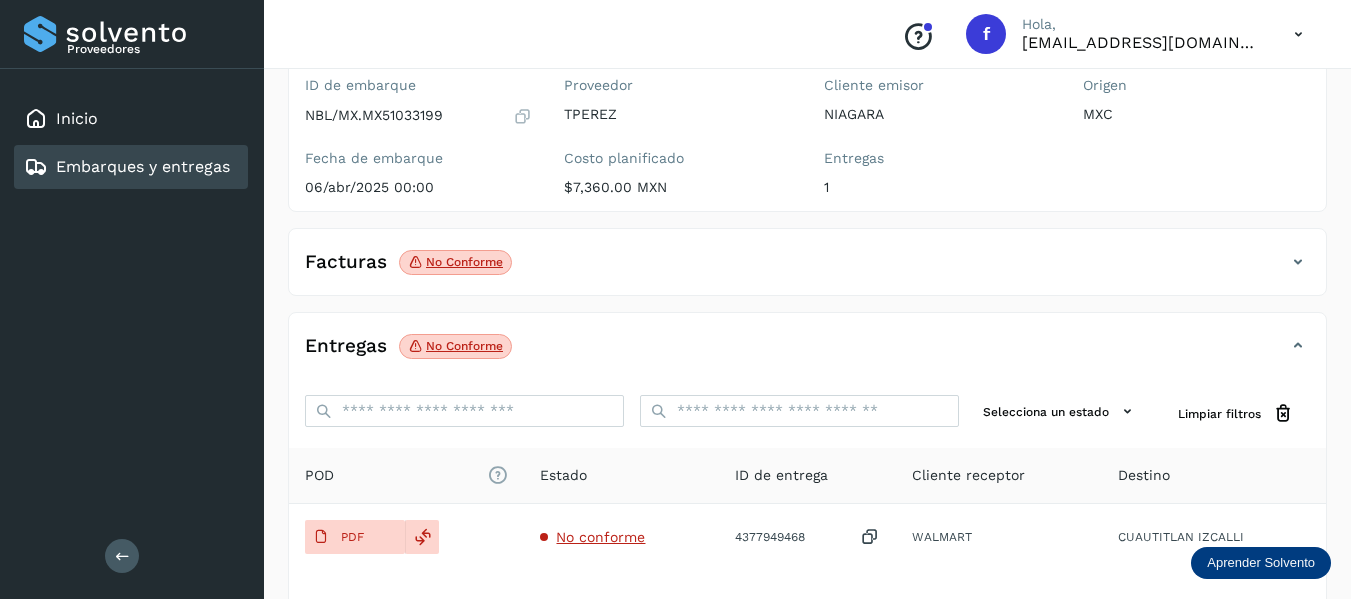 scroll, scrollTop: 200, scrollLeft: 0, axis: vertical 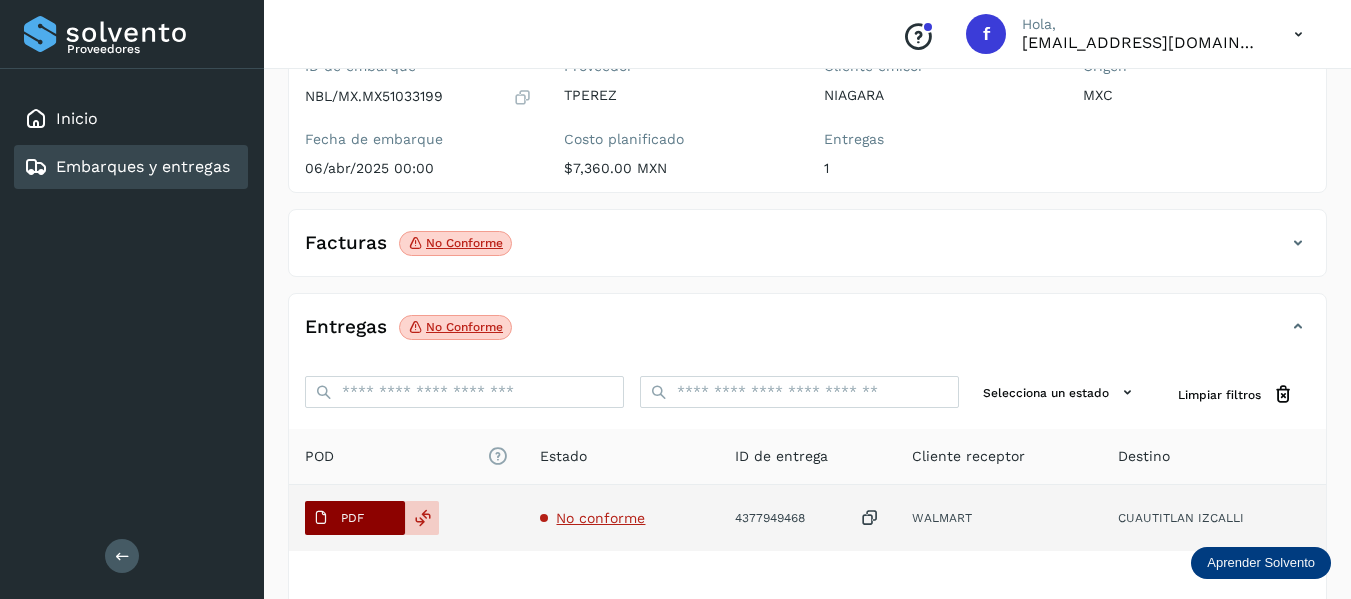 click on "PDF" at bounding box center [352, 518] 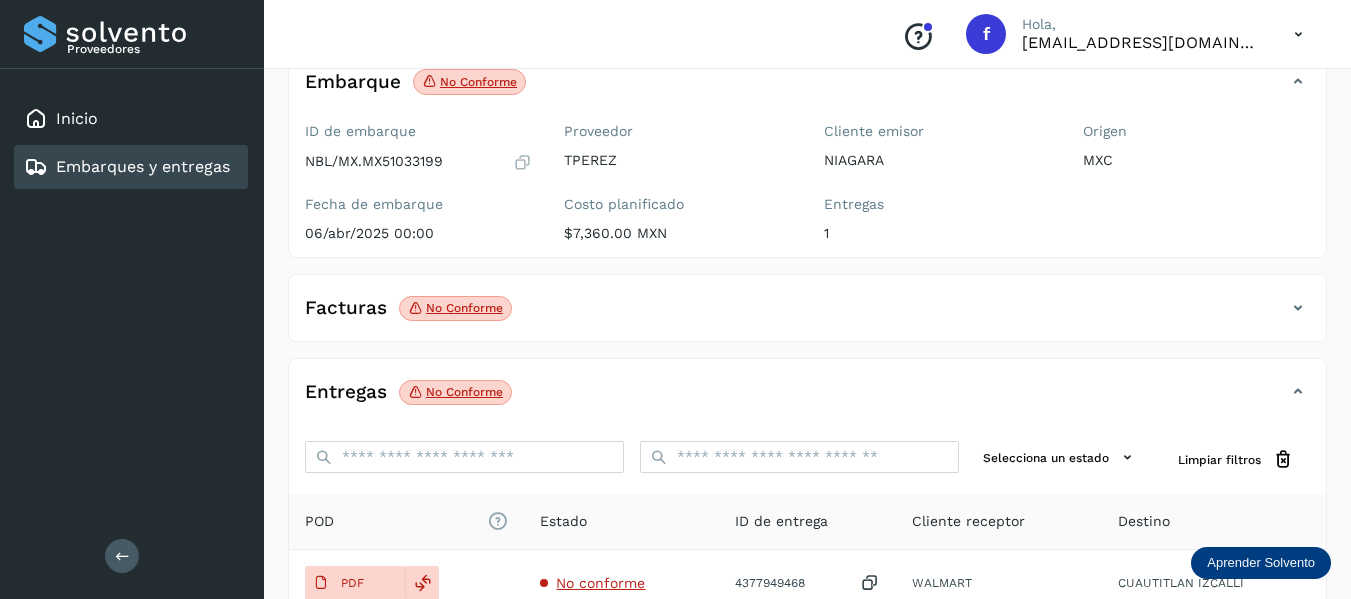 scroll, scrollTop: 100, scrollLeft: 0, axis: vertical 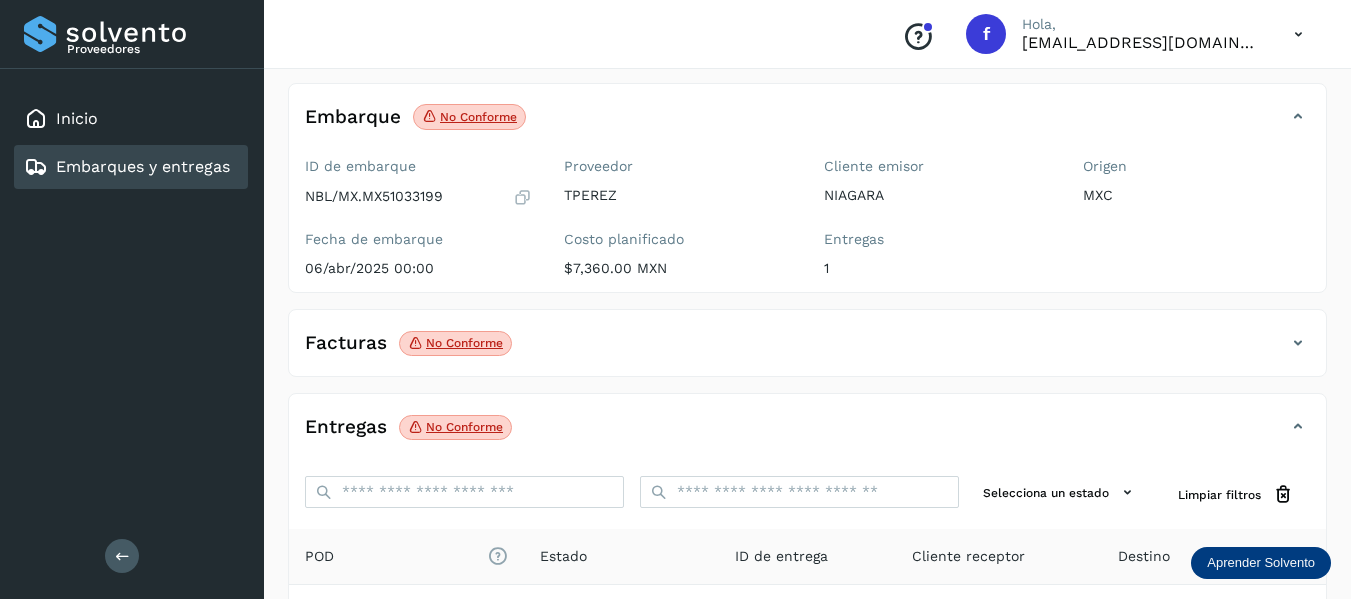 click at bounding box center [1298, 343] 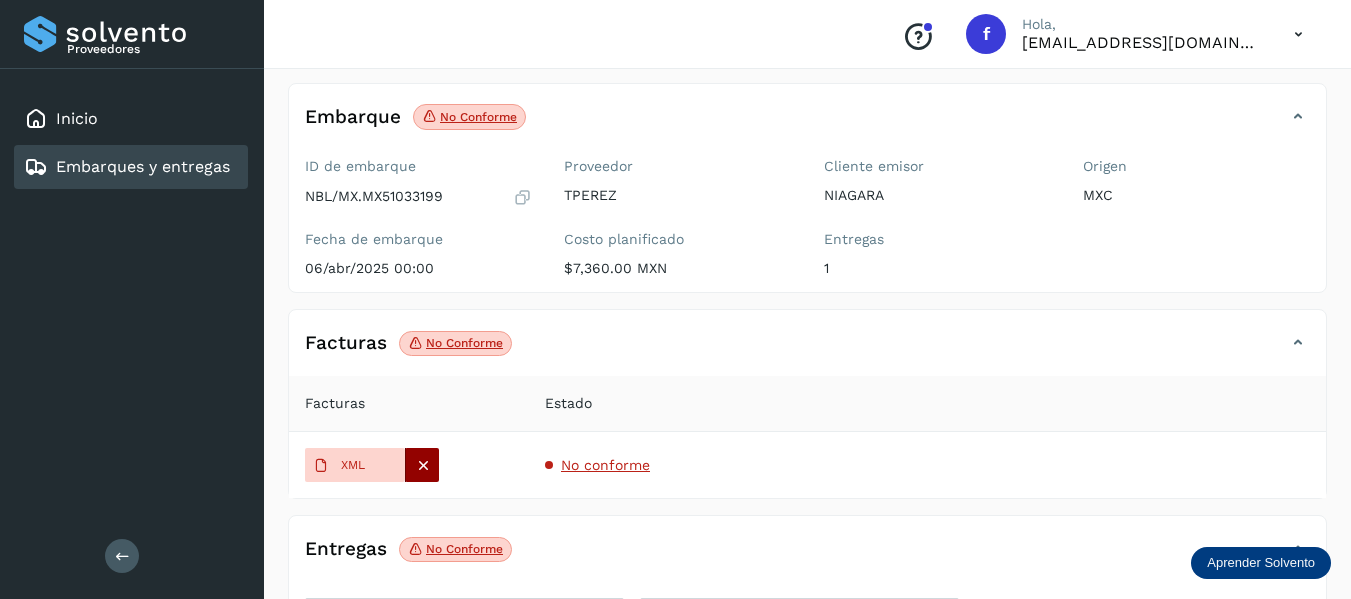click at bounding box center (423, 465) 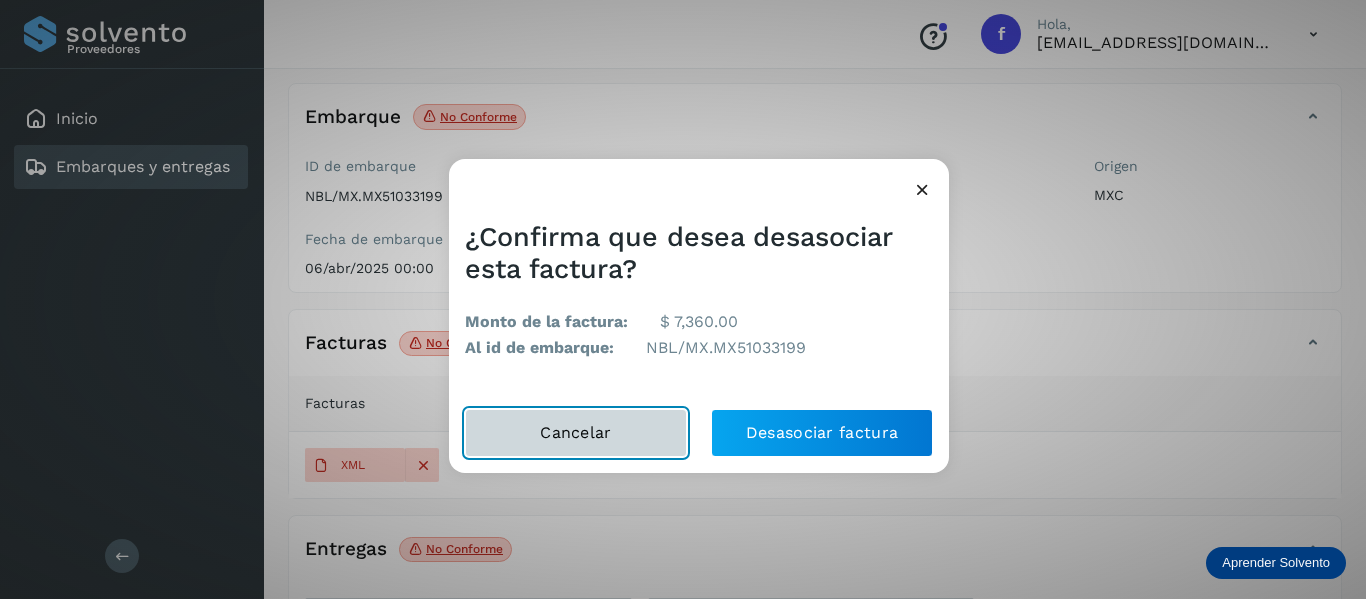 click on "Cancelar" 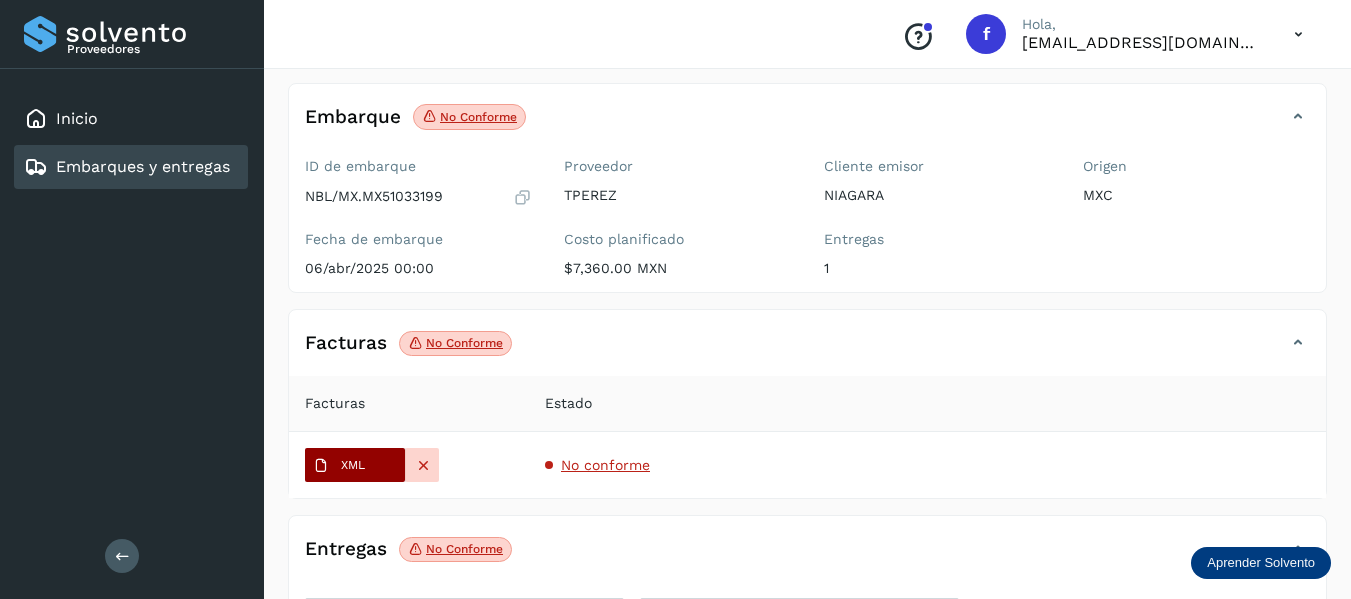 click on "XML" at bounding box center (339, 466) 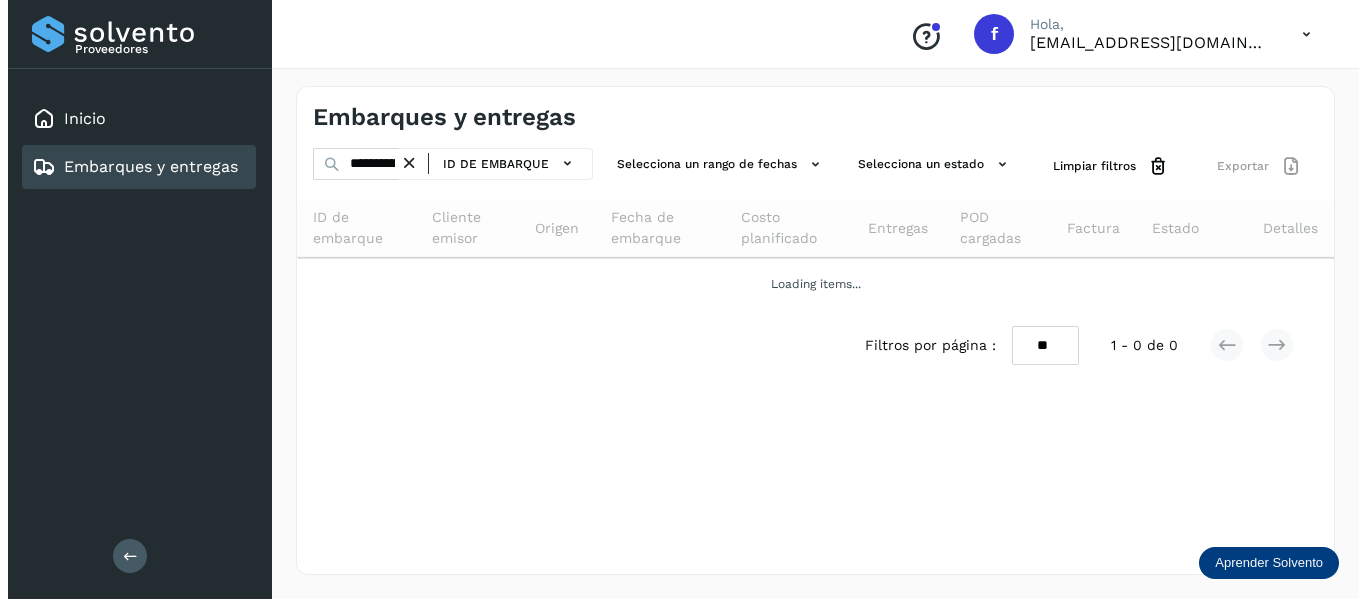 scroll, scrollTop: 0, scrollLeft: 0, axis: both 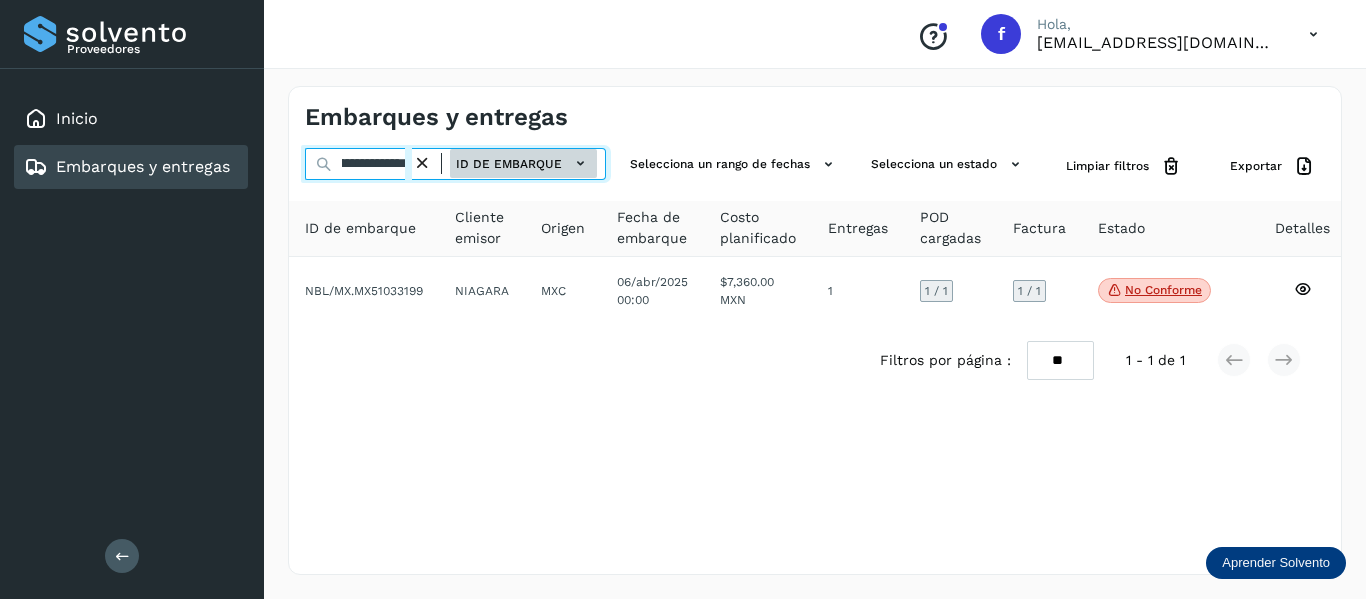 drag, startPoint x: 343, startPoint y: 164, endPoint x: 568, endPoint y: 164, distance: 225 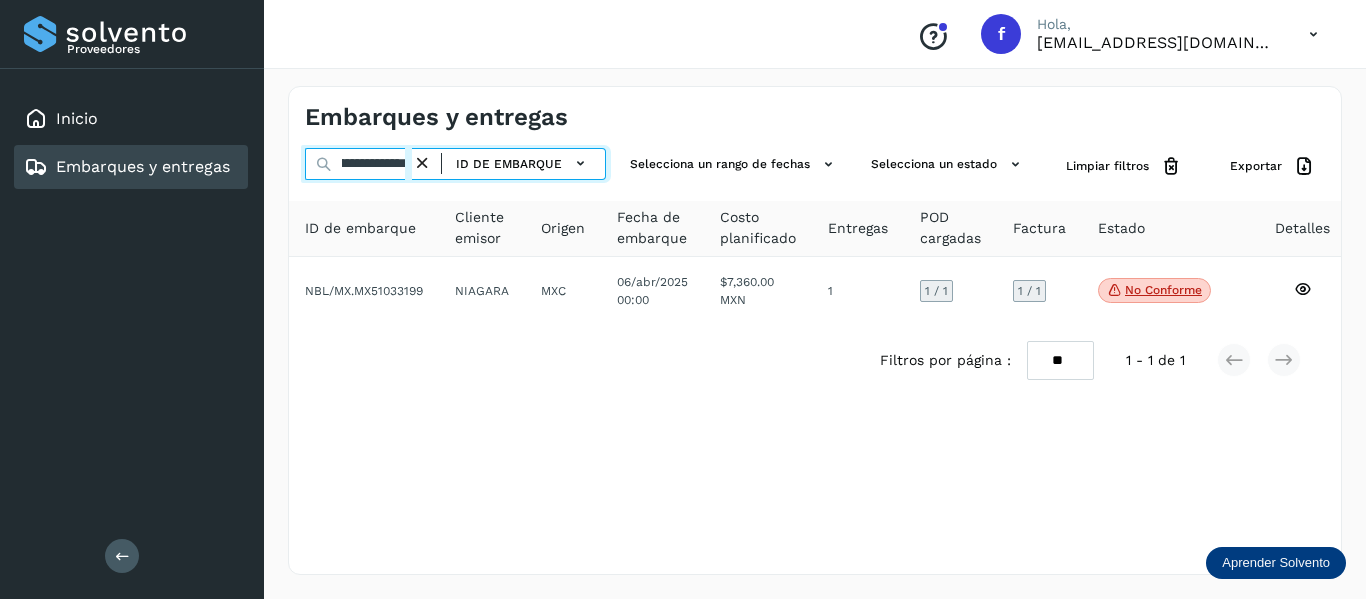 paste 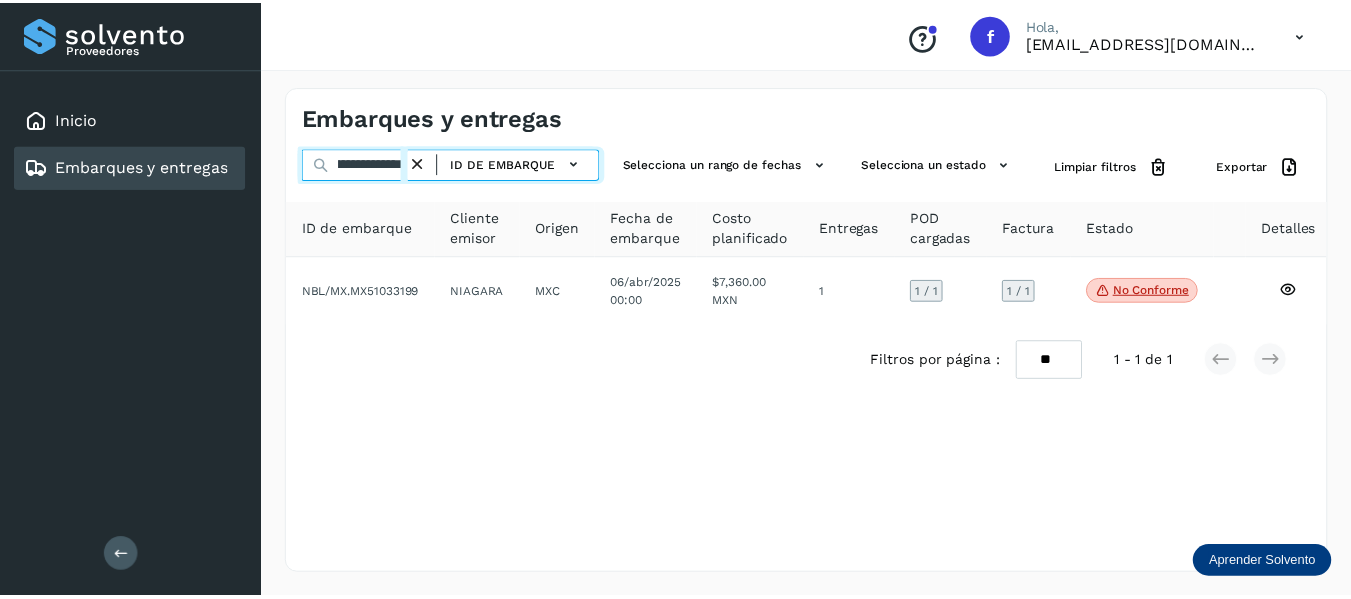 scroll, scrollTop: 0, scrollLeft: 76, axis: horizontal 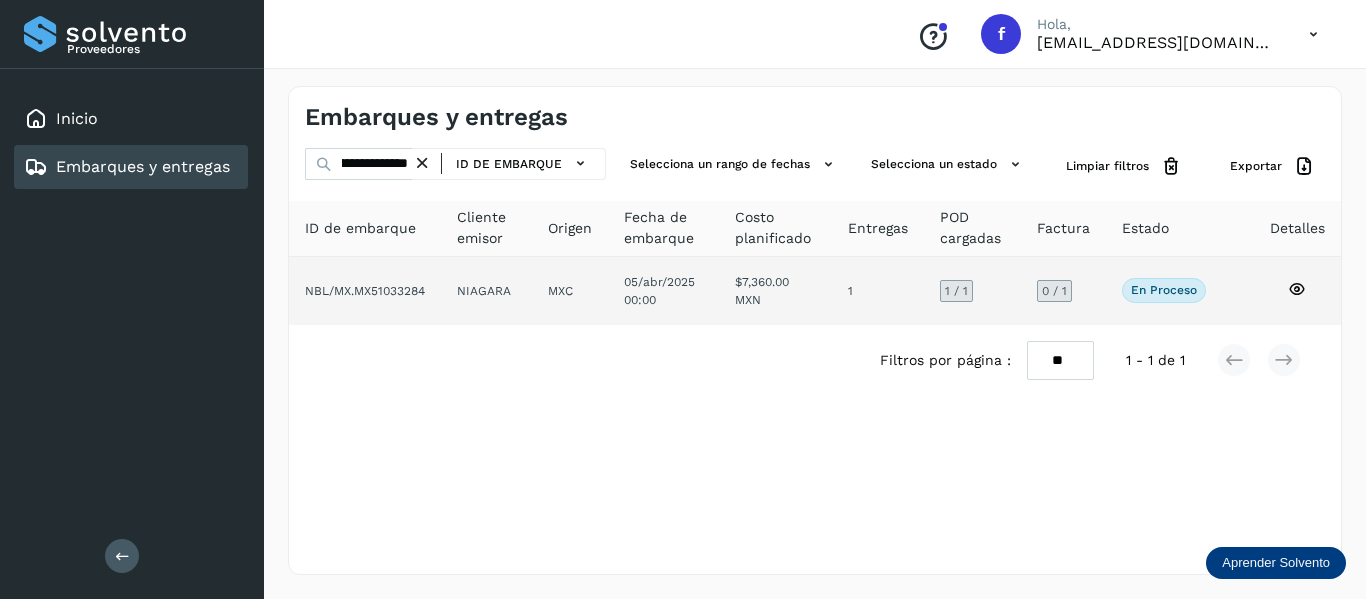 click 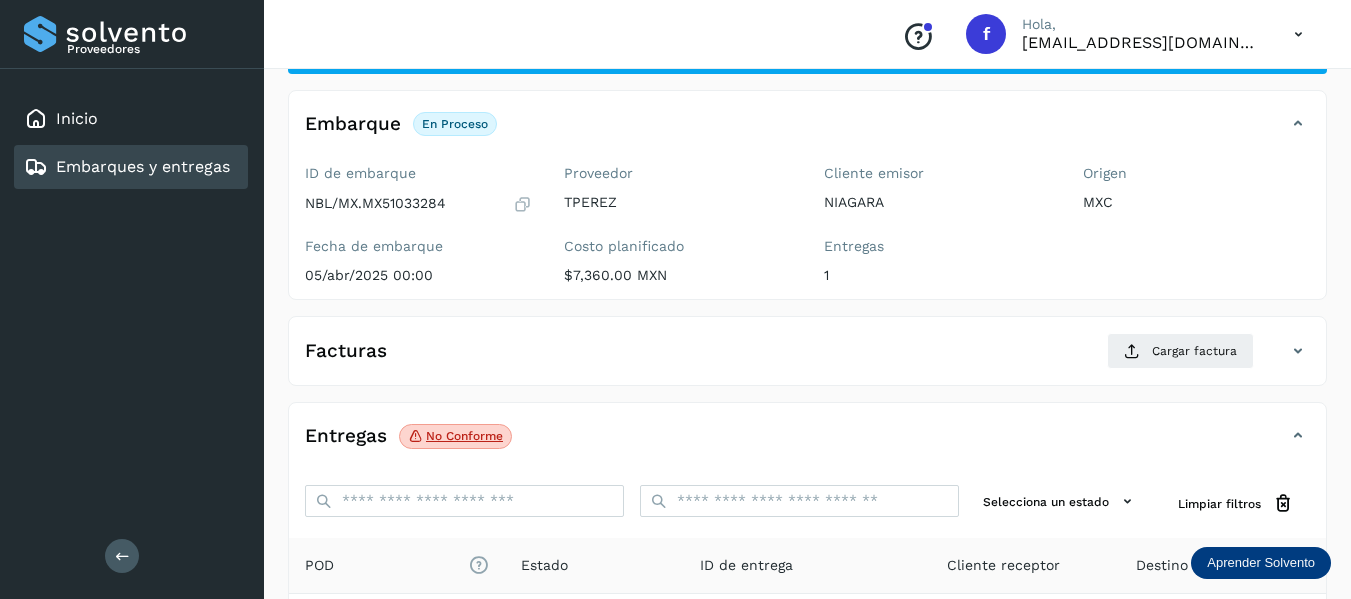 scroll, scrollTop: 200, scrollLeft: 0, axis: vertical 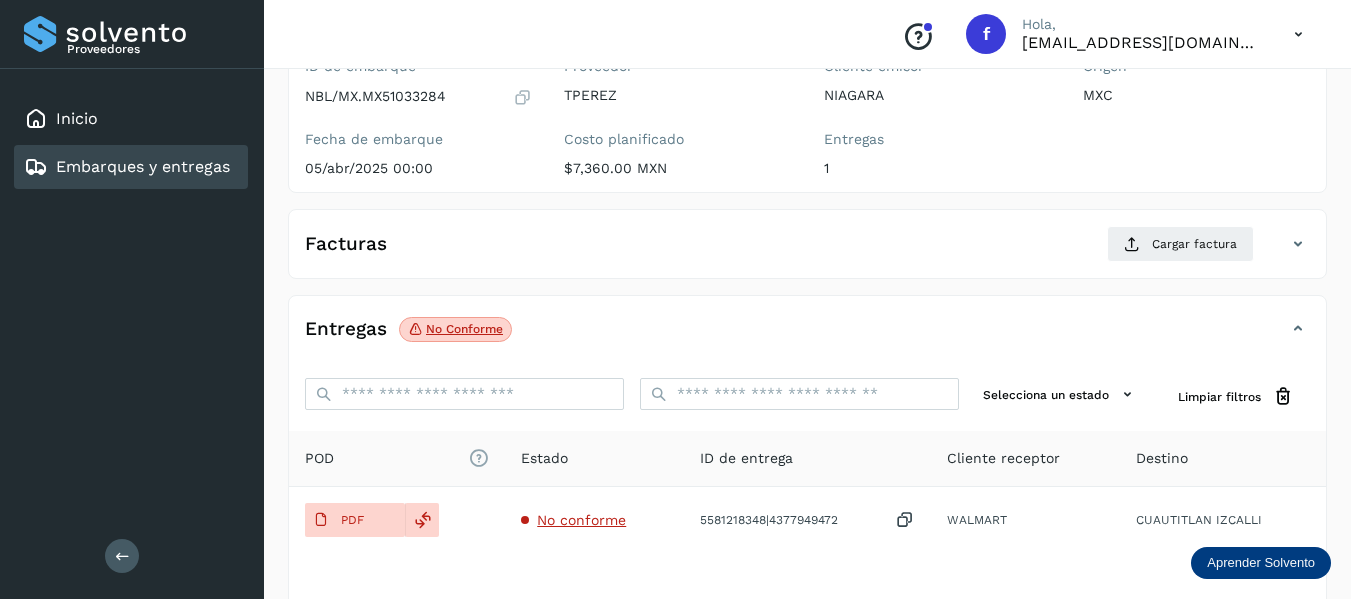 click on "PDF" at bounding box center (352, 520) 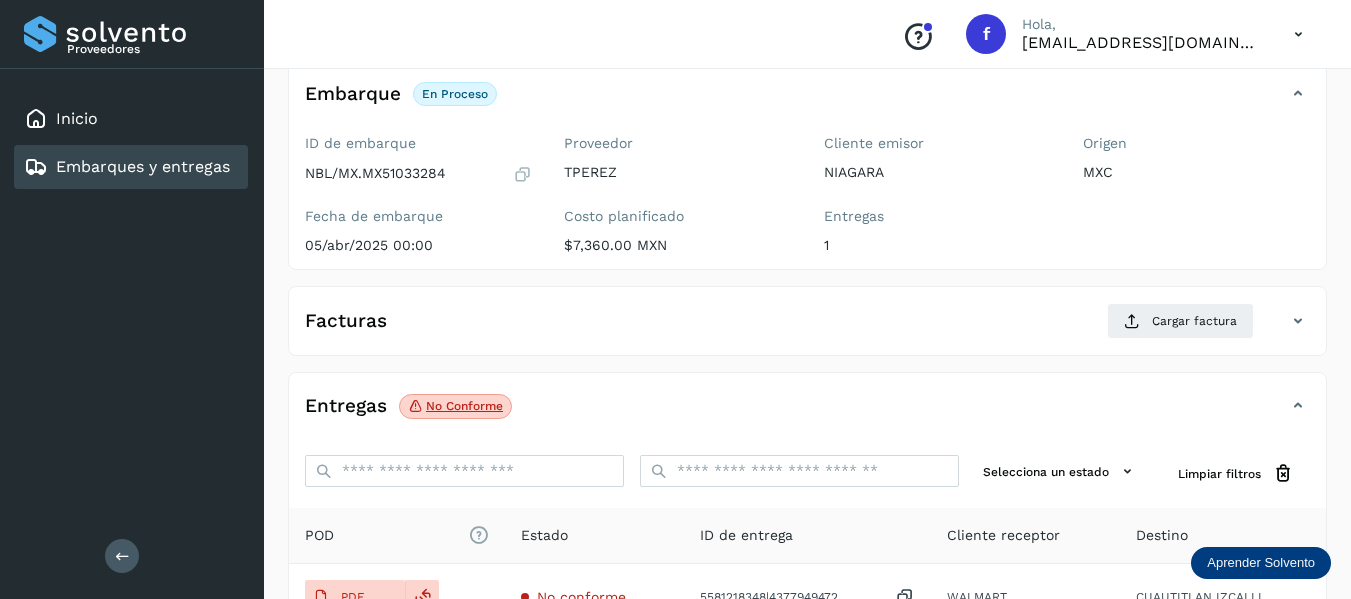 scroll, scrollTop: 100, scrollLeft: 0, axis: vertical 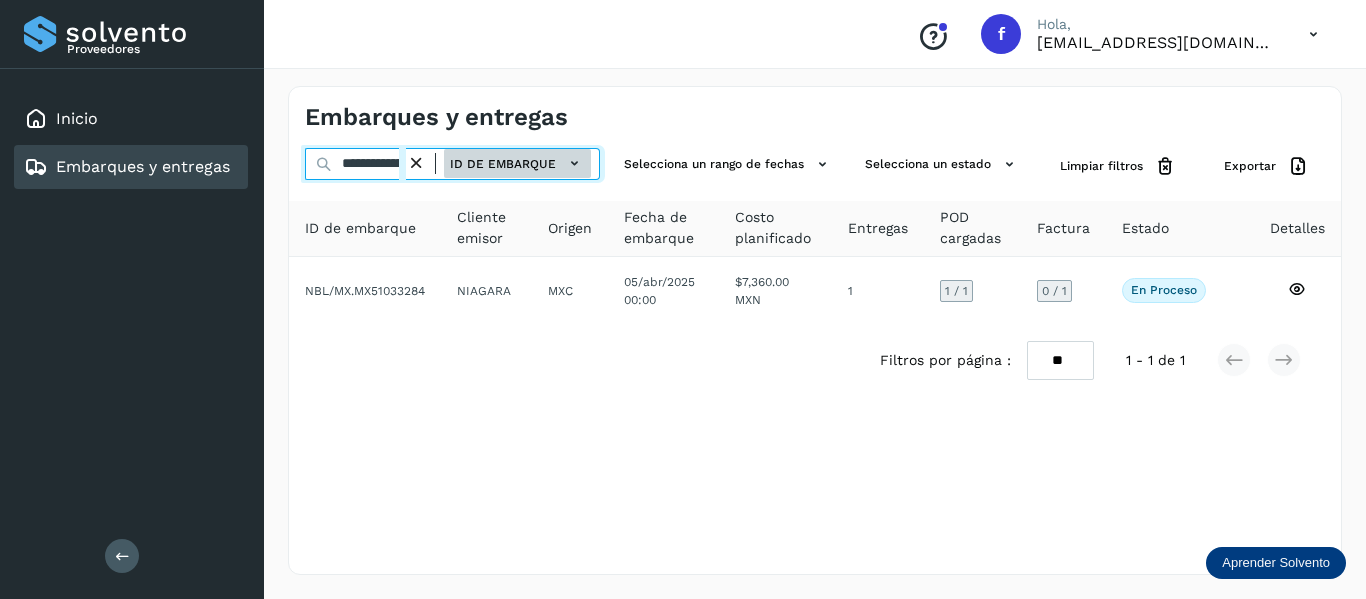 drag, startPoint x: 335, startPoint y: 159, endPoint x: 497, endPoint y: 169, distance: 162.30835 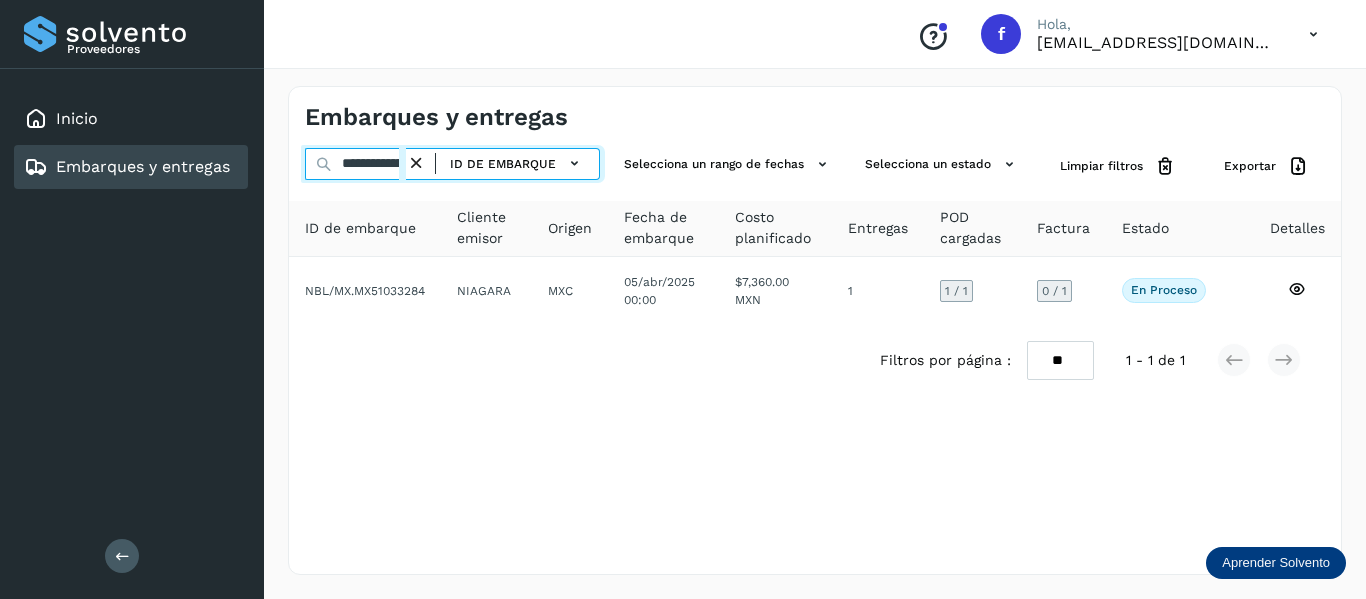 paste 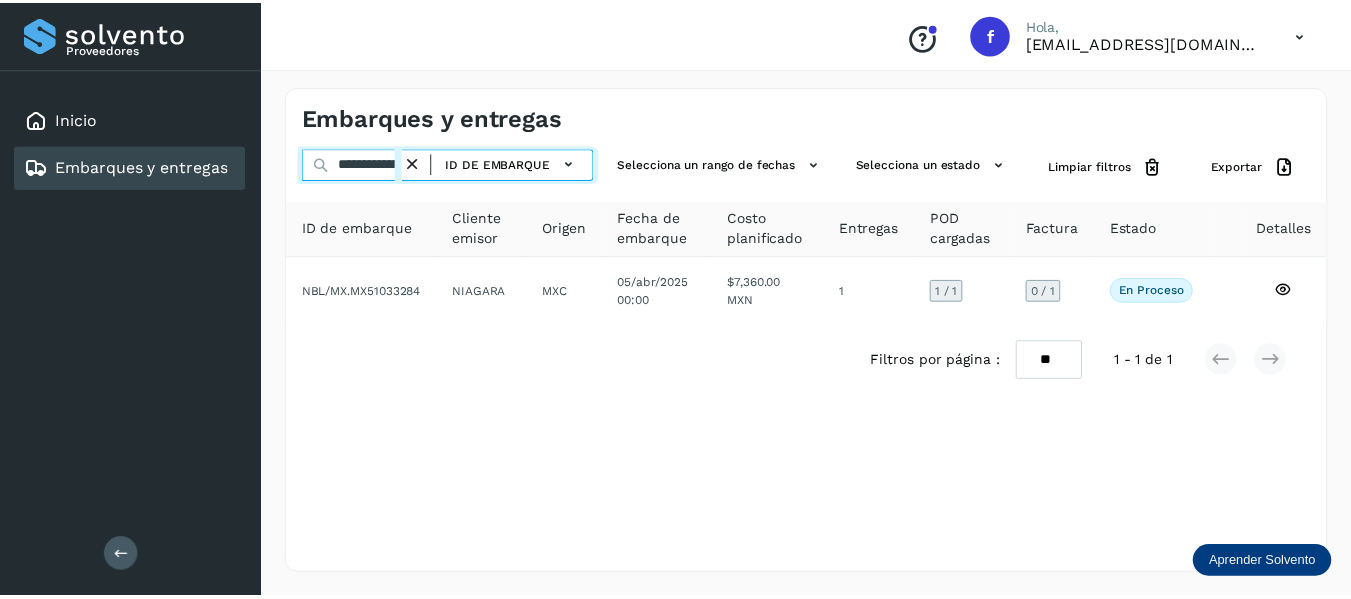 scroll, scrollTop: 0, scrollLeft: 76, axis: horizontal 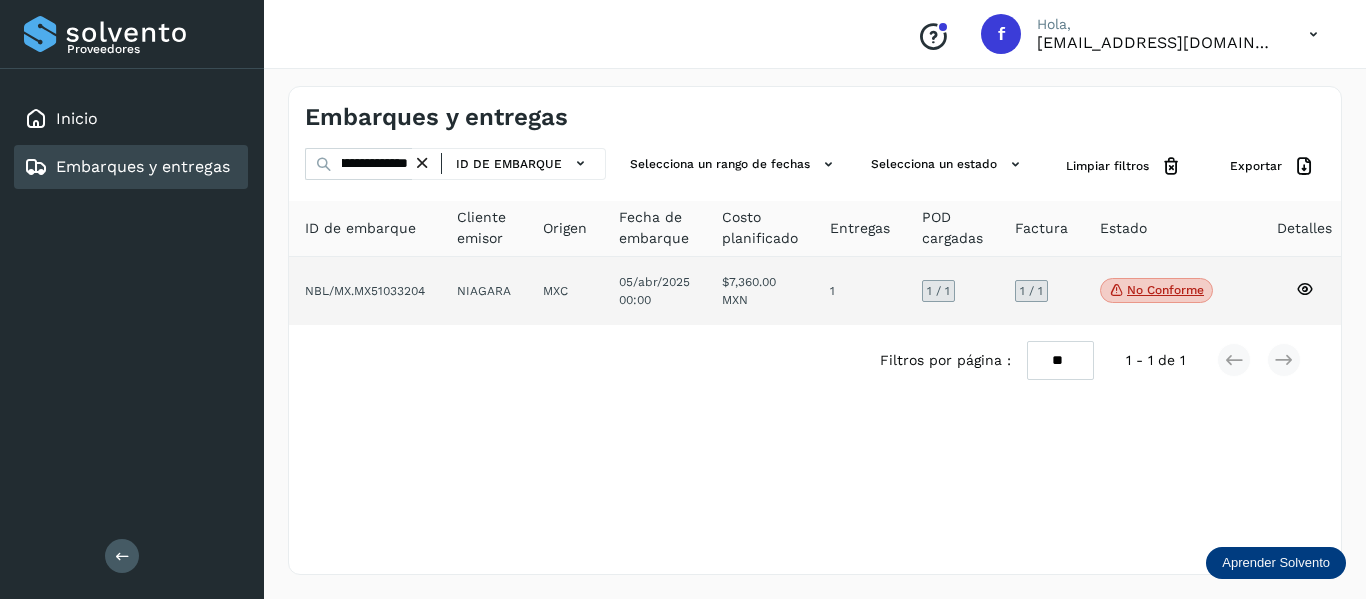 click 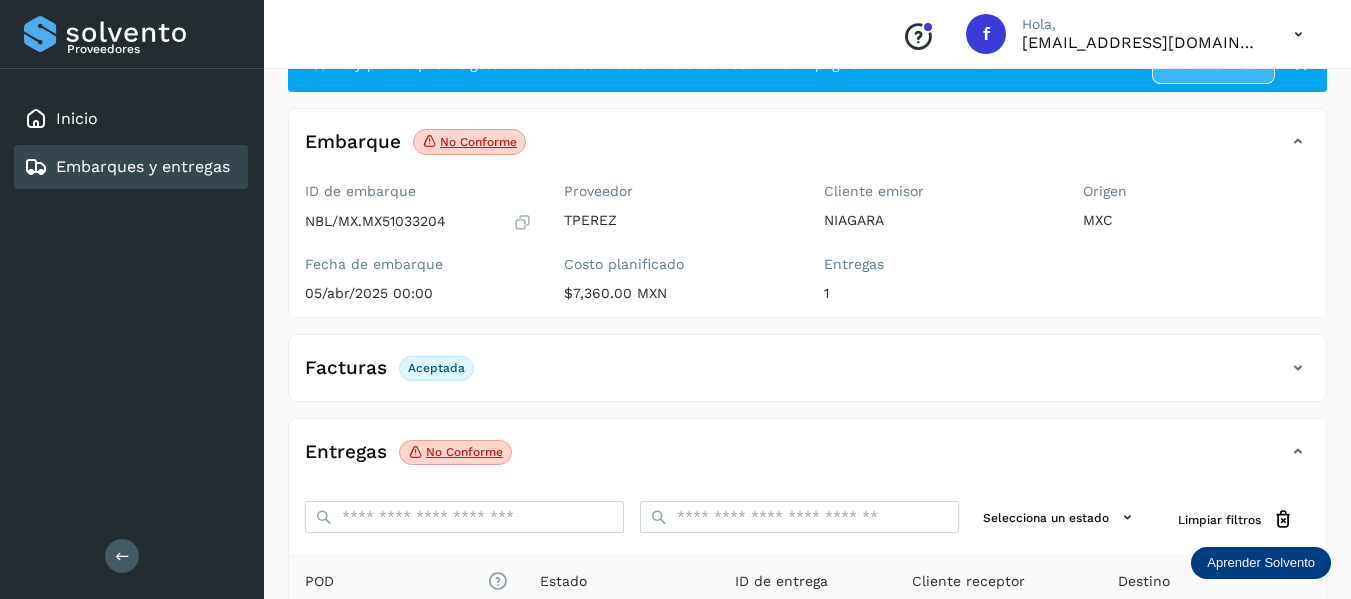 scroll, scrollTop: 200, scrollLeft: 0, axis: vertical 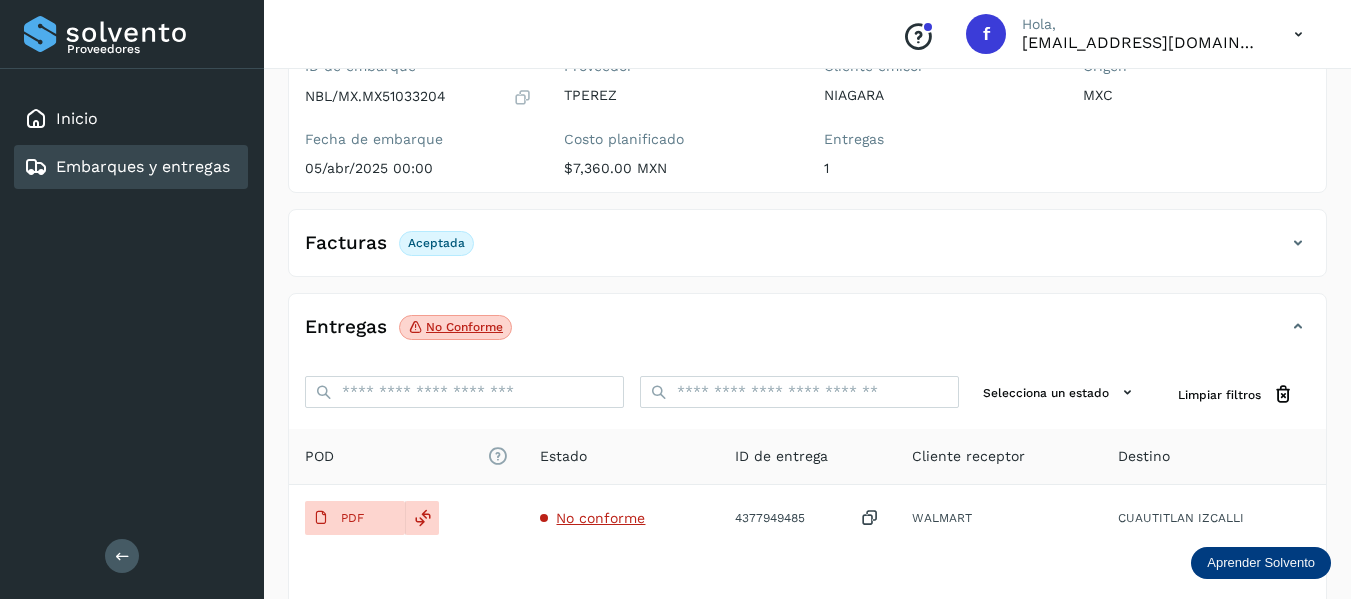 click on "Facturas Aceptada" 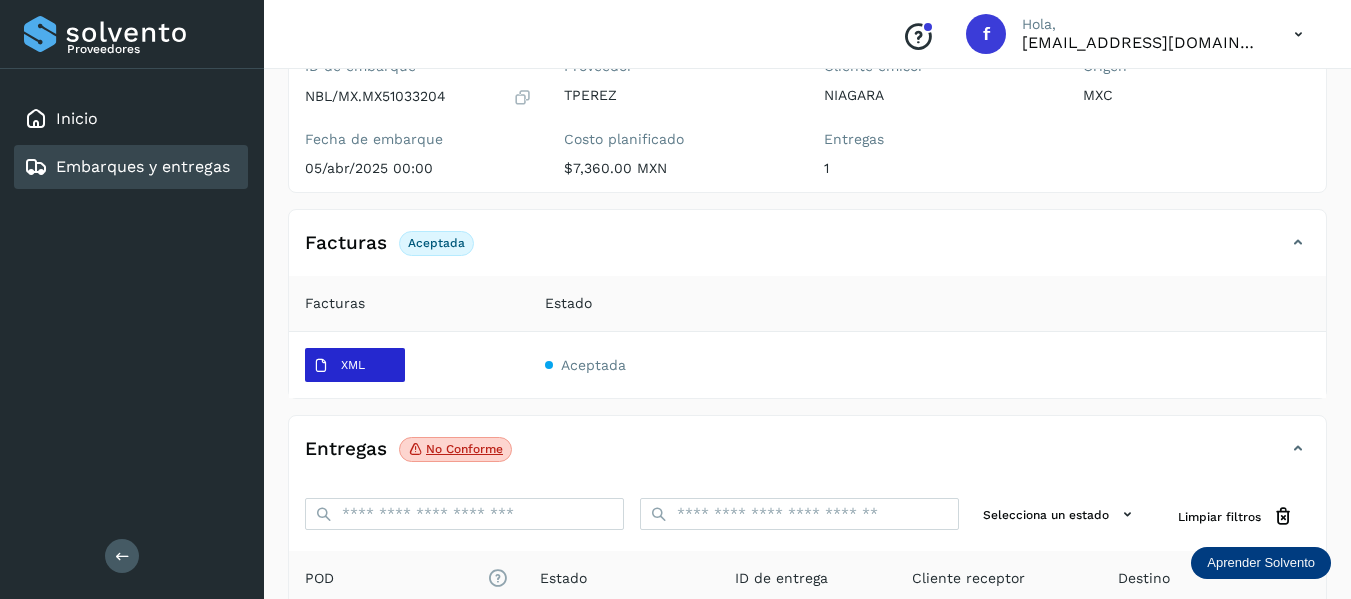 click on "XML" at bounding box center (353, 365) 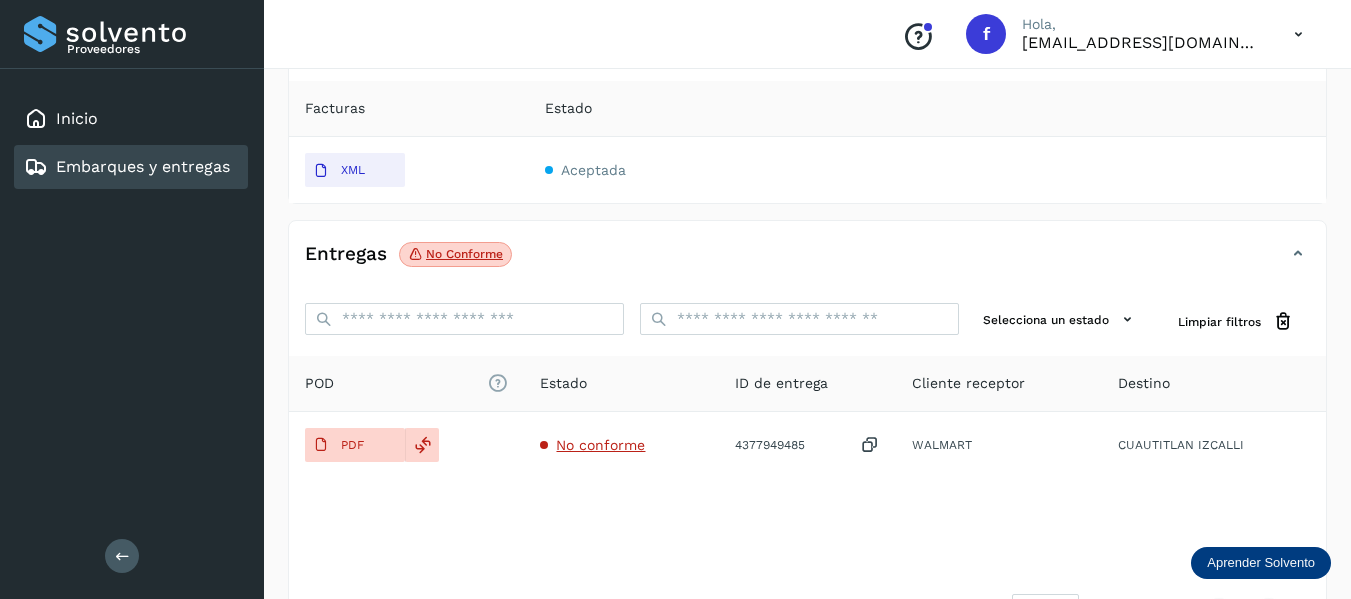 scroll, scrollTop: 400, scrollLeft: 0, axis: vertical 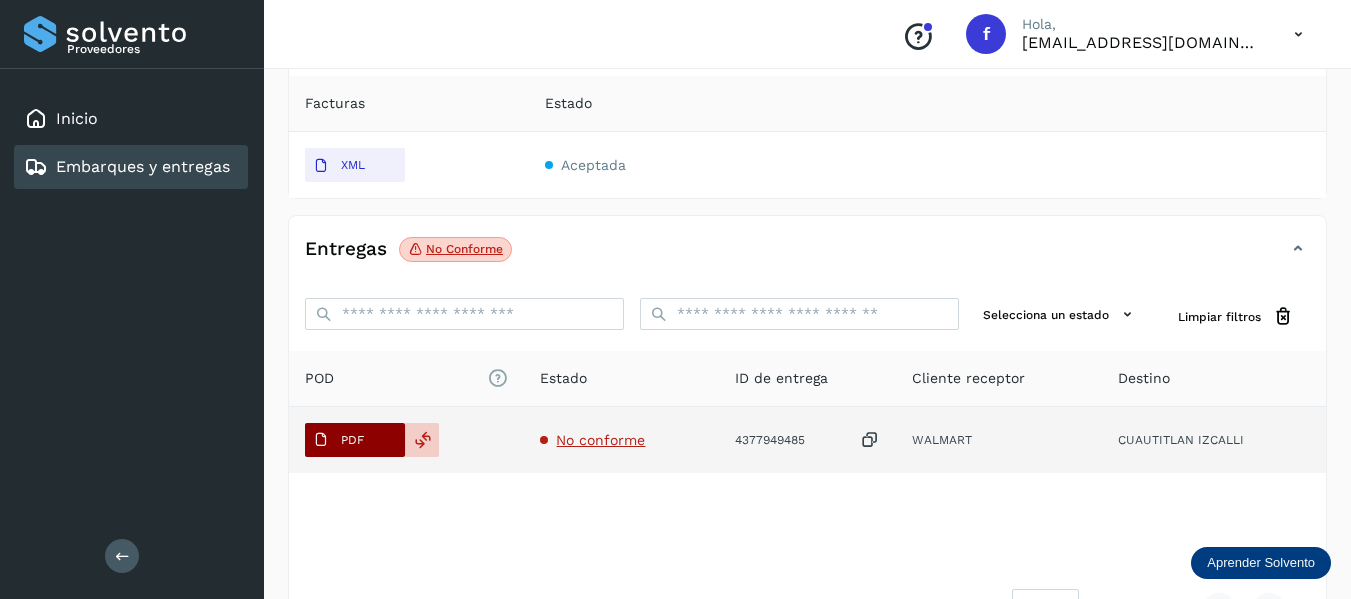 click on "PDF" at bounding box center [355, 440] 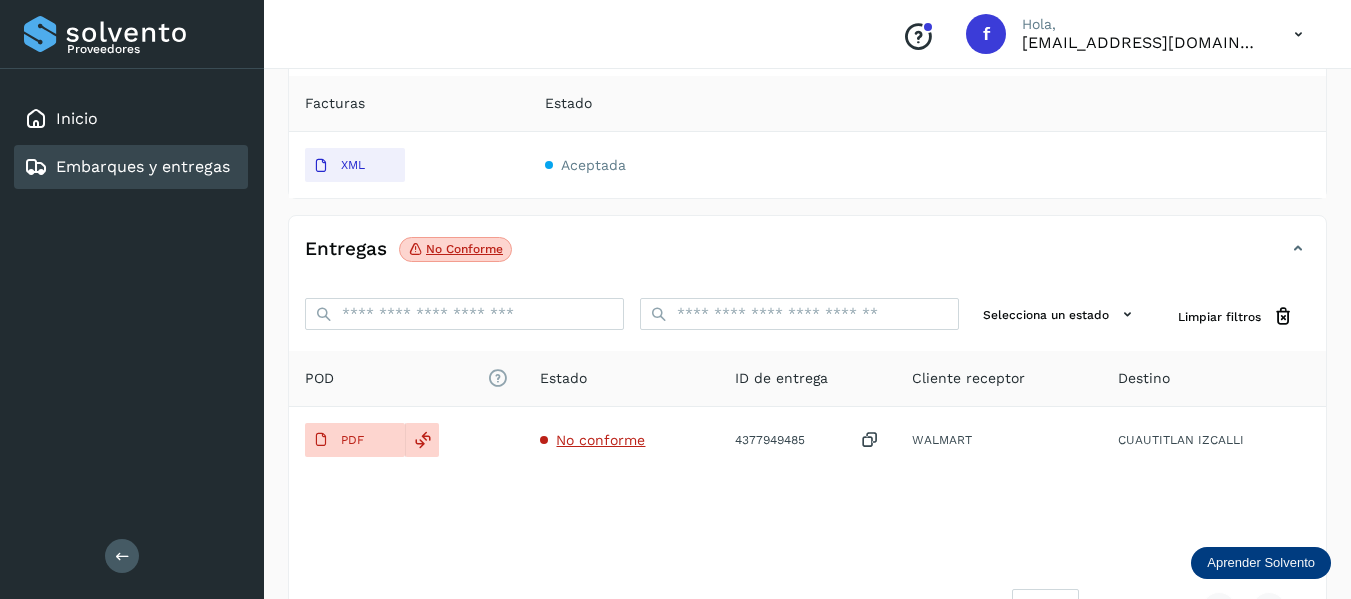 type 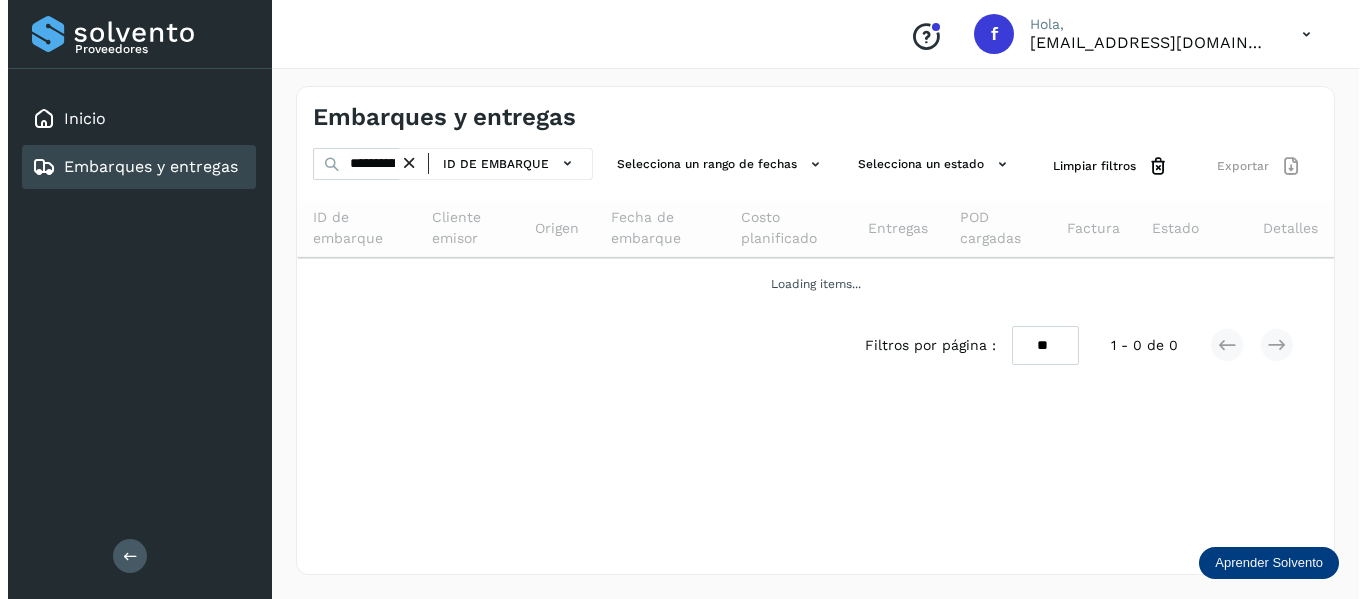 scroll, scrollTop: 0, scrollLeft: 0, axis: both 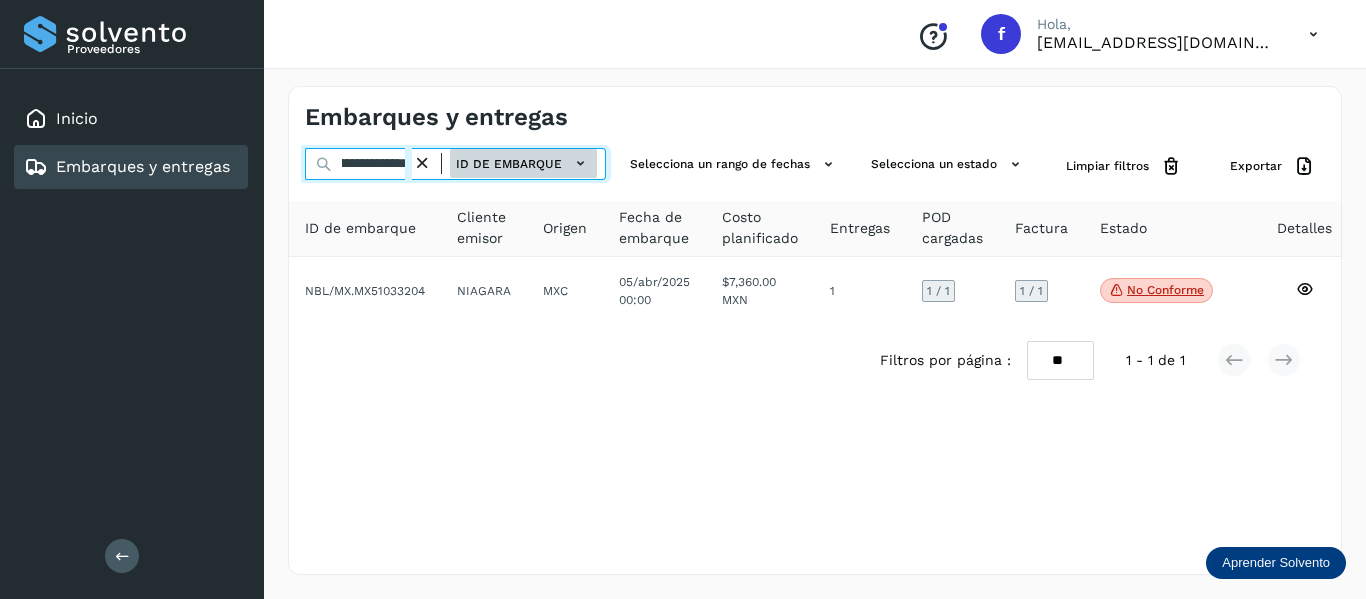 drag, startPoint x: 342, startPoint y: 162, endPoint x: 748, endPoint y: 390, distance: 465.63934 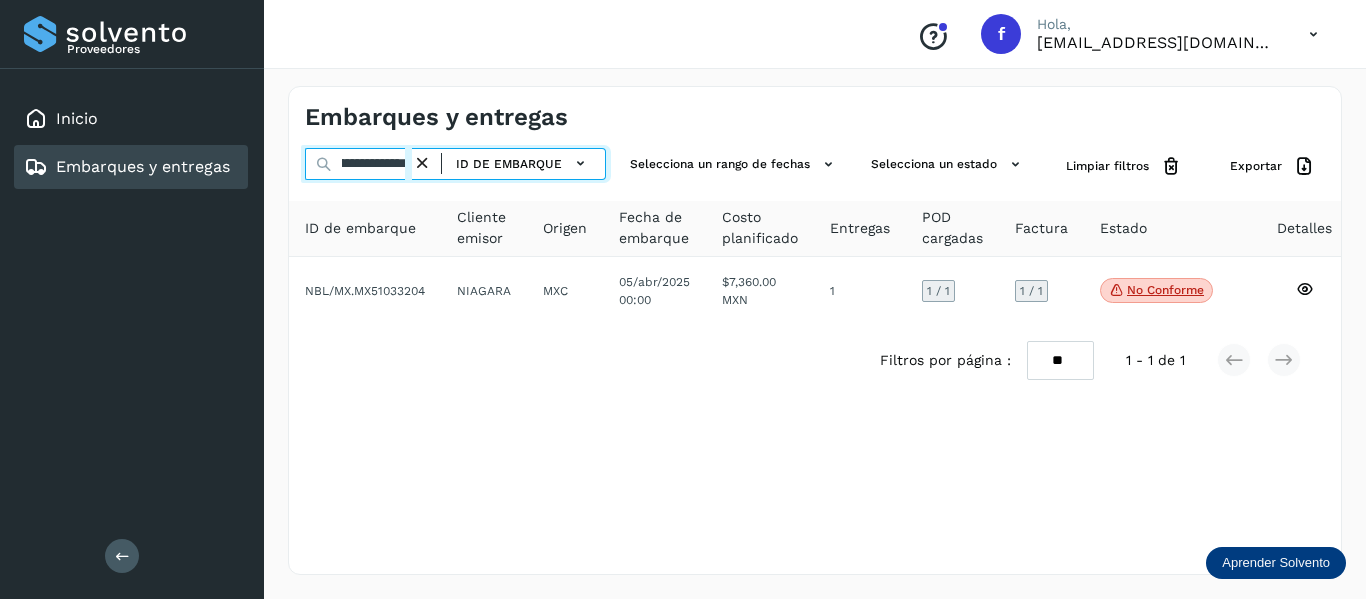 paste 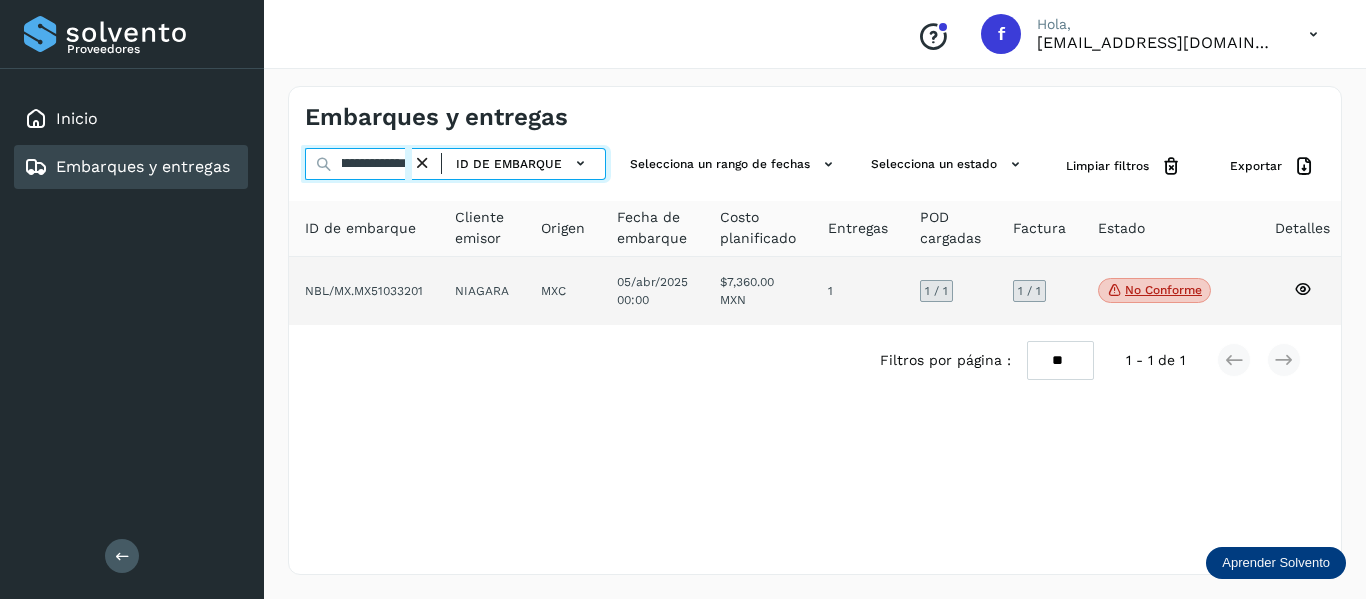 type on "**********" 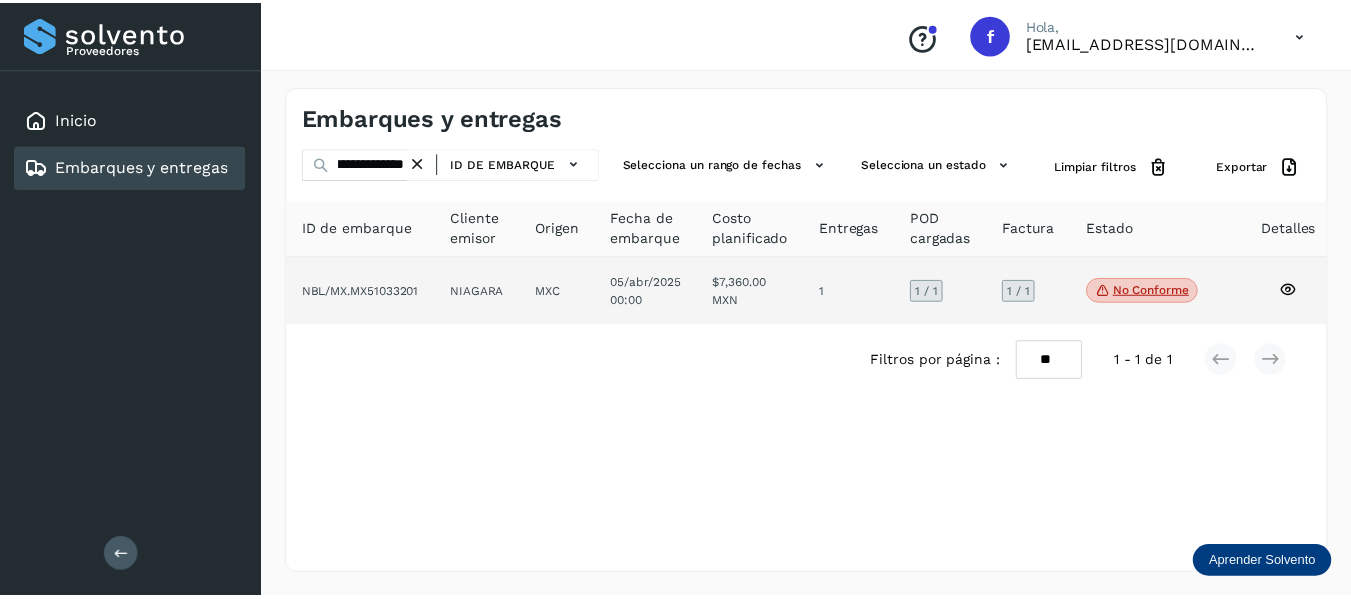 scroll, scrollTop: 0, scrollLeft: 0, axis: both 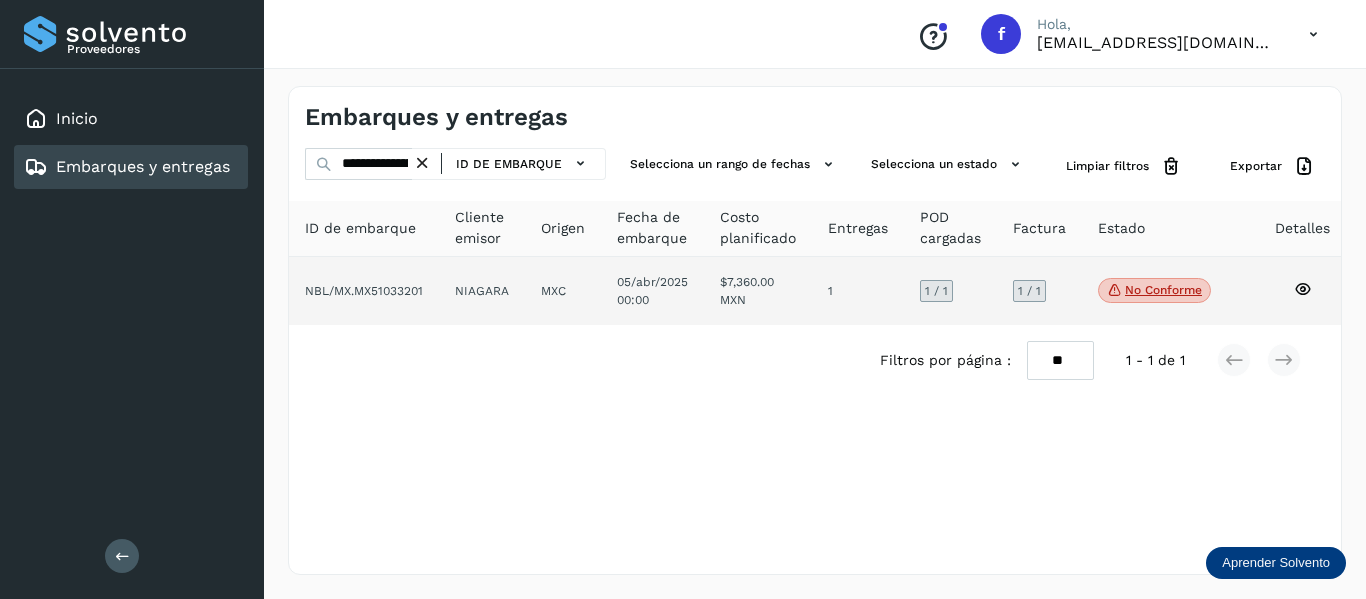 click 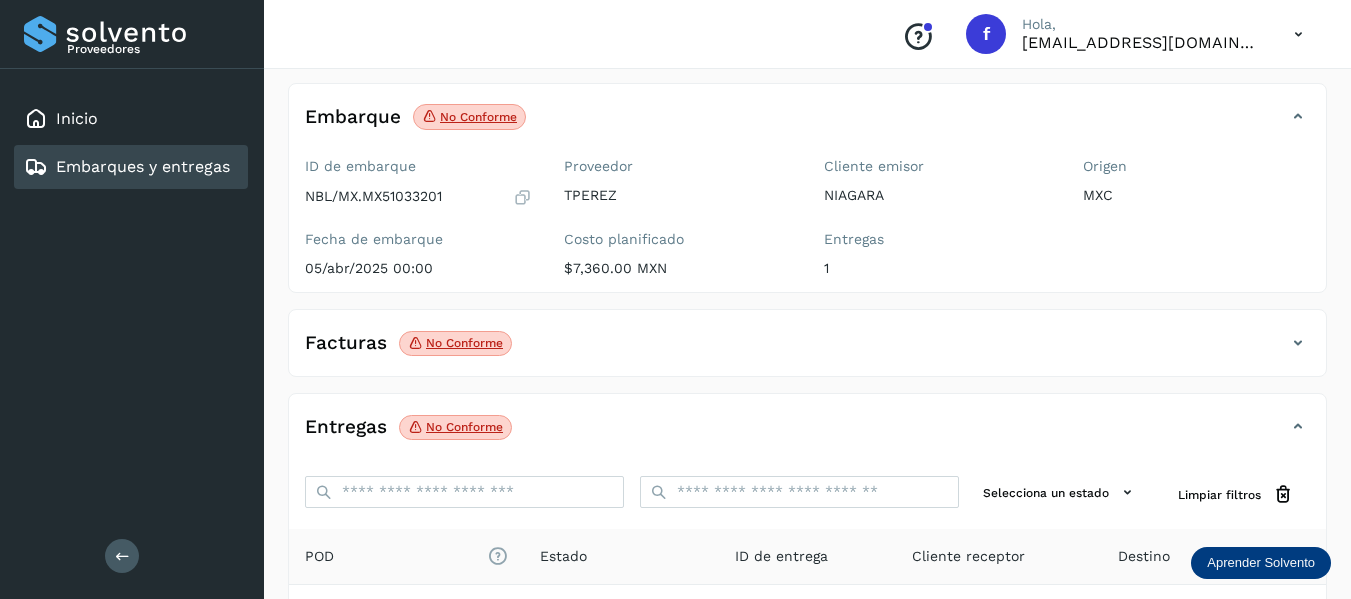 scroll, scrollTop: 300, scrollLeft: 0, axis: vertical 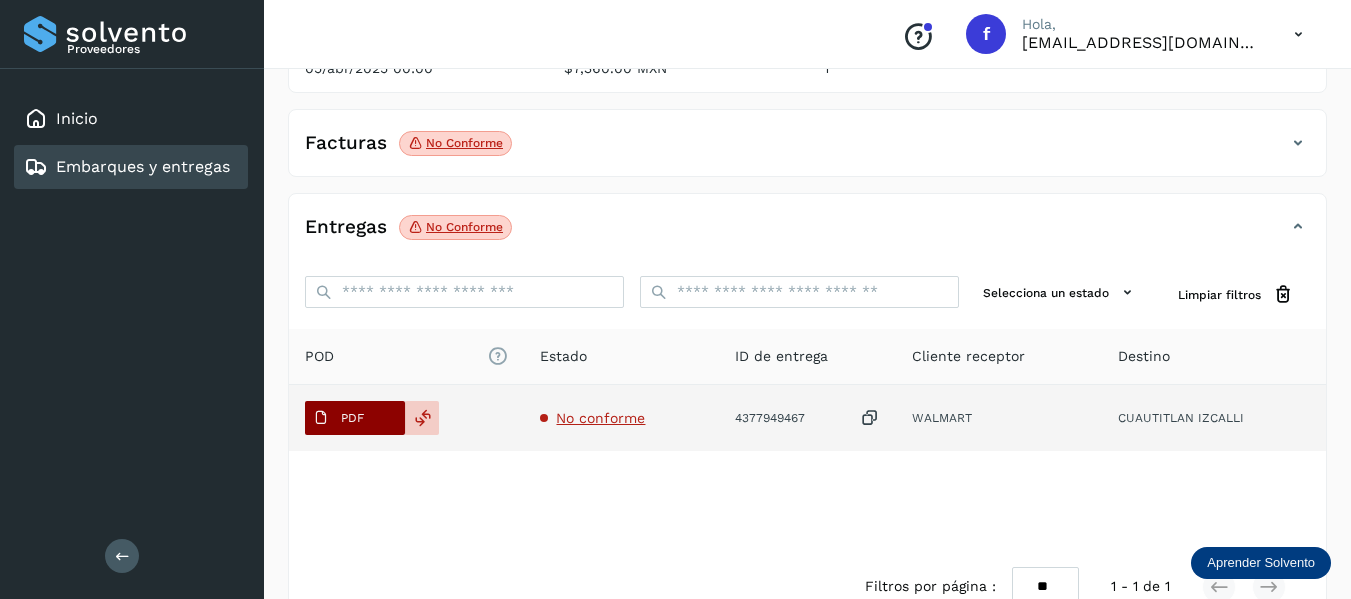 click on "PDF" at bounding box center [338, 418] 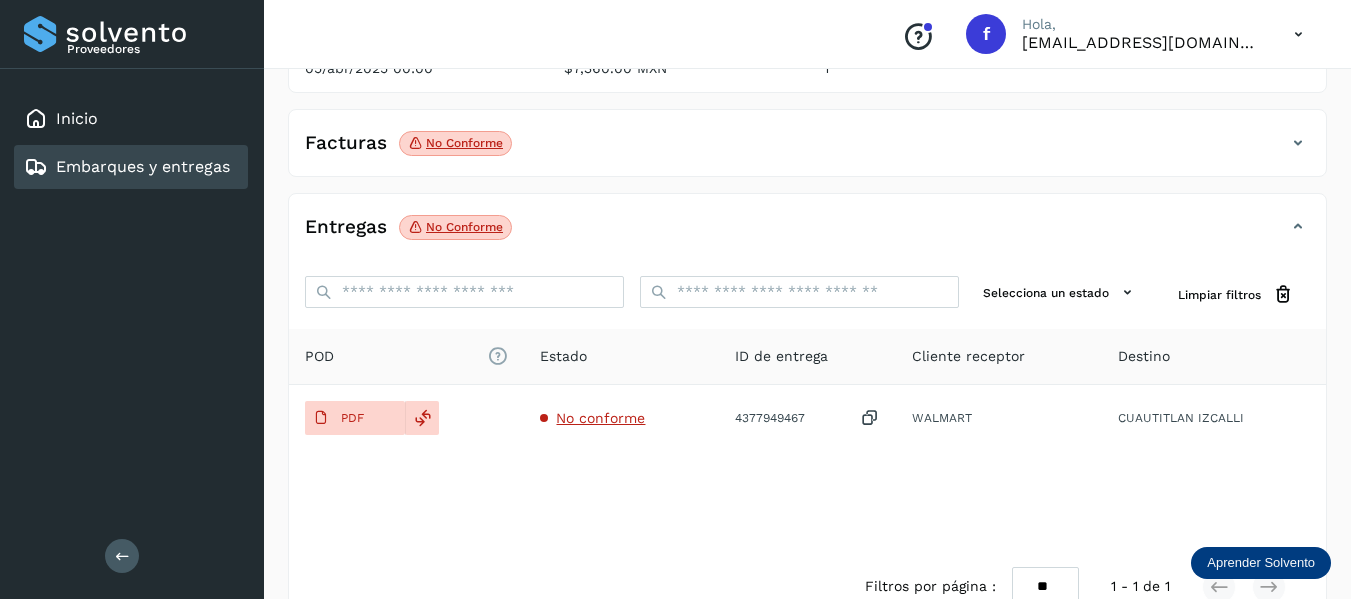 type 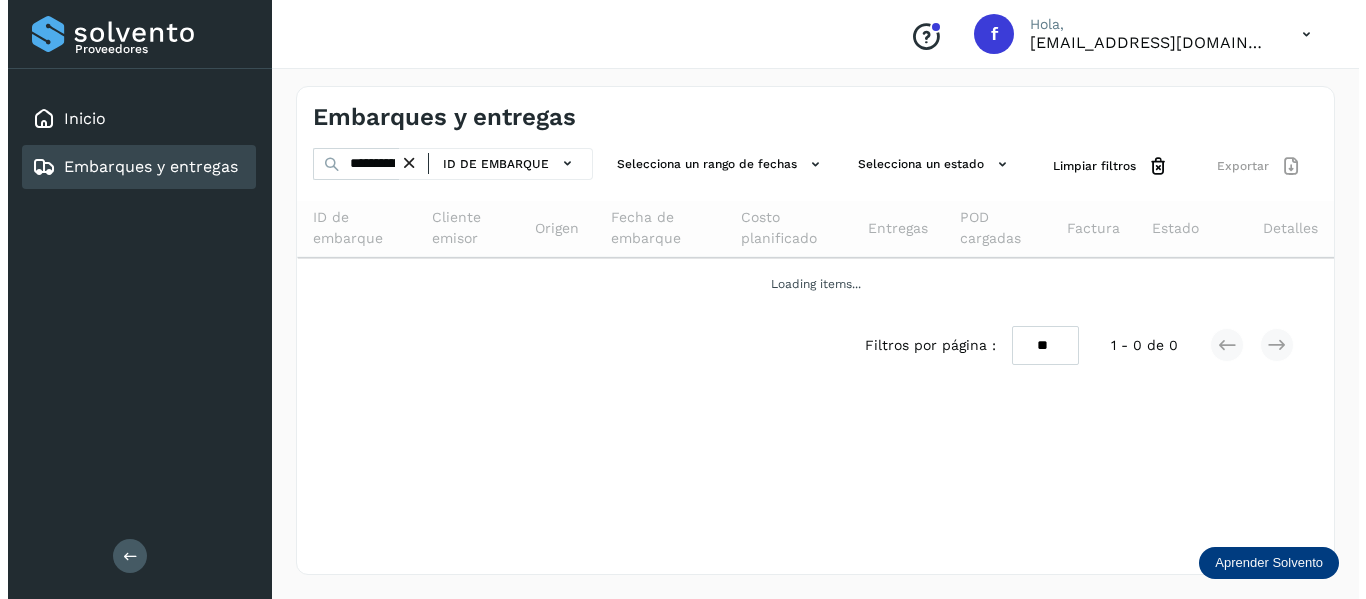scroll, scrollTop: 0, scrollLeft: 0, axis: both 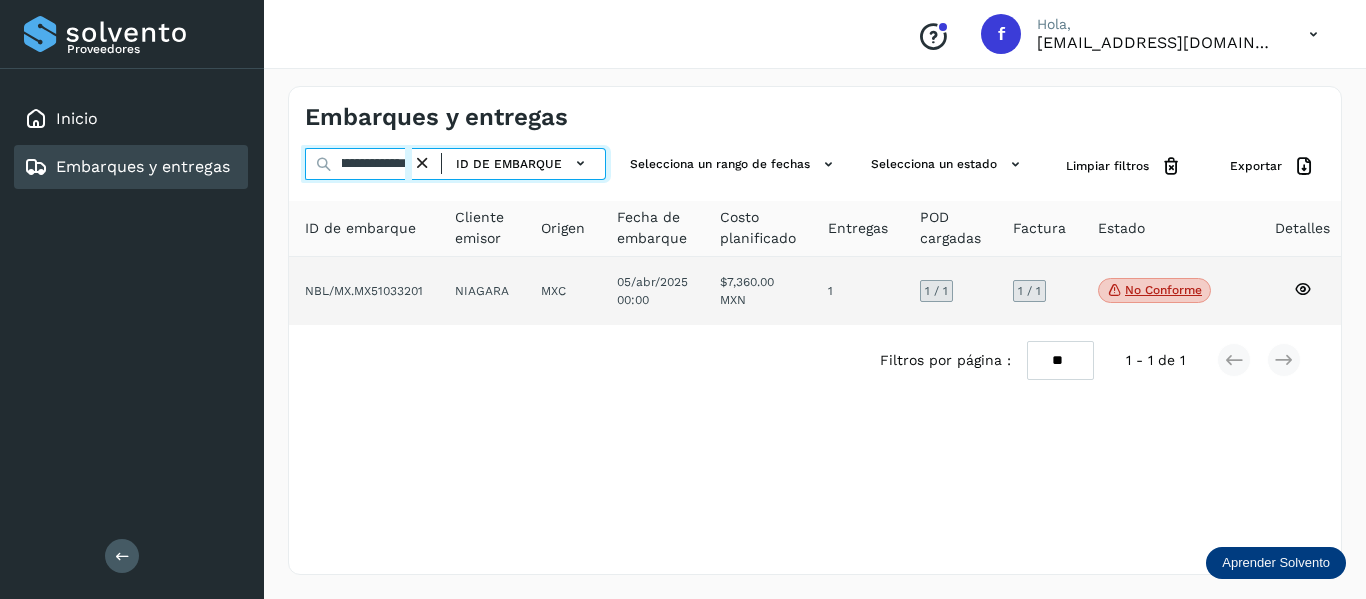 drag, startPoint x: 342, startPoint y: 160, endPoint x: 597, endPoint y: 301, distance: 291.38635 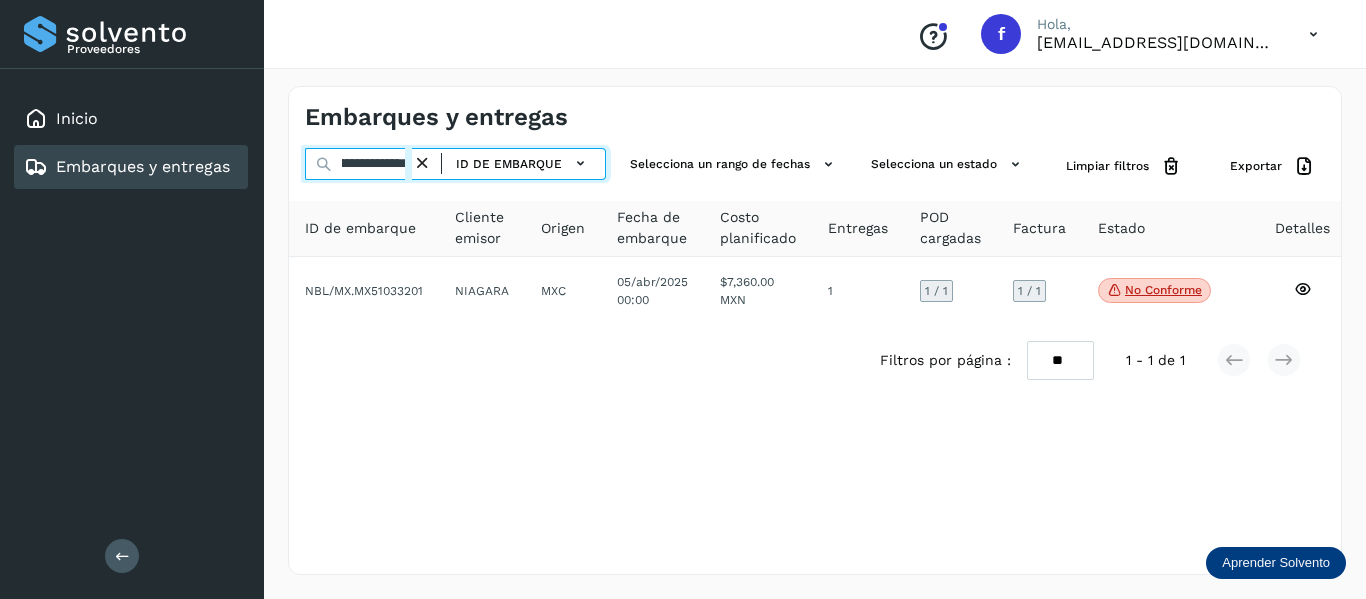 paste 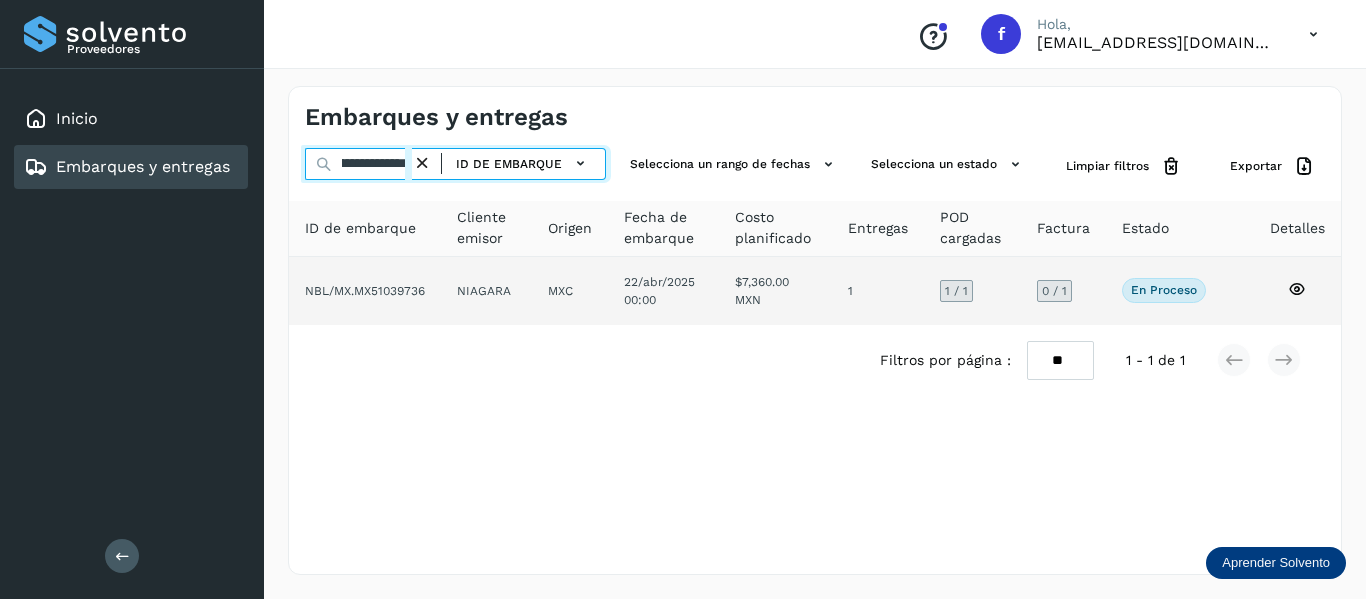 type on "**********" 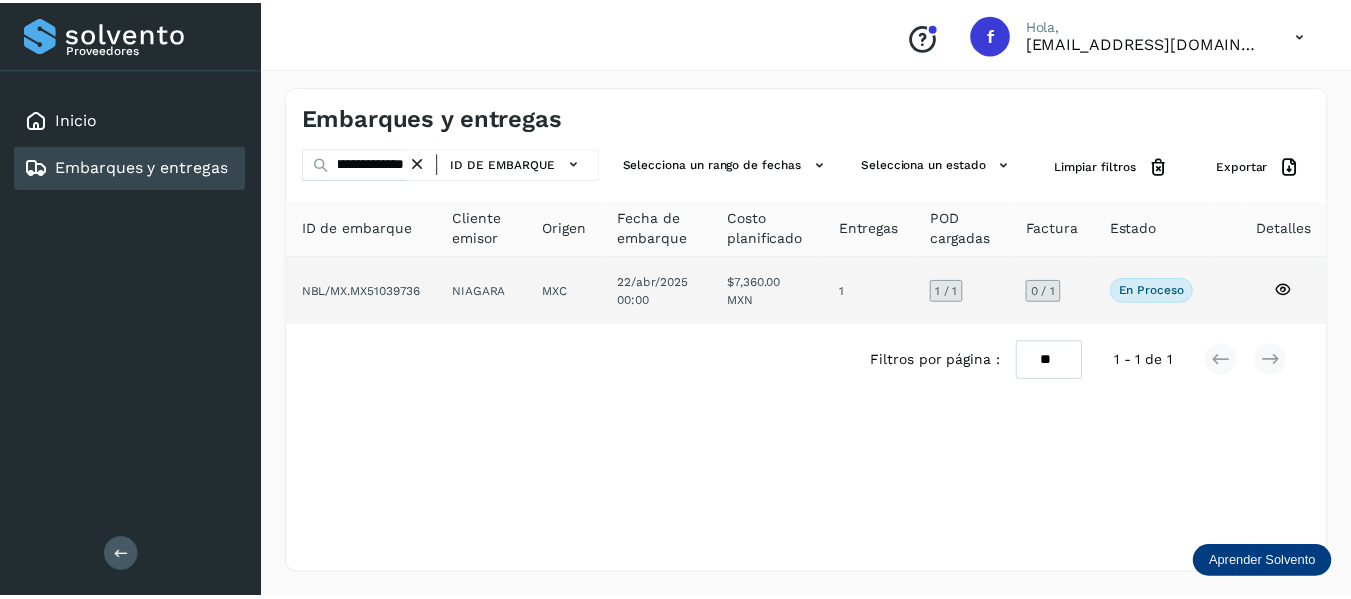 scroll, scrollTop: 0, scrollLeft: 0, axis: both 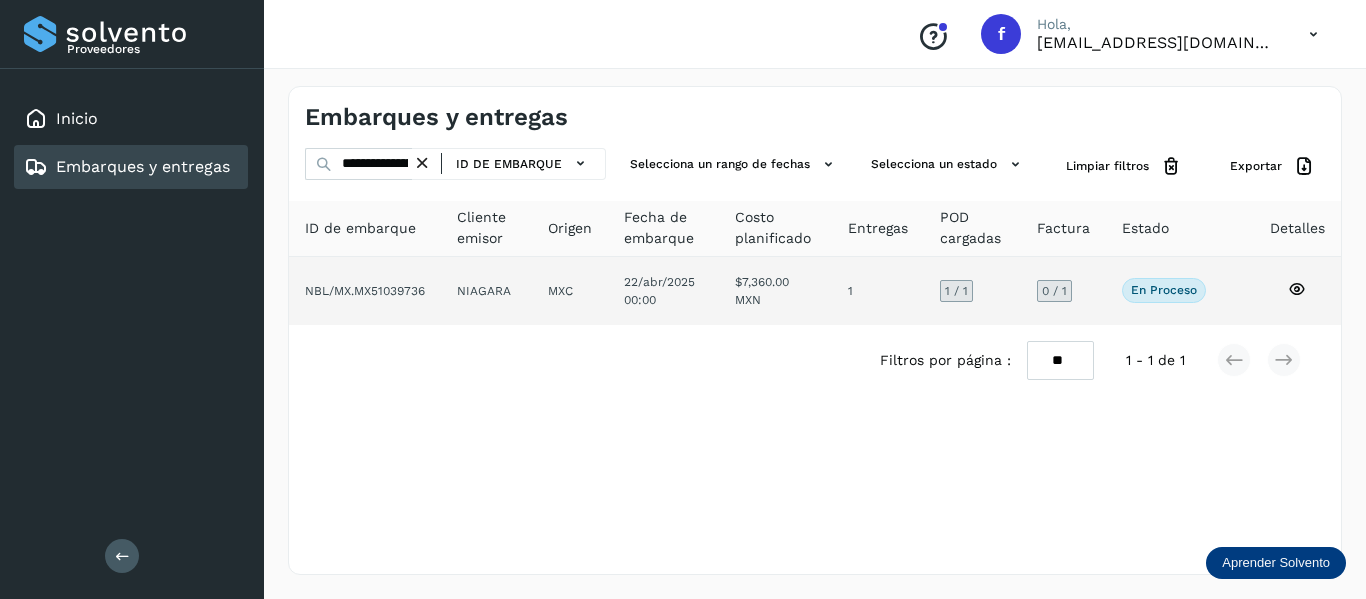 click on "En proceso" at bounding box center (1164, 290) 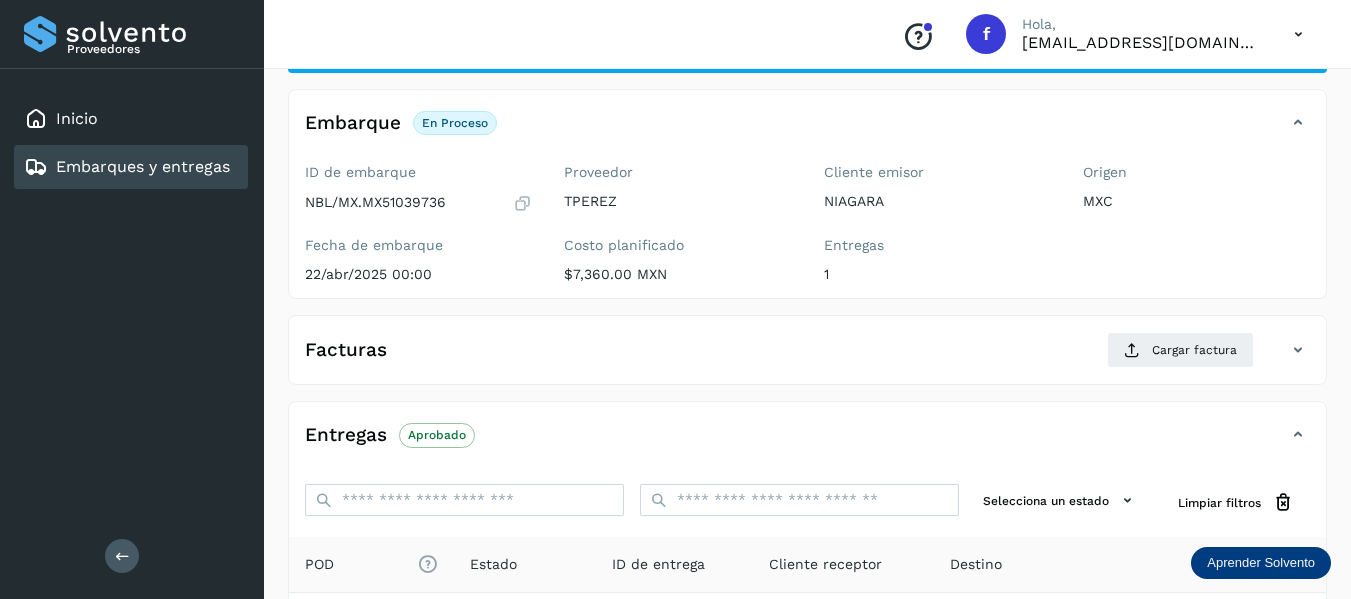 scroll, scrollTop: 200, scrollLeft: 0, axis: vertical 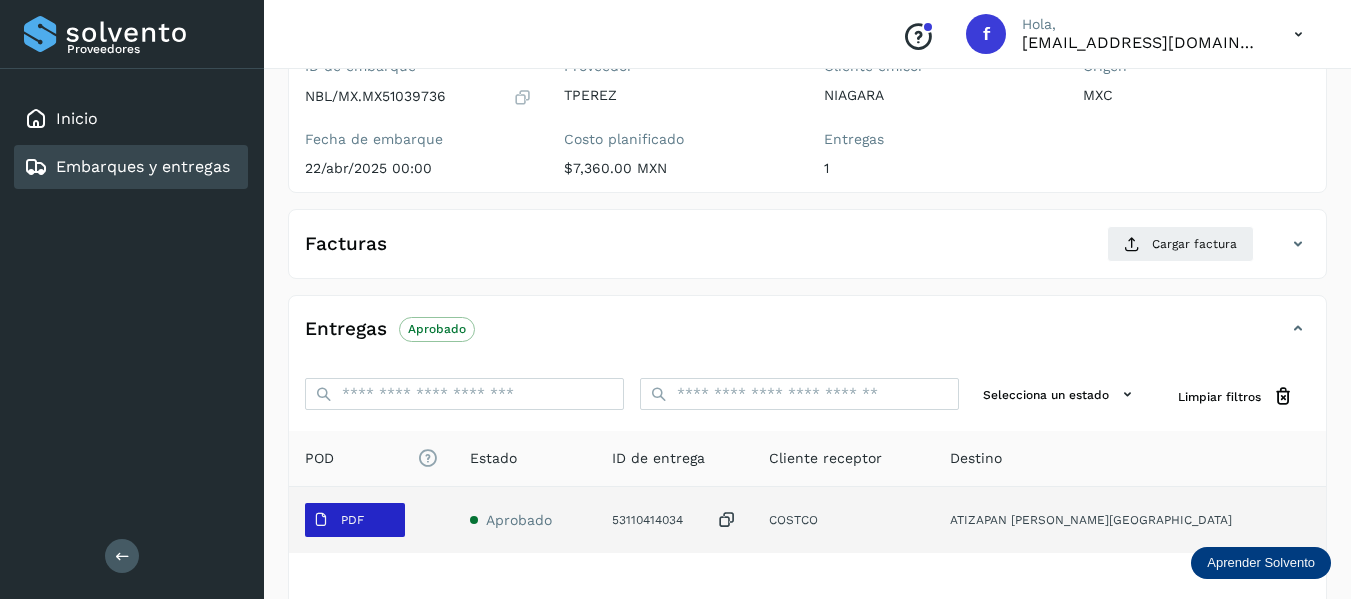 click on "PDF" at bounding box center [338, 520] 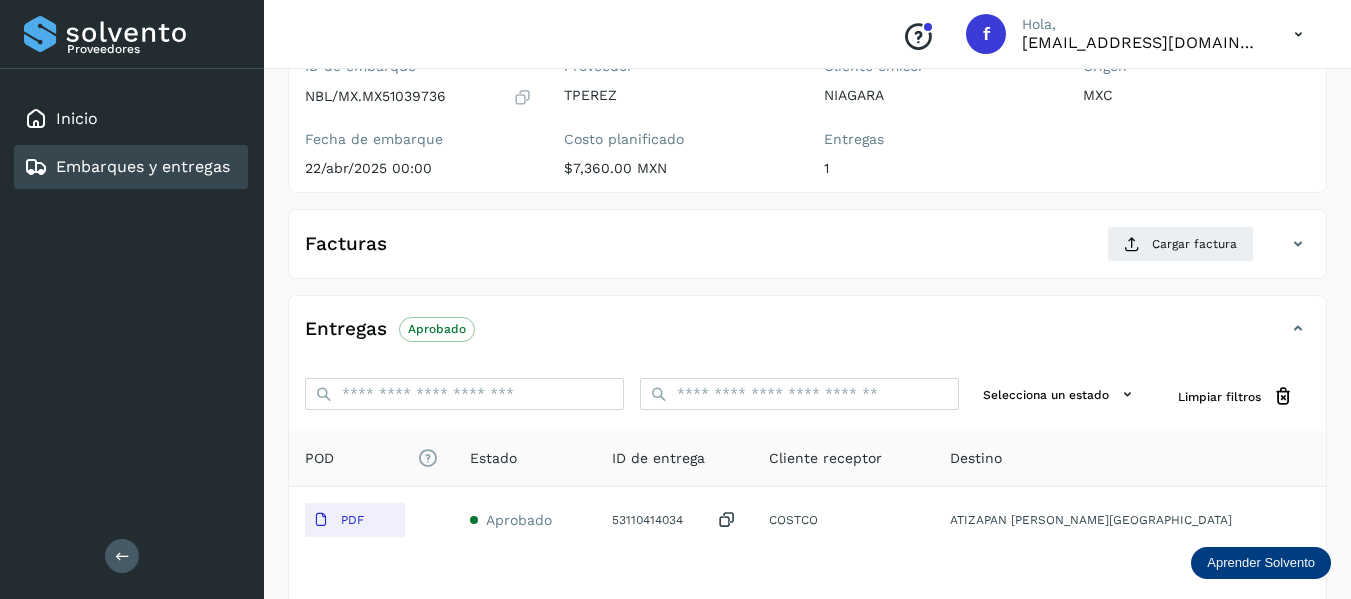 type 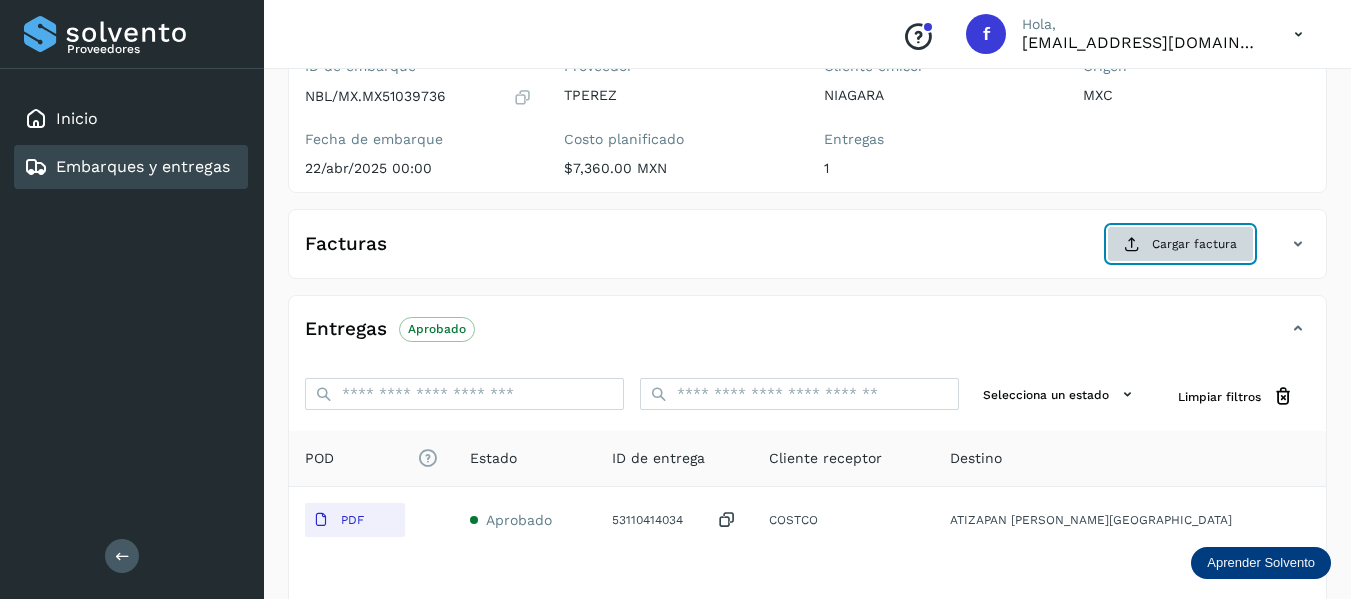 click on "Cargar factura" 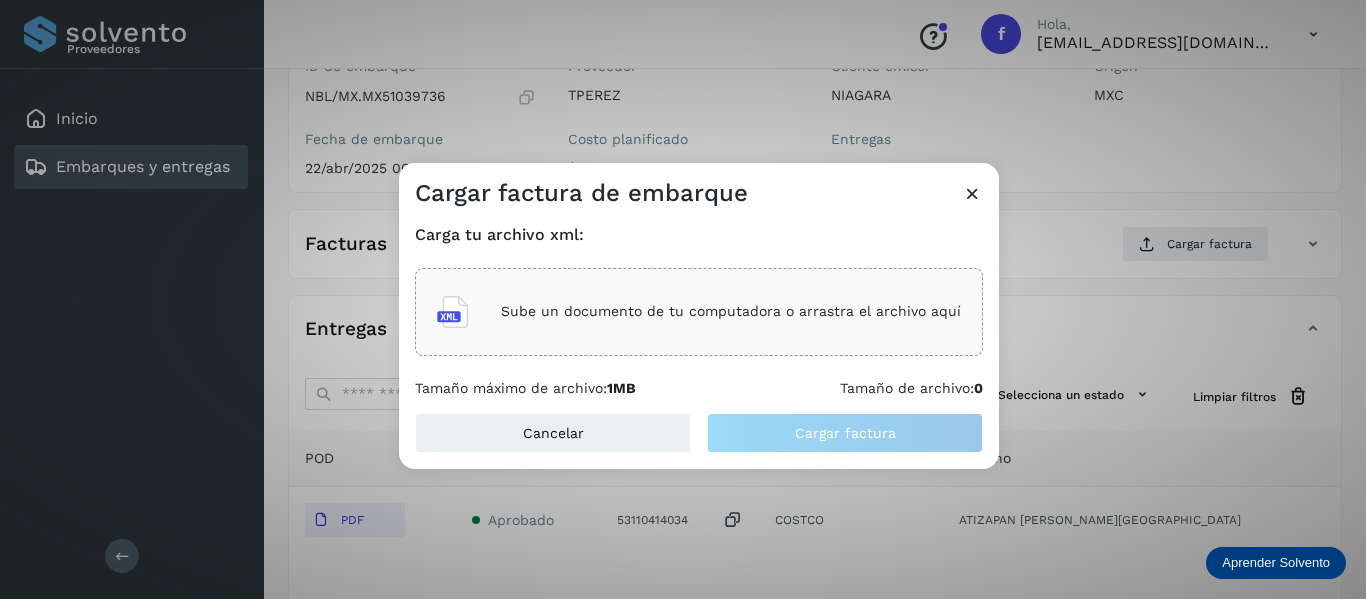 type 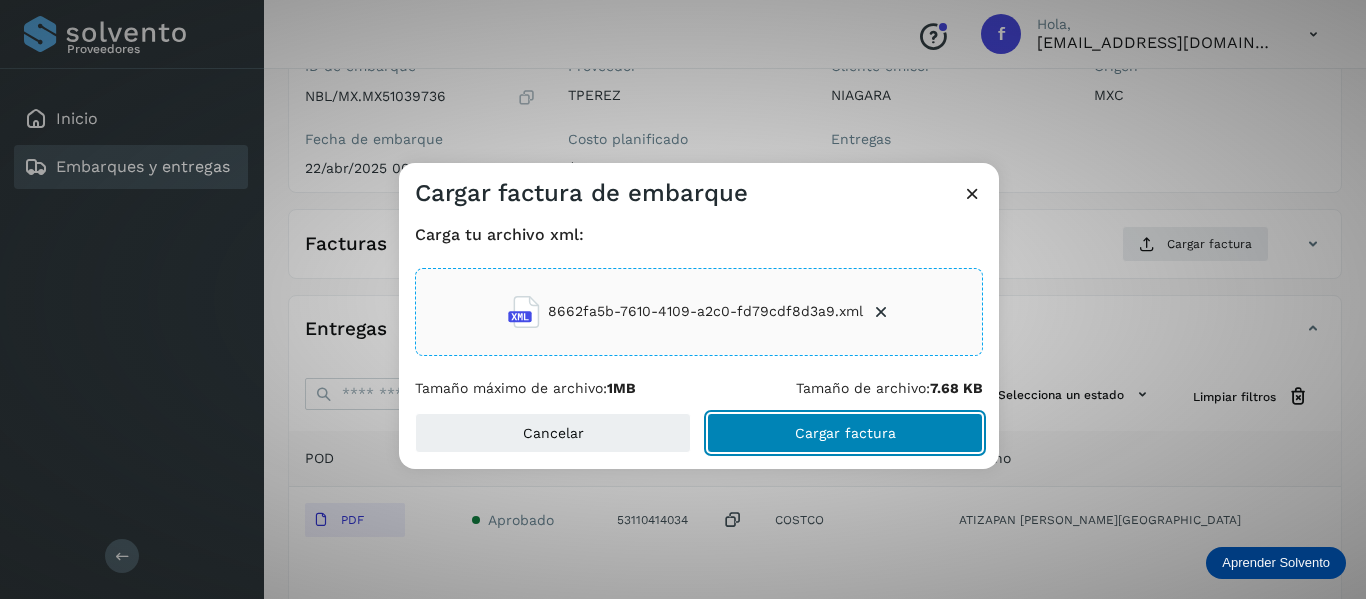 click on "Cargar factura" 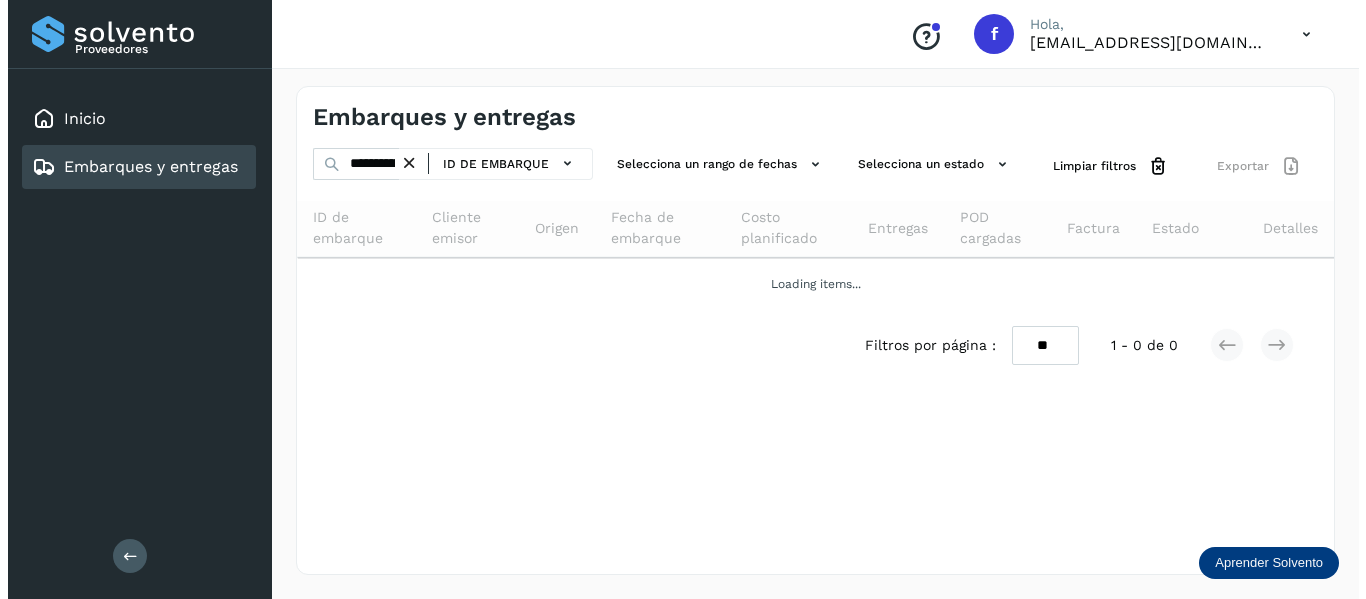 scroll, scrollTop: 0, scrollLeft: 0, axis: both 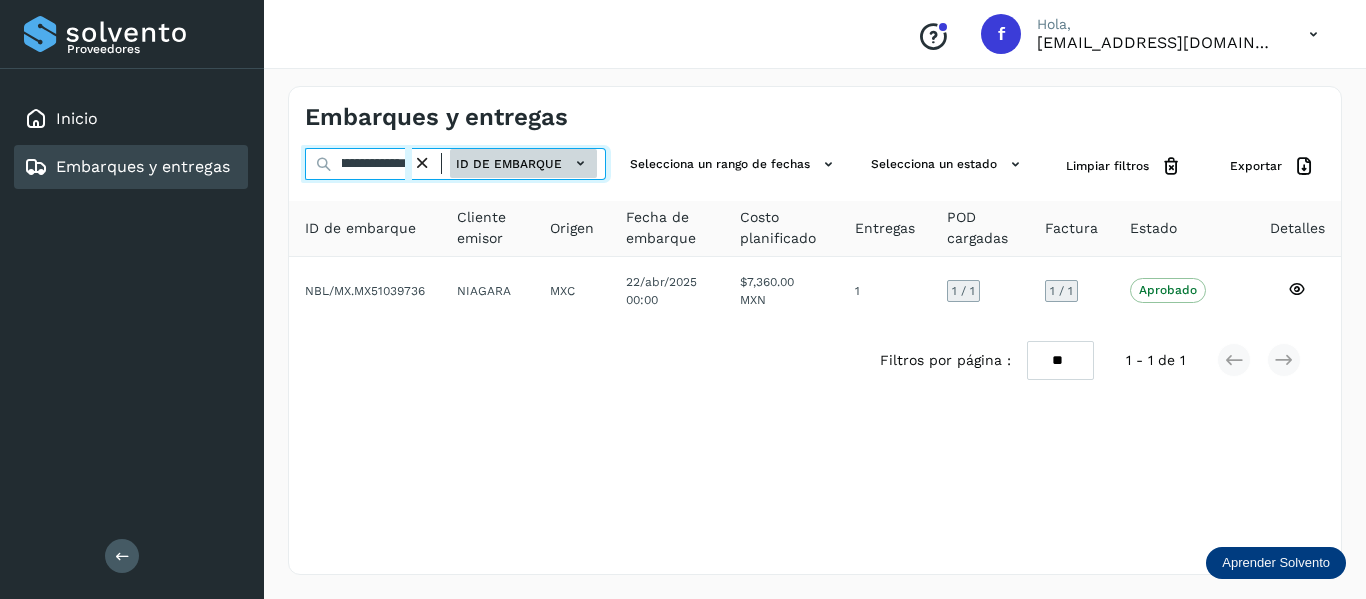 drag, startPoint x: 340, startPoint y: 159, endPoint x: 545, endPoint y: 177, distance: 205.78873 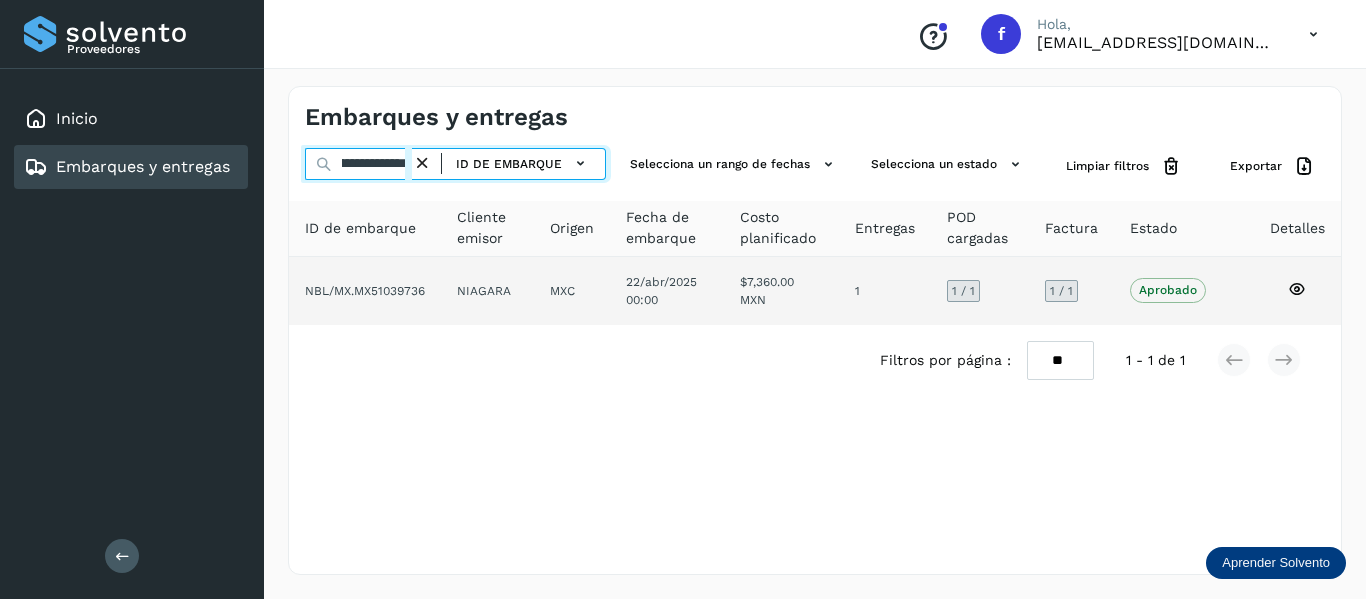 paste 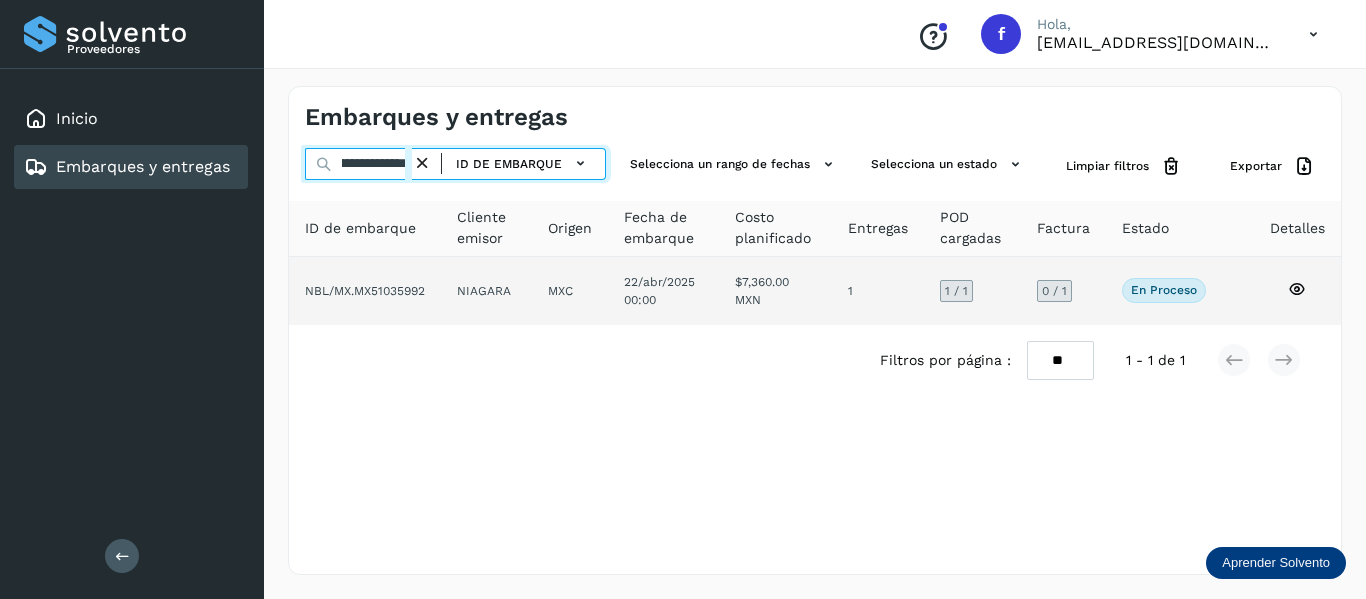 type on "**********" 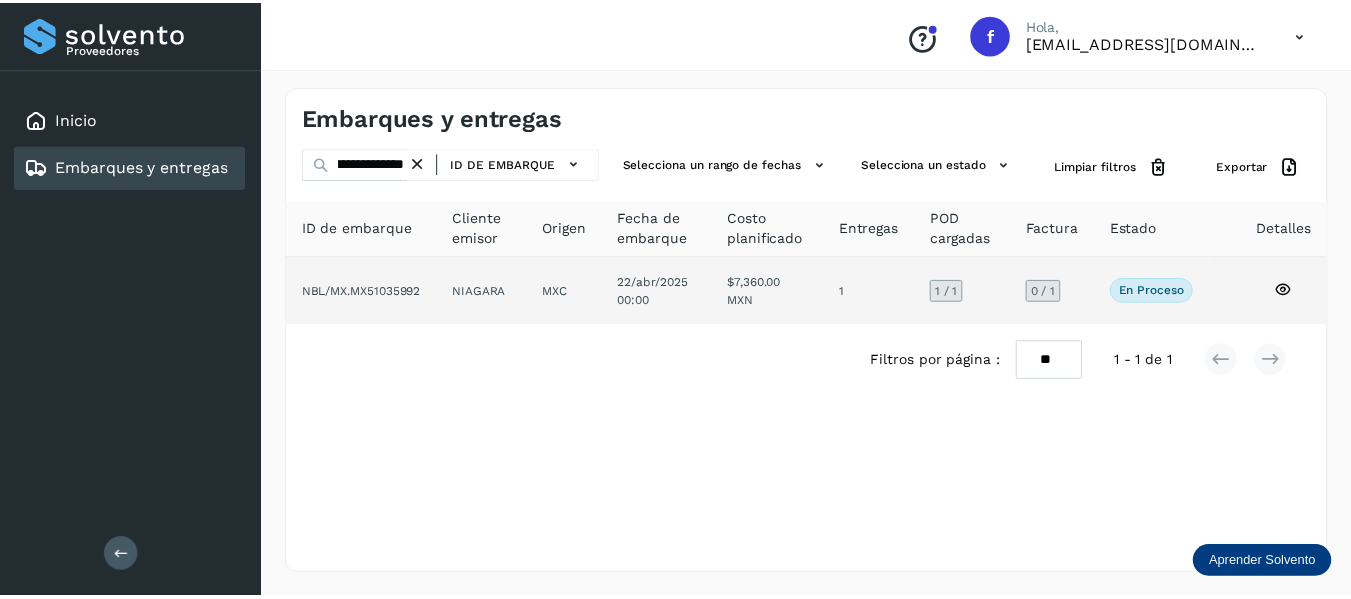 scroll, scrollTop: 0, scrollLeft: 0, axis: both 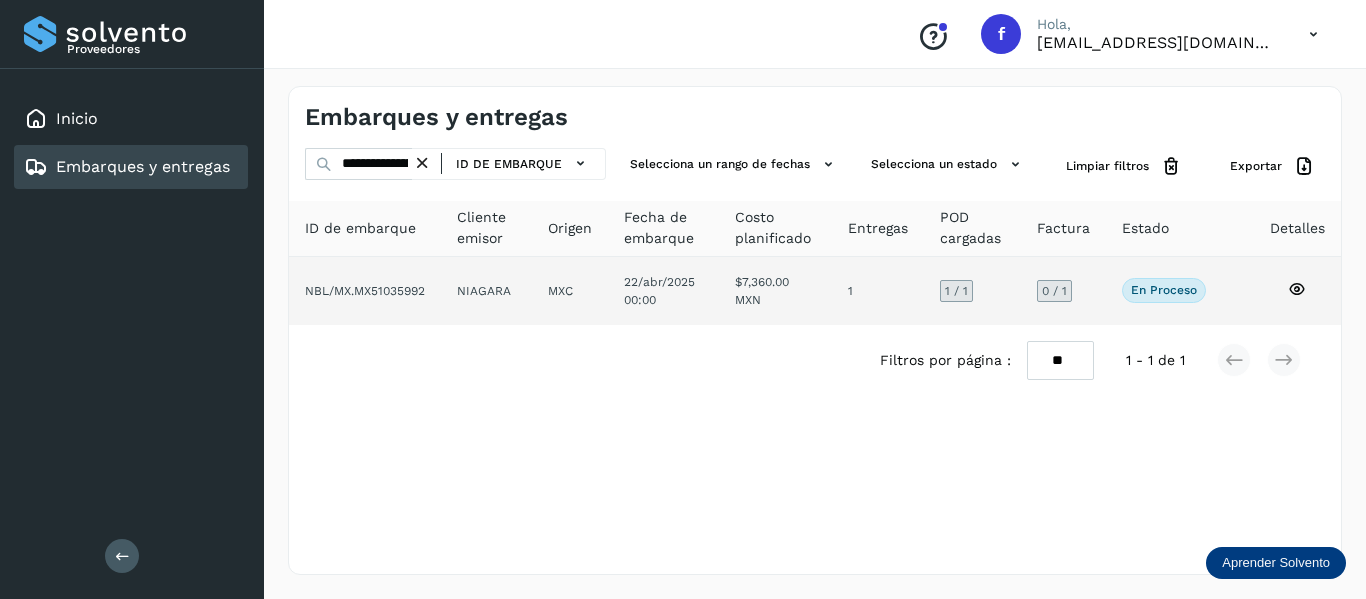 click 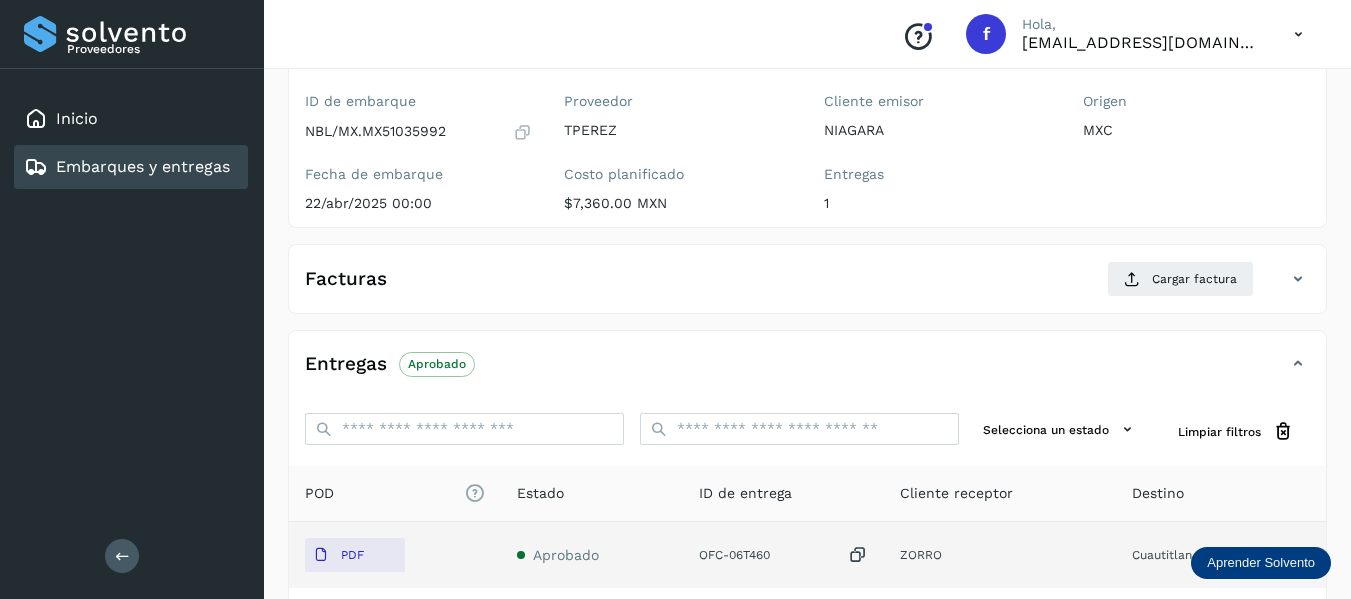 scroll, scrollTop: 200, scrollLeft: 0, axis: vertical 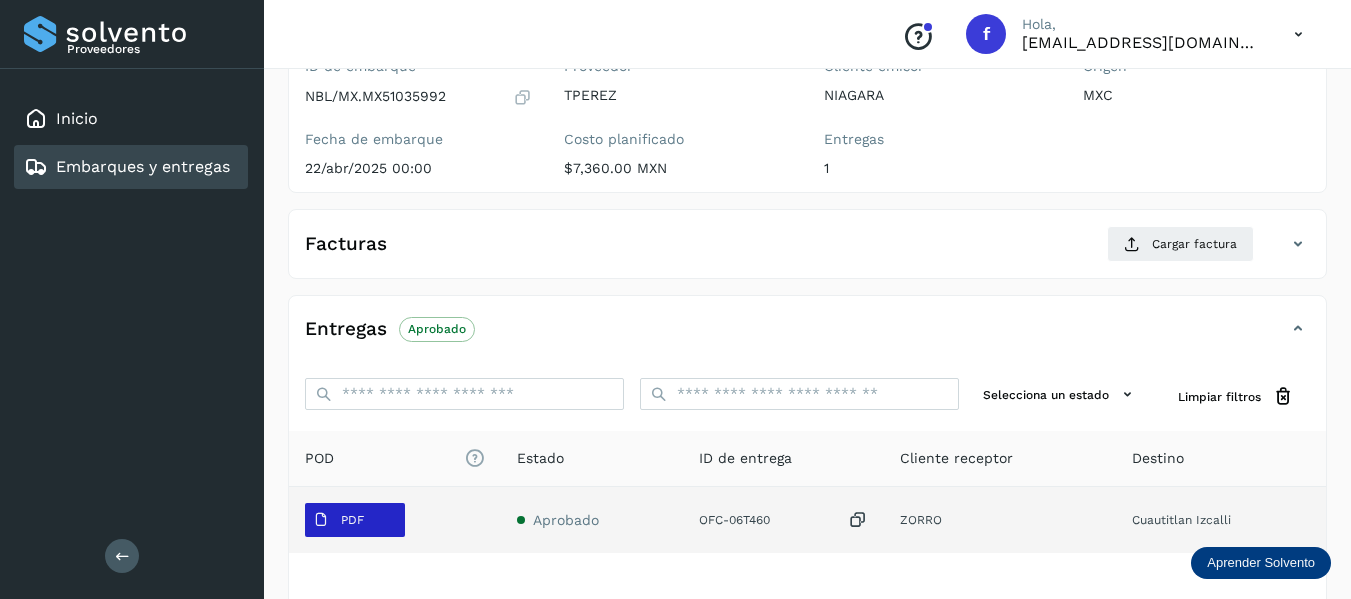click at bounding box center [321, 520] 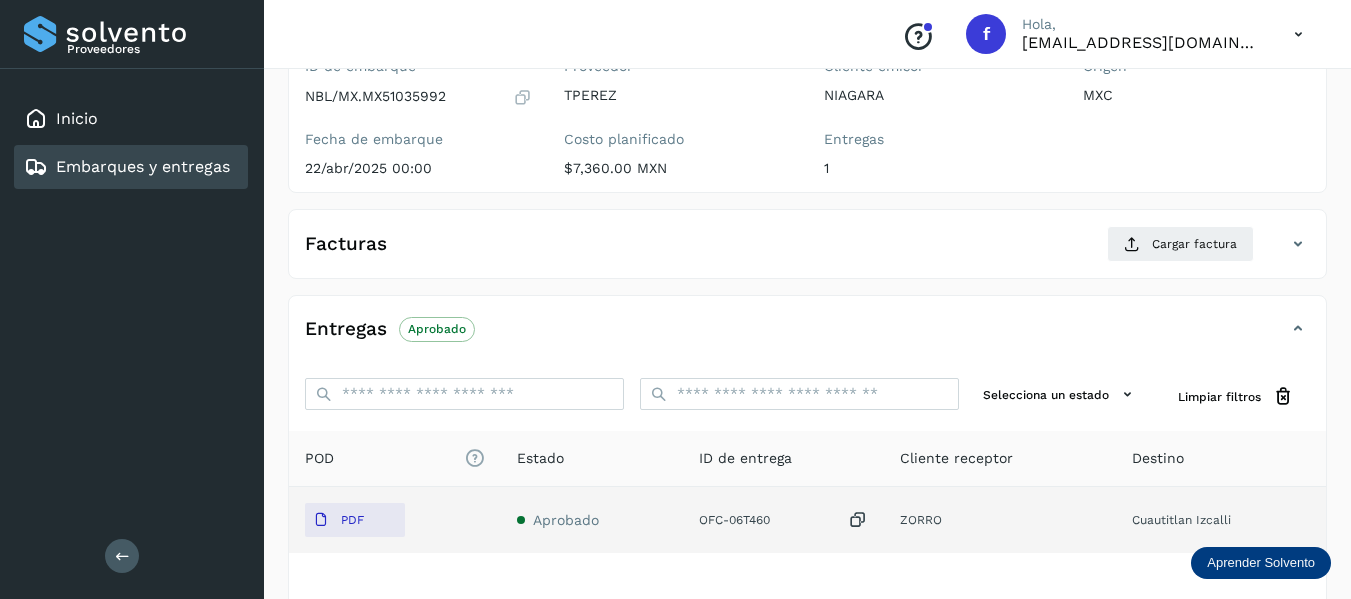 click at bounding box center [858, 520] 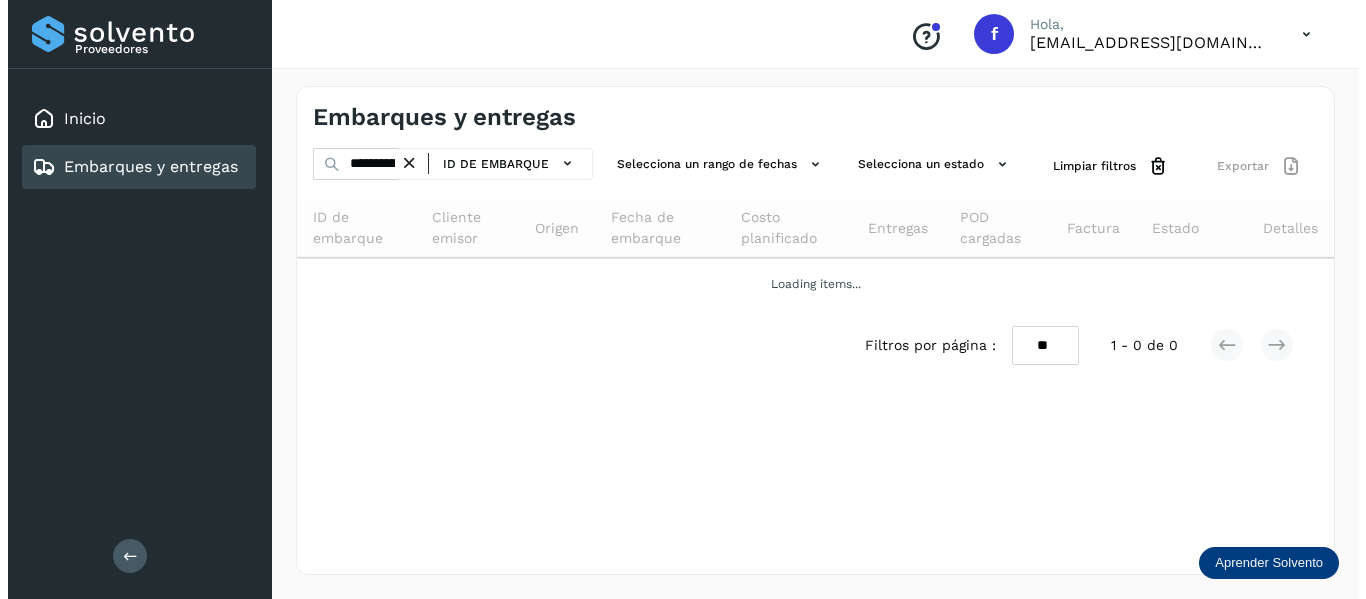 scroll, scrollTop: 0, scrollLeft: 0, axis: both 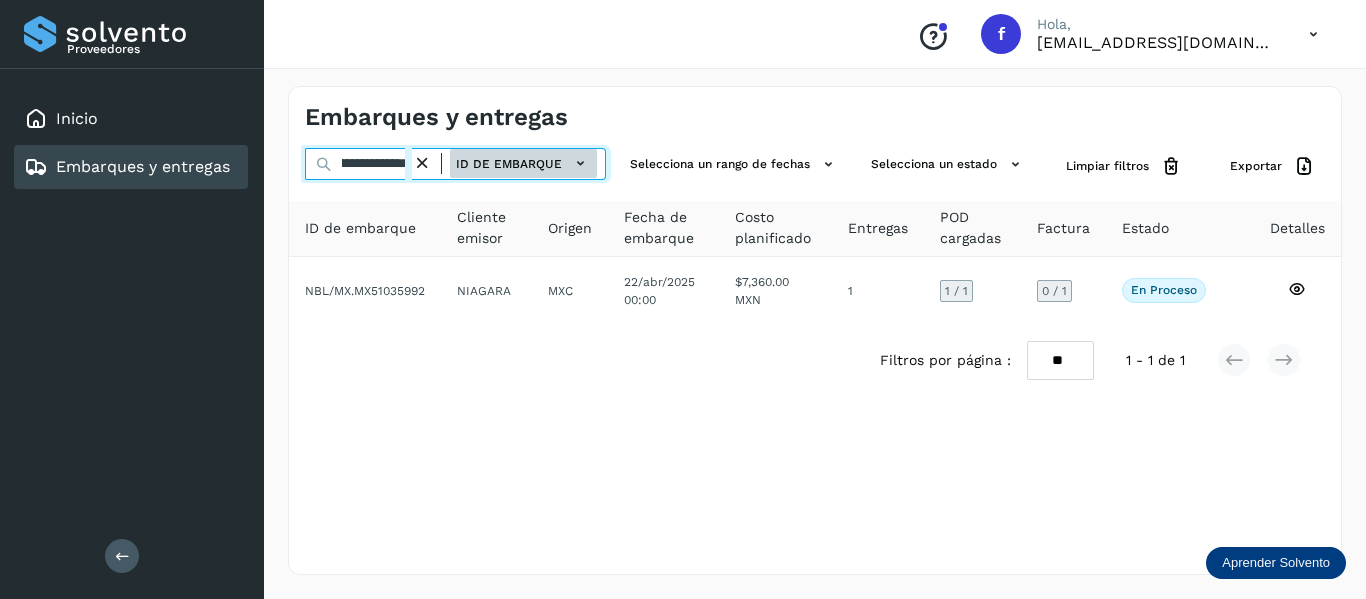 drag, startPoint x: 342, startPoint y: 162, endPoint x: 469, endPoint y: 172, distance: 127.39309 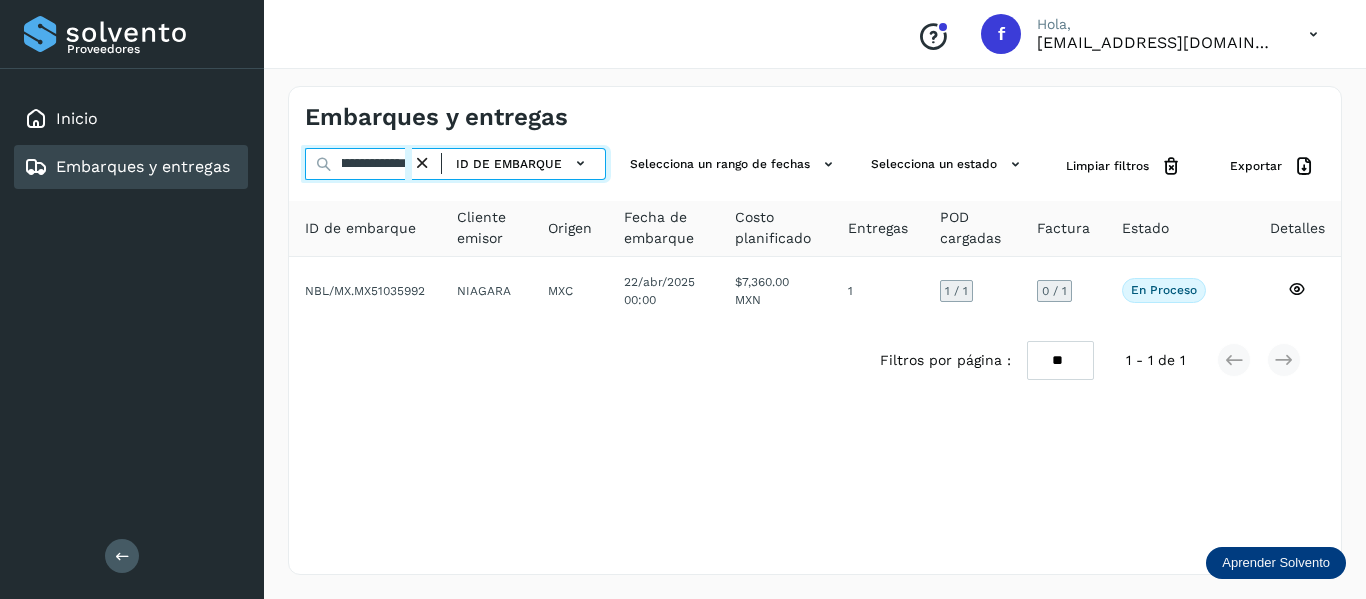 paste 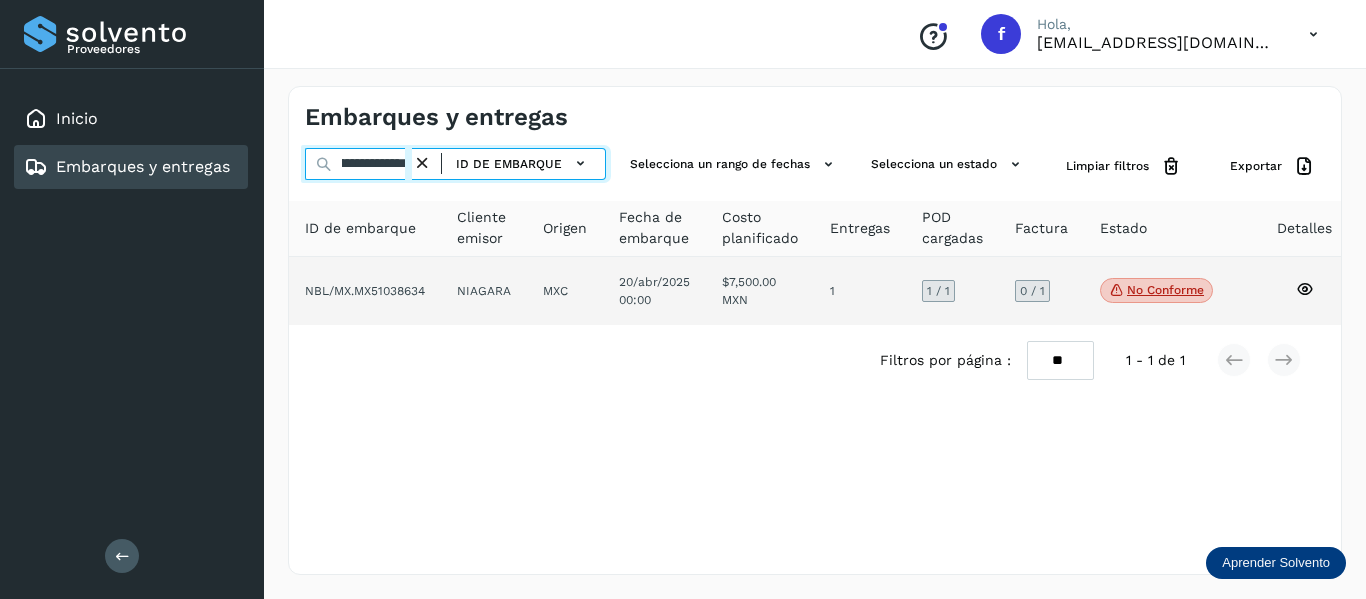 type on "**********" 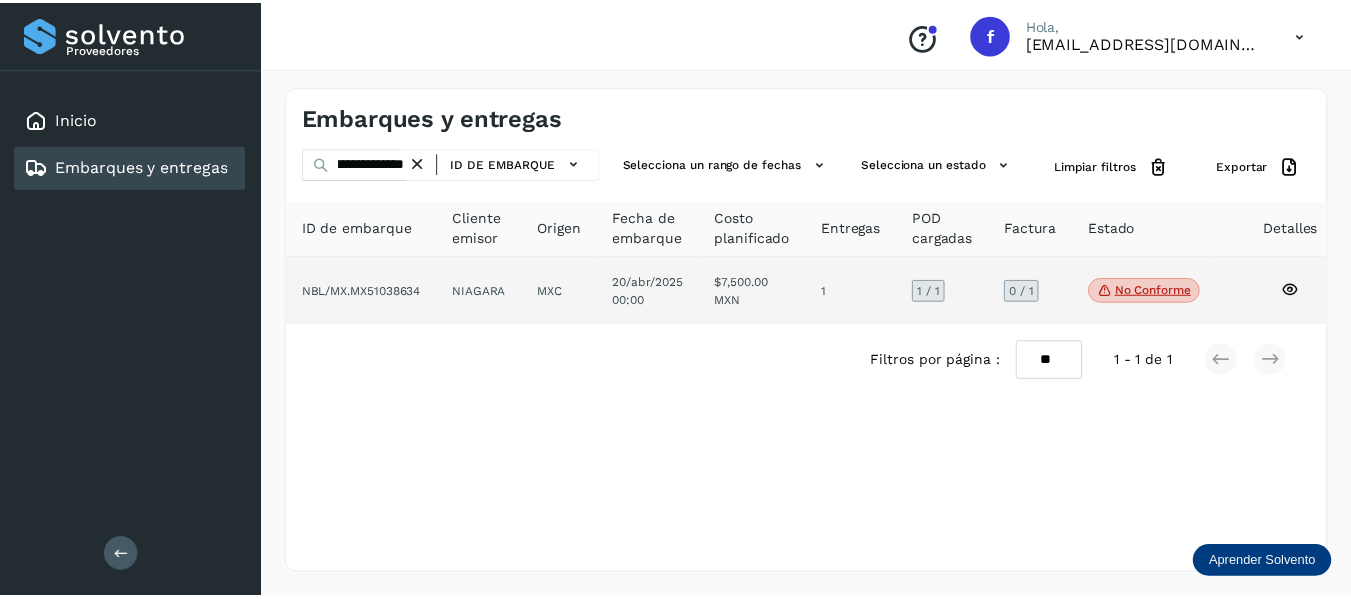 scroll, scrollTop: 0, scrollLeft: 0, axis: both 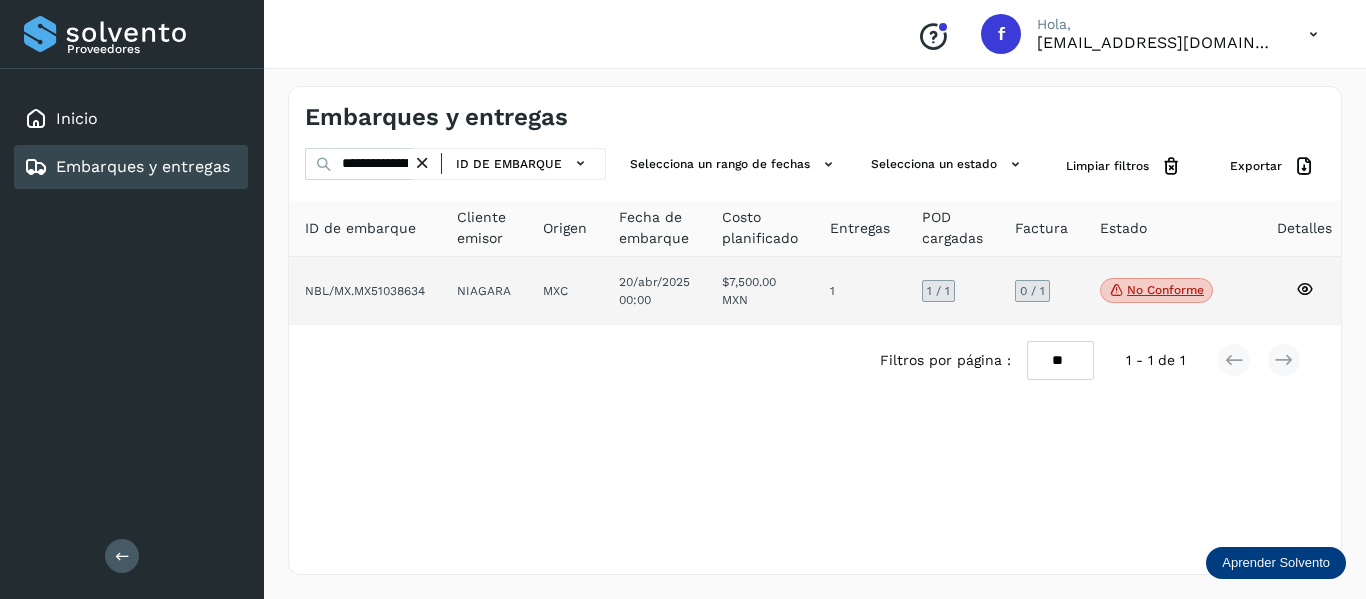 click 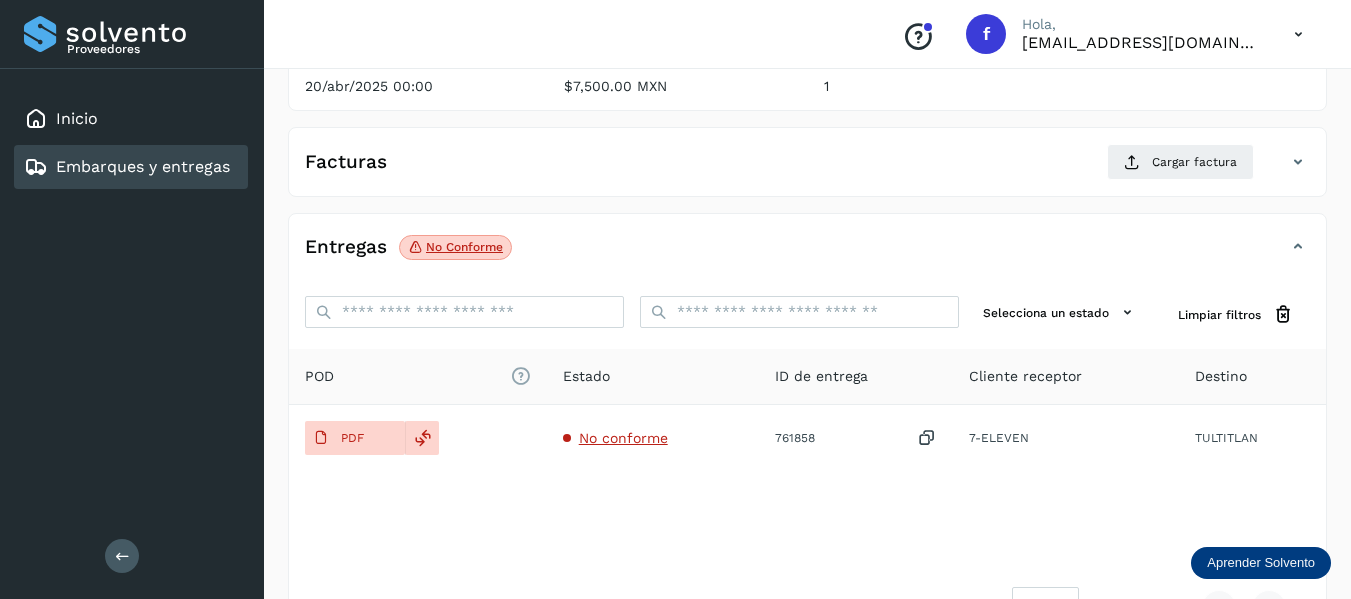 scroll, scrollTop: 300, scrollLeft: 0, axis: vertical 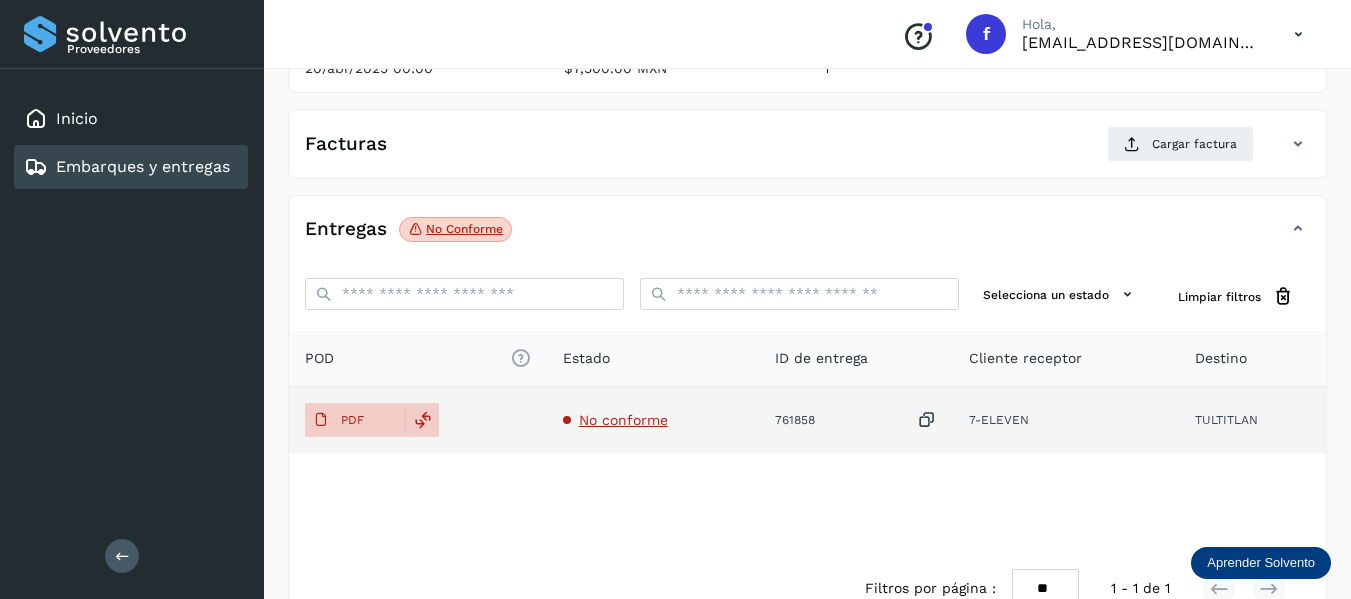 click on "No conforme" at bounding box center (623, 420) 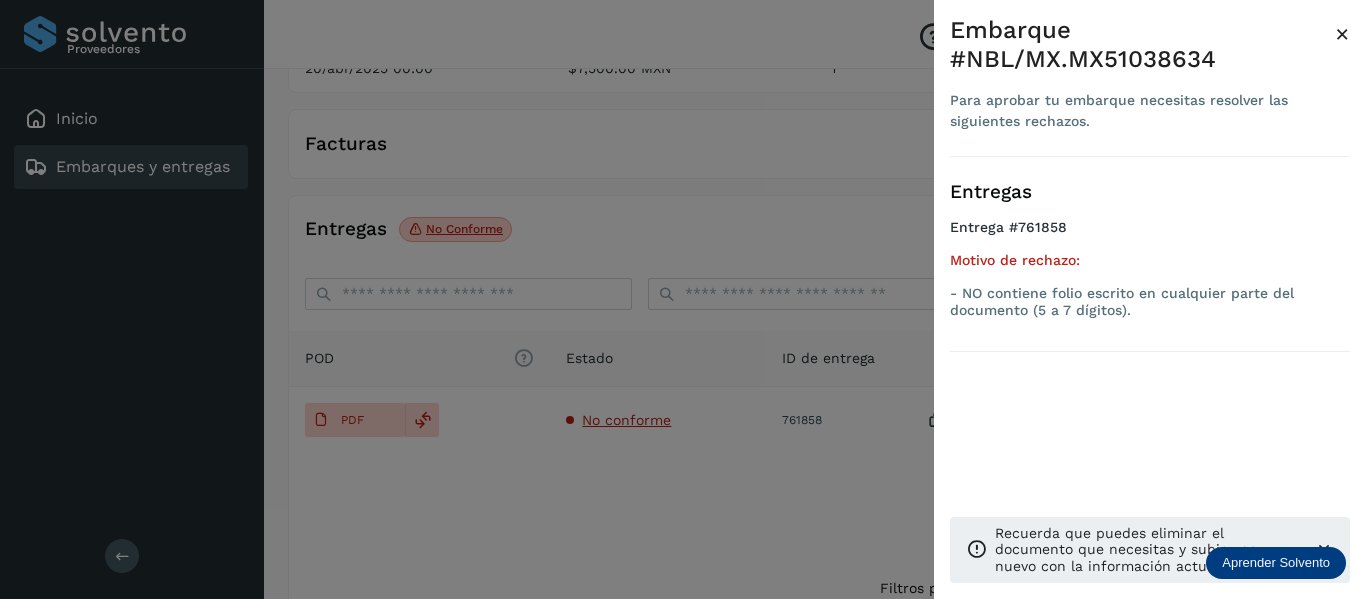 click on "×" at bounding box center [1342, 34] 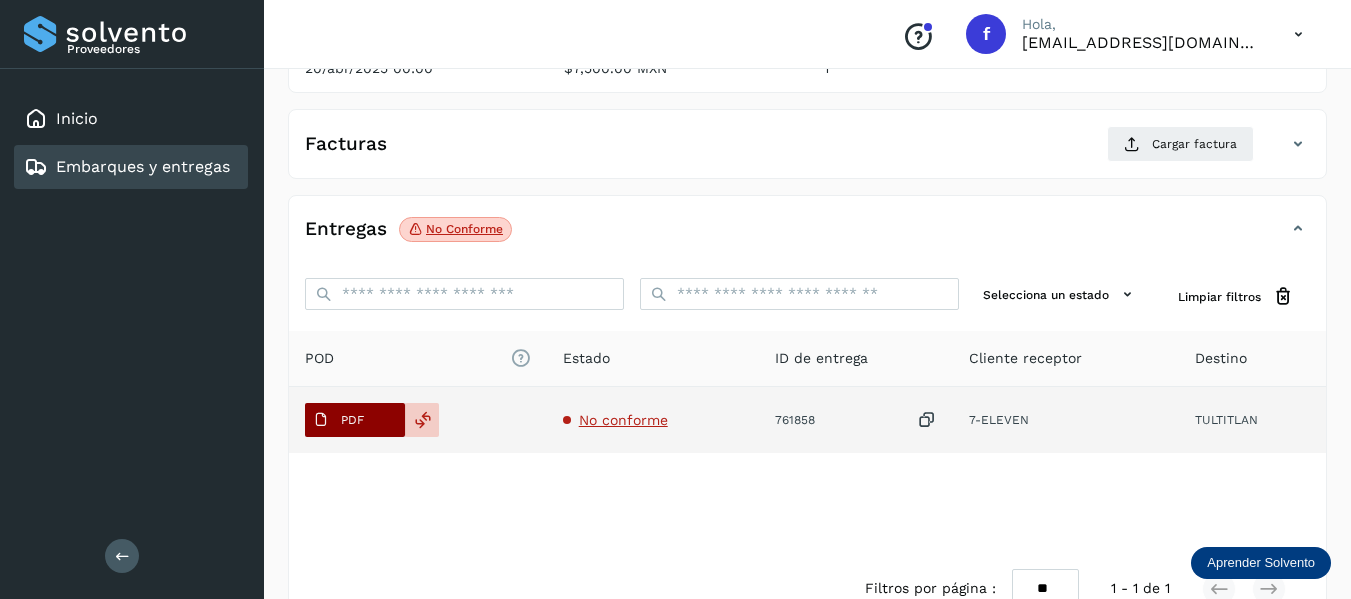 click on "PDF" at bounding box center (352, 420) 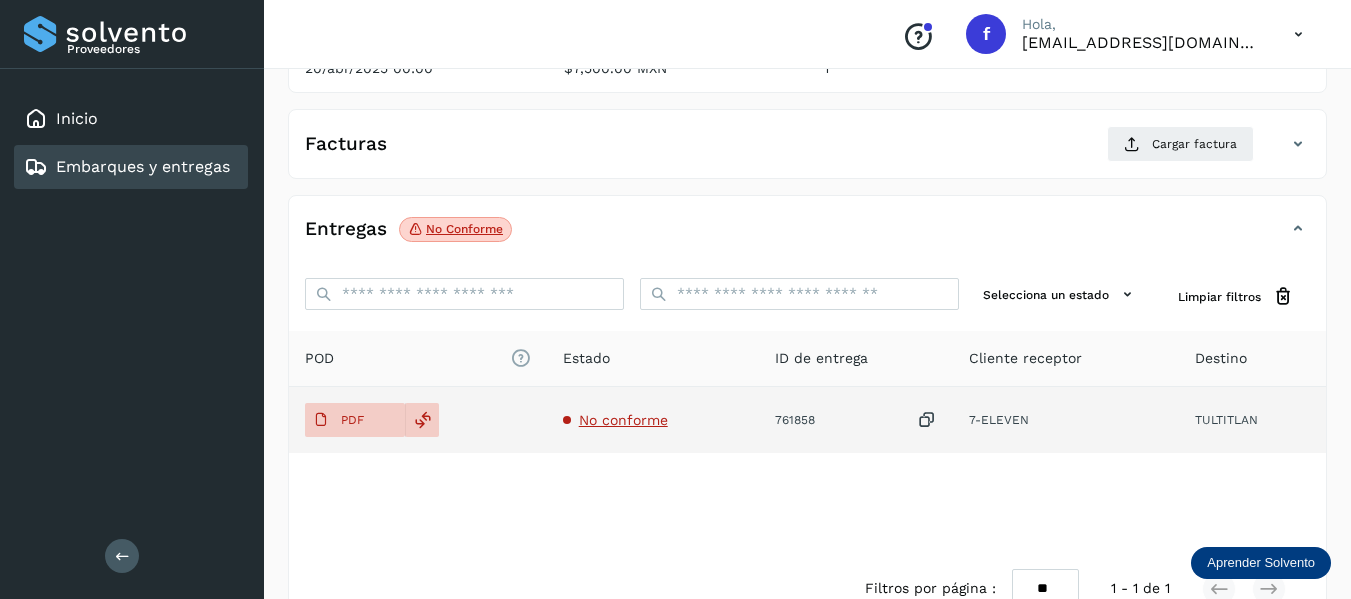 click on "No conforme" at bounding box center [623, 420] 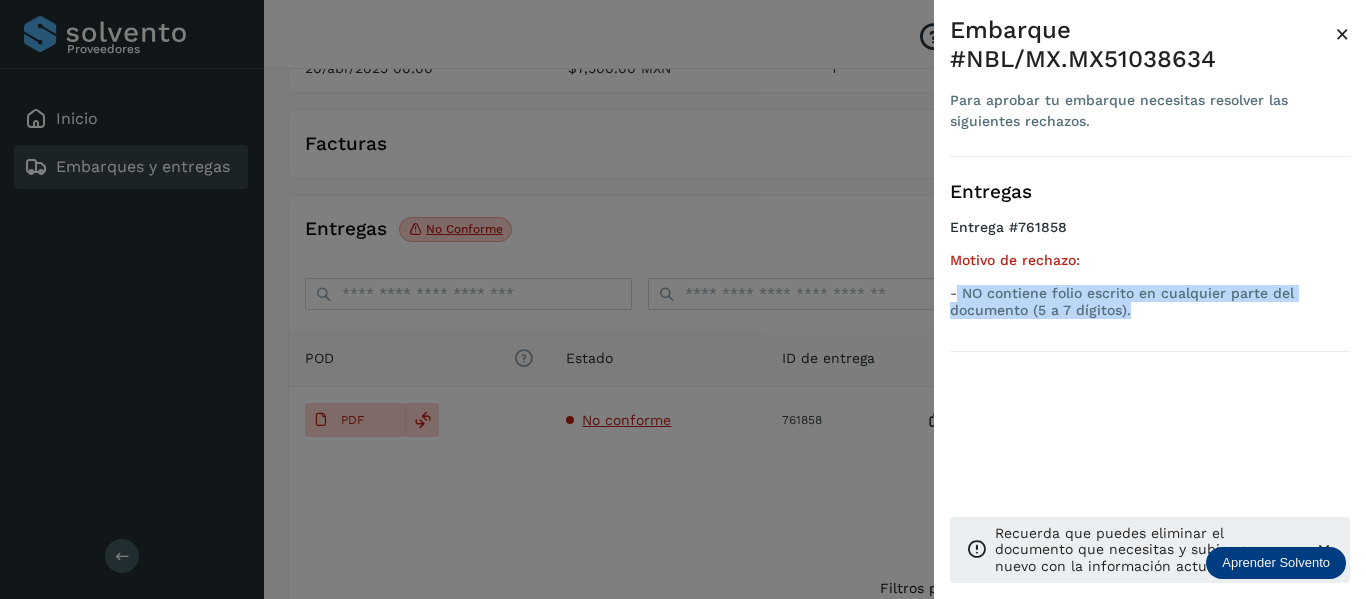 drag, startPoint x: 958, startPoint y: 293, endPoint x: 1129, endPoint y: 308, distance: 171.65663 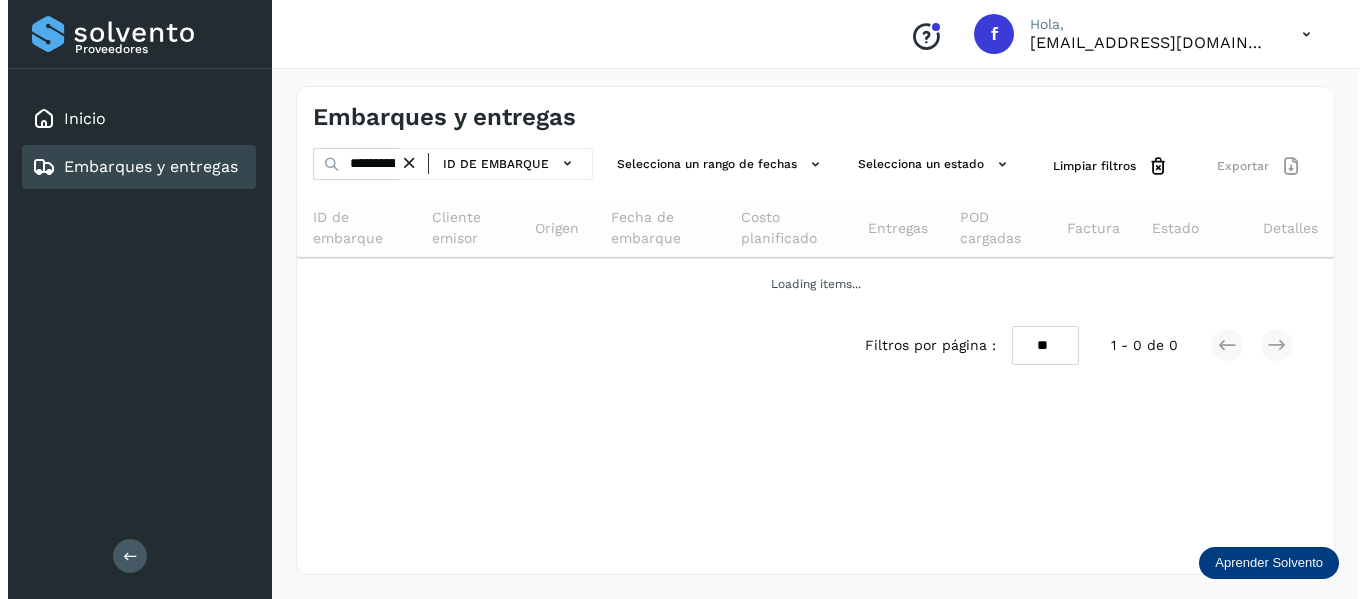 scroll, scrollTop: 0, scrollLeft: 0, axis: both 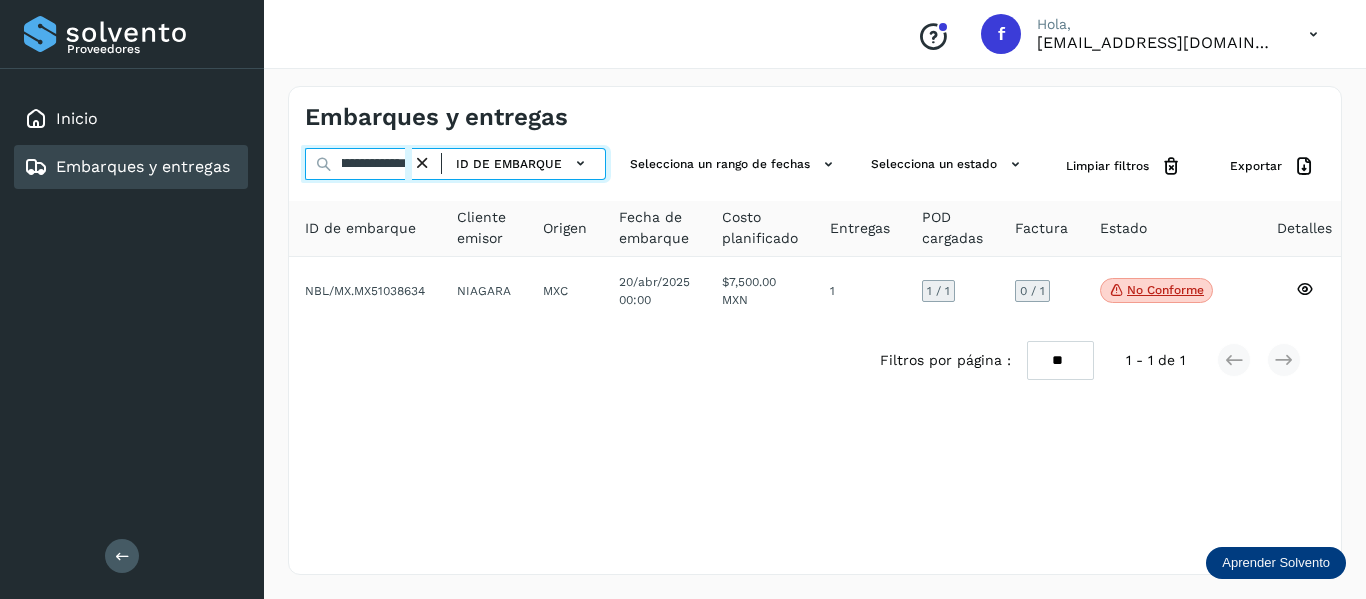 drag, startPoint x: 342, startPoint y: 166, endPoint x: 501, endPoint y: 181, distance: 159.70598 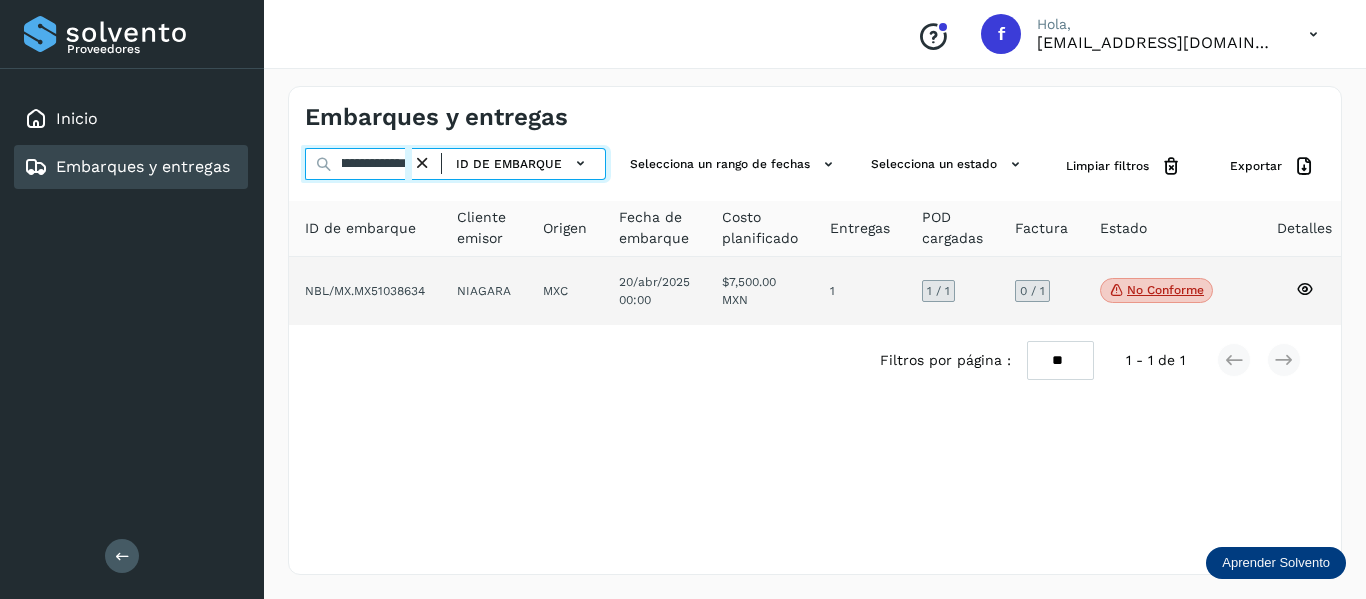paste 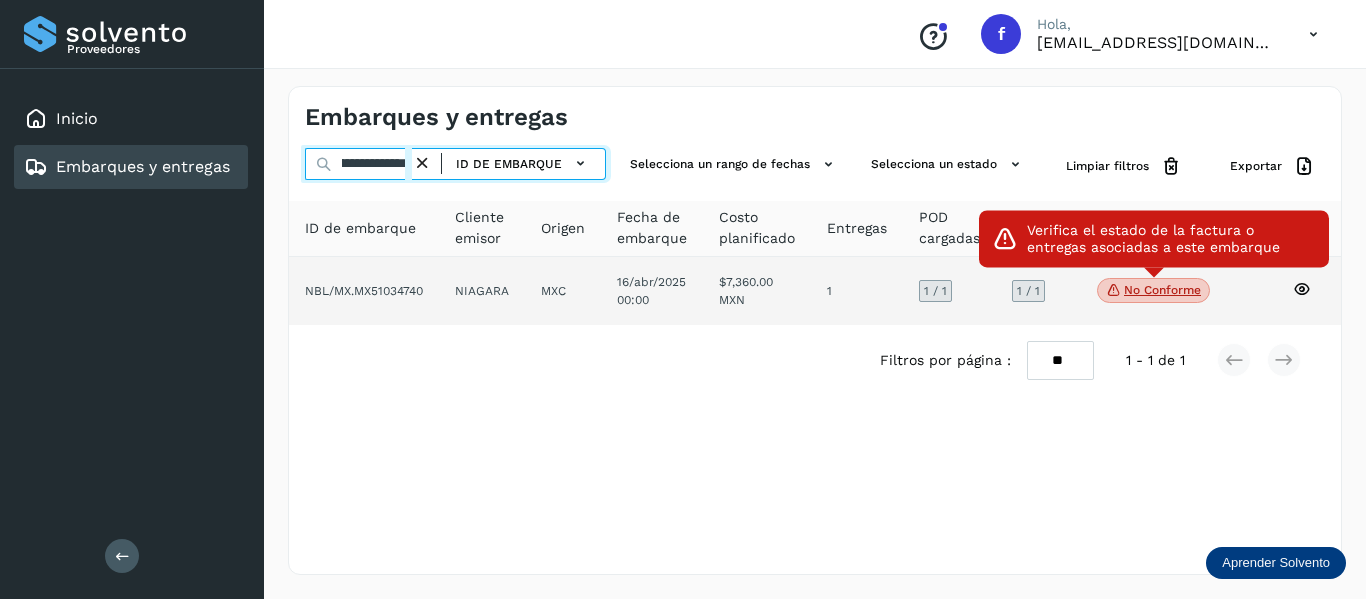 type on "**********" 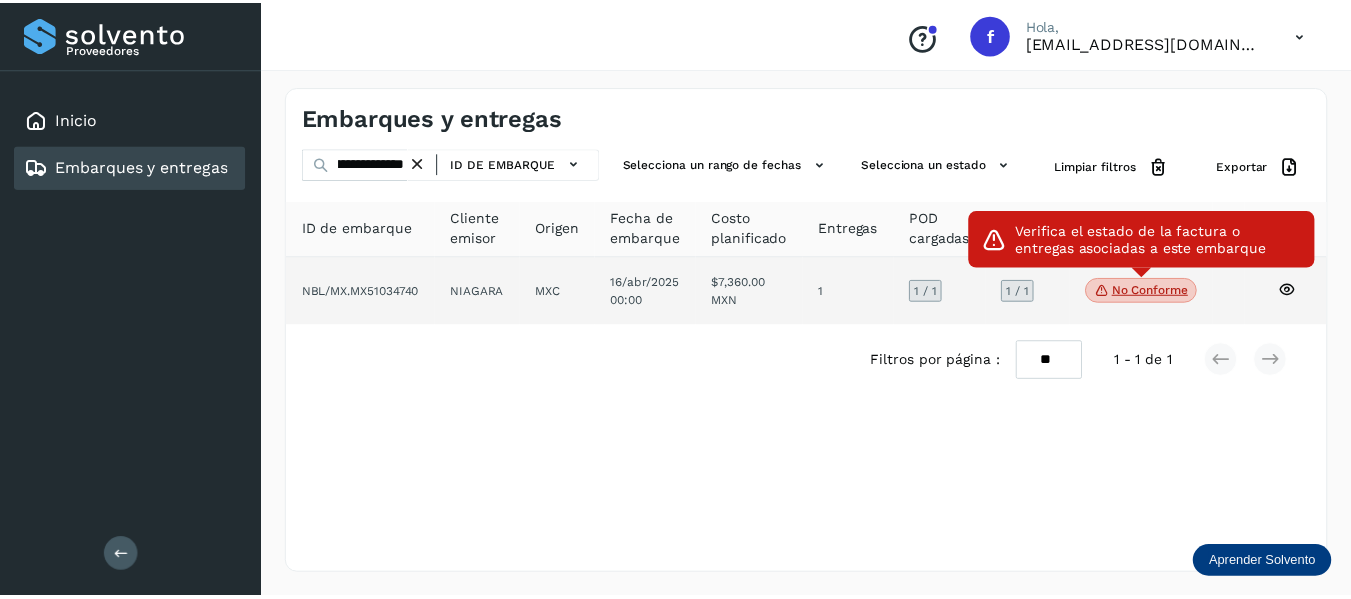 scroll, scrollTop: 0, scrollLeft: 0, axis: both 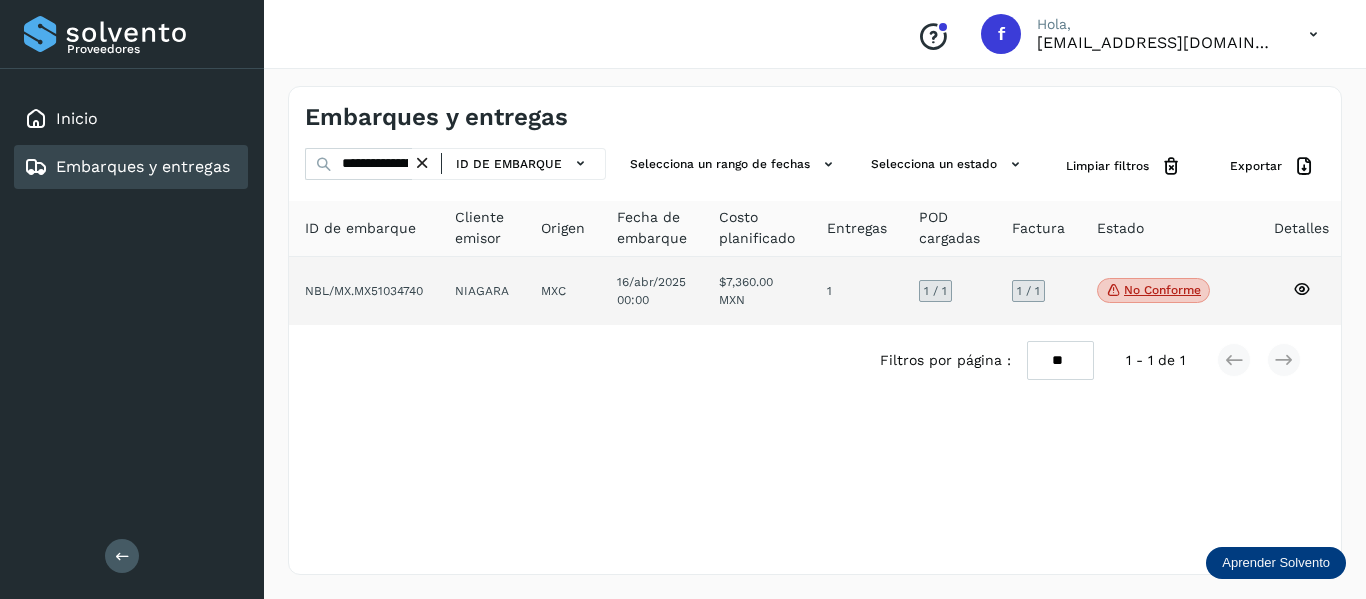 click on "No conforme" 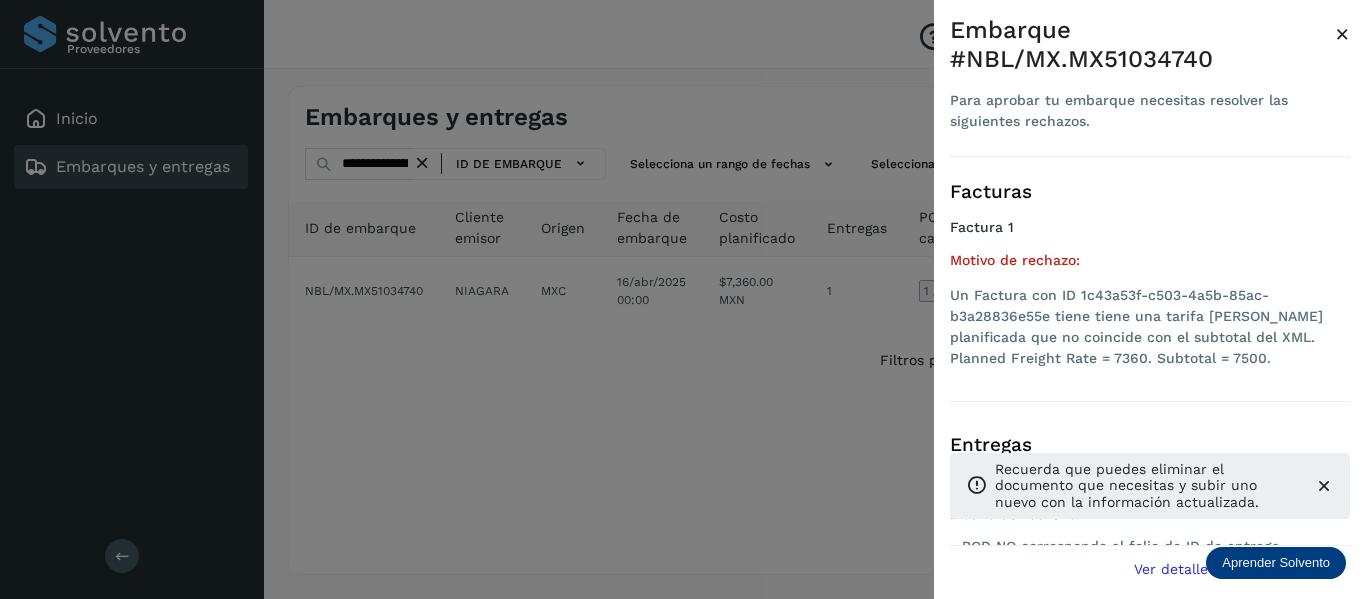 click on "×" at bounding box center [1342, 34] 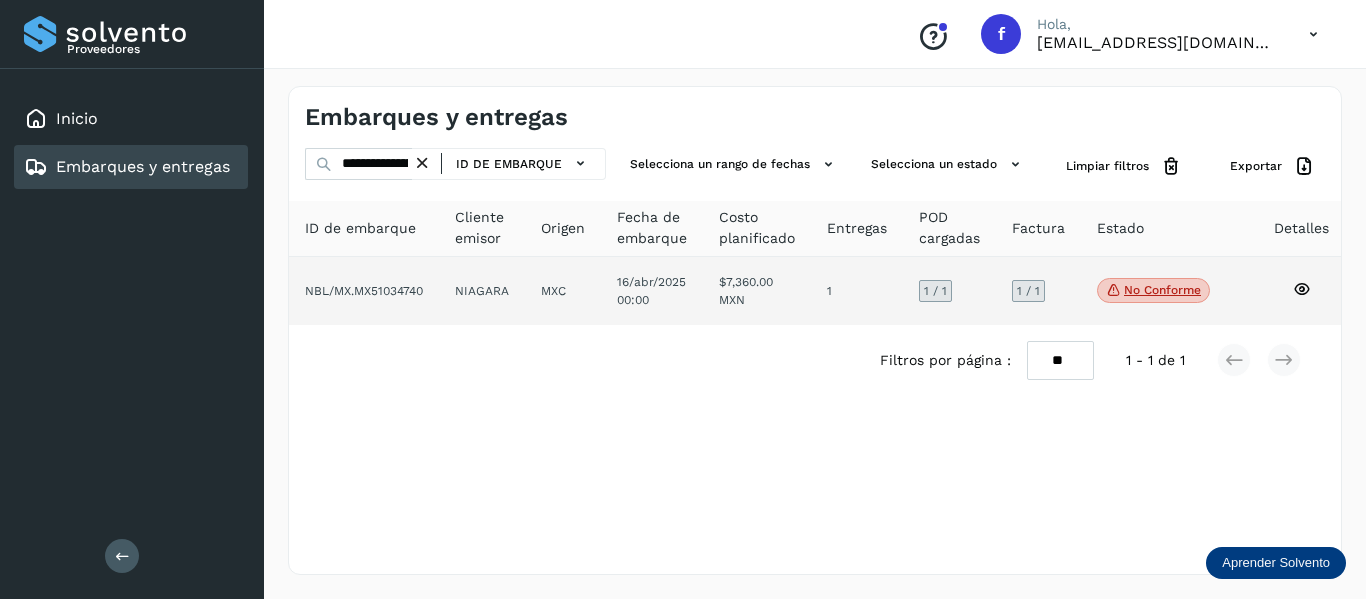 click 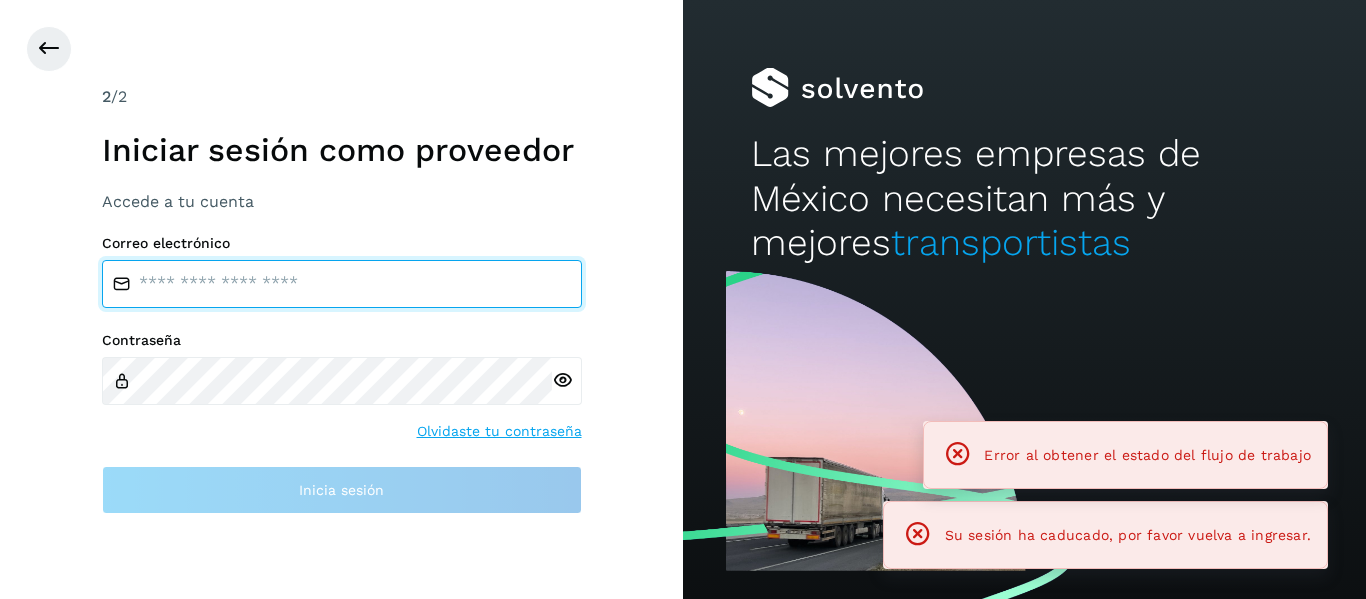 type on "**********" 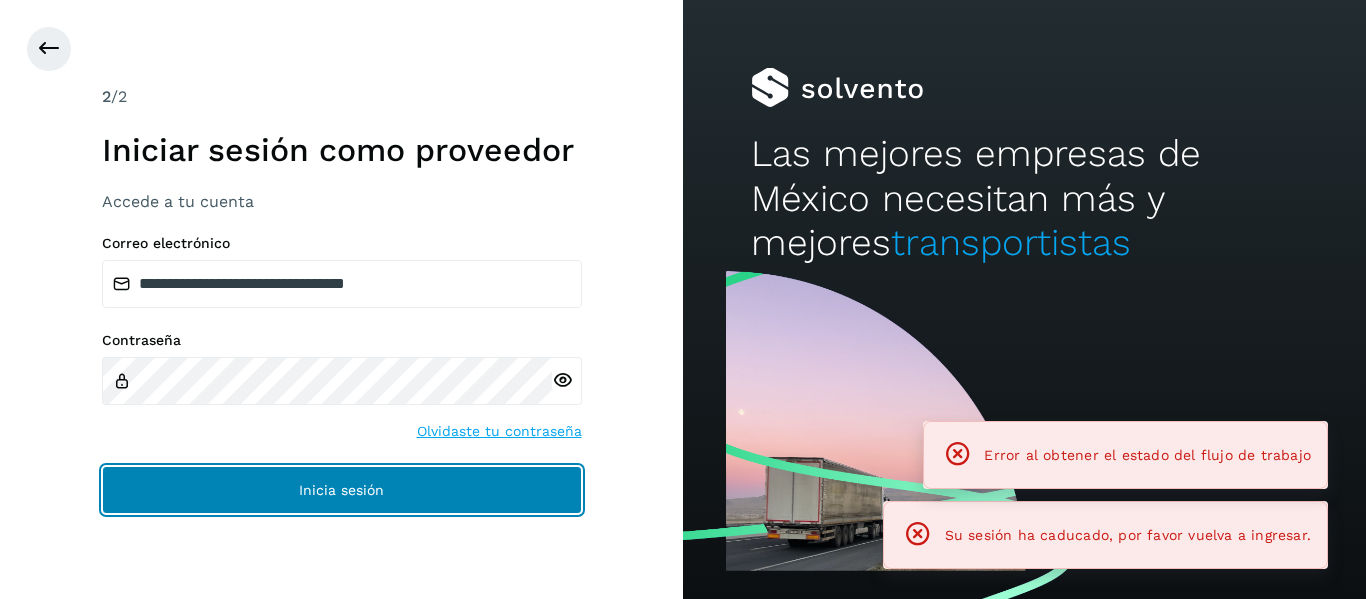 click on "Inicia sesión" at bounding box center [342, 490] 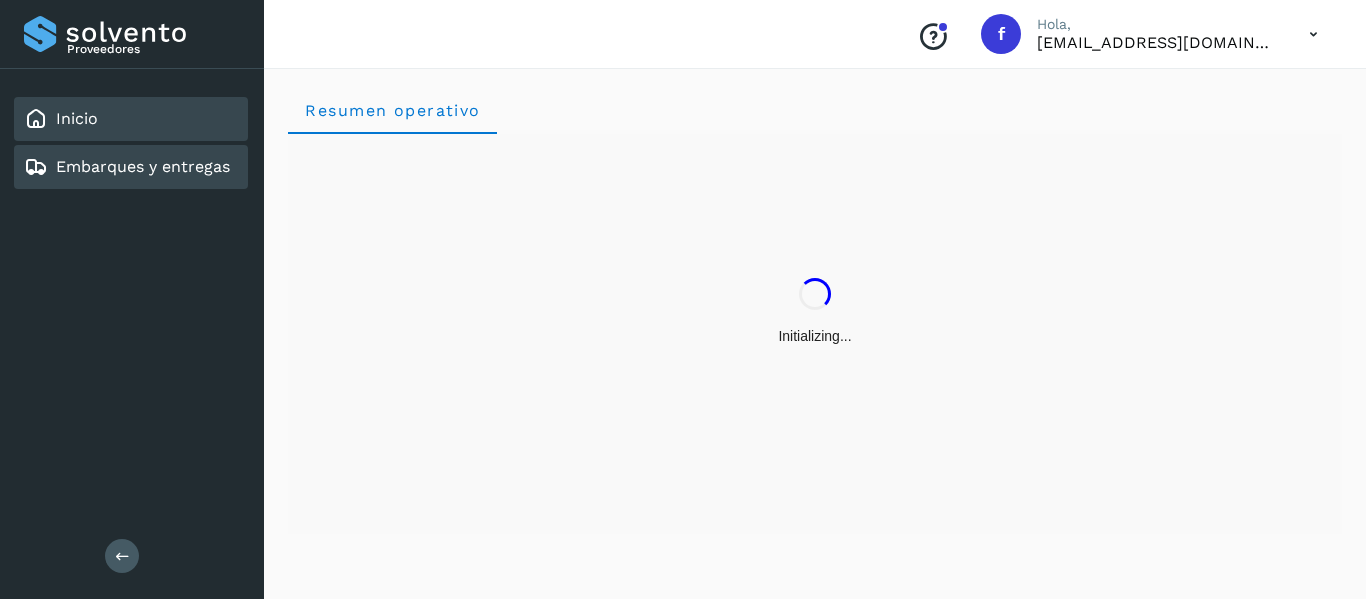 click on "Embarques y entregas" at bounding box center (143, 166) 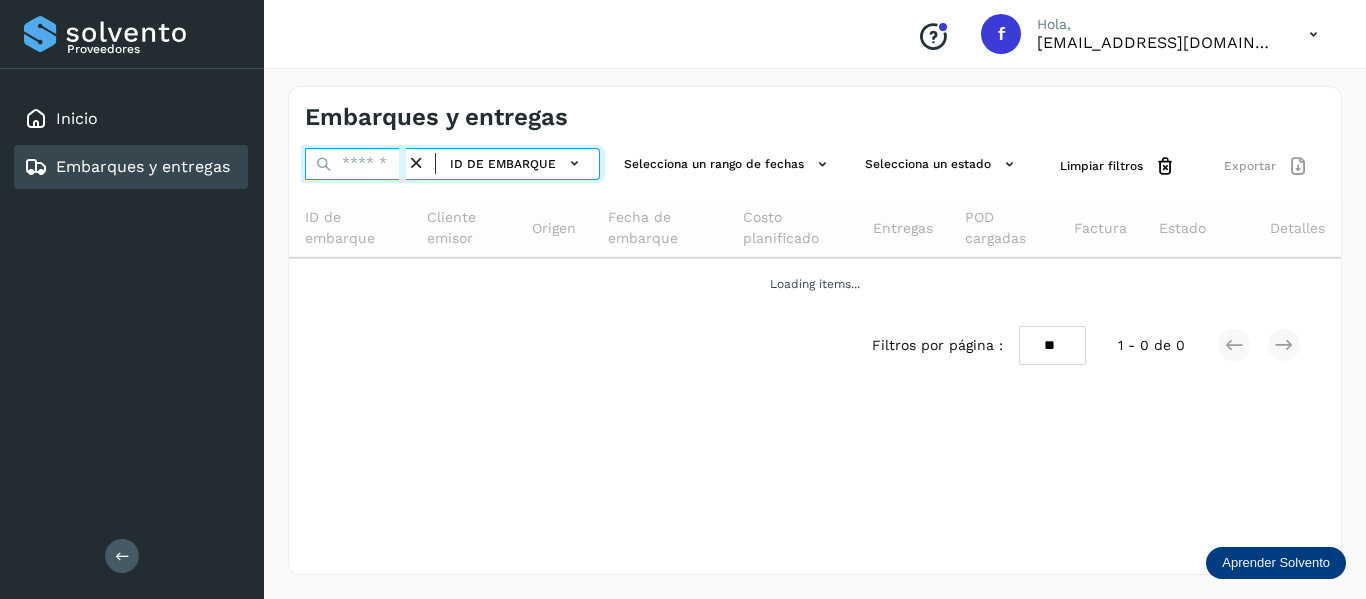 click at bounding box center [355, 164] 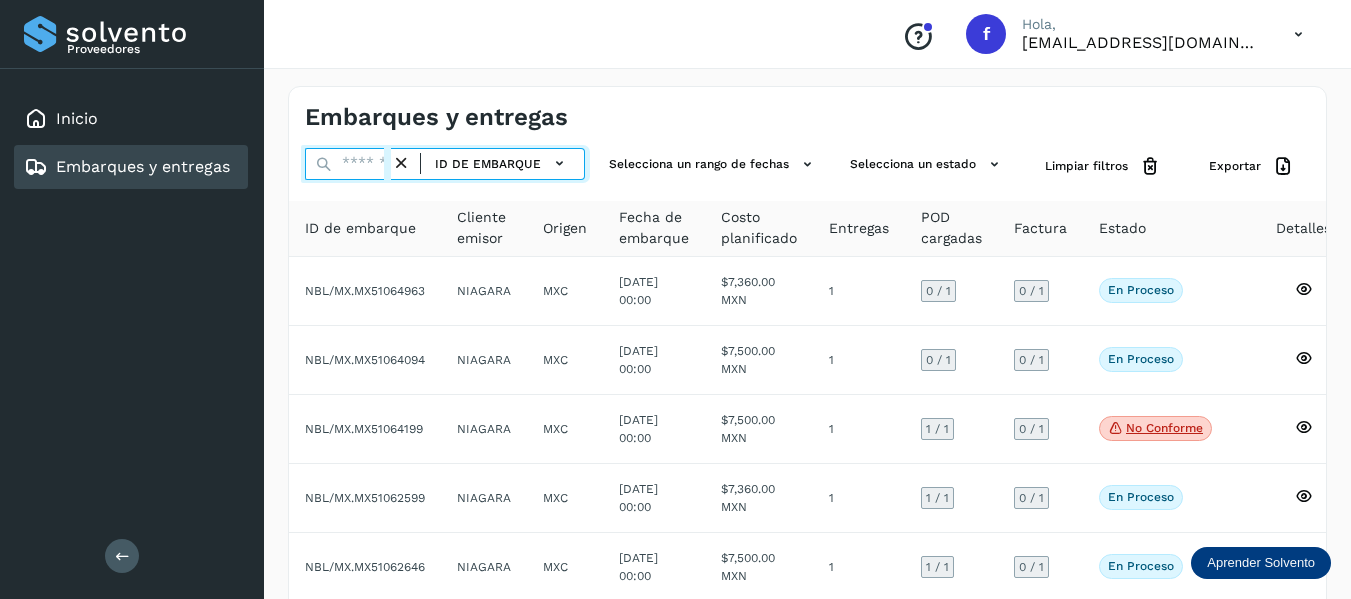 paste on "**********" 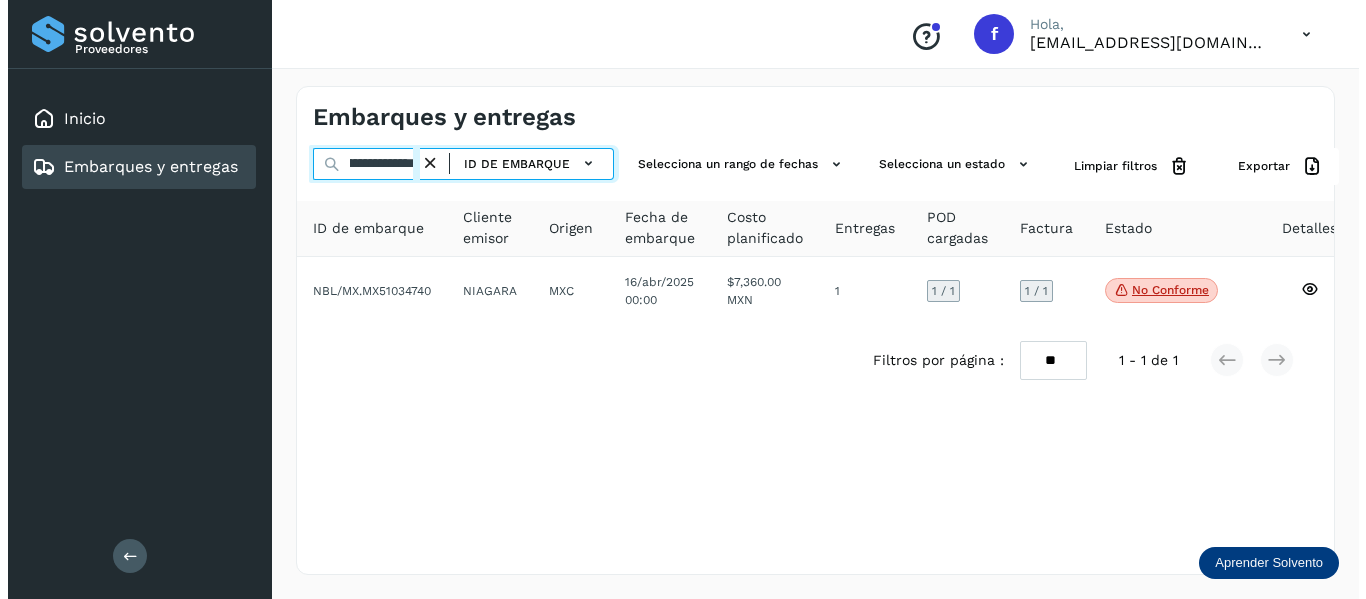 scroll, scrollTop: 0, scrollLeft: 75, axis: horizontal 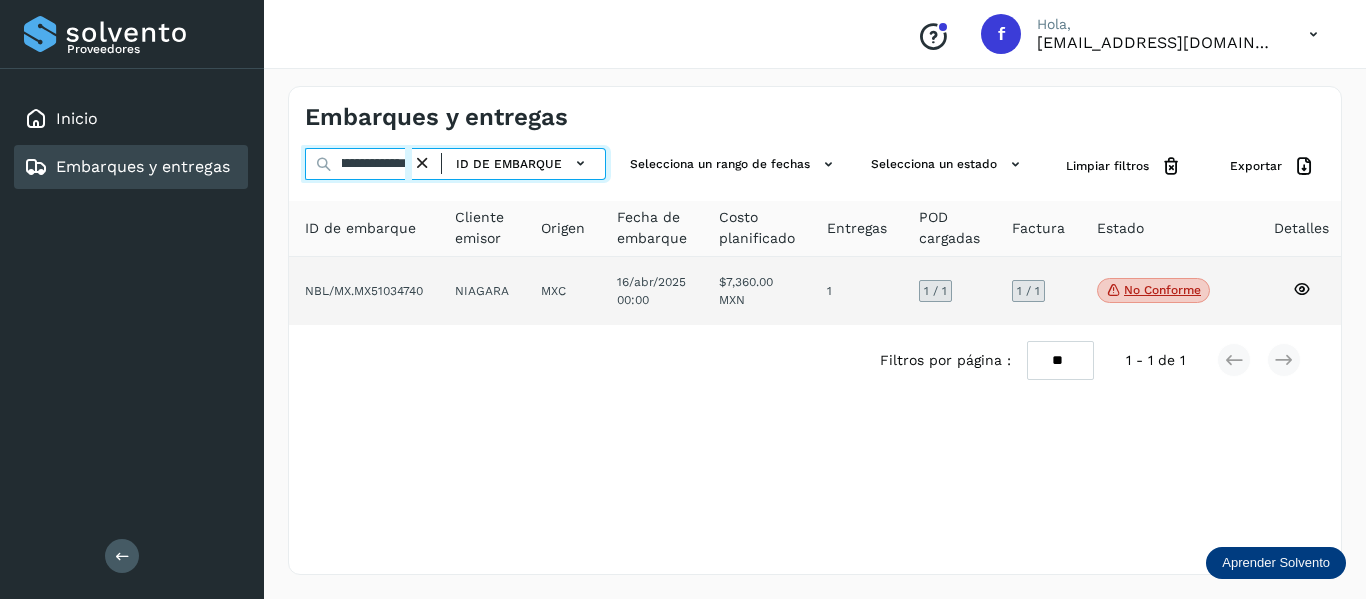 type on "**********" 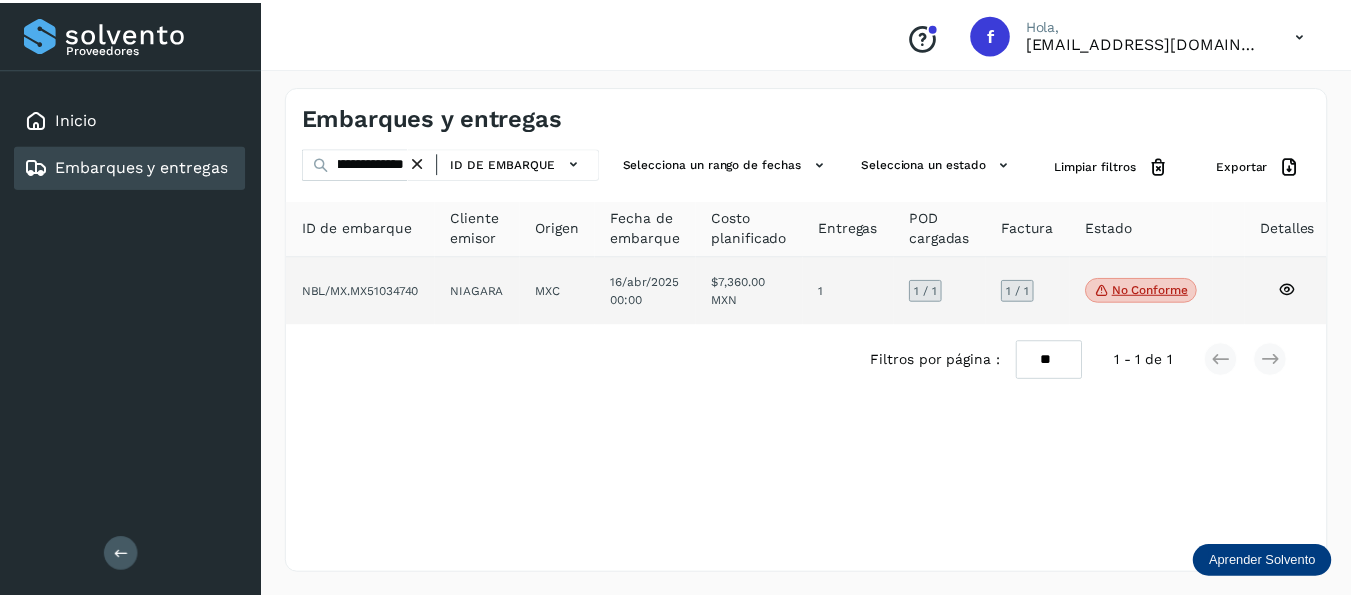 scroll, scrollTop: 0, scrollLeft: 0, axis: both 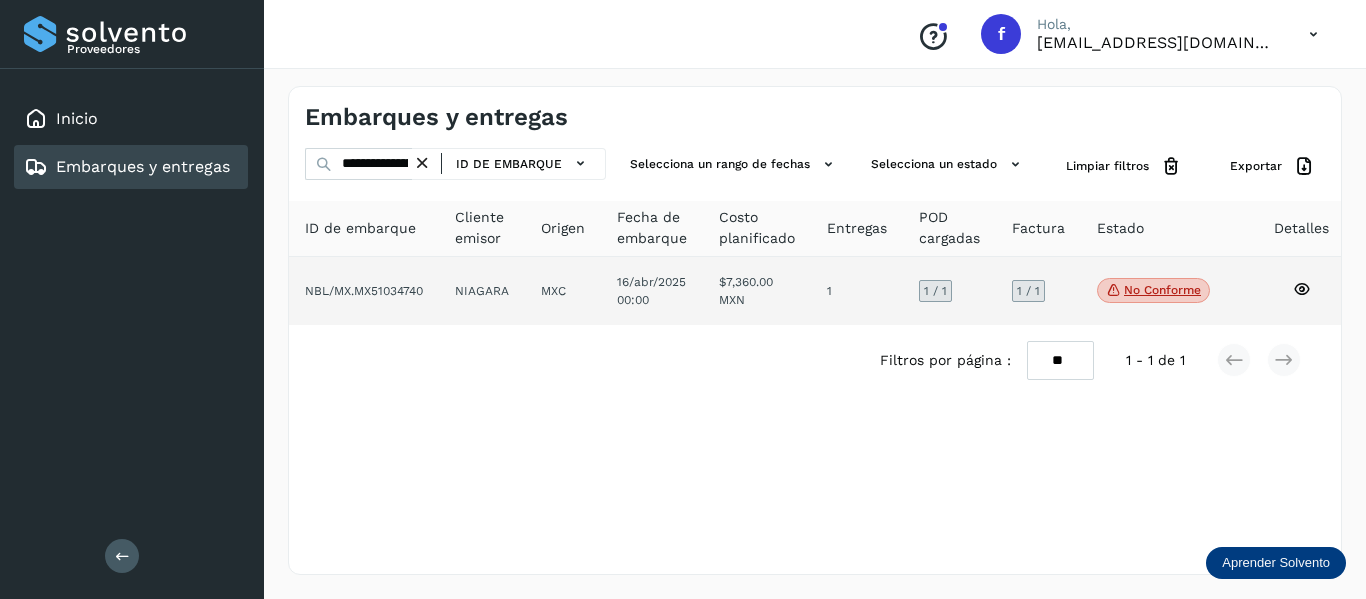 click on "No conforme
Verifica el estado de la factura o entregas asociadas a este embarque" 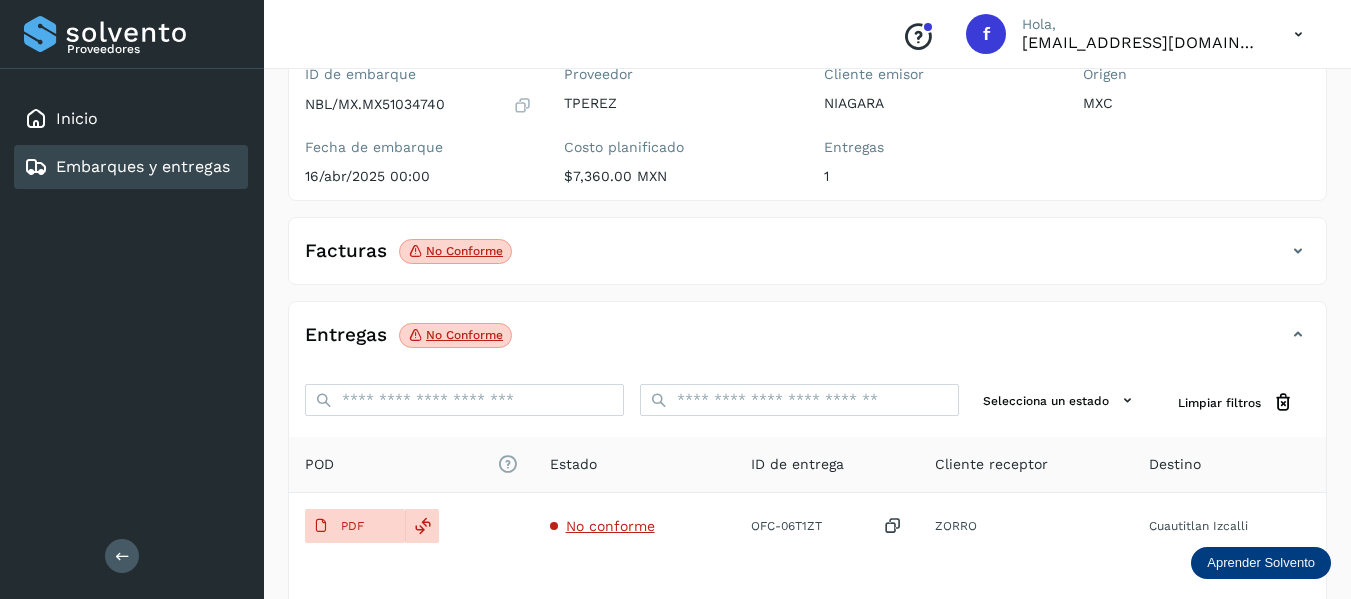 scroll, scrollTop: 200, scrollLeft: 0, axis: vertical 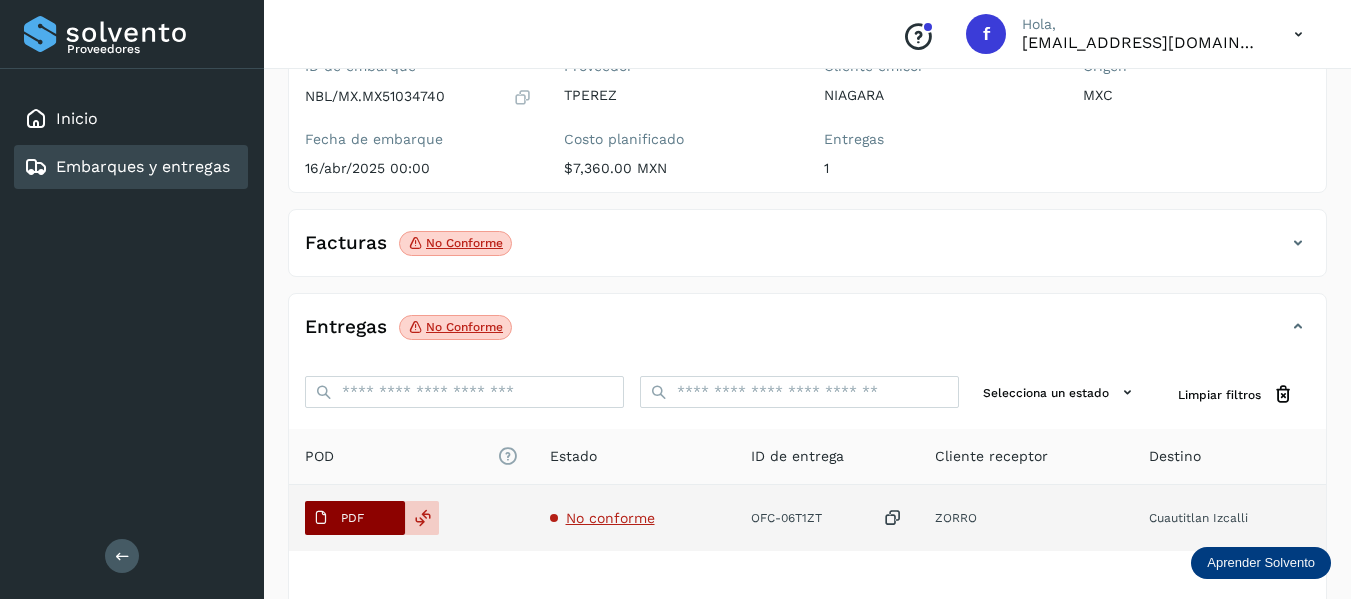 click on "PDF" at bounding box center [352, 518] 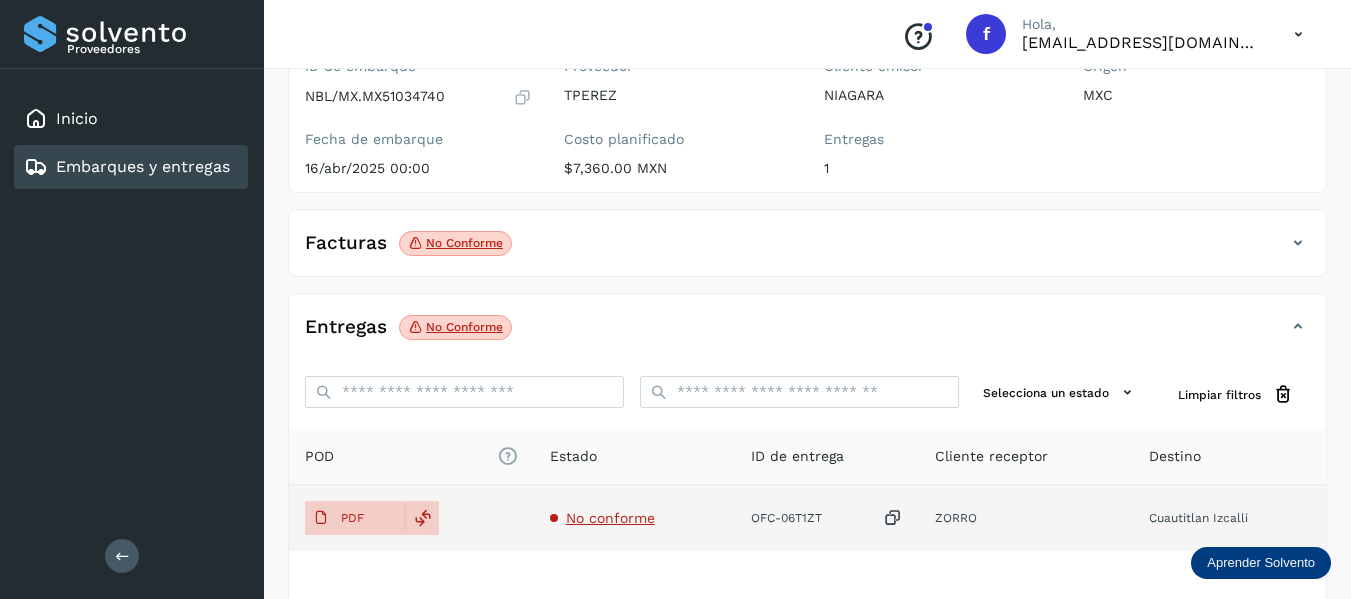 click on "No conforme" at bounding box center (610, 518) 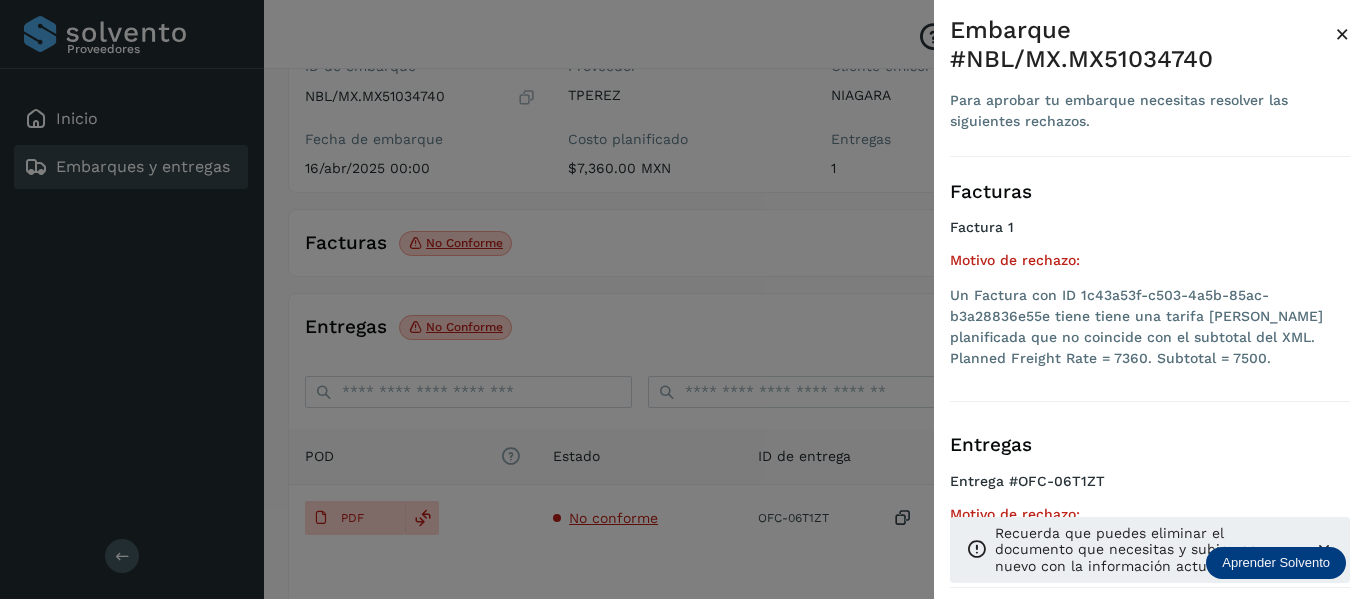 click on "×" at bounding box center (1342, 34) 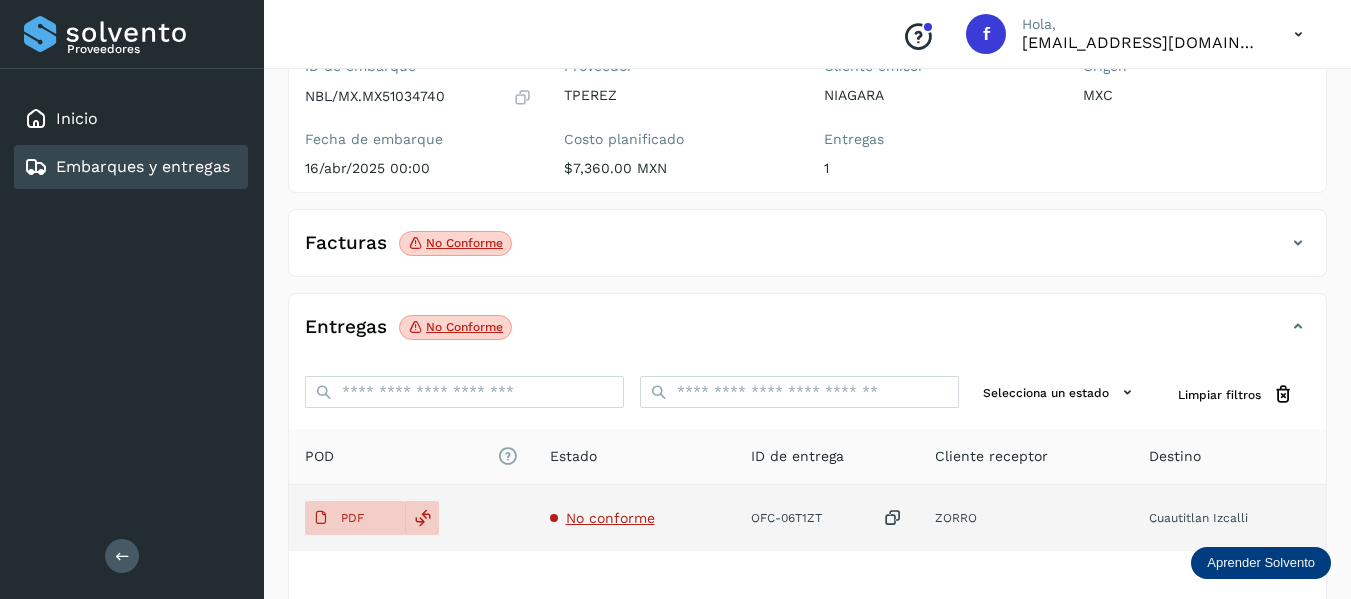 click at bounding box center (893, 518) 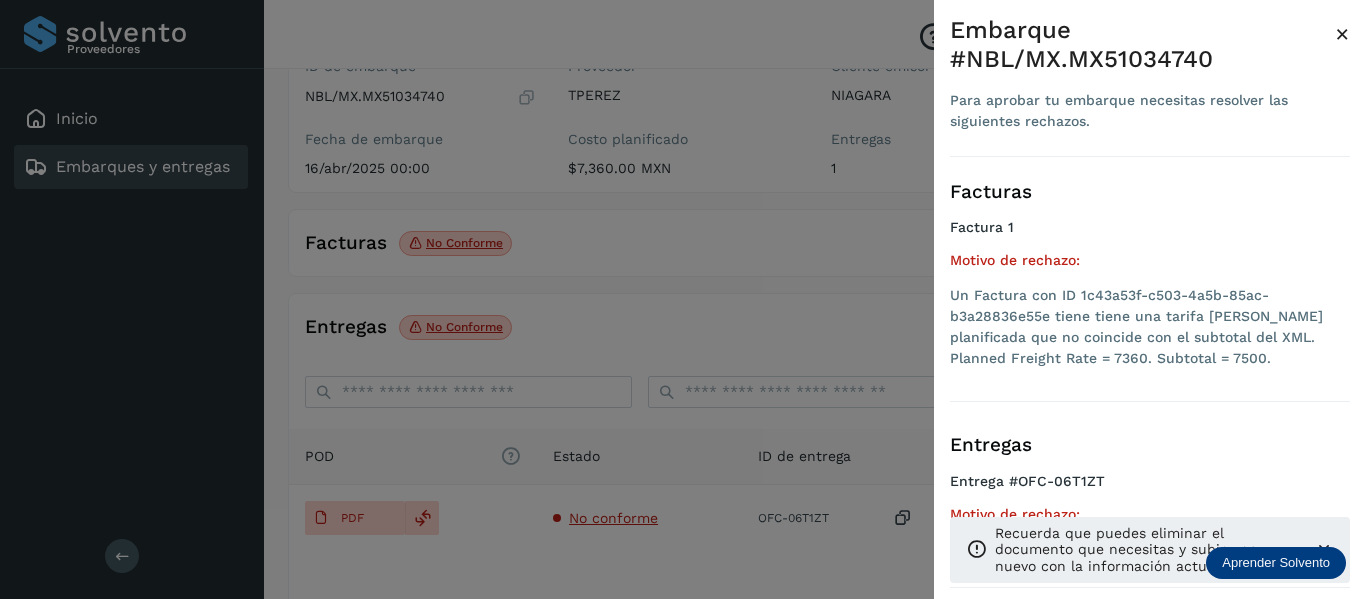 click on "×" at bounding box center (1342, 34) 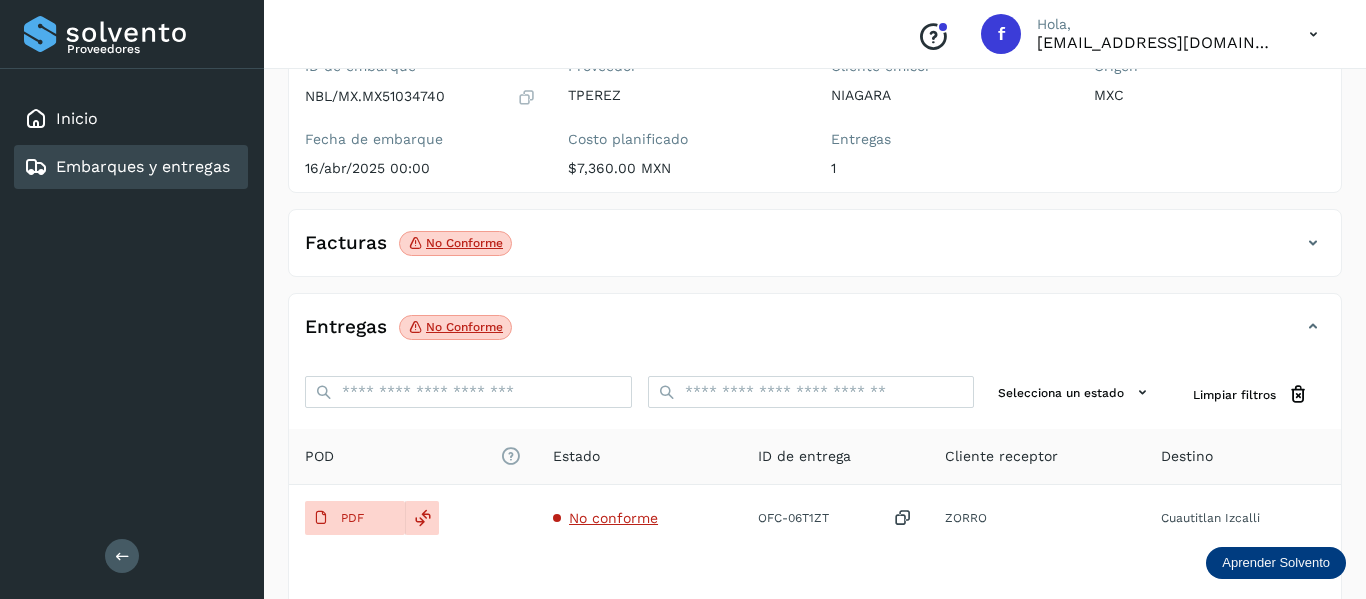 type 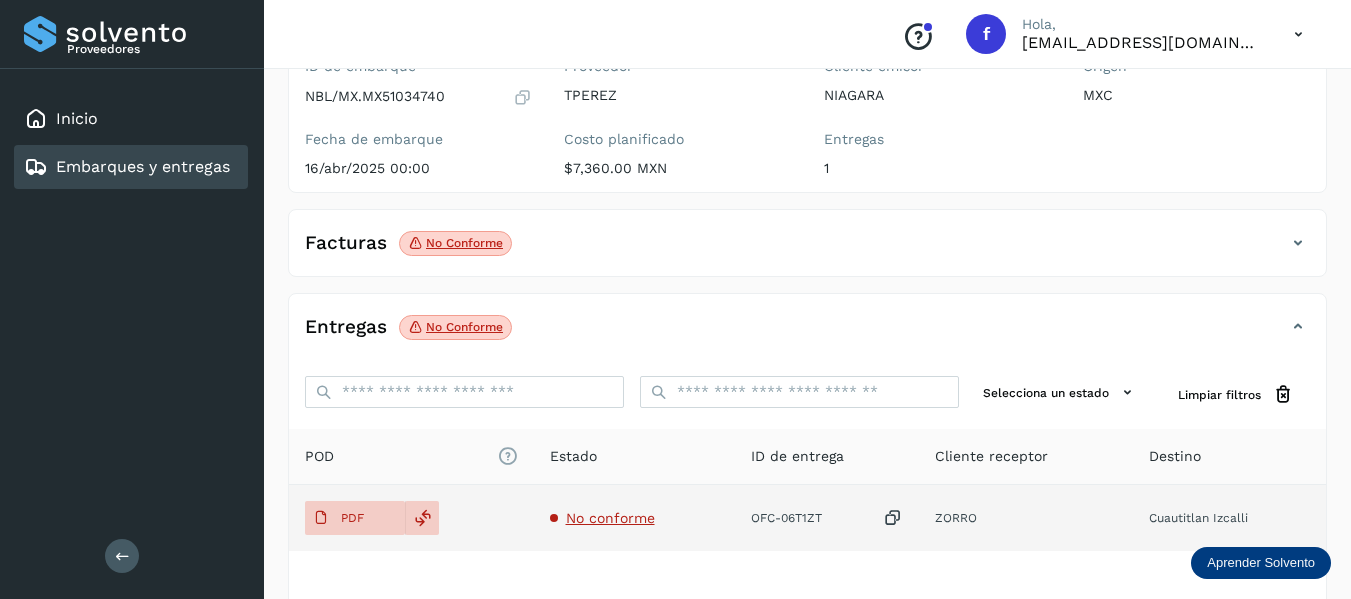 click on "No conforme" 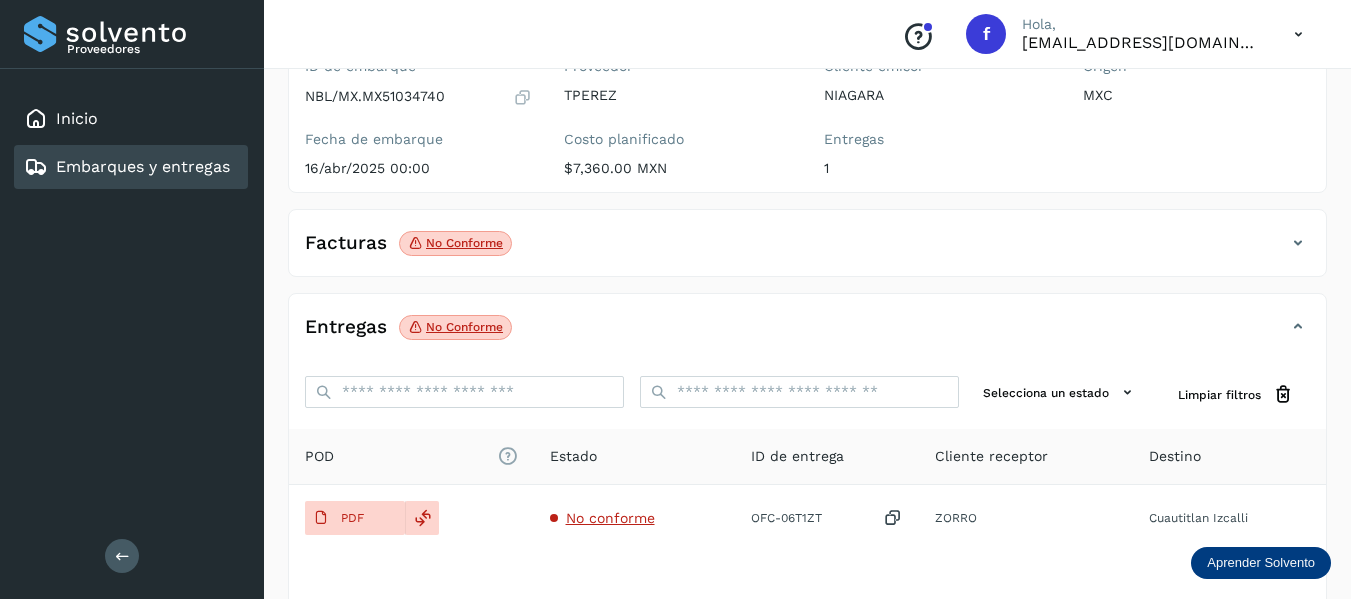 click on "Facturas No conforme" 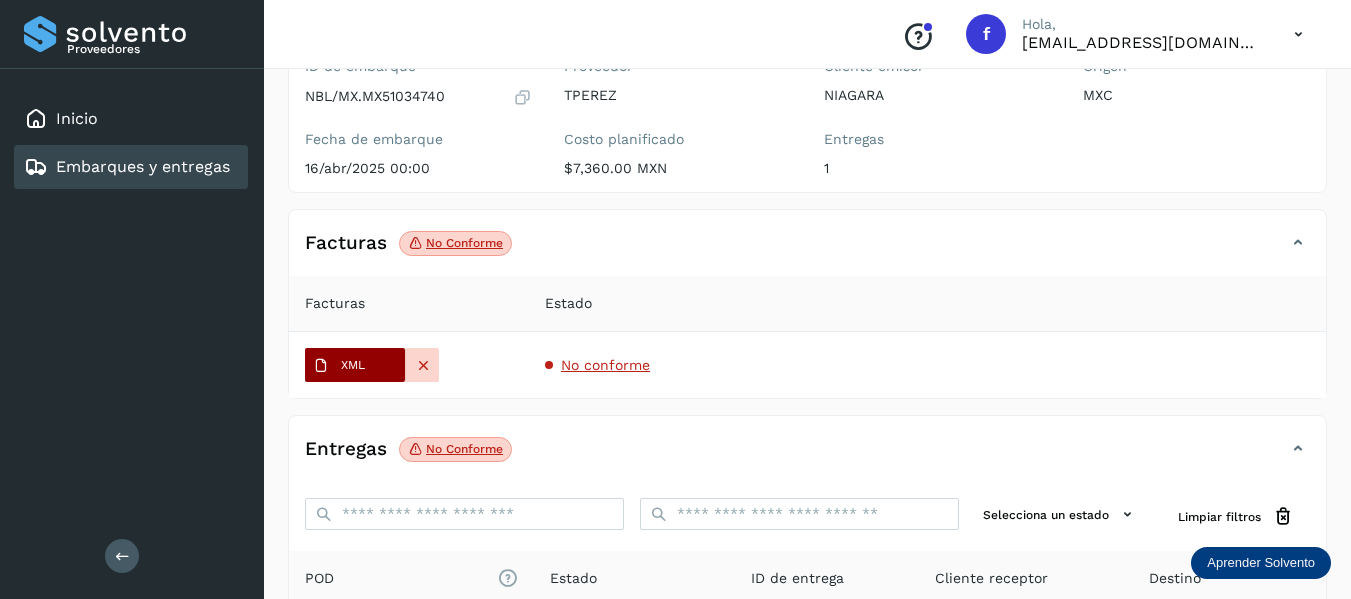 click on "XML" at bounding box center (353, 365) 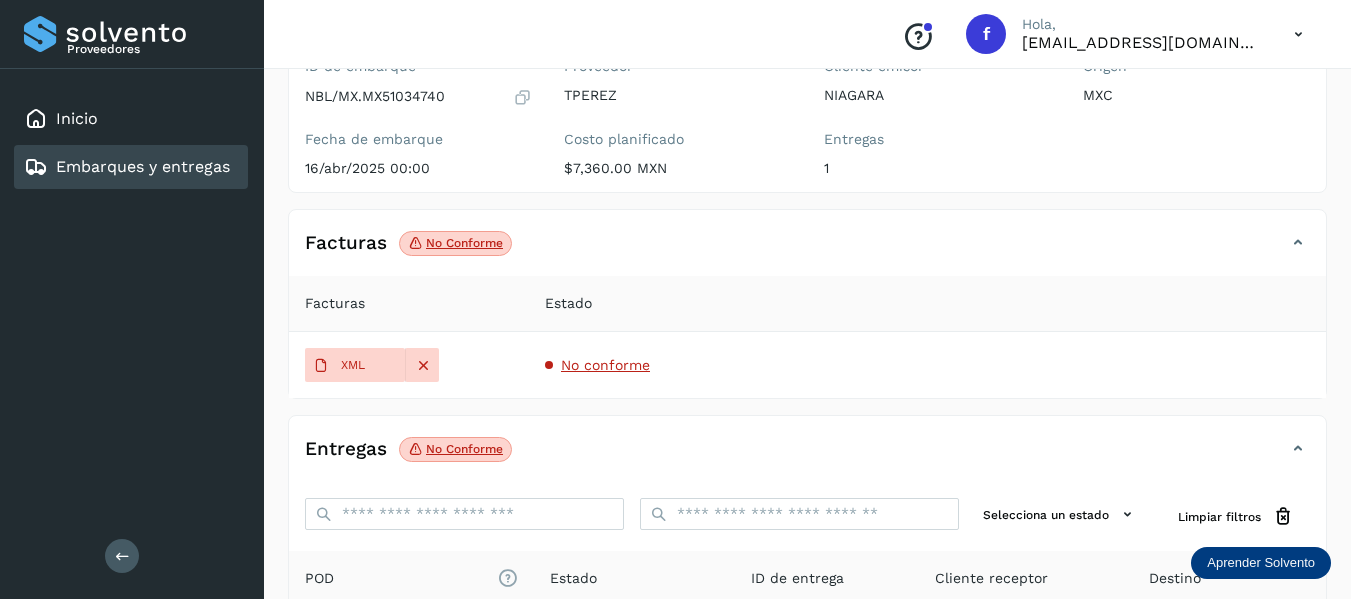 type 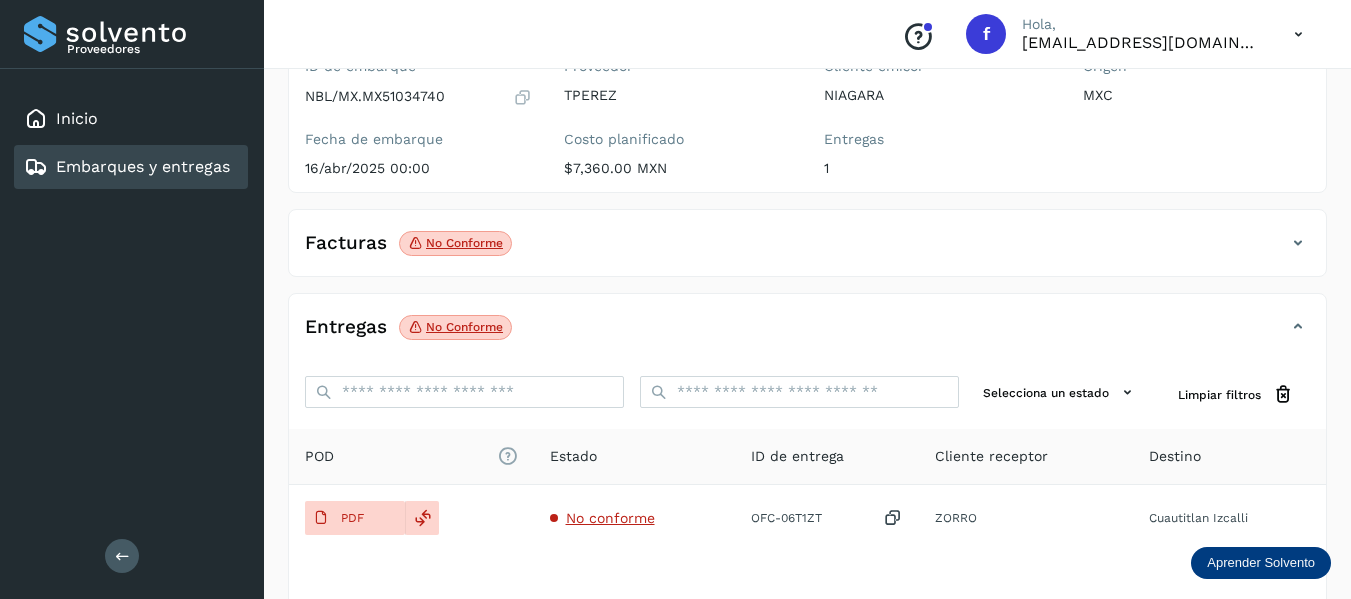 click on "Facturas No conforme" at bounding box center [807, 251] 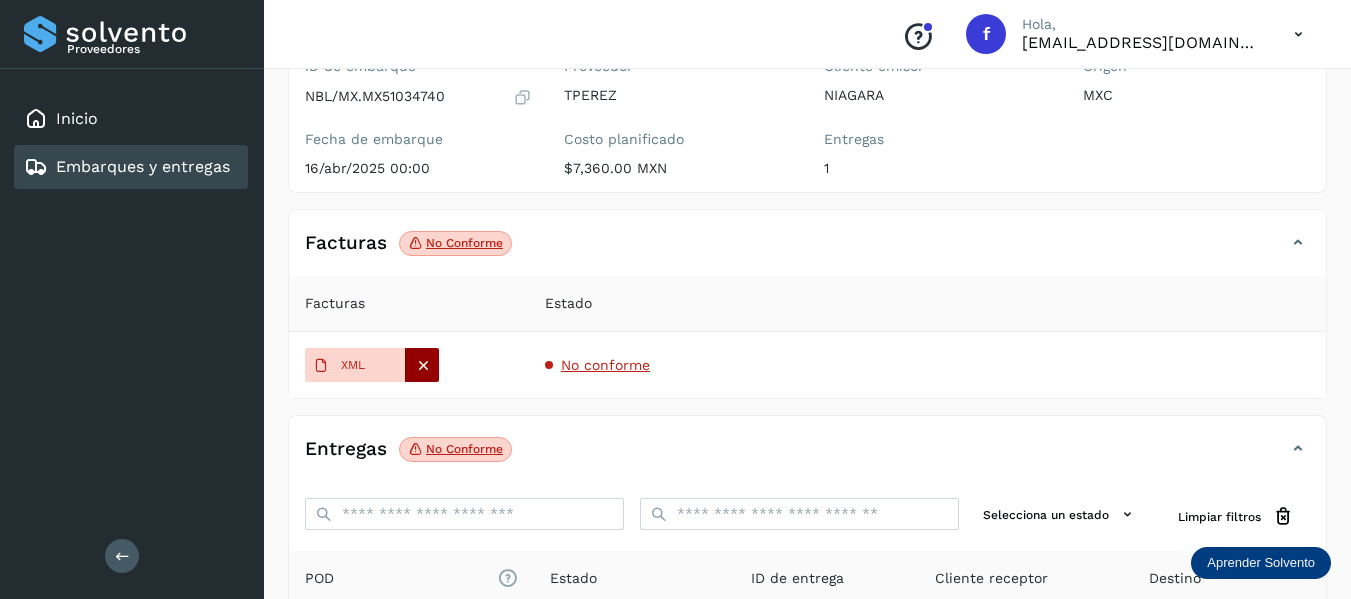 click at bounding box center [423, 365] 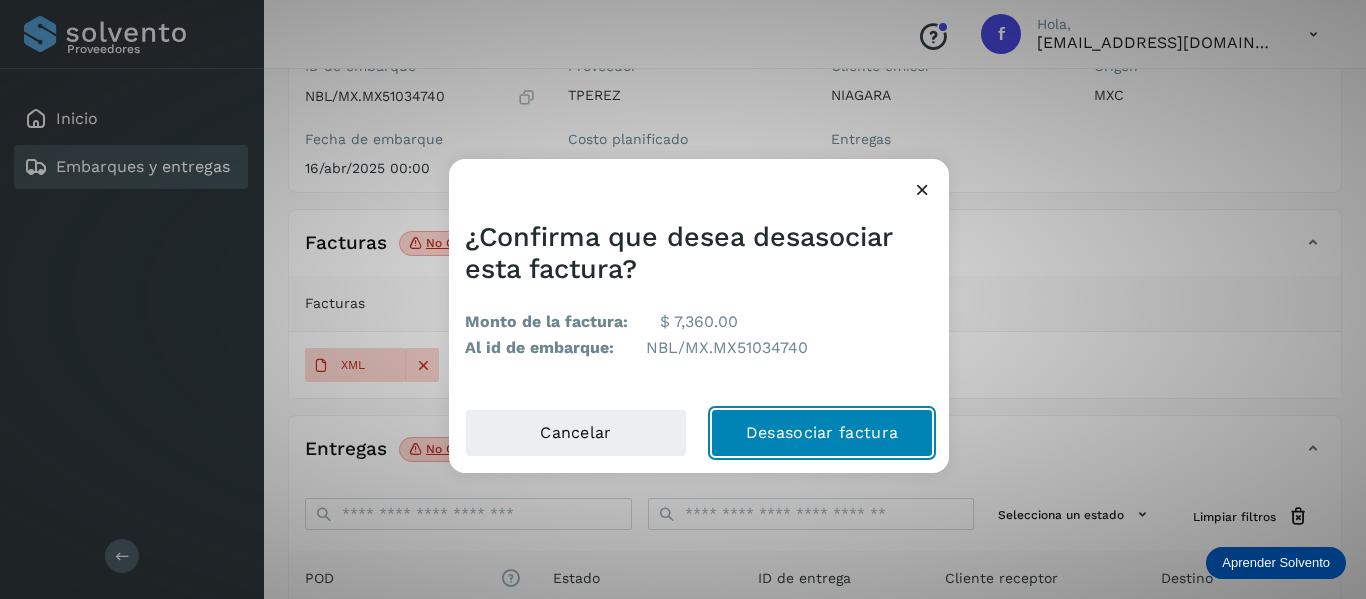 click on "Desasociar factura" 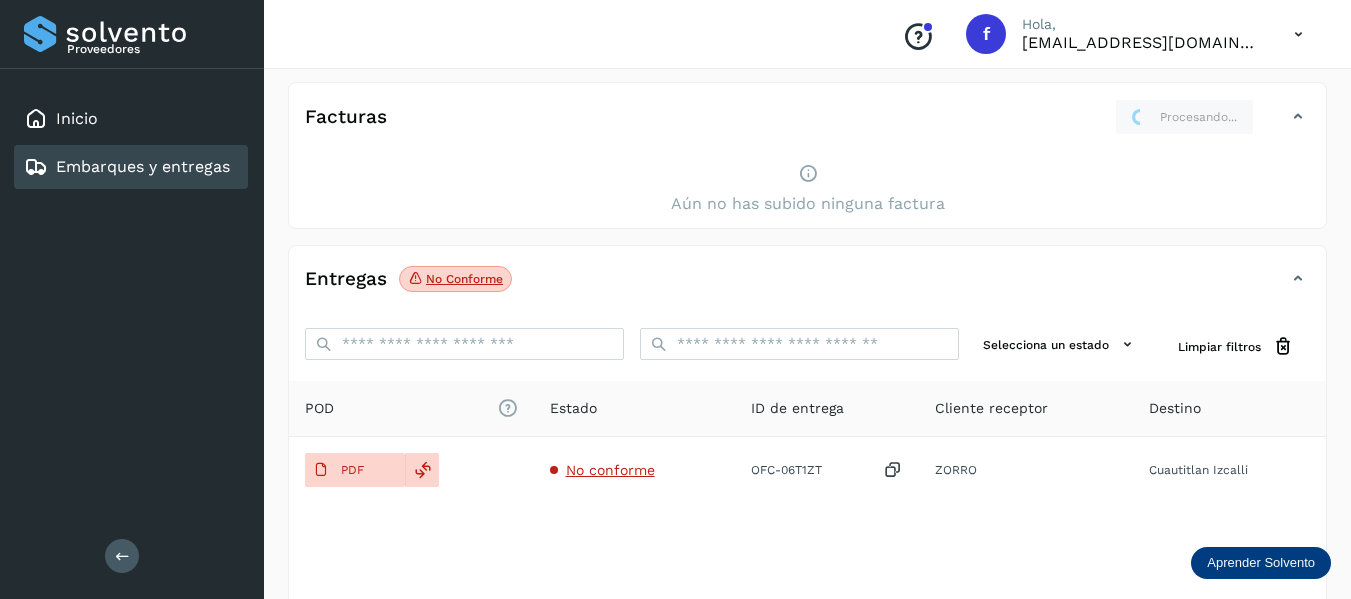 scroll, scrollTop: 427, scrollLeft: 0, axis: vertical 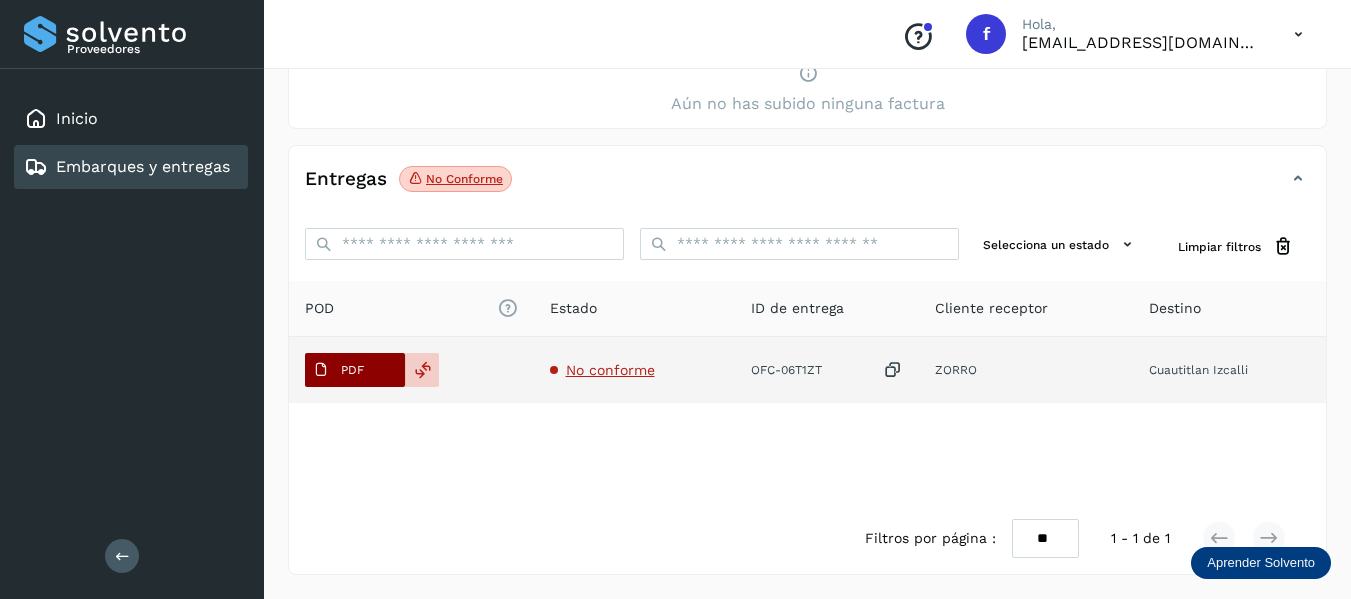 click on "PDF" at bounding box center (352, 370) 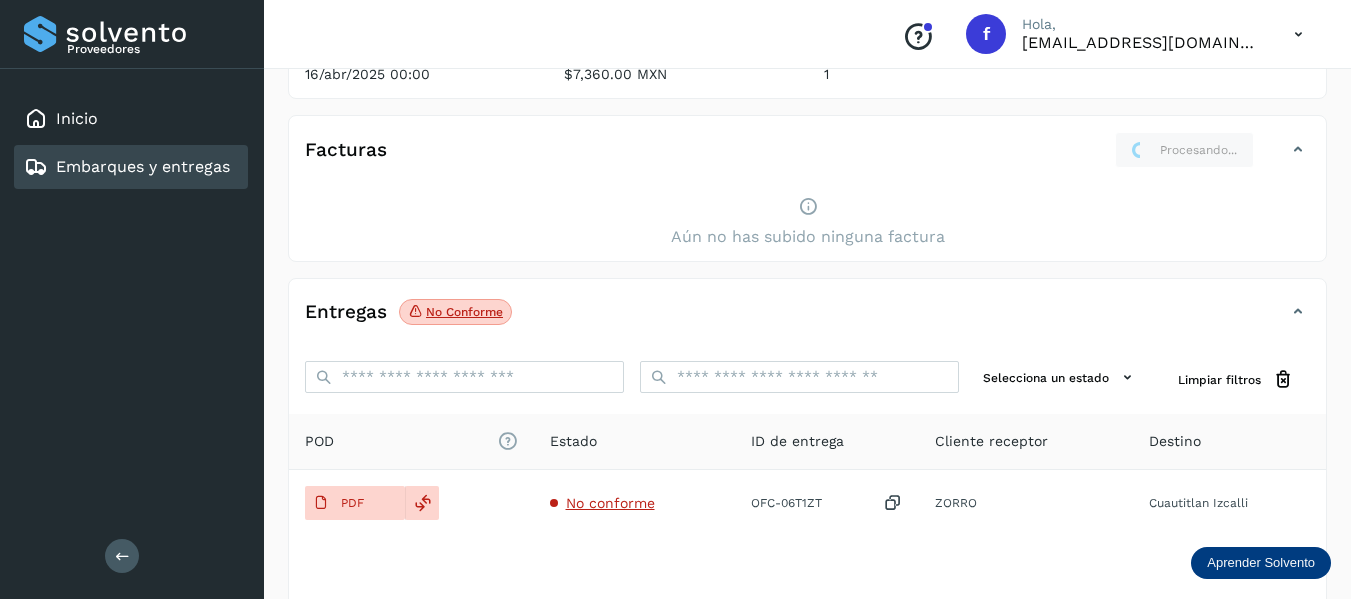 scroll, scrollTop: 227, scrollLeft: 0, axis: vertical 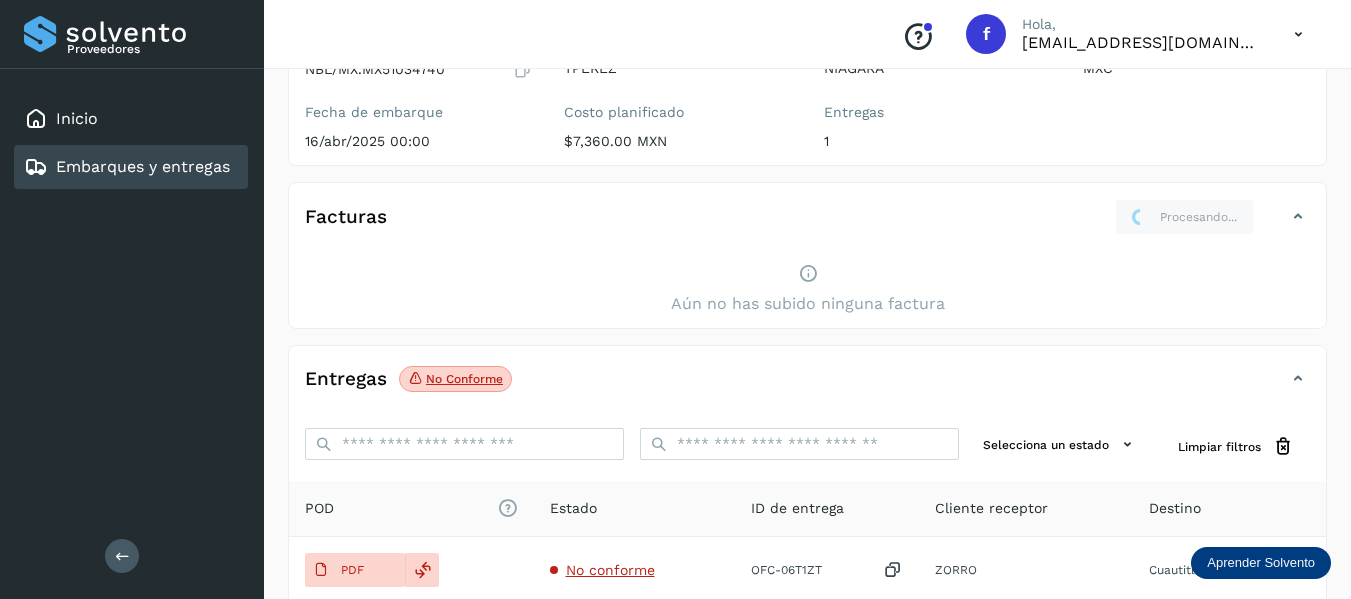 type 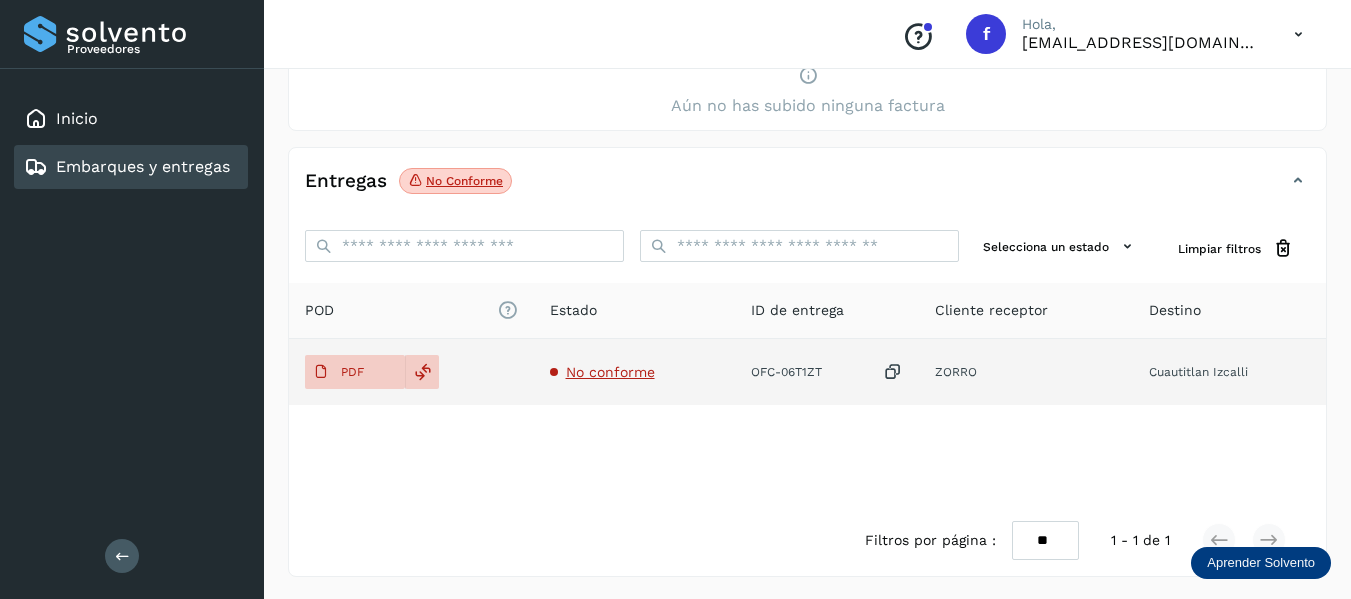 scroll, scrollTop: 427, scrollLeft: 0, axis: vertical 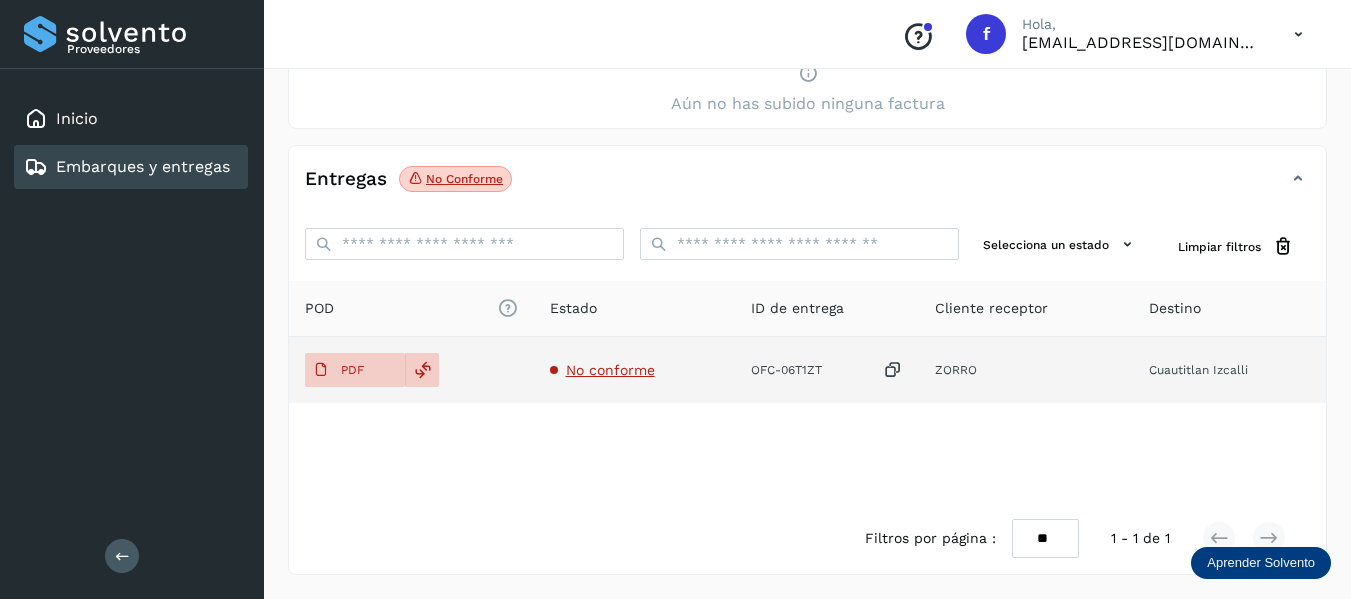 click on "No conforme" at bounding box center (610, 370) 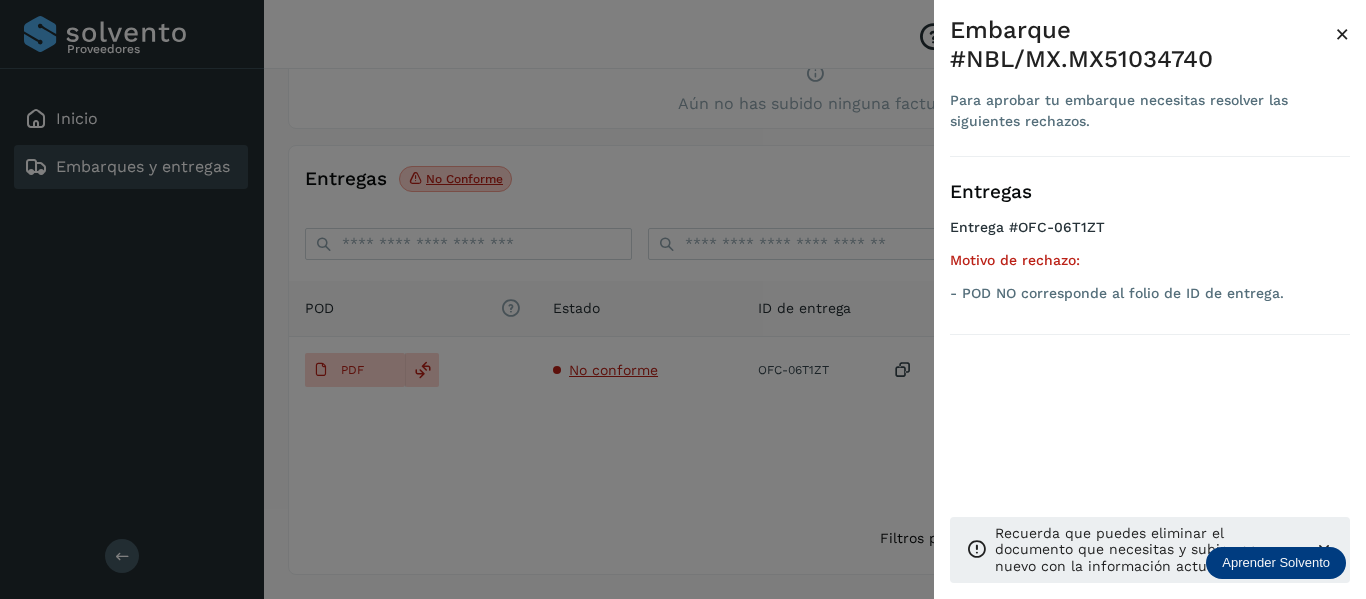 click on "Embarque #NBL/MX.MX51034740 Para aprobar tu embarque necesitas resolver las siguientes rechazos. × Entregas Entrega #OFC-06T1ZT Motivo de rechazo: - POD NO corresponde al folio de ID de entrega. Recuerda que puedes eliminar el documento que necesitas y subir uno nuevo con la información actualizada." at bounding box center [1150, 315] 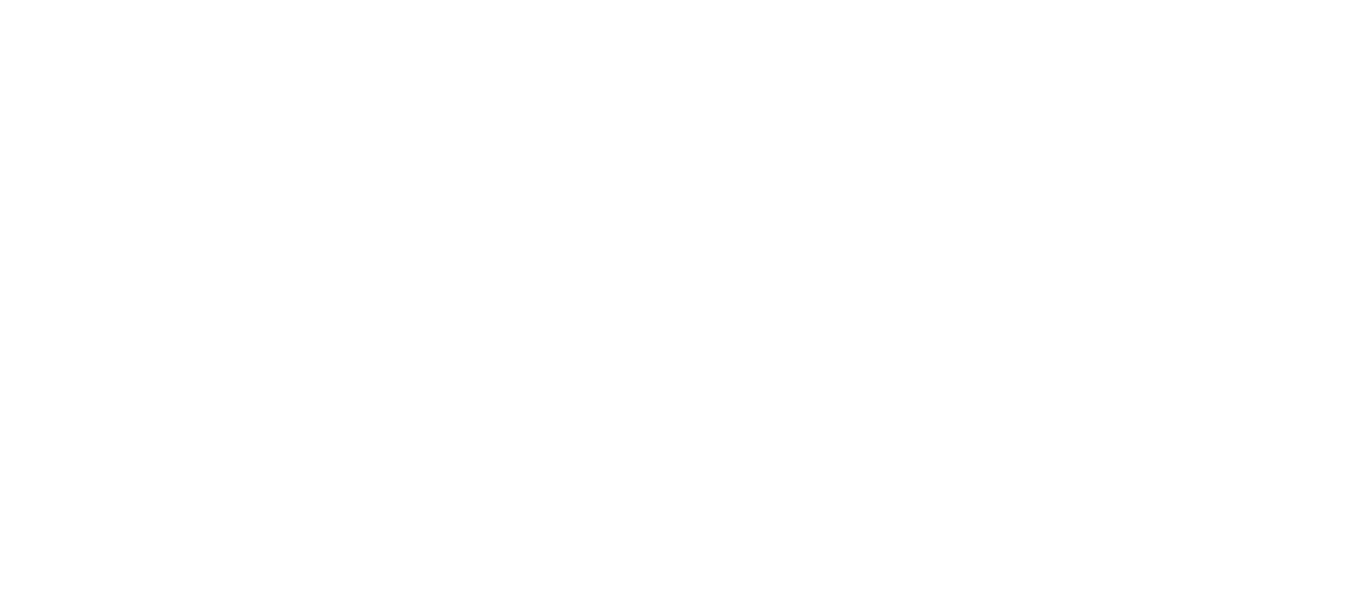 scroll, scrollTop: 0, scrollLeft: 0, axis: both 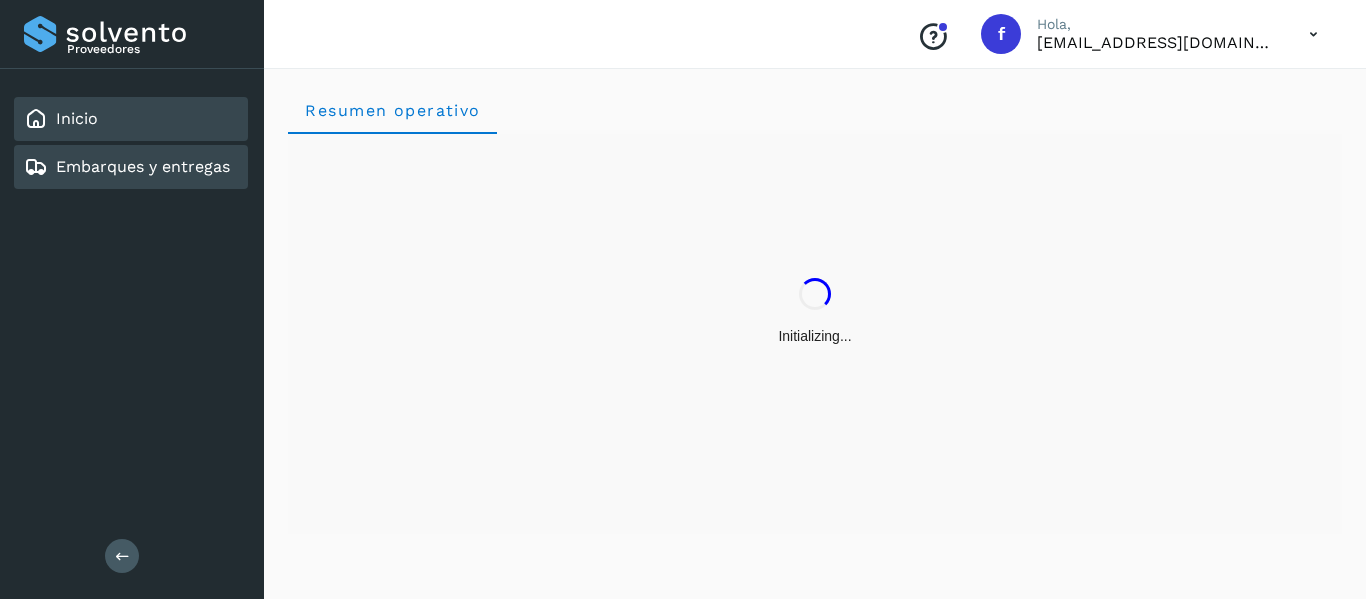 click on "Embarques y entregas" at bounding box center [143, 166] 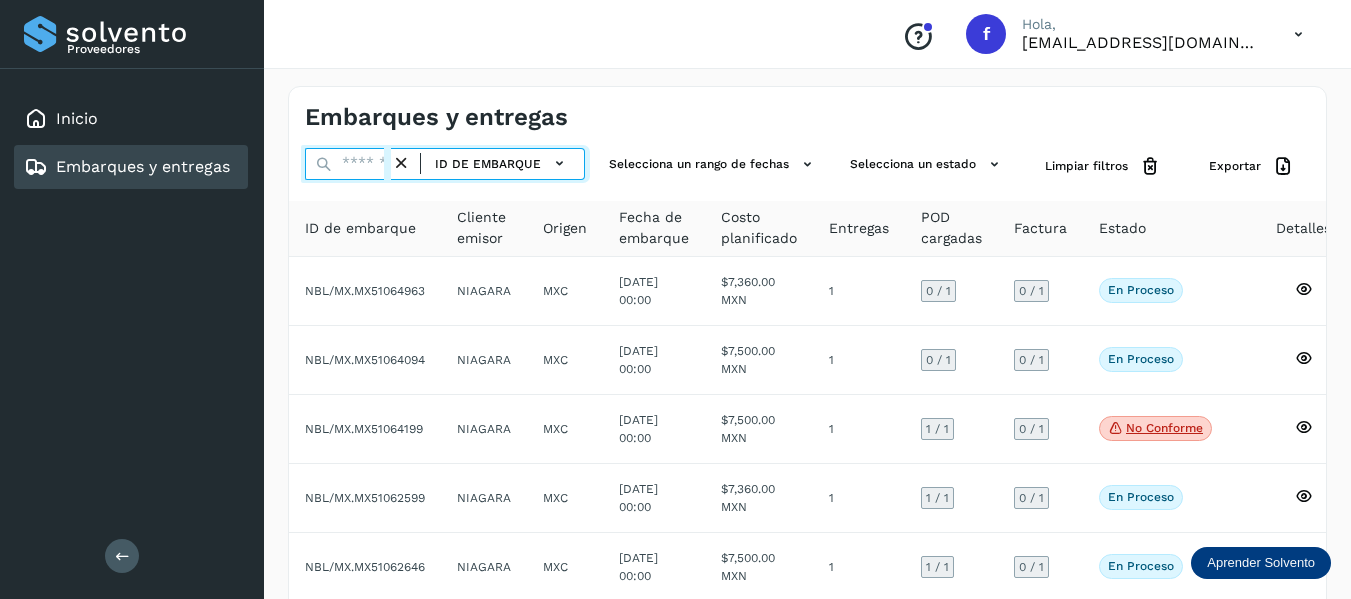click at bounding box center (348, 164) 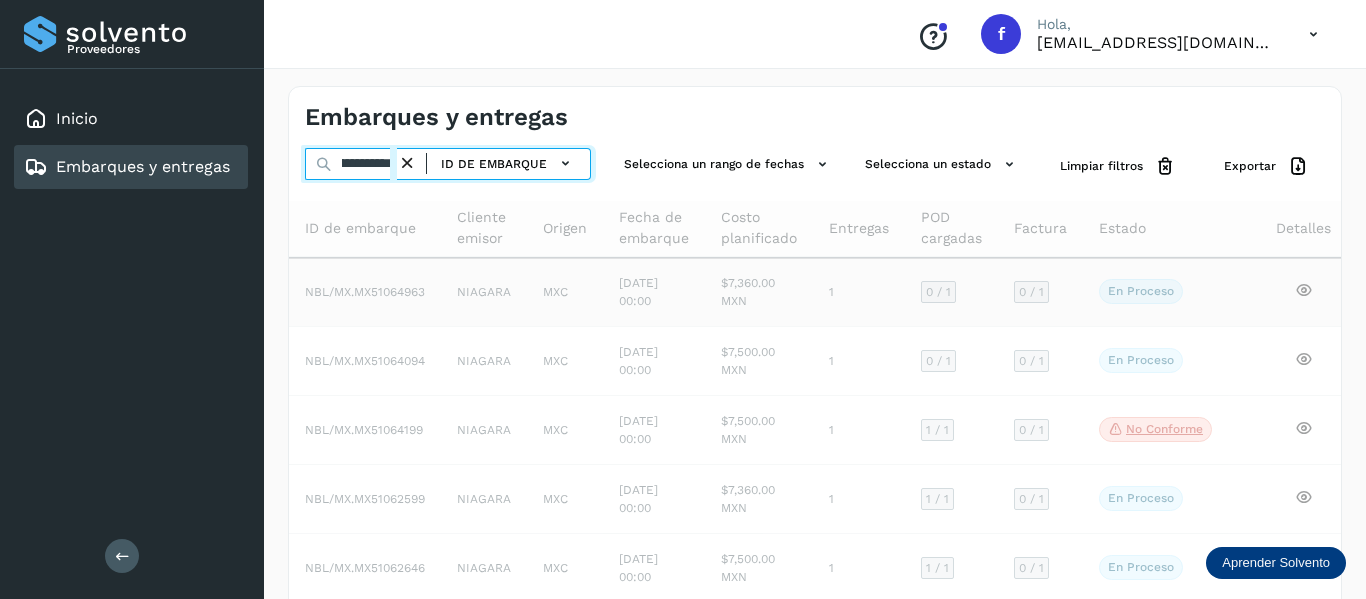 scroll, scrollTop: 0, scrollLeft: 75, axis: horizontal 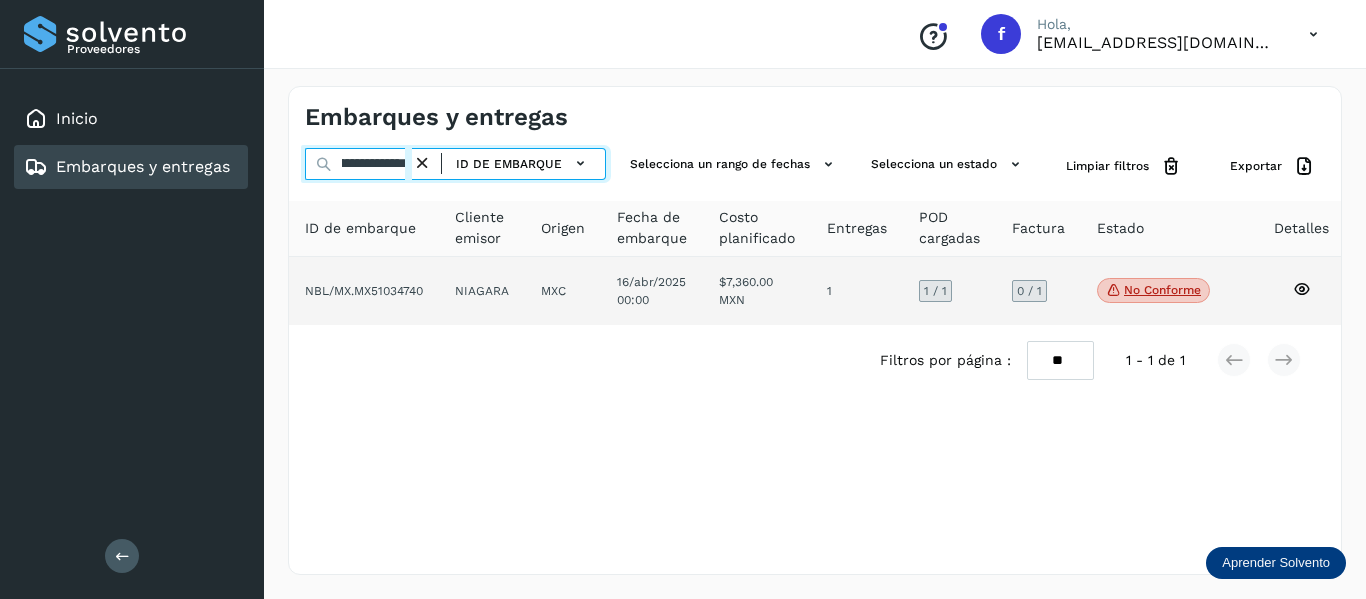 type on "**********" 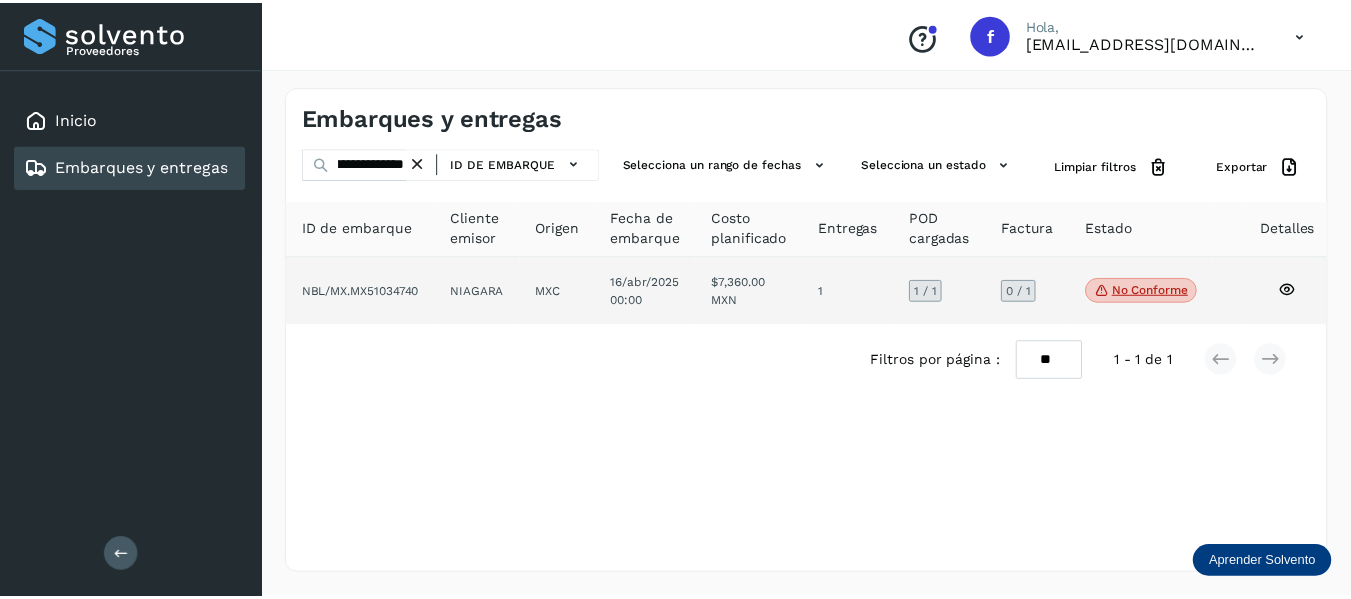 scroll, scrollTop: 0, scrollLeft: 0, axis: both 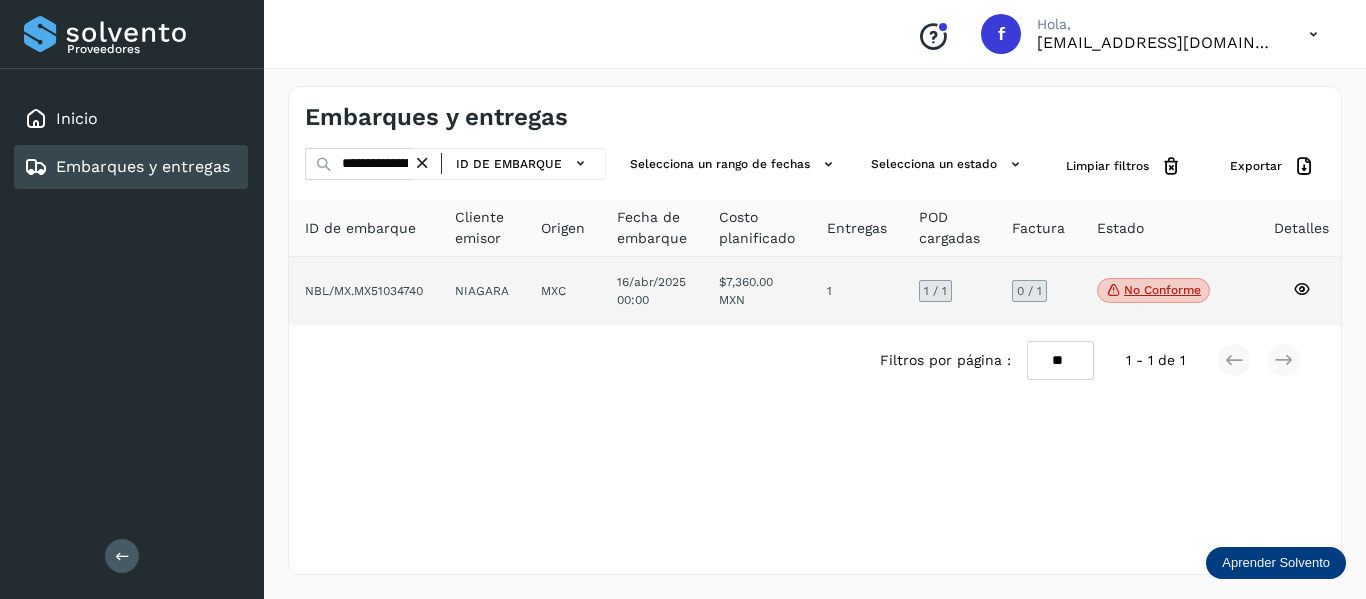 click 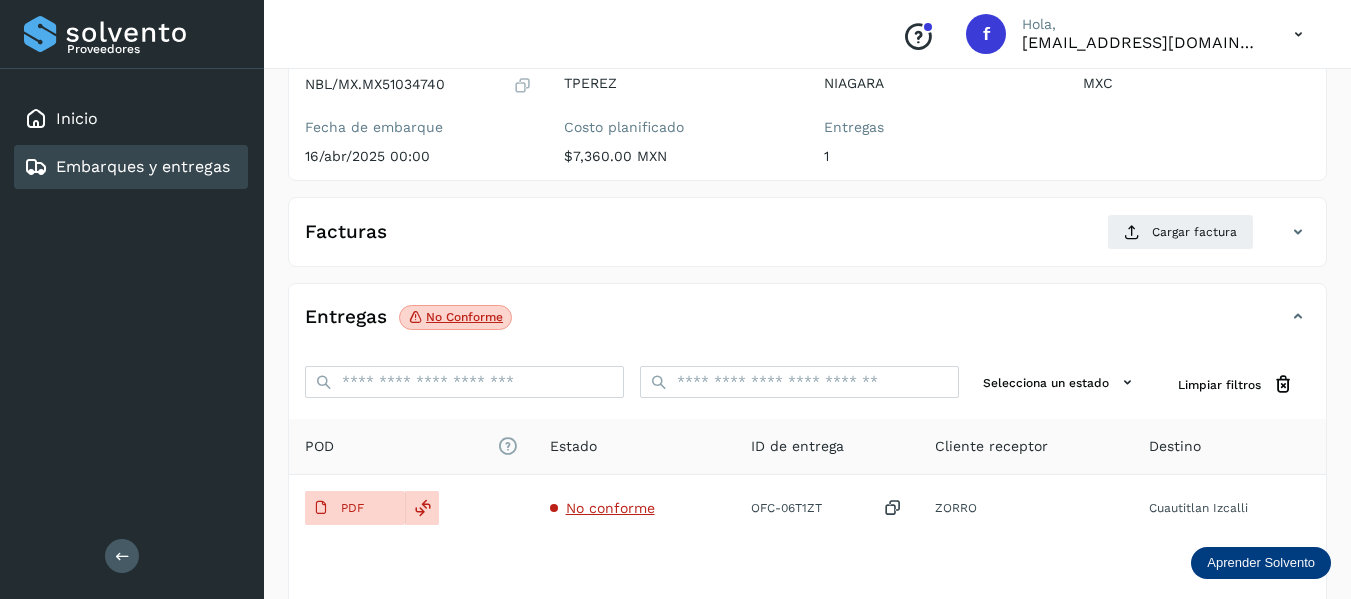 scroll, scrollTop: 300, scrollLeft: 0, axis: vertical 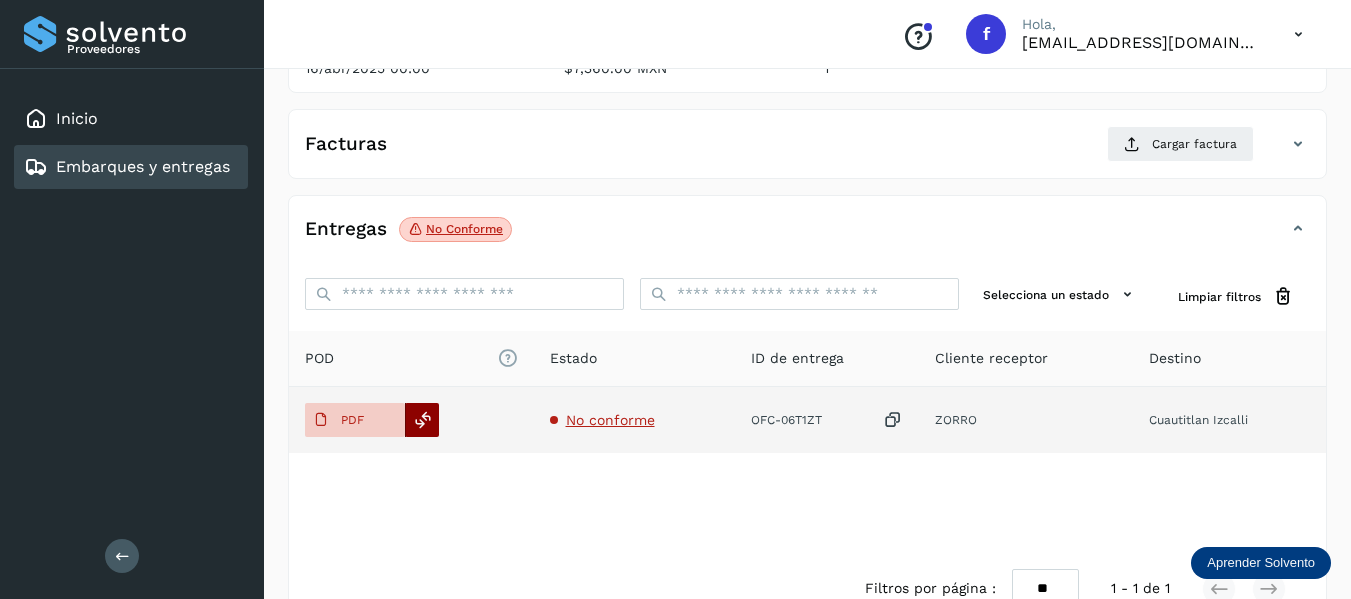 click at bounding box center [423, 420] 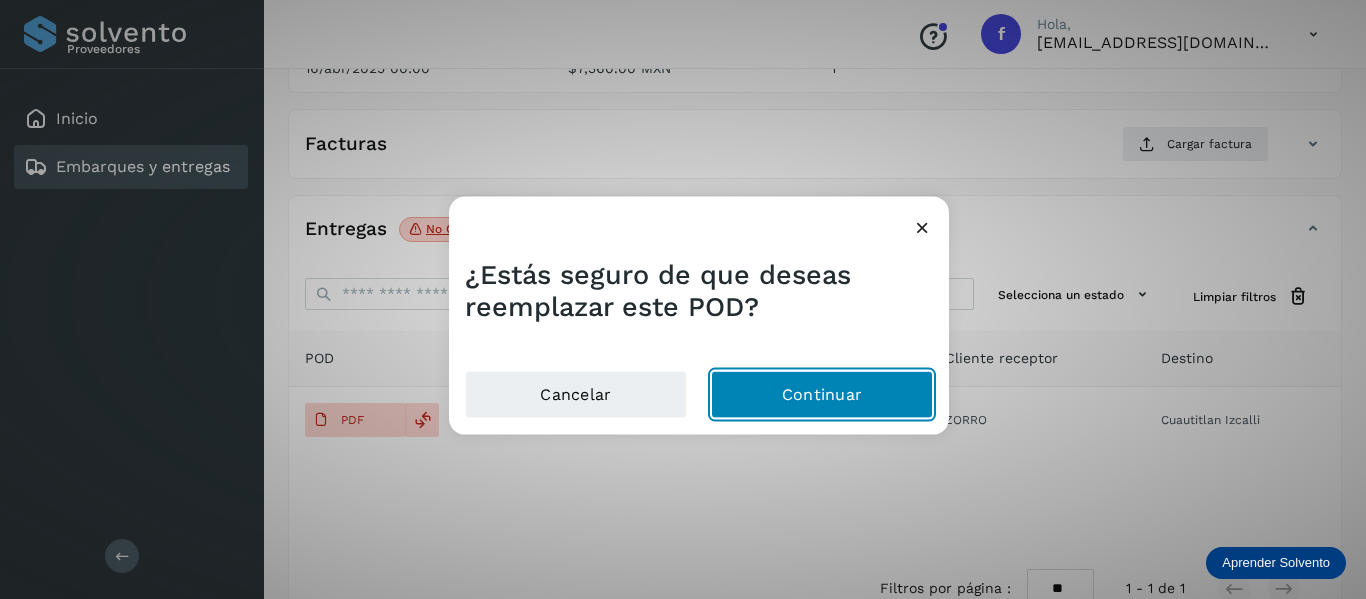 click on "Continuar" 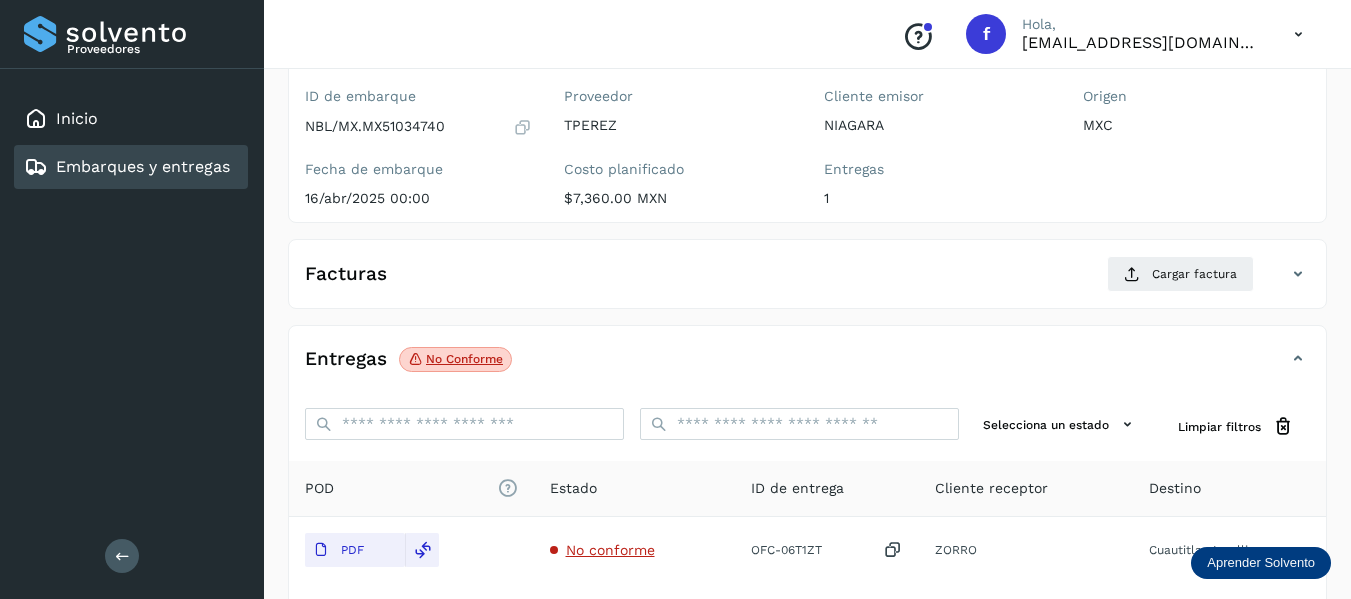 scroll, scrollTop: 200, scrollLeft: 0, axis: vertical 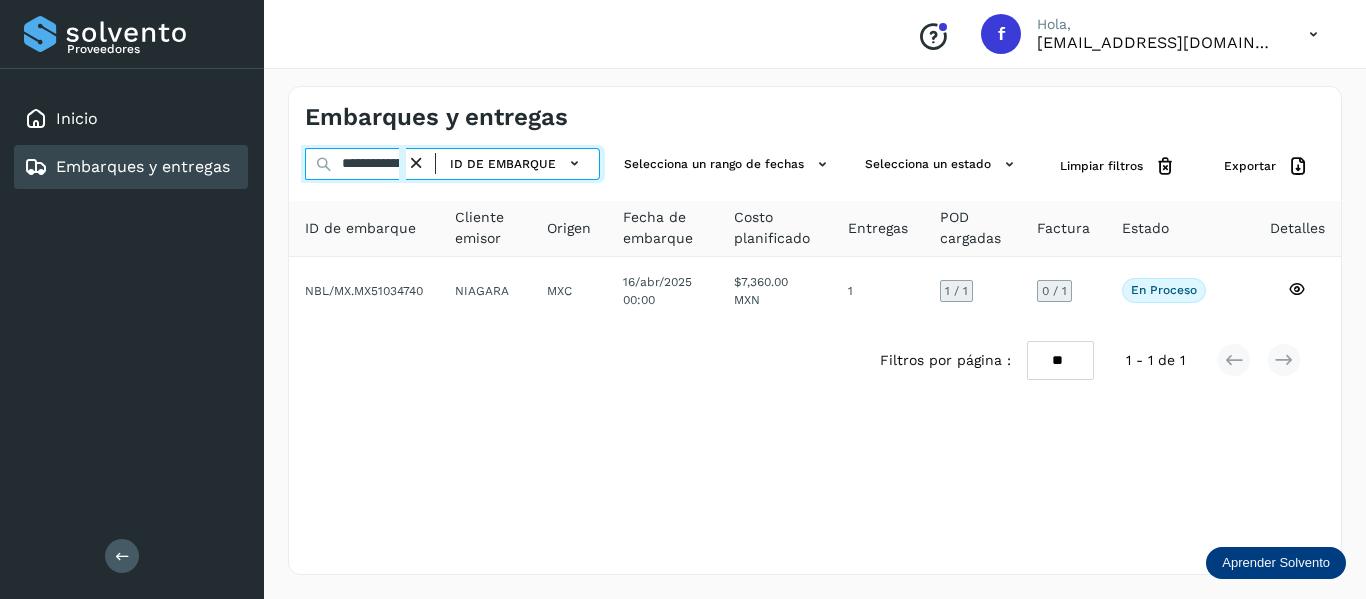 drag, startPoint x: 340, startPoint y: 166, endPoint x: 511, endPoint y: 188, distance: 172.4094 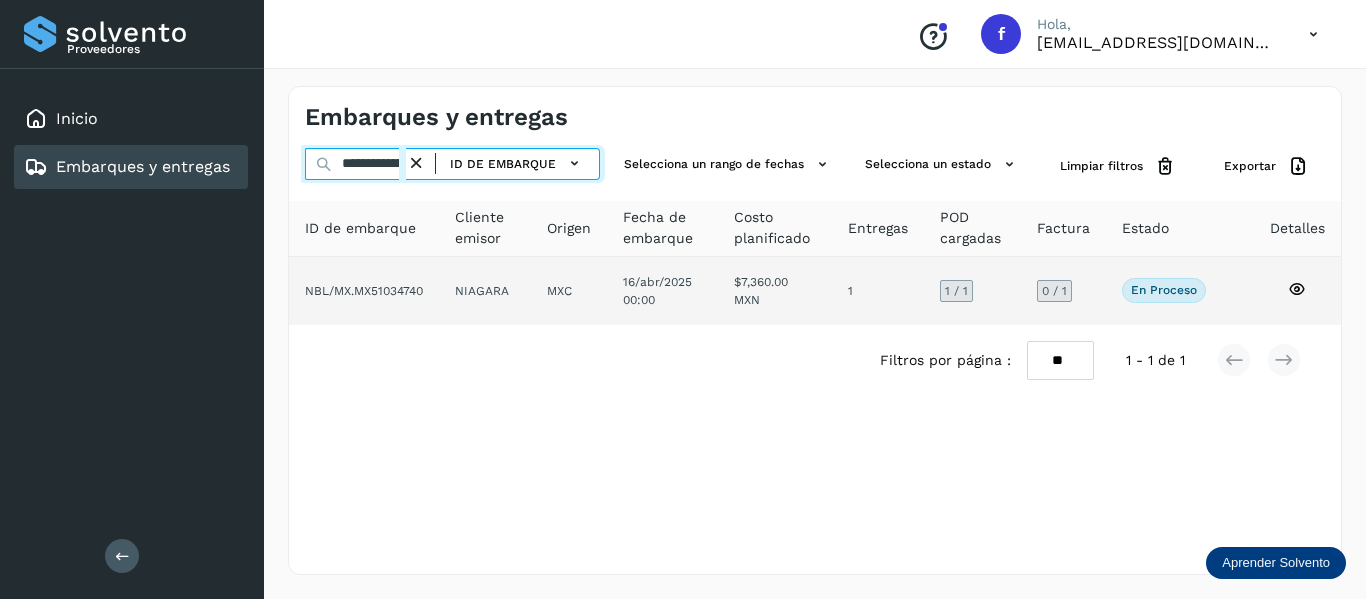 paste 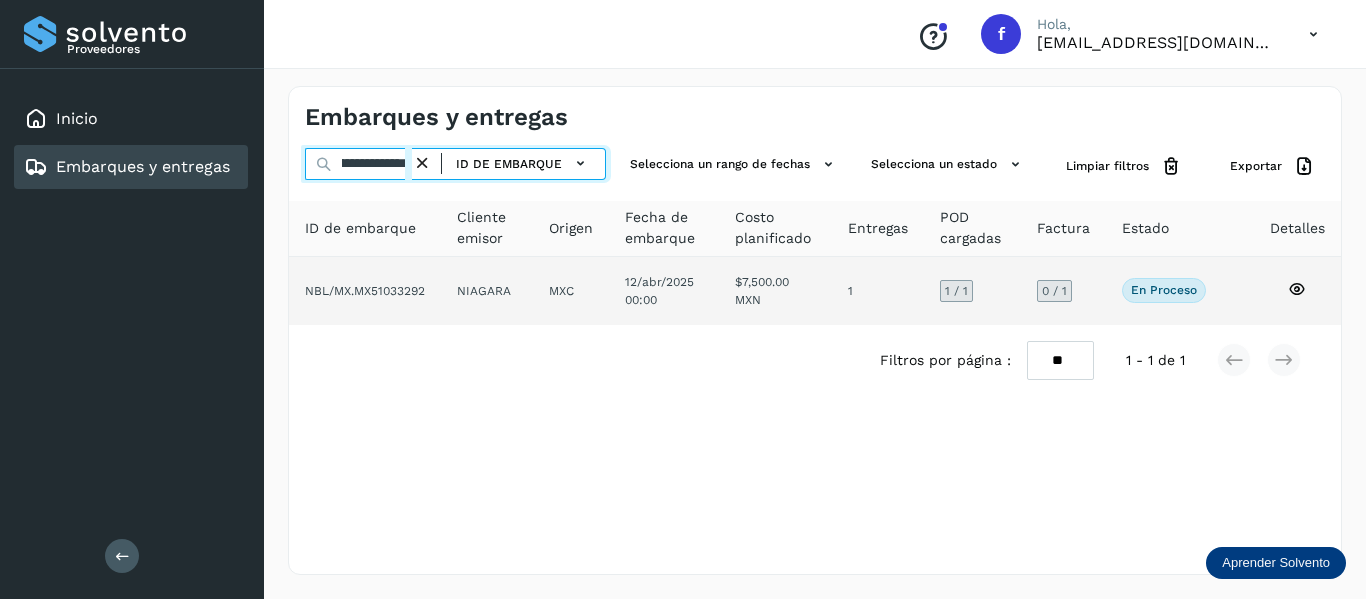 type on "**********" 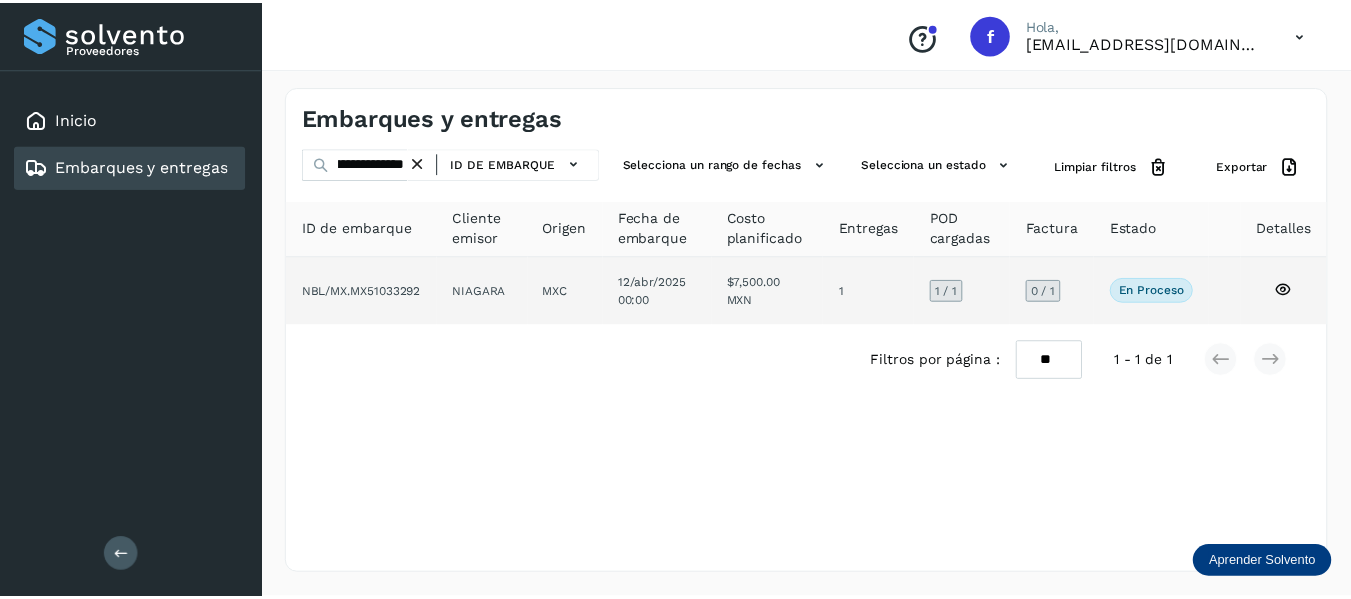 scroll, scrollTop: 0, scrollLeft: 0, axis: both 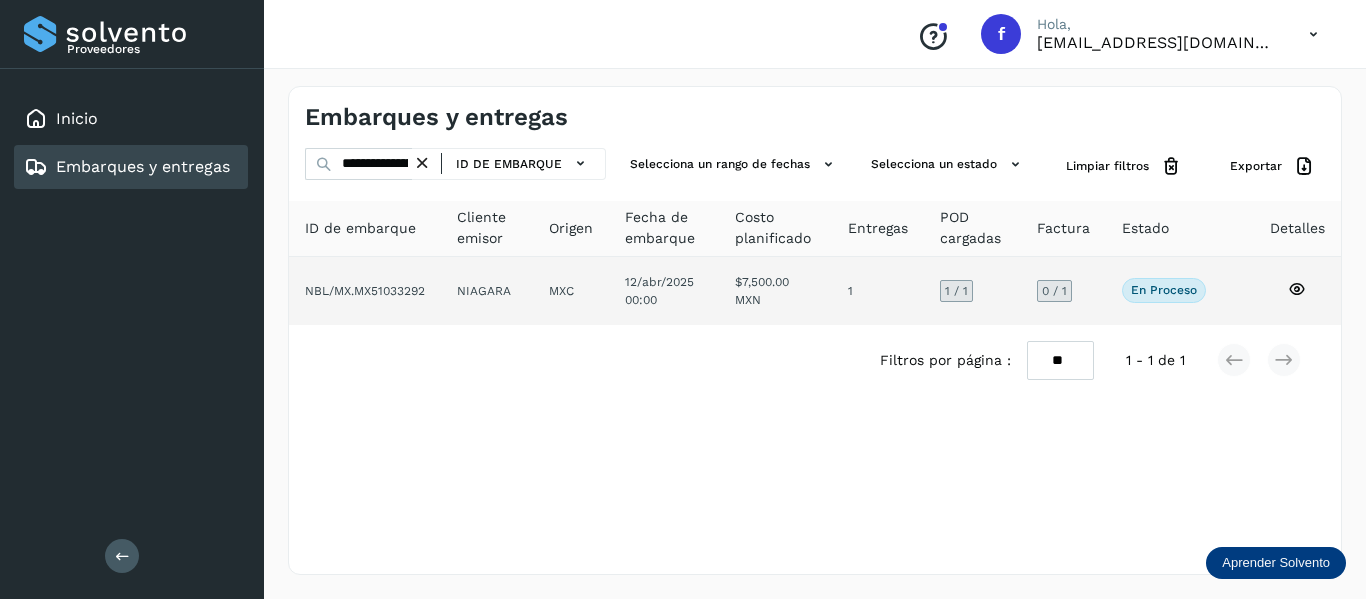 click on "En proceso" 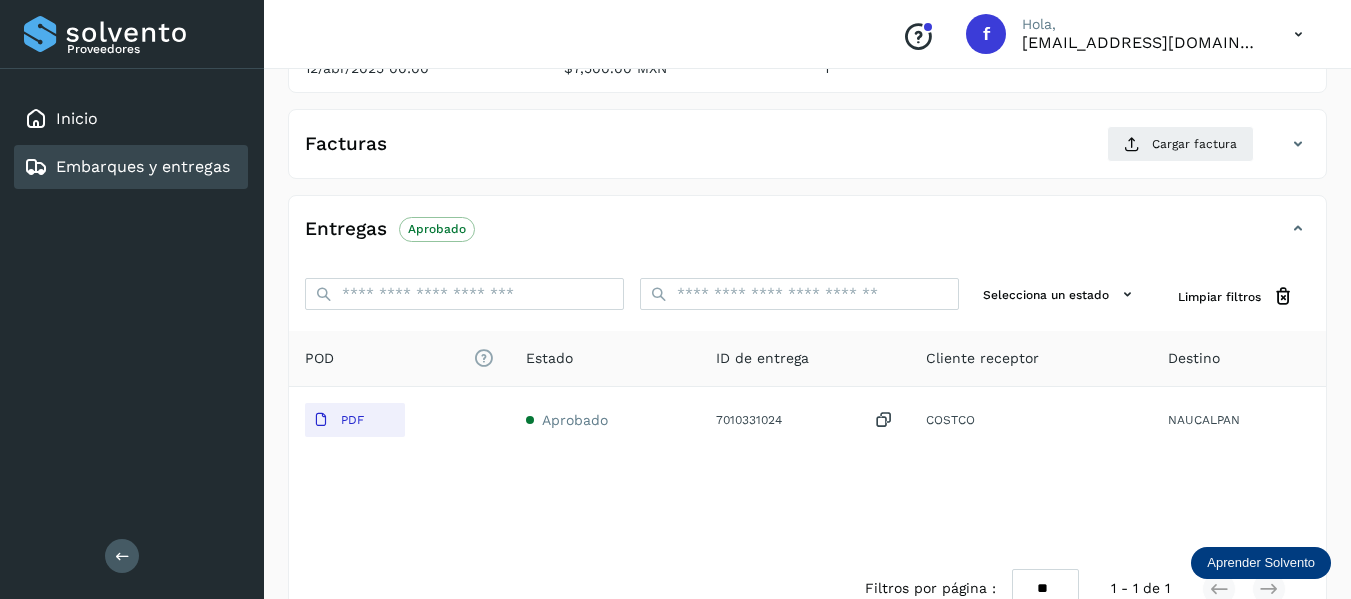 scroll, scrollTop: 200, scrollLeft: 0, axis: vertical 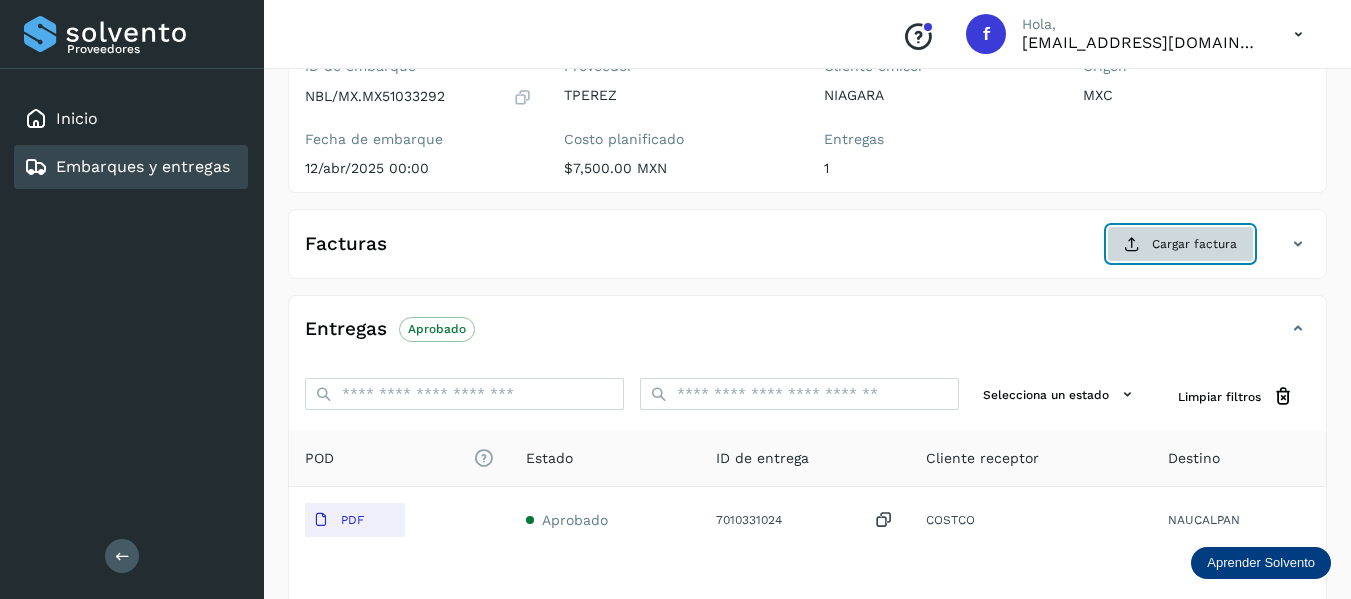 click on "Cargar factura" at bounding box center [1180, 244] 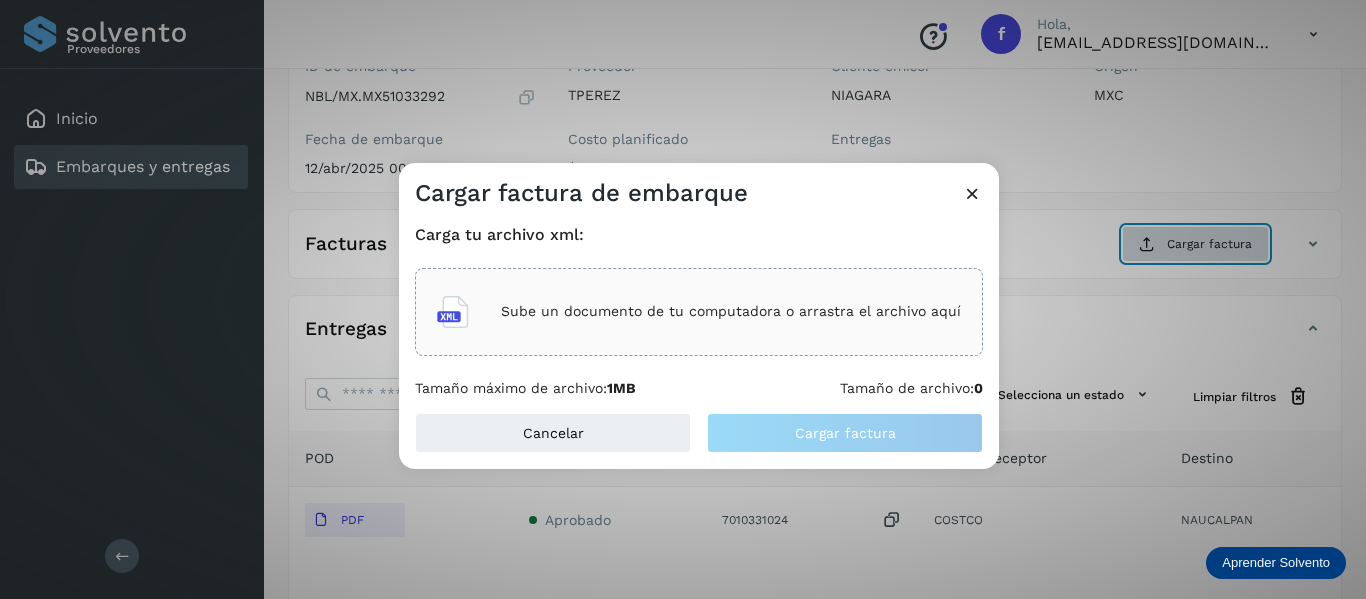 type 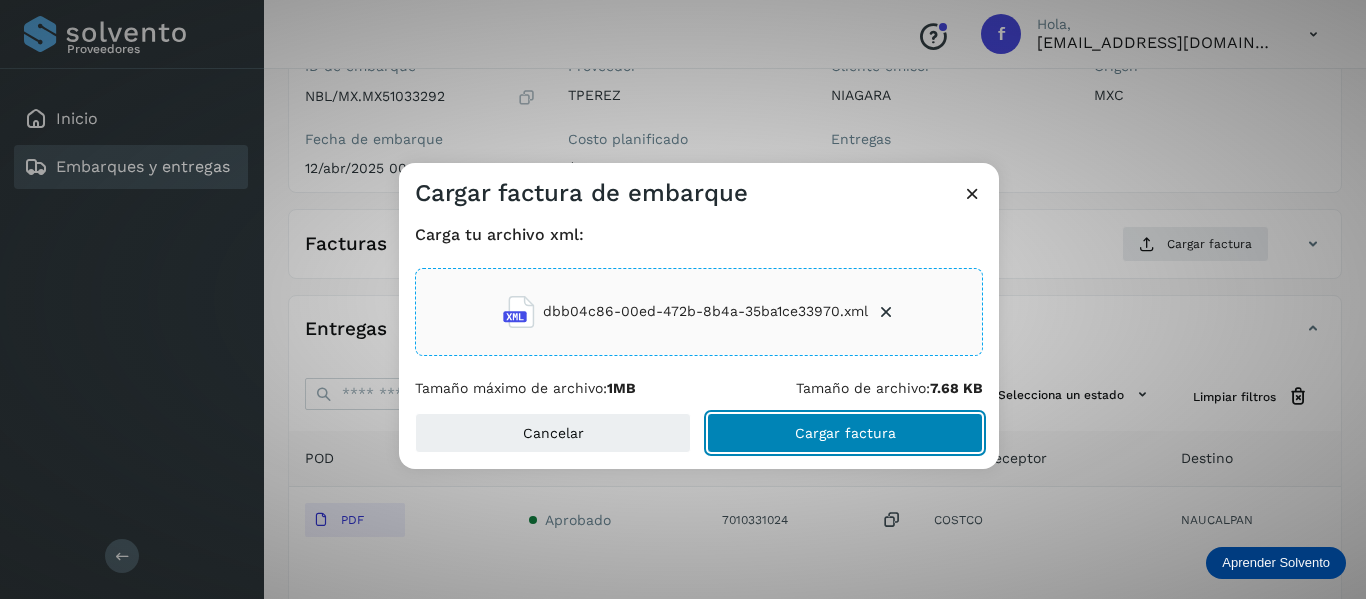 click on "Cargar factura" 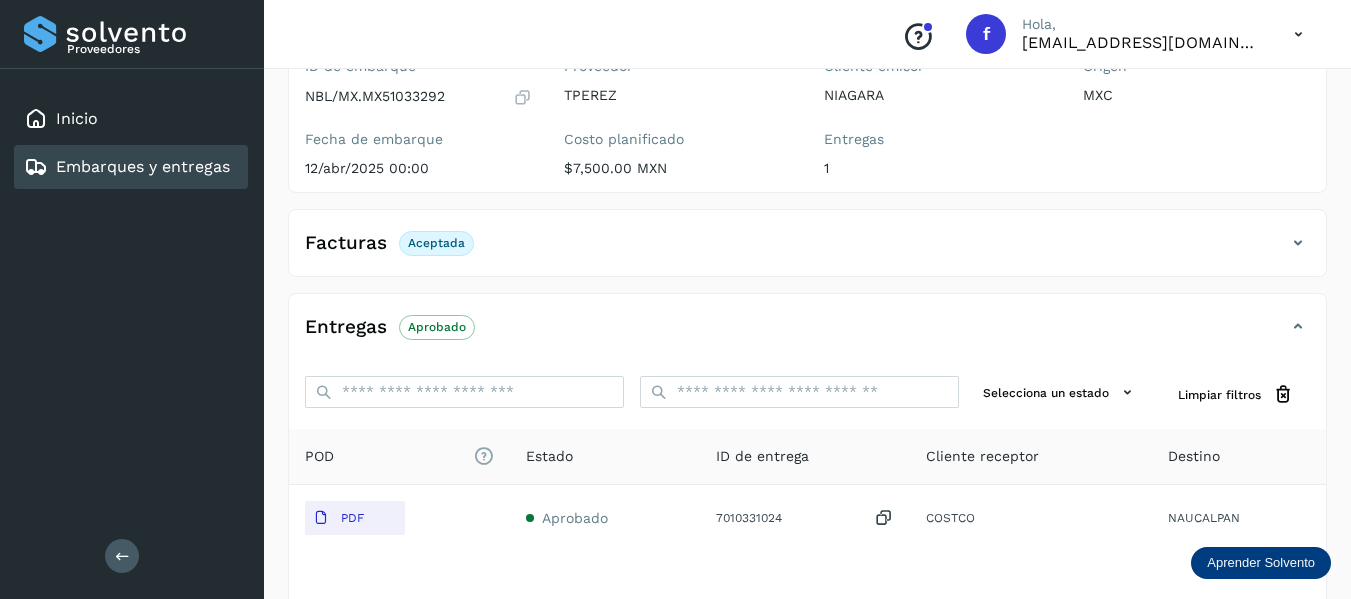 scroll, scrollTop: 100, scrollLeft: 0, axis: vertical 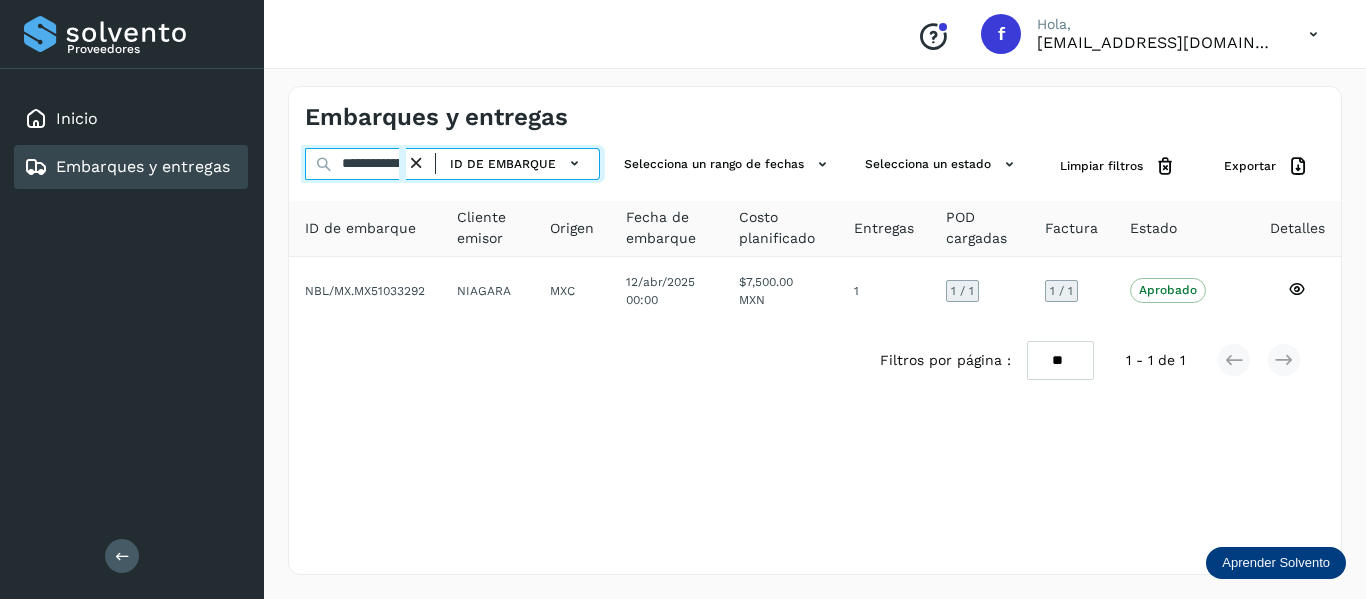 click on "**********" at bounding box center (355, 164) 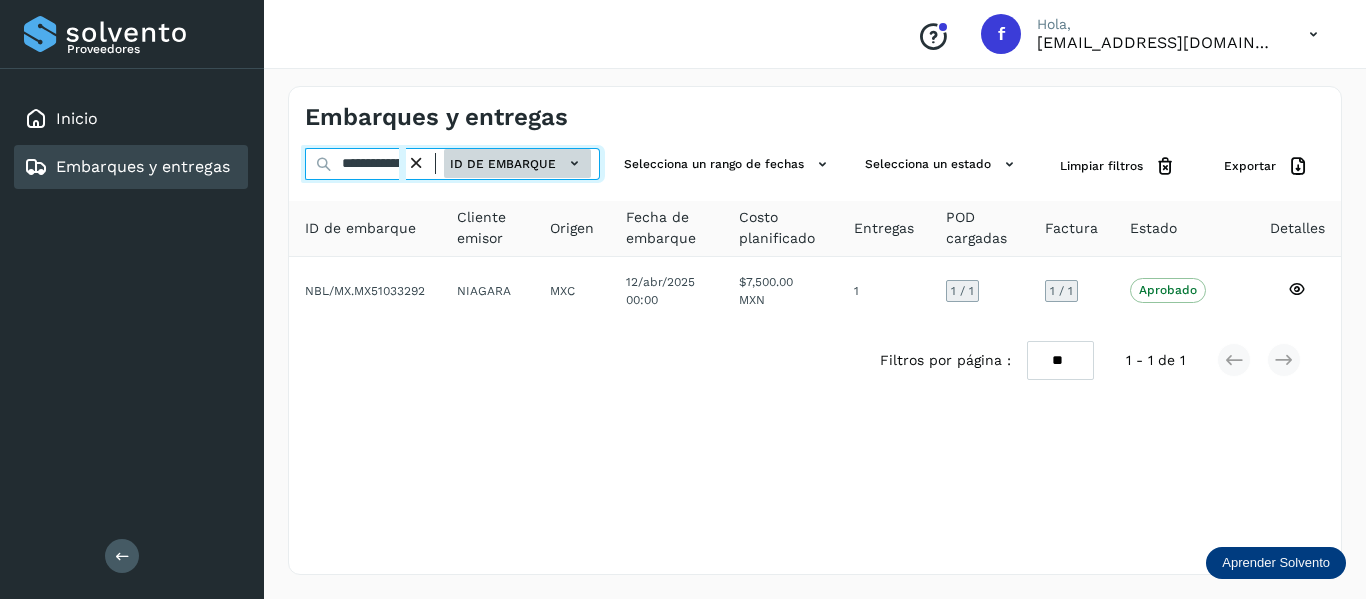 scroll, scrollTop: 0, scrollLeft: 76, axis: horizontal 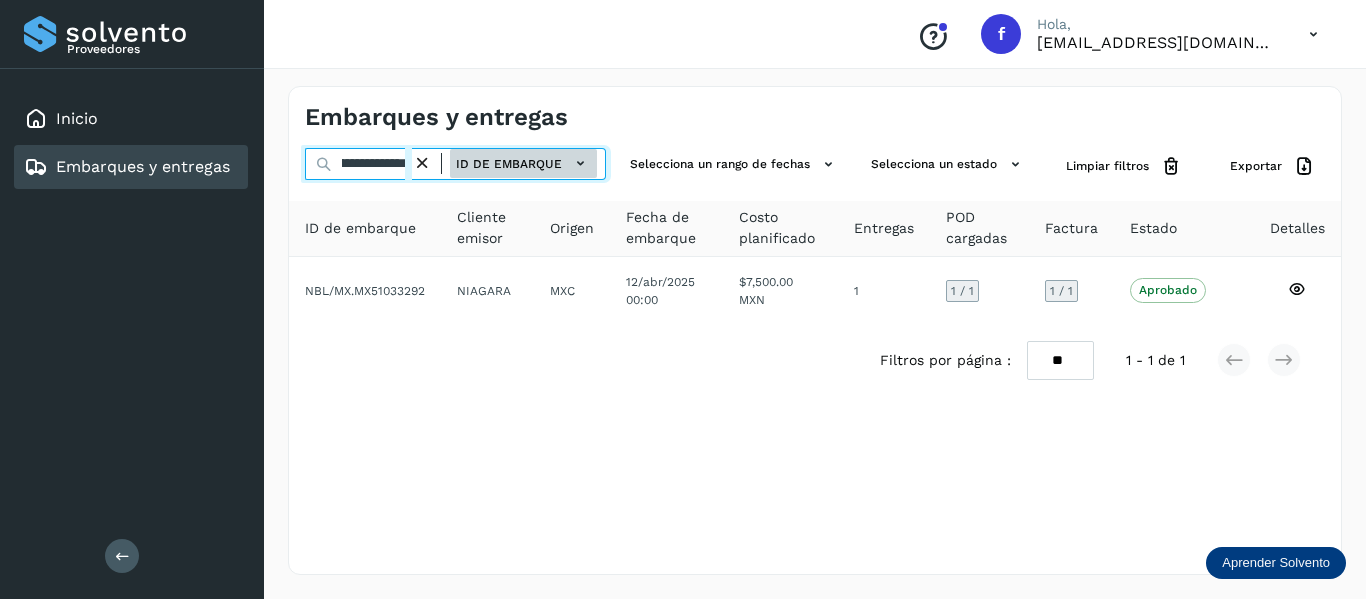 drag, startPoint x: 343, startPoint y: 158, endPoint x: 479, endPoint y: 164, distance: 136.1323 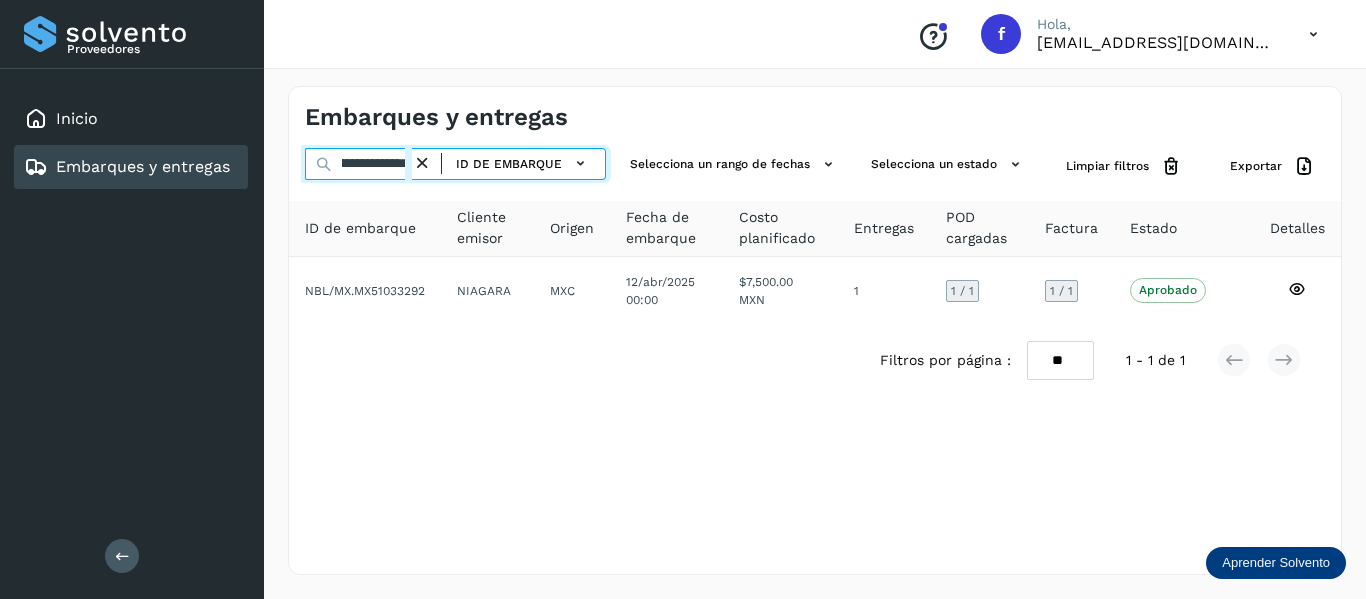 paste 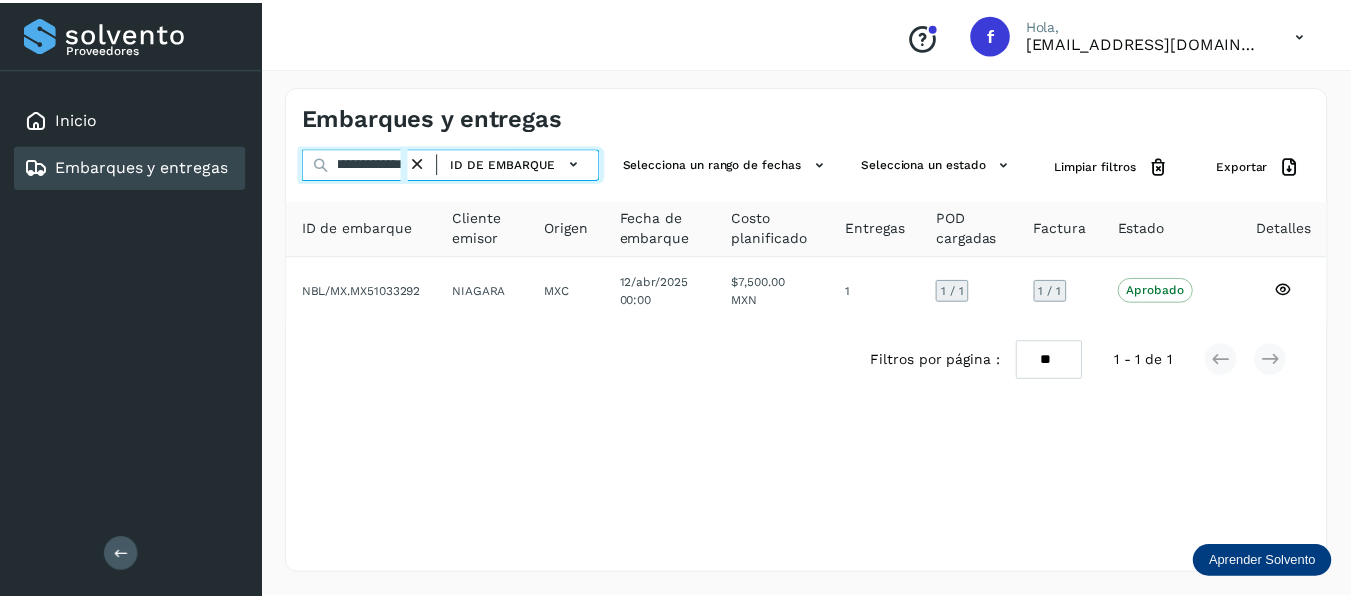 scroll, scrollTop: 0, scrollLeft: 74, axis: horizontal 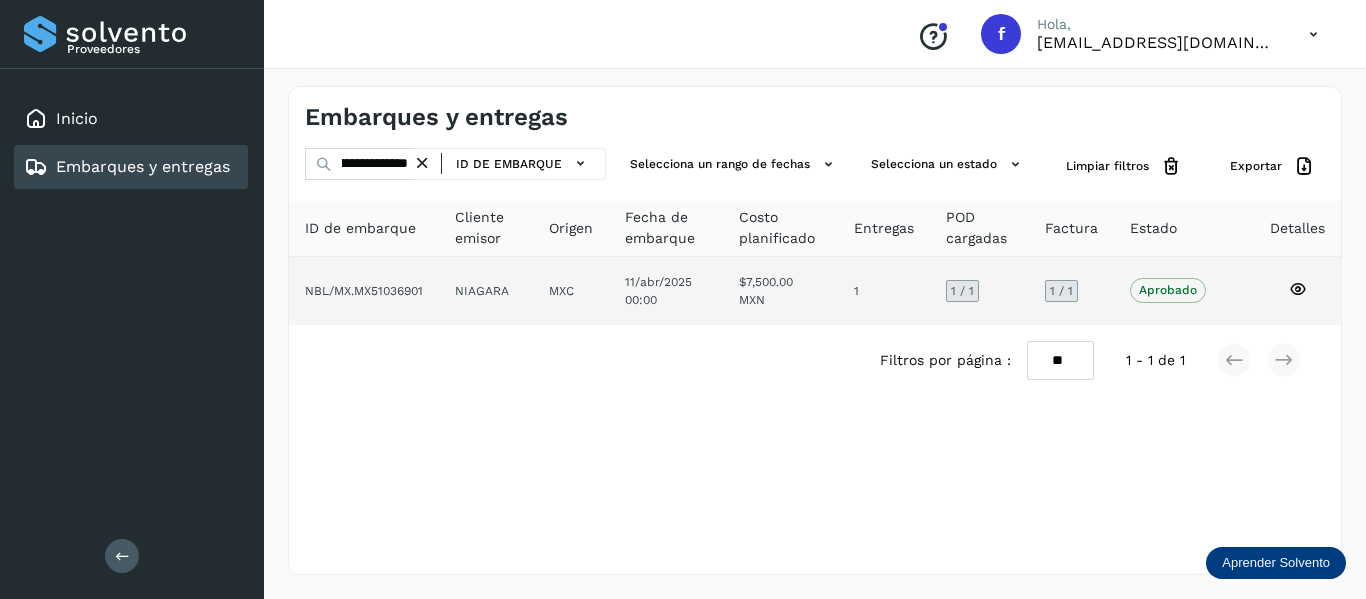 click 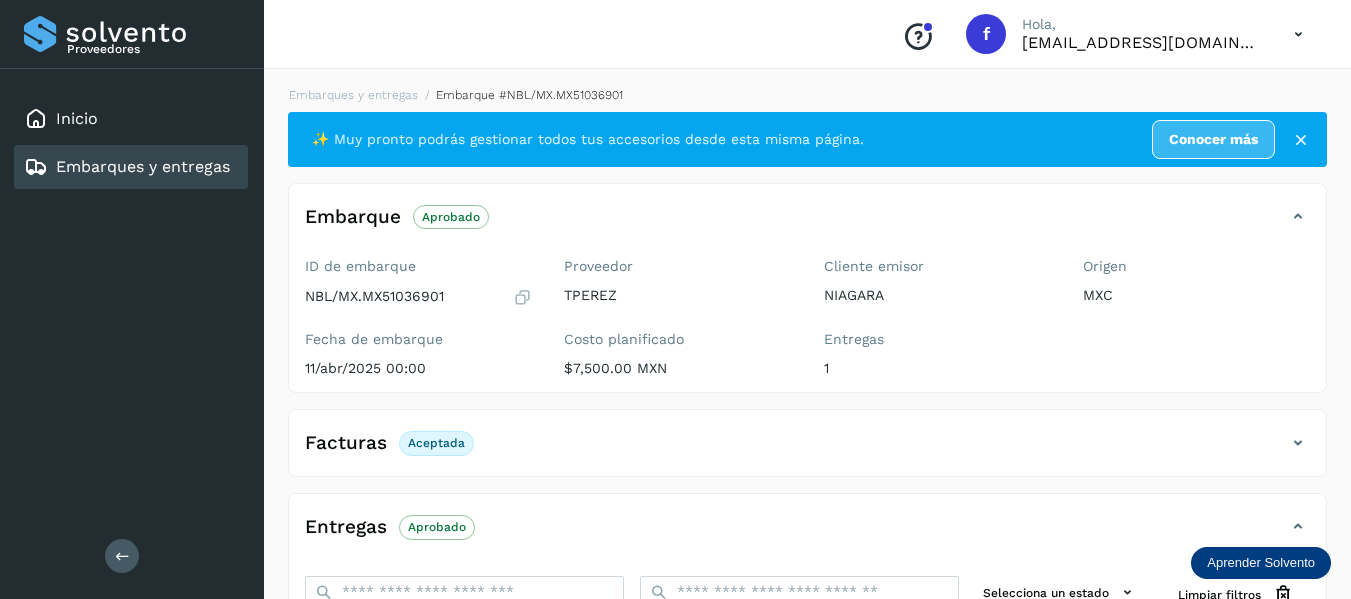 scroll, scrollTop: 200, scrollLeft: 0, axis: vertical 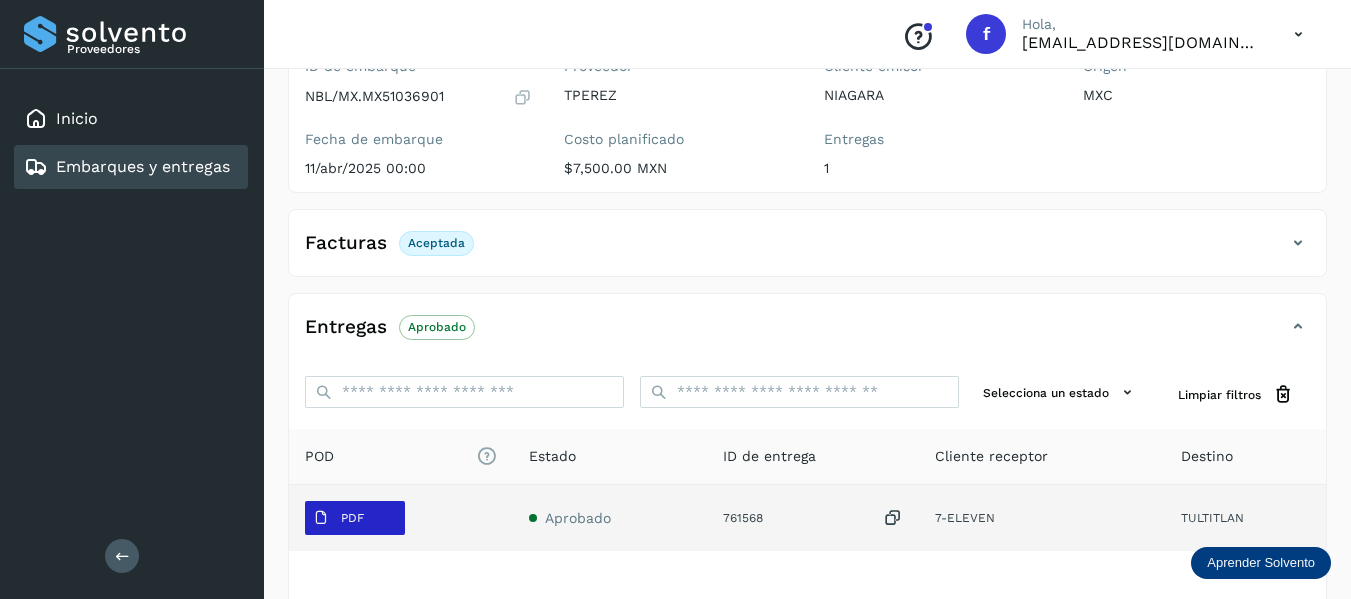 click on "PDF" at bounding box center (352, 518) 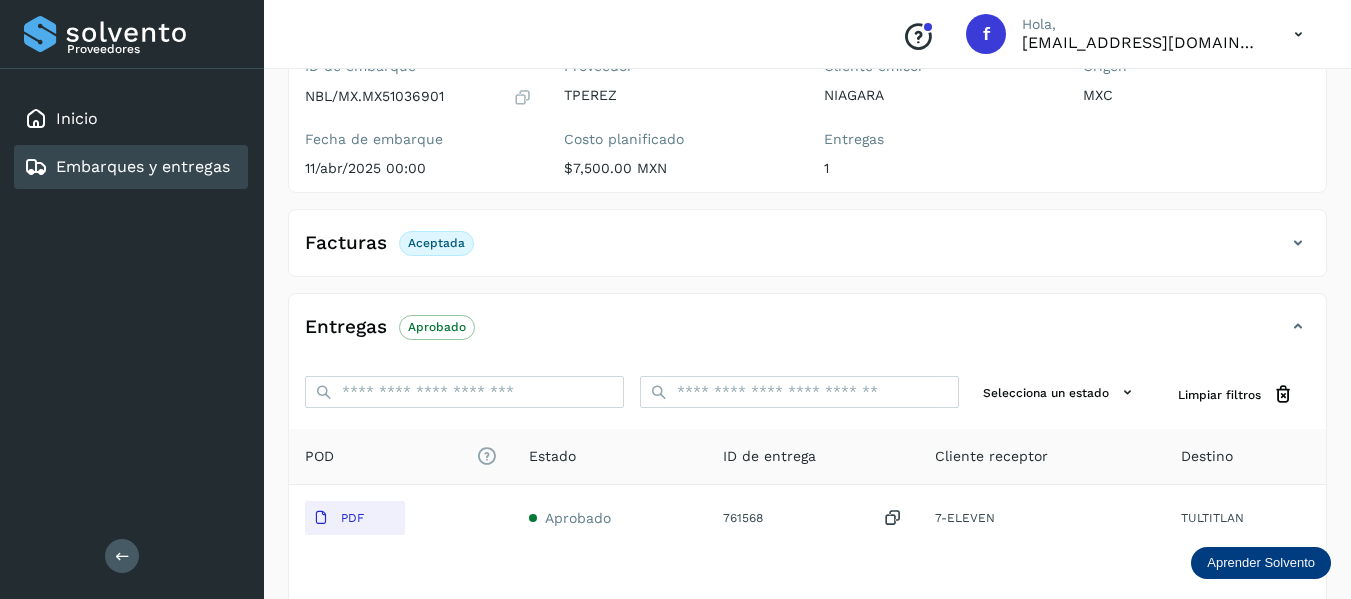 type 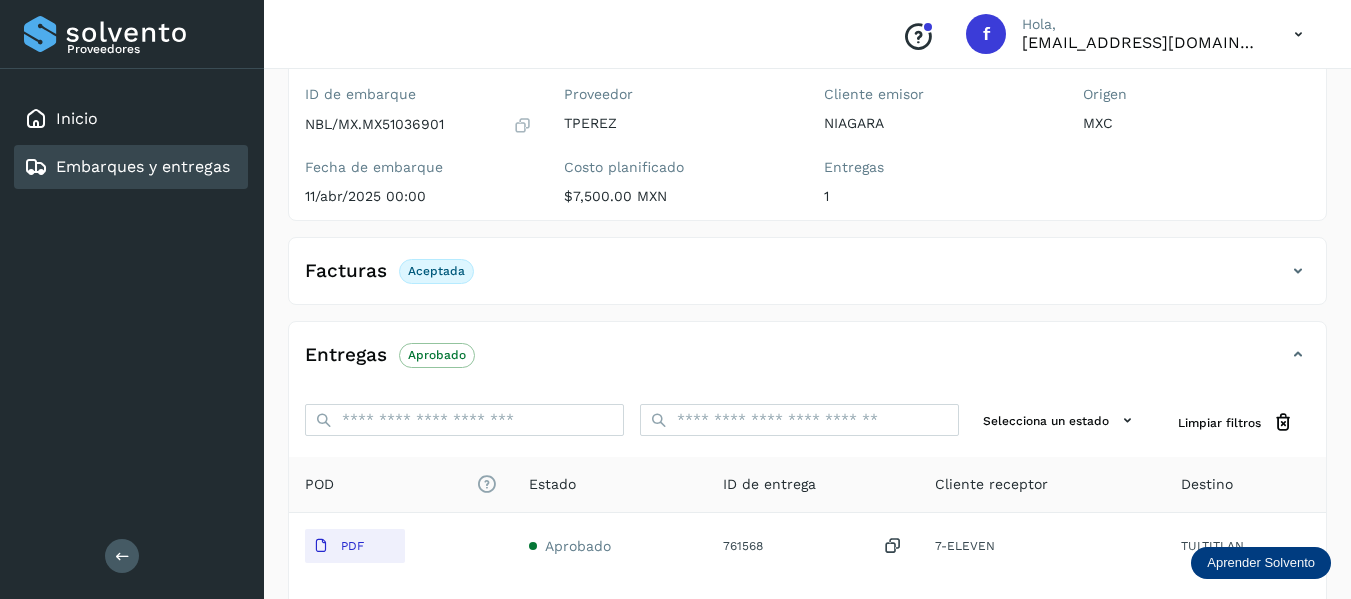 scroll, scrollTop: 200, scrollLeft: 0, axis: vertical 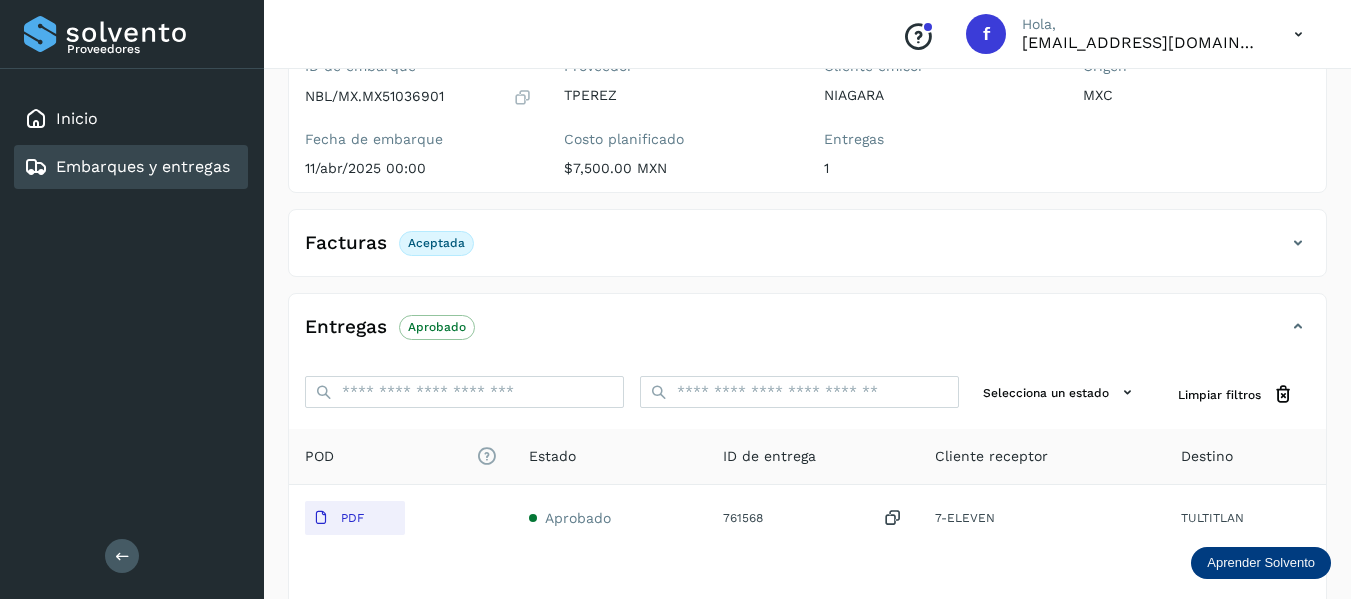 click at bounding box center (1298, 243) 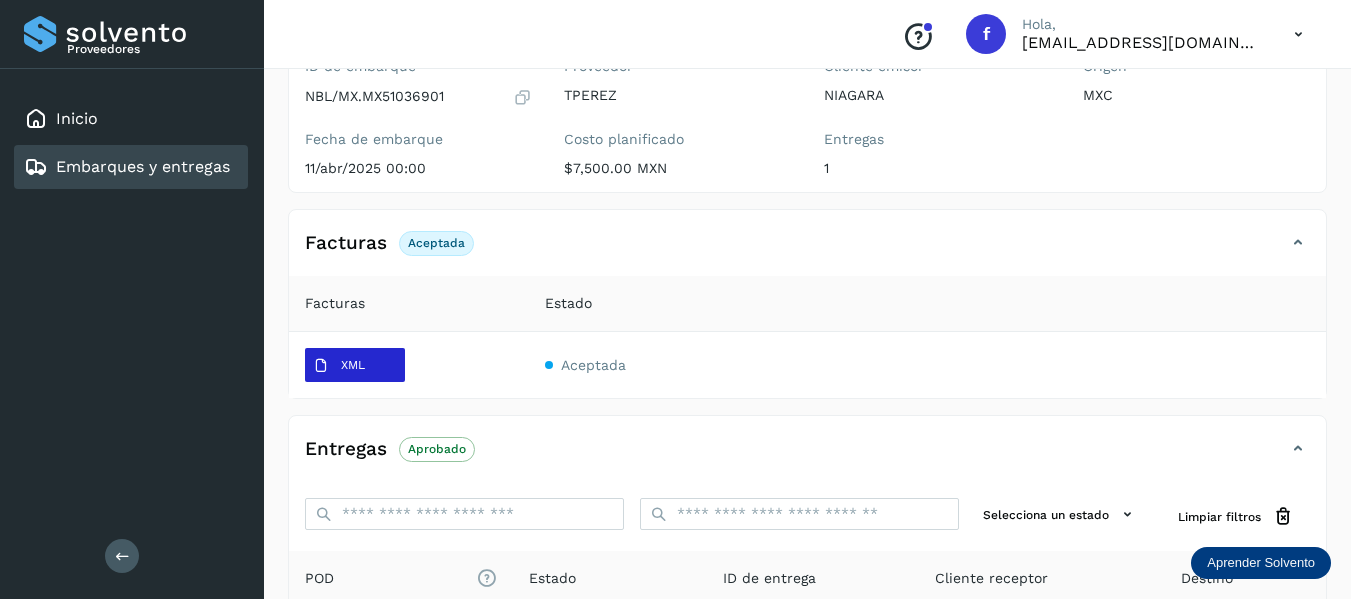 click on "XML" at bounding box center (353, 365) 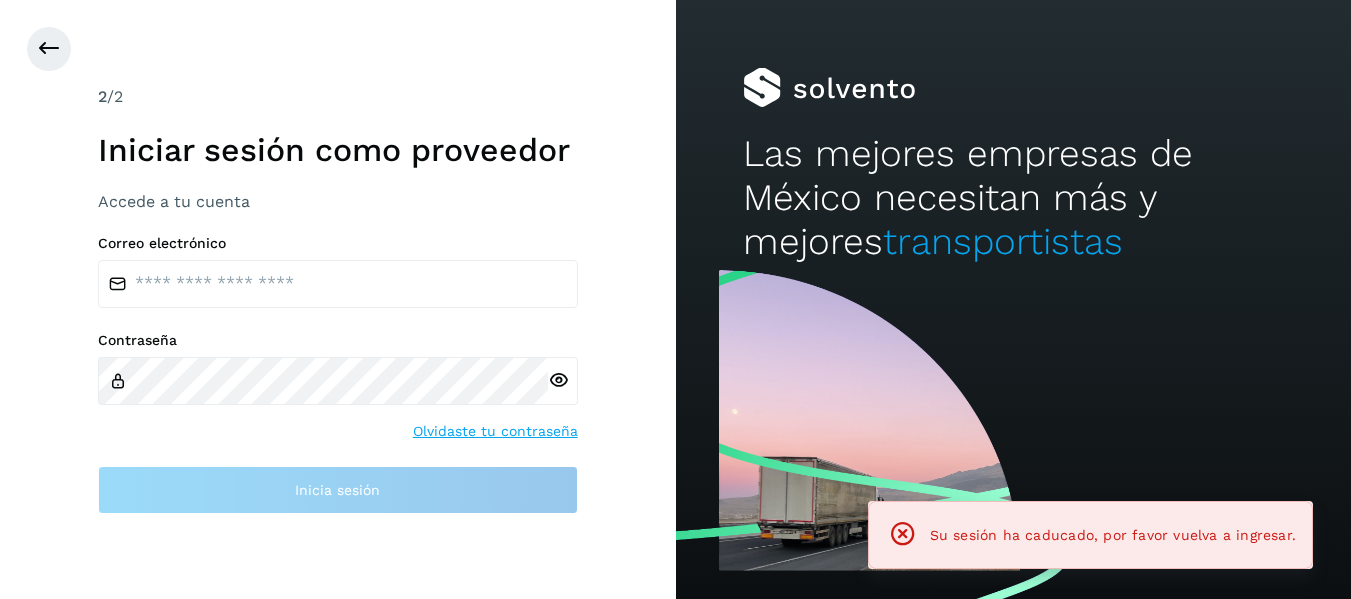 scroll, scrollTop: 0, scrollLeft: 0, axis: both 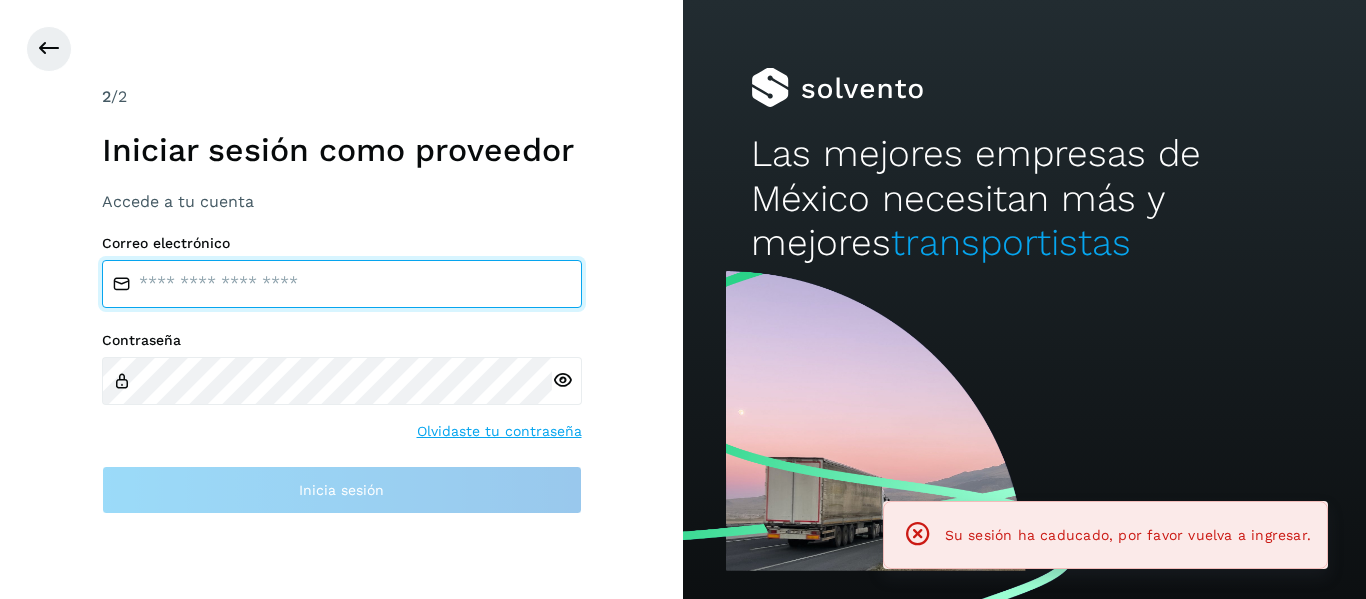 type on "**********" 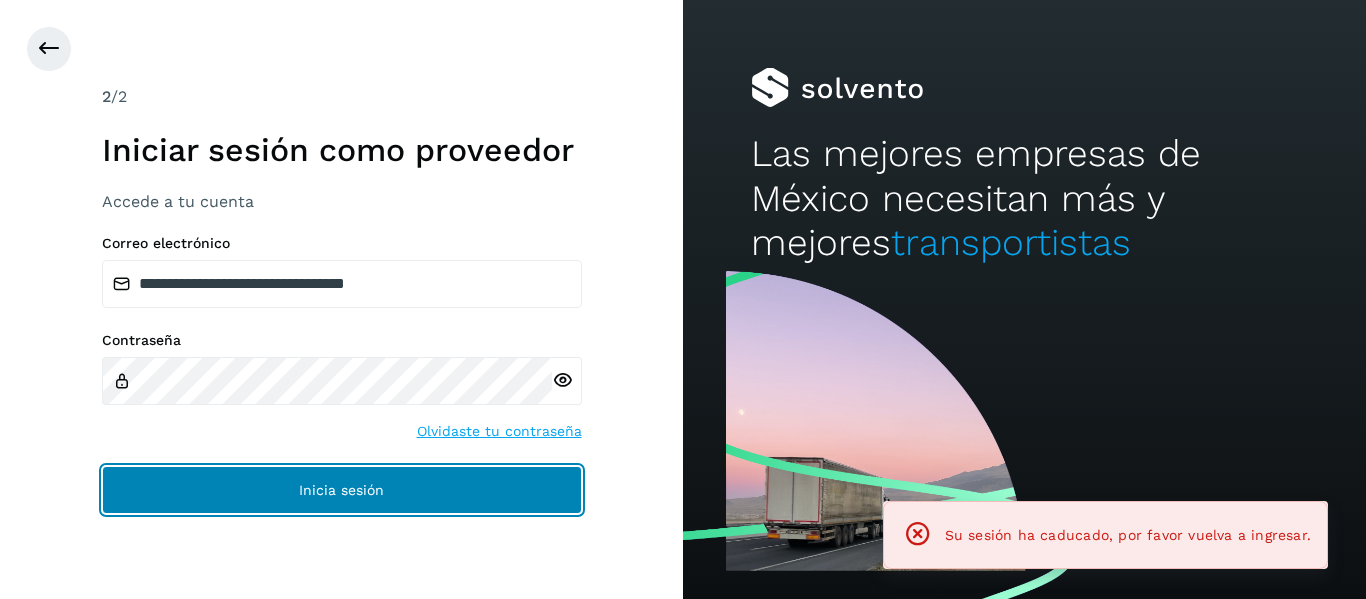 click on "Inicia sesión" 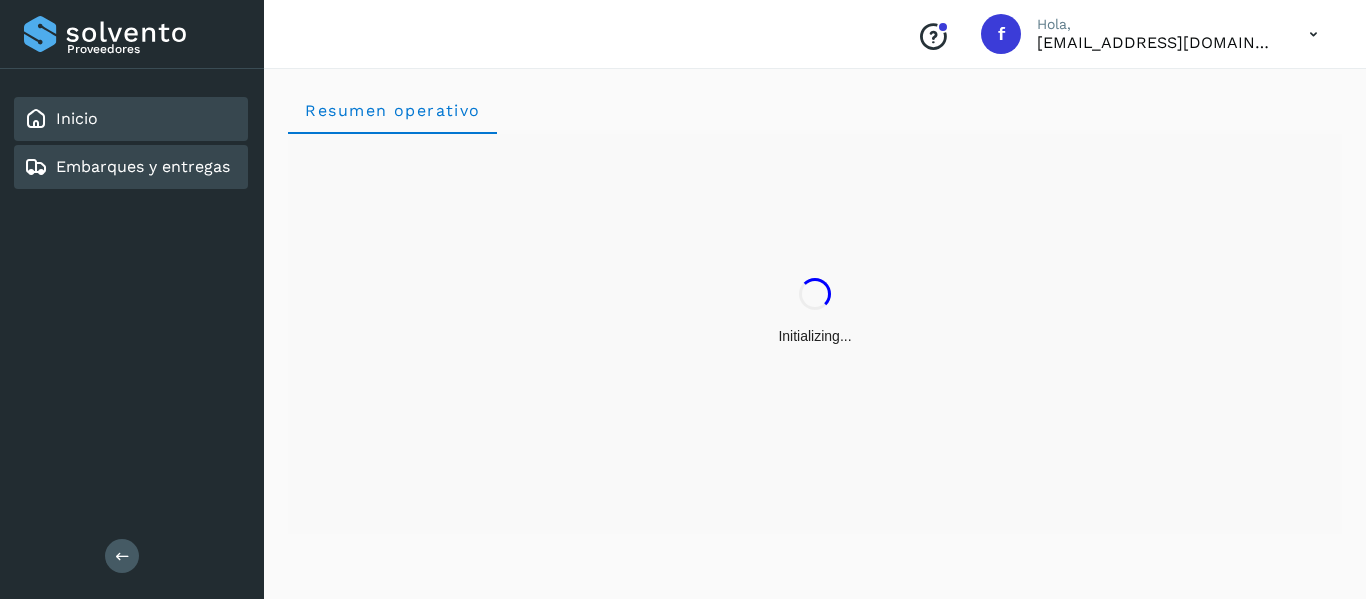 click on "Embarques y entregas" 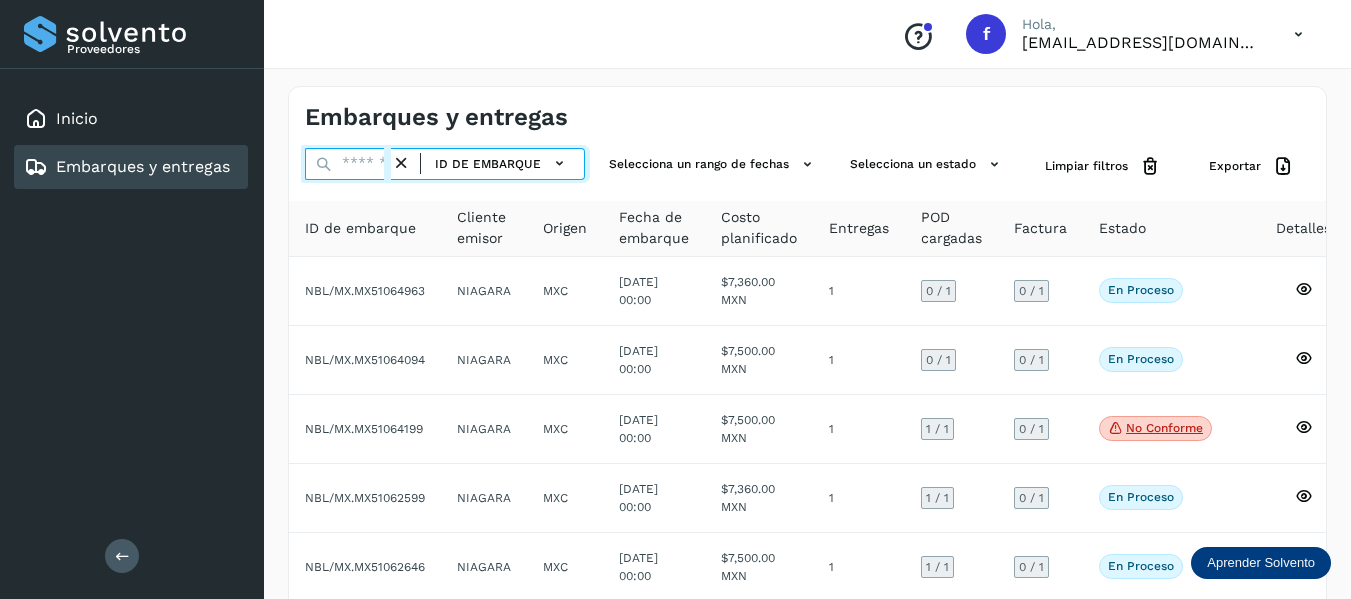click at bounding box center (348, 164) 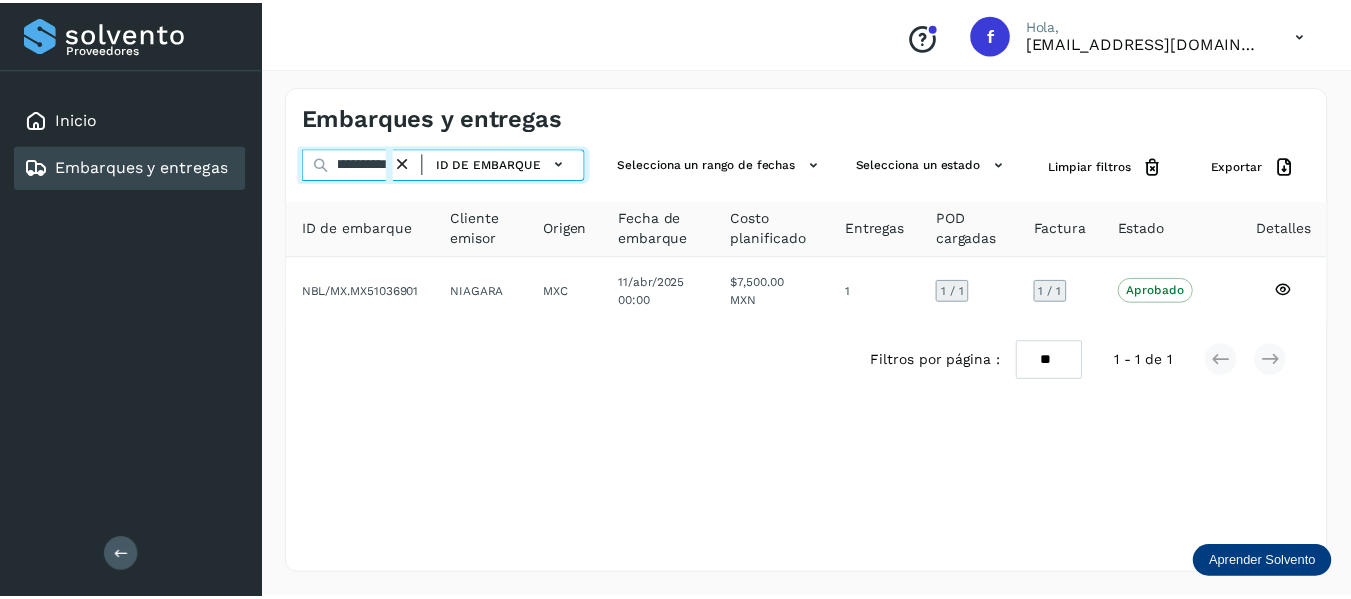 scroll, scrollTop: 0, scrollLeft: 74, axis: horizontal 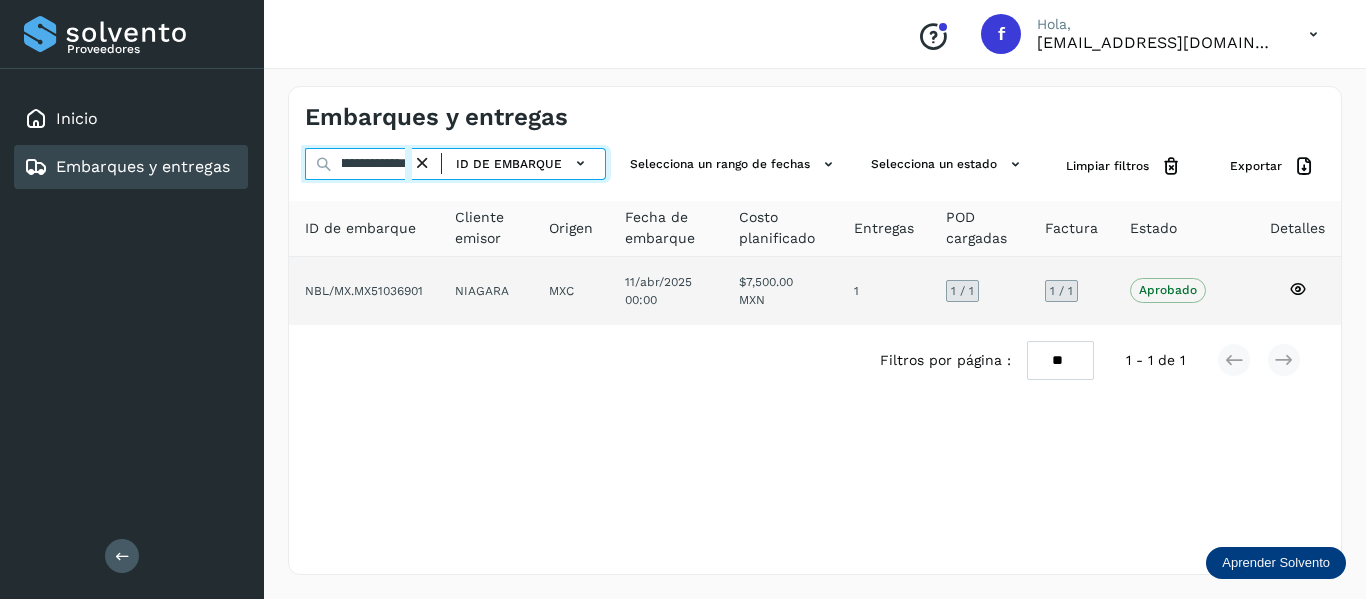 type on "**********" 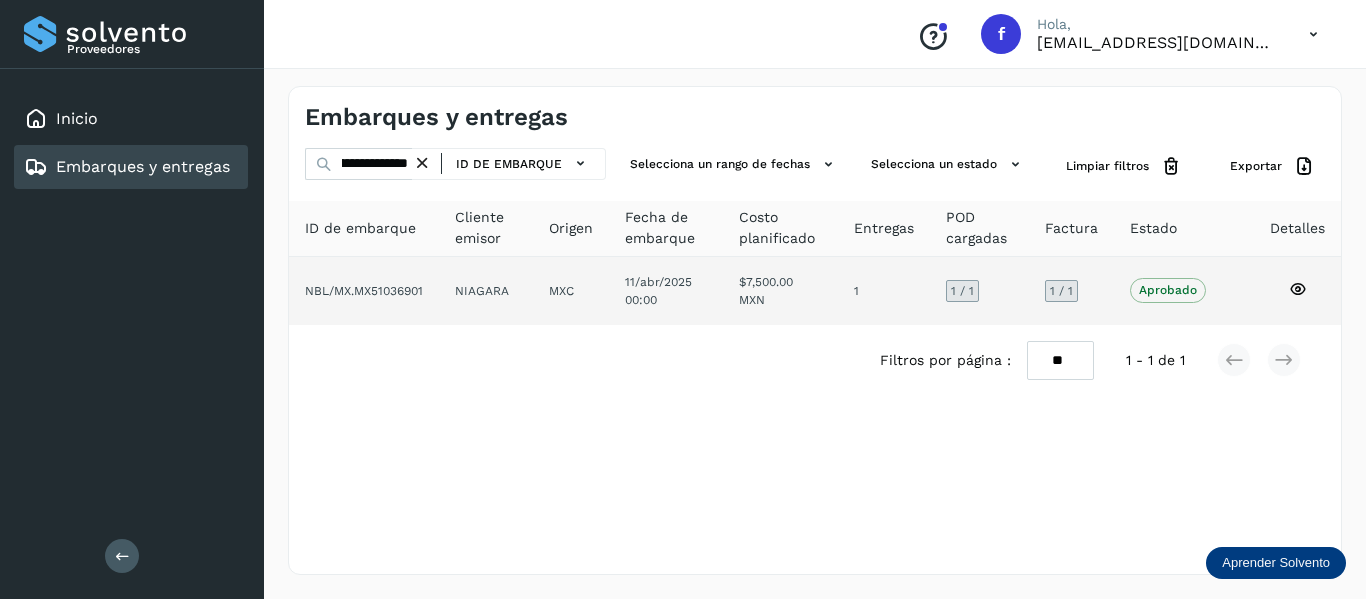 click 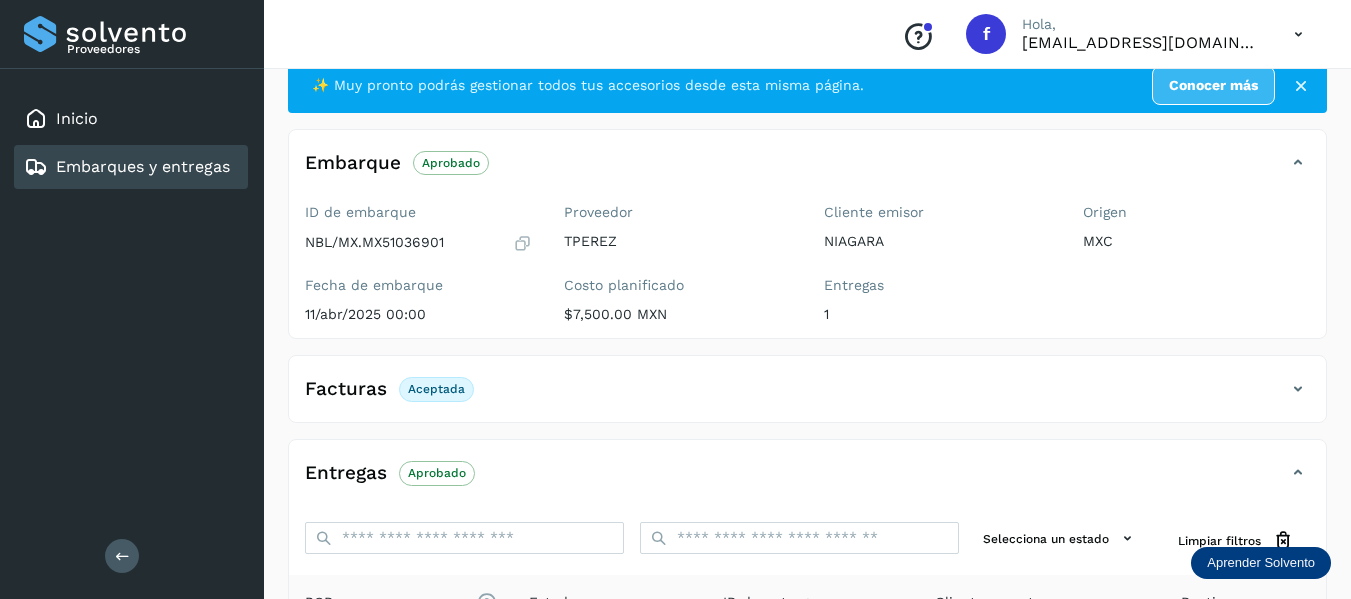 scroll, scrollTop: 100, scrollLeft: 0, axis: vertical 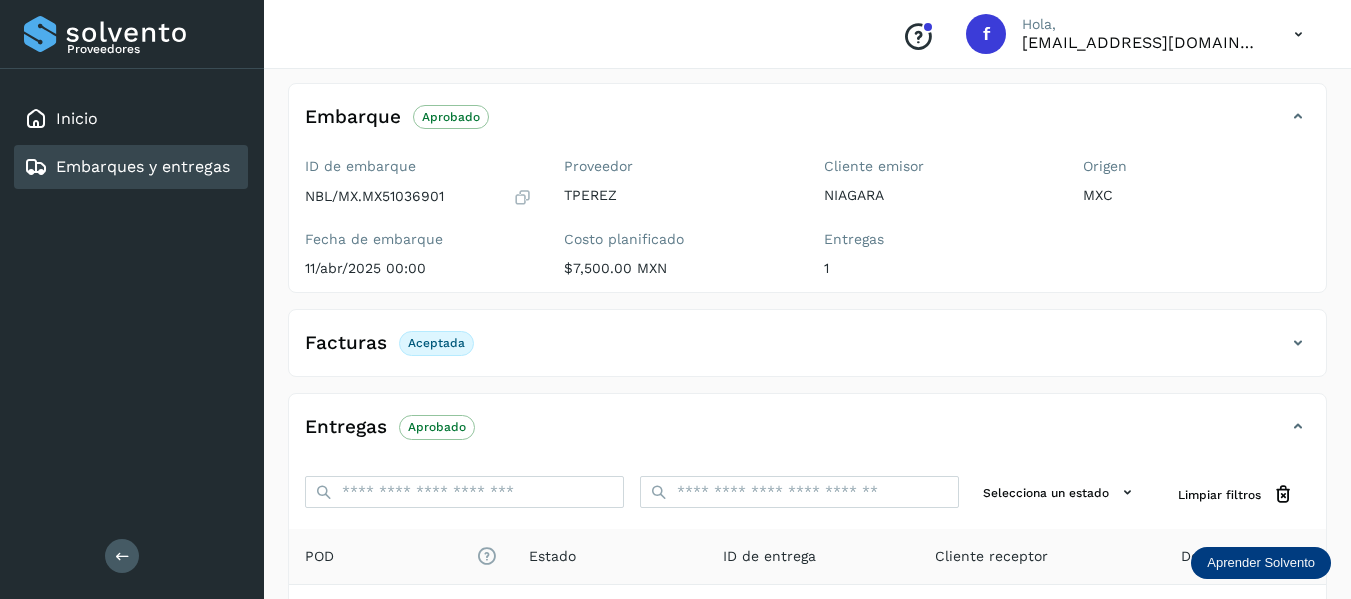 click at bounding box center [1298, 343] 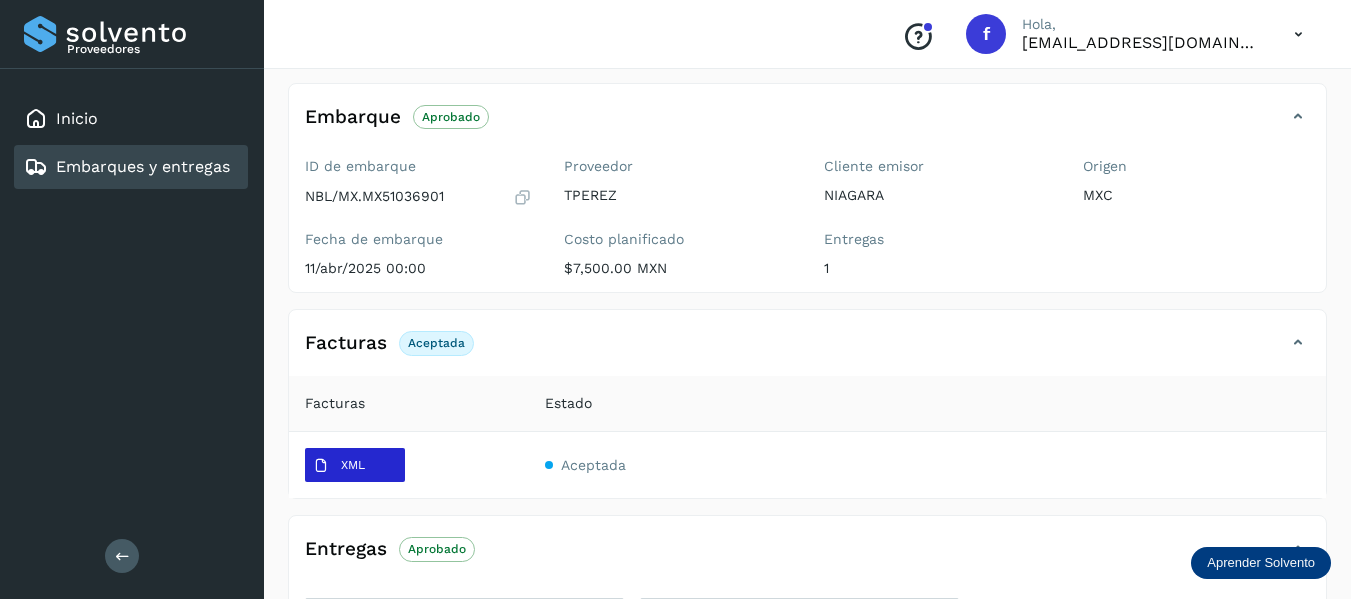 click on "XML" at bounding box center [339, 466] 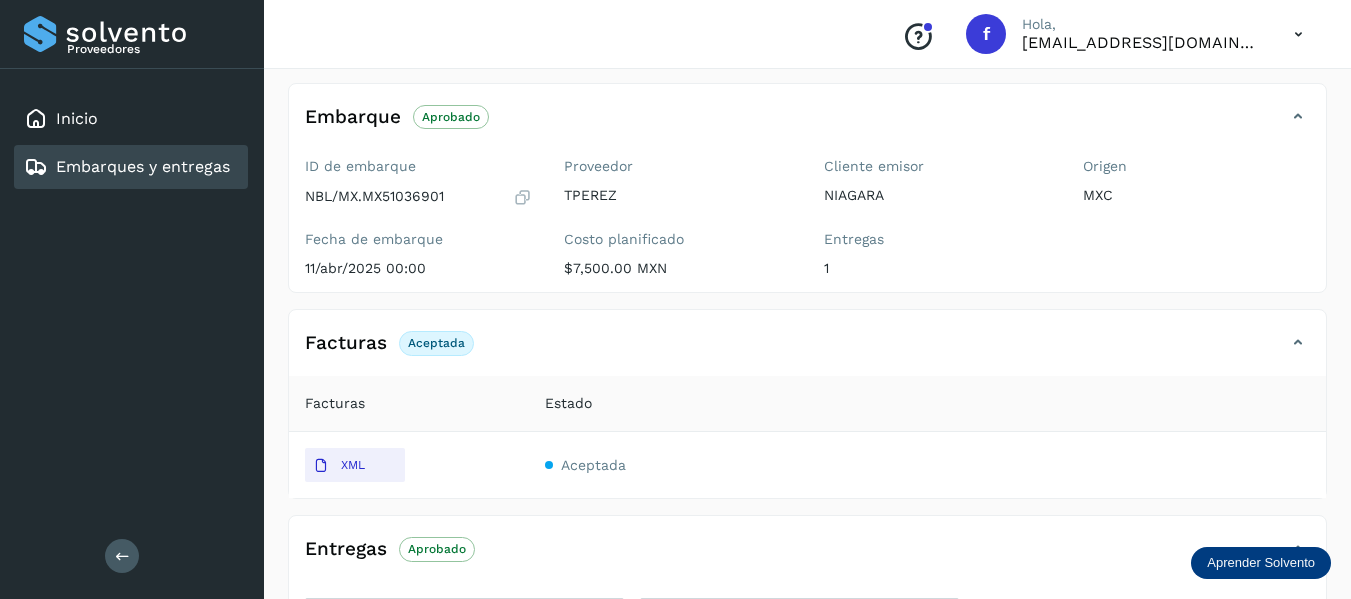 type 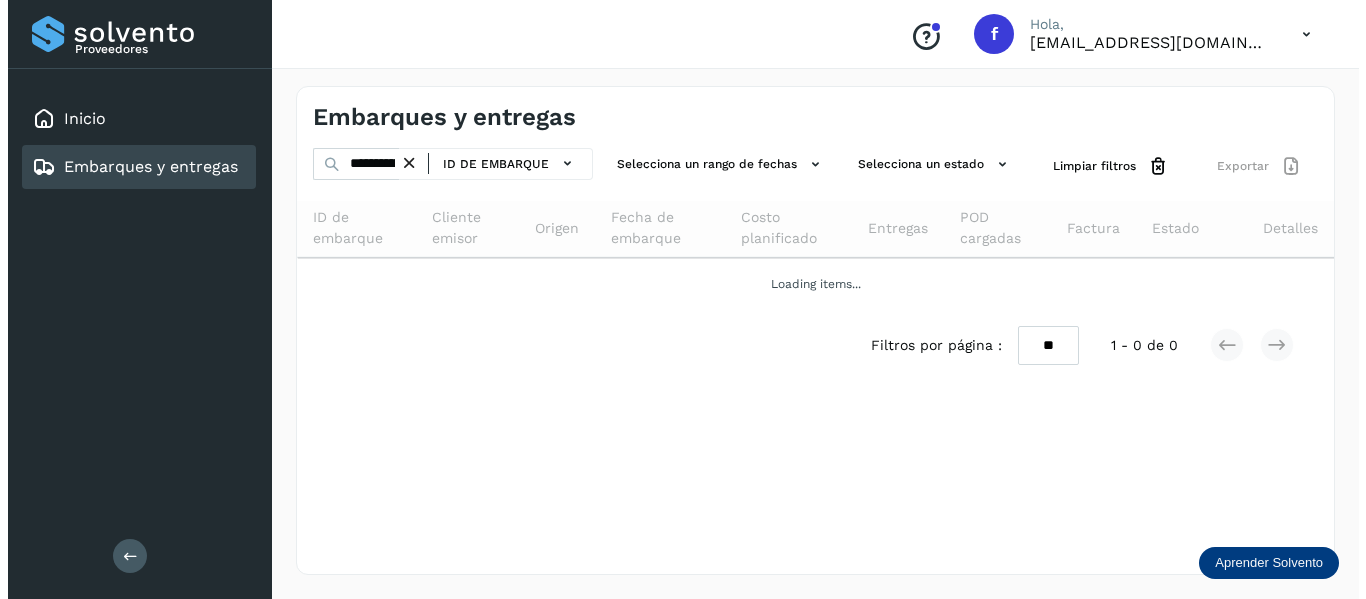 scroll, scrollTop: 0, scrollLeft: 0, axis: both 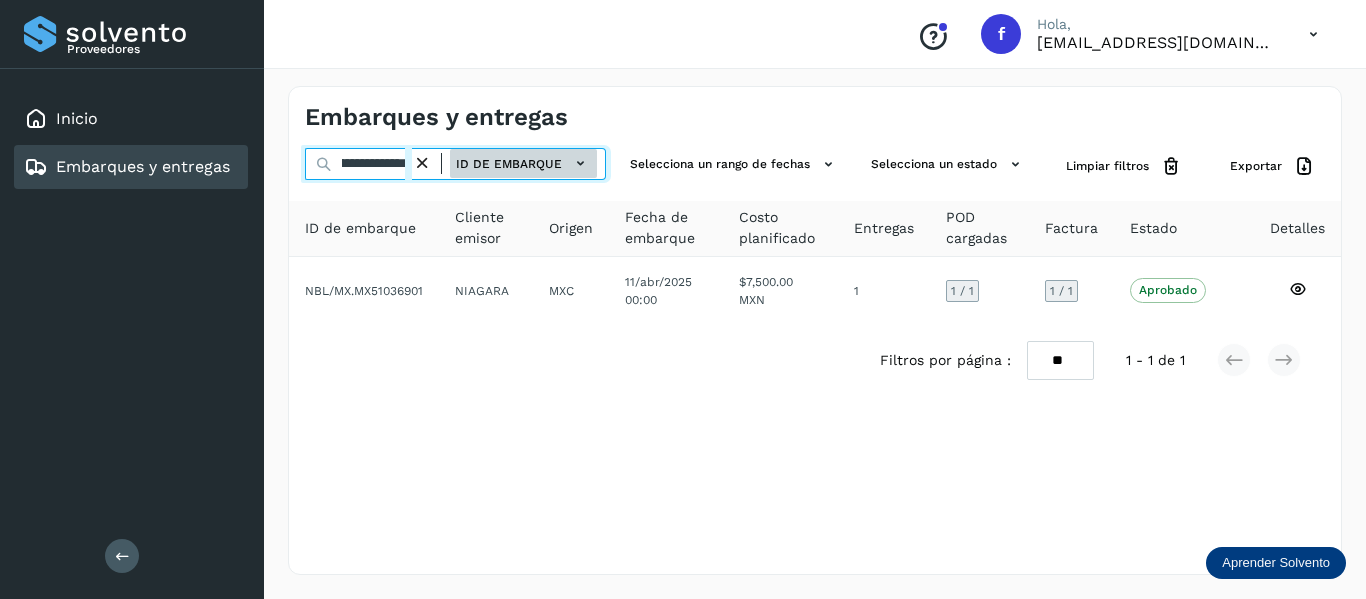 drag, startPoint x: 335, startPoint y: 164, endPoint x: 555, endPoint y: 170, distance: 220.0818 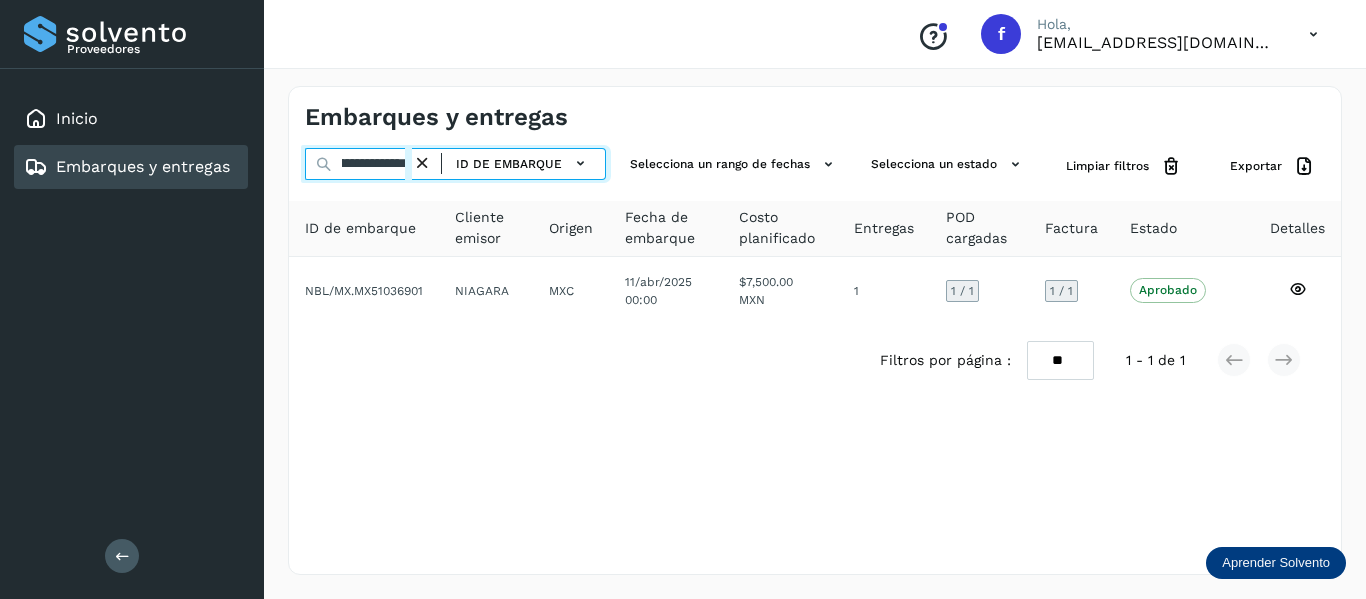 paste 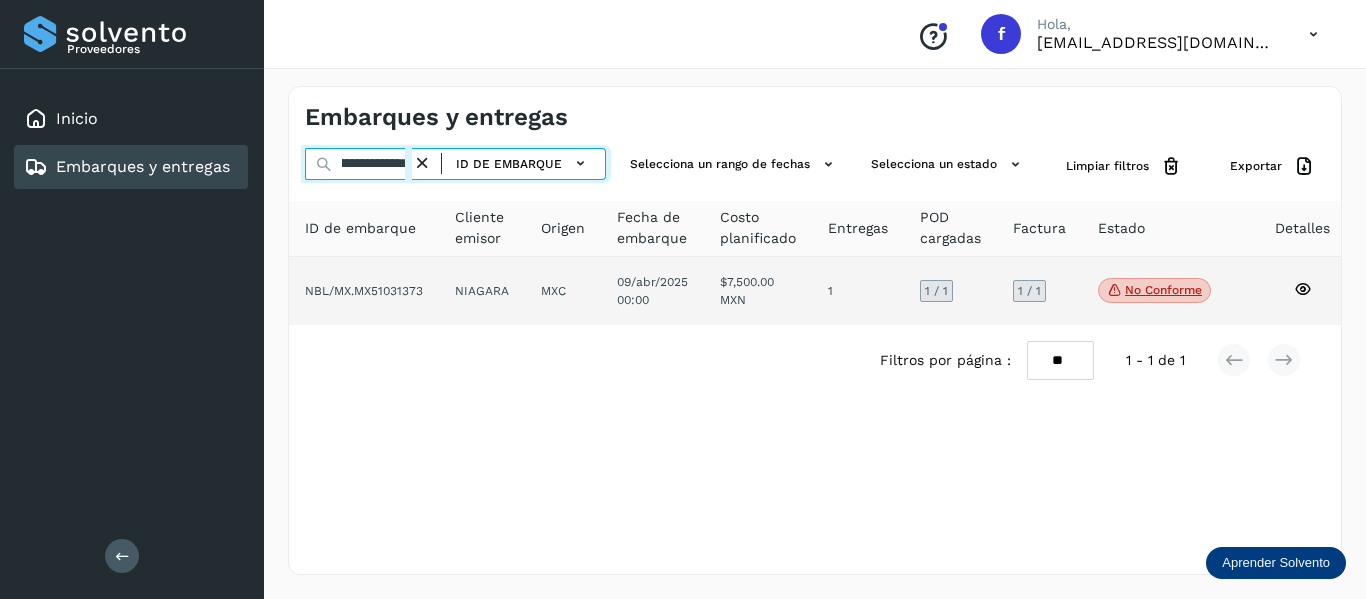 type on "**********" 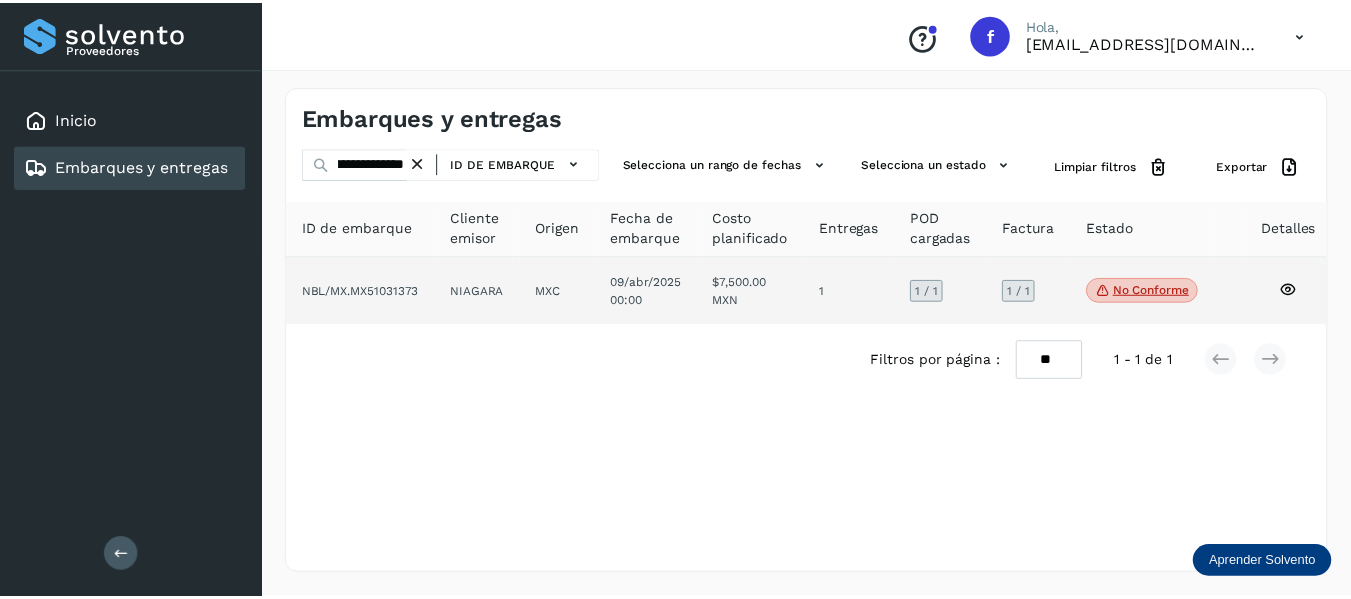 scroll, scrollTop: 0, scrollLeft: 0, axis: both 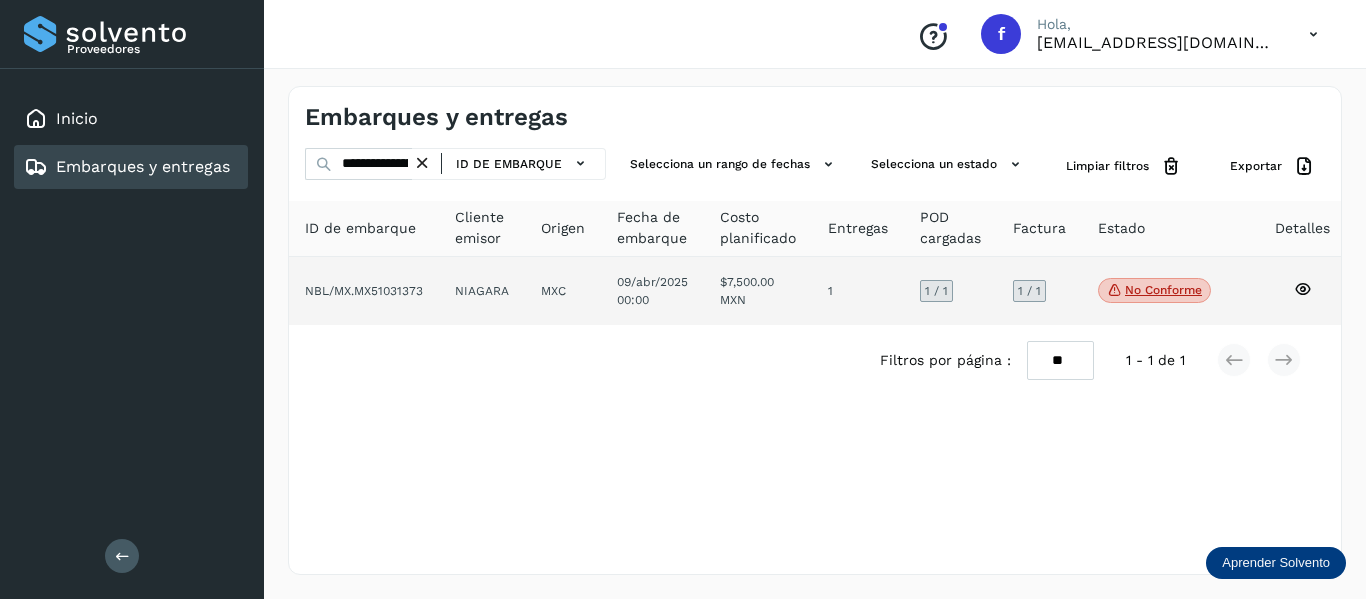 click 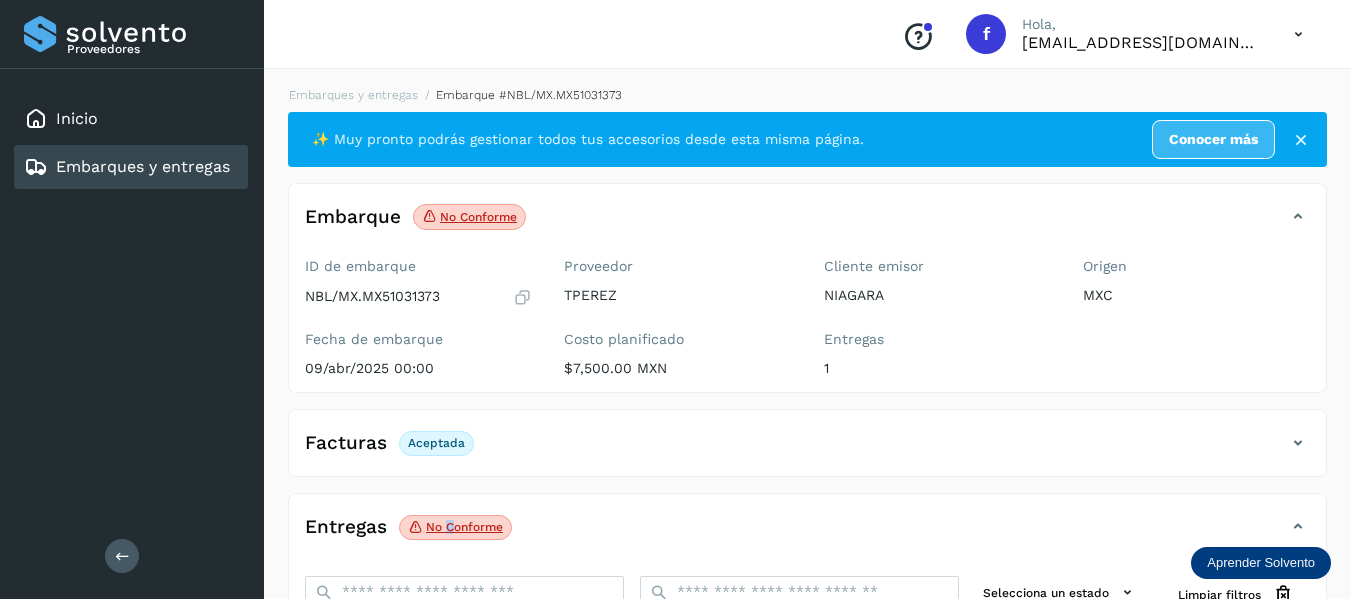 click on "No conforme" 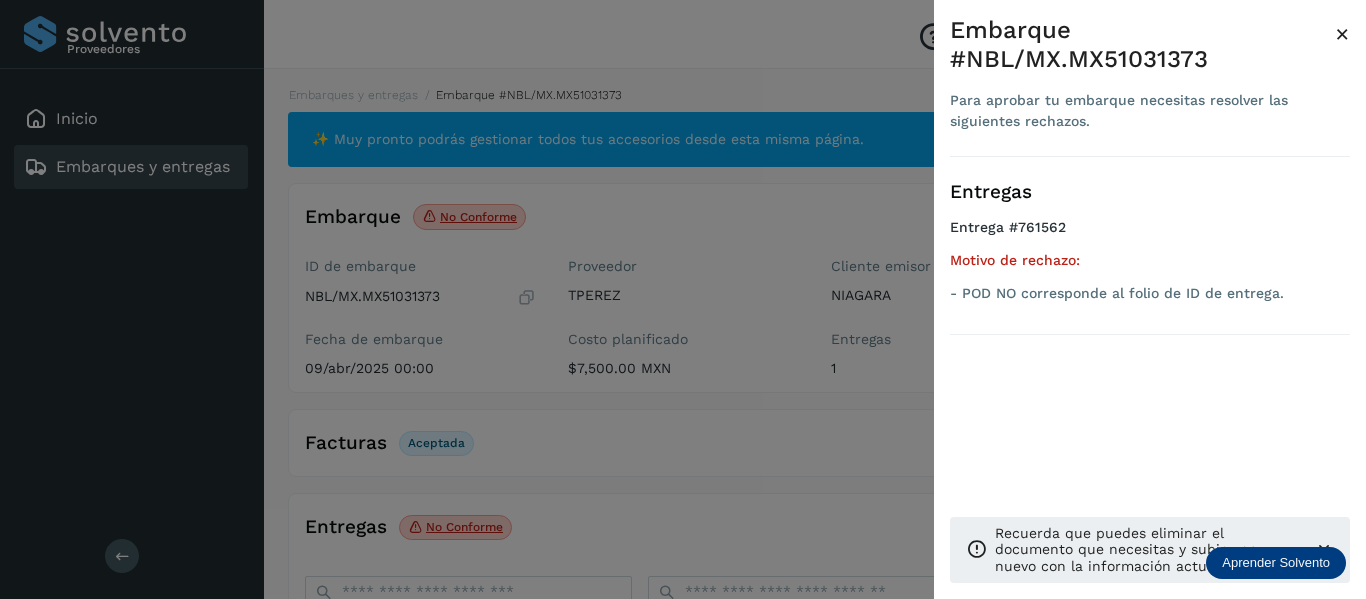 click on "Embarque #NBL/MX.MX51031373 Para aprobar tu embarque necesitas resolver las siguientes rechazos. × Entregas Entrega #761562 Motivo de rechazo: - POD NO corresponde al folio de ID de entrega. Recuerda que puedes eliminar el documento que necesitas y subir uno nuevo con la información actualizada." at bounding box center [1150, 315] 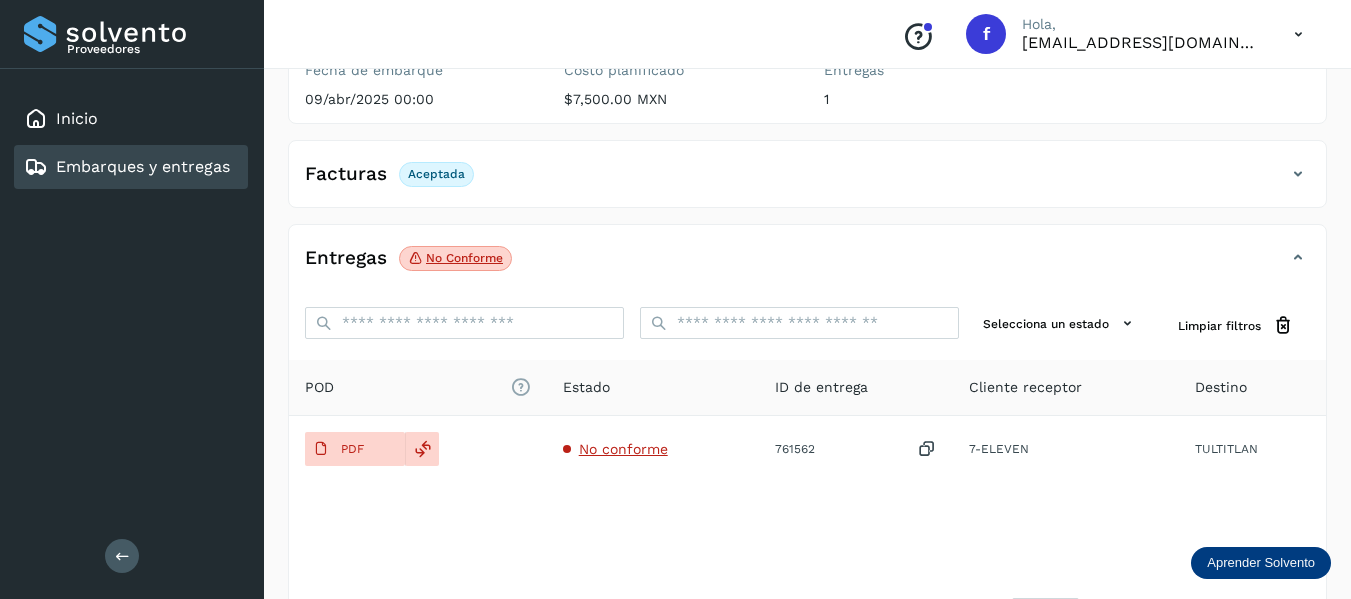 scroll, scrollTop: 348, scrollLeft: 0, axis: vertical 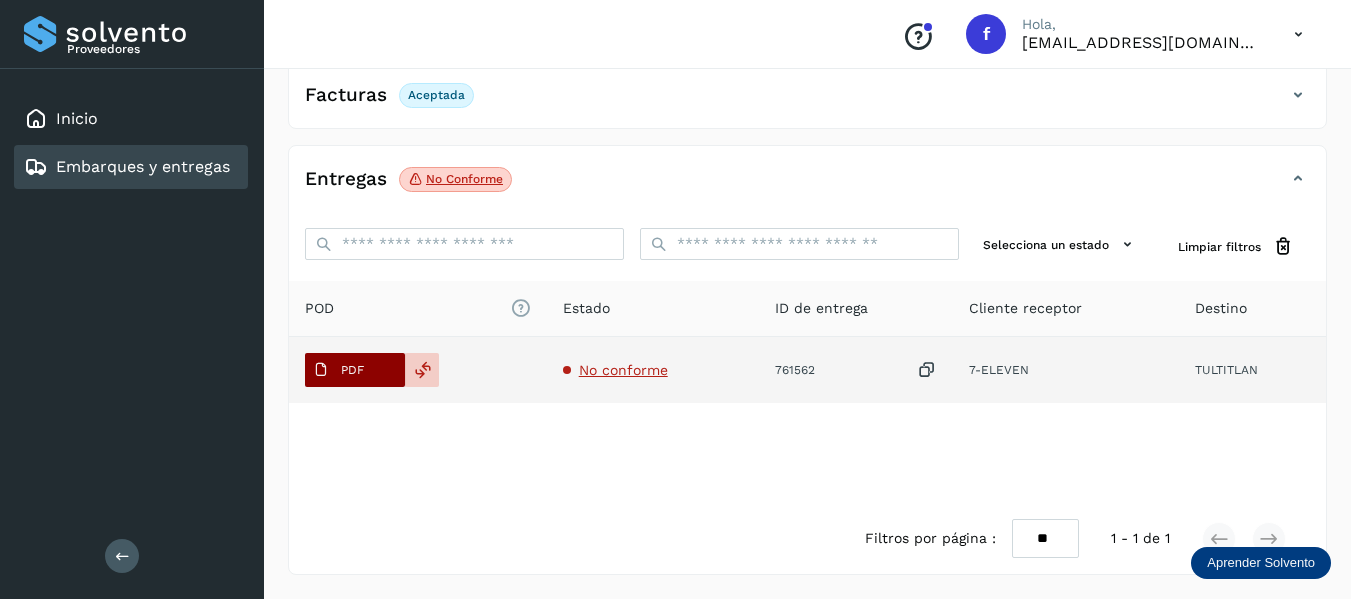 click on "PDF" at bounding box center [355, 370] 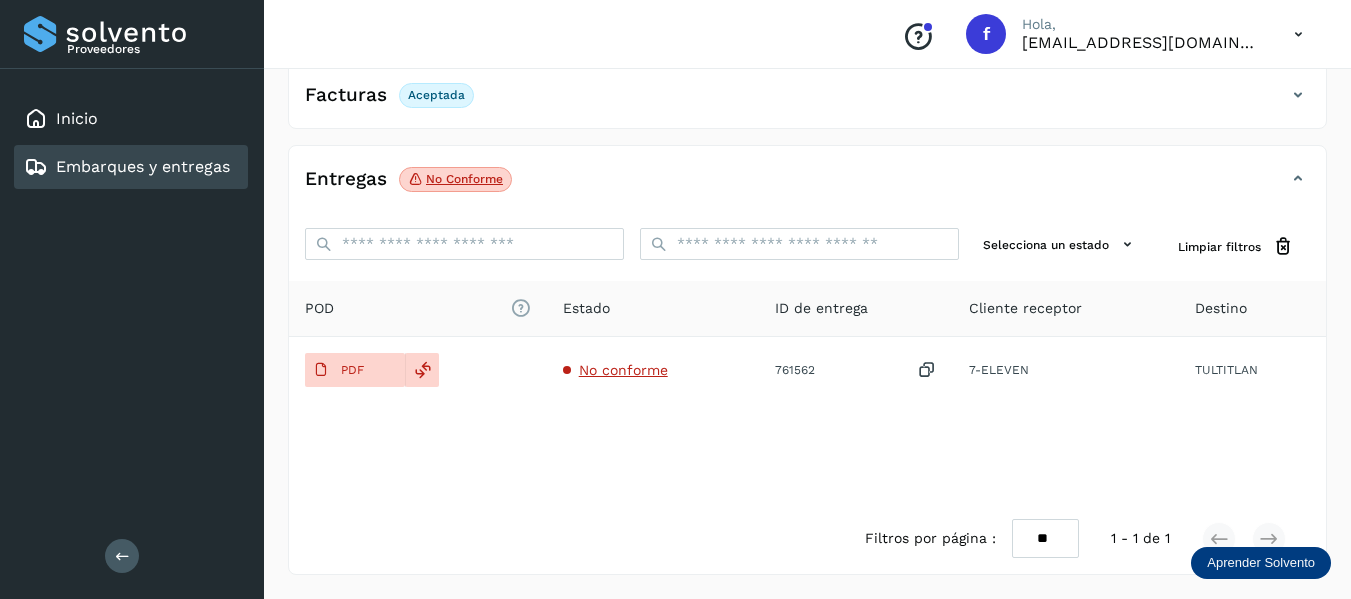 click on "POD
El tamaño máximo de archivo es de 20 Mb.
Estado ID de entrega Cliente receptor Destino PDF No conforme 761562  7-ELEVEN TULTITLAN" 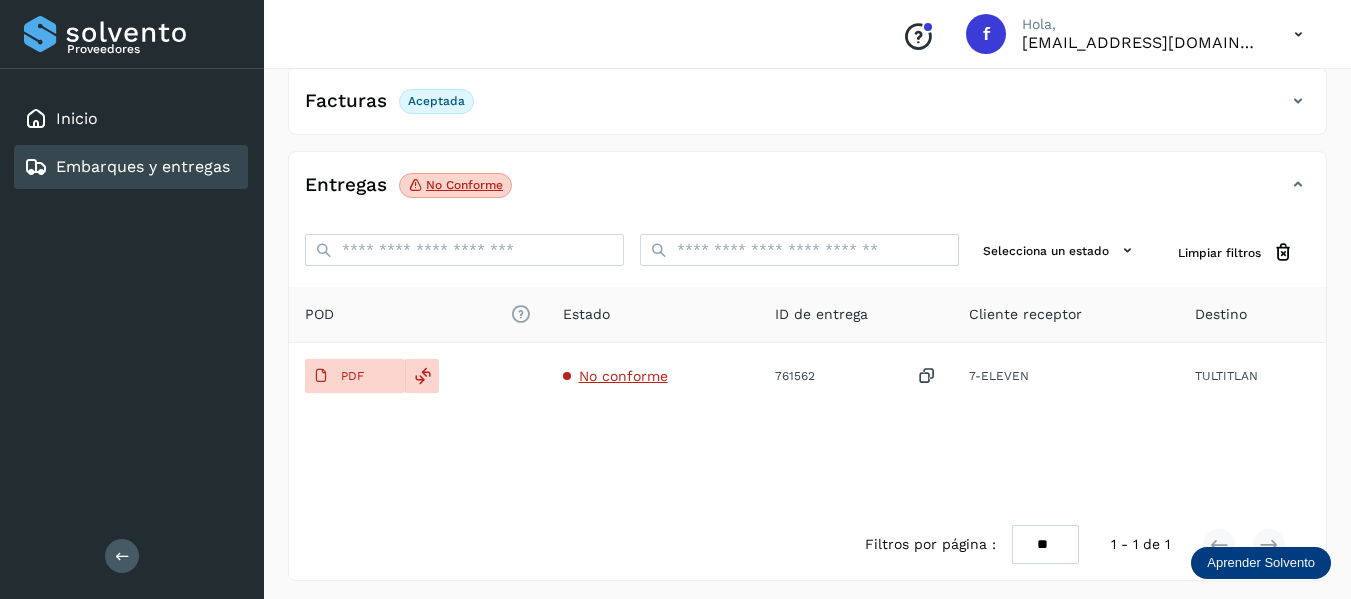 scroll, scrollTop: 348, scrollLeft: 0, axis: vertical 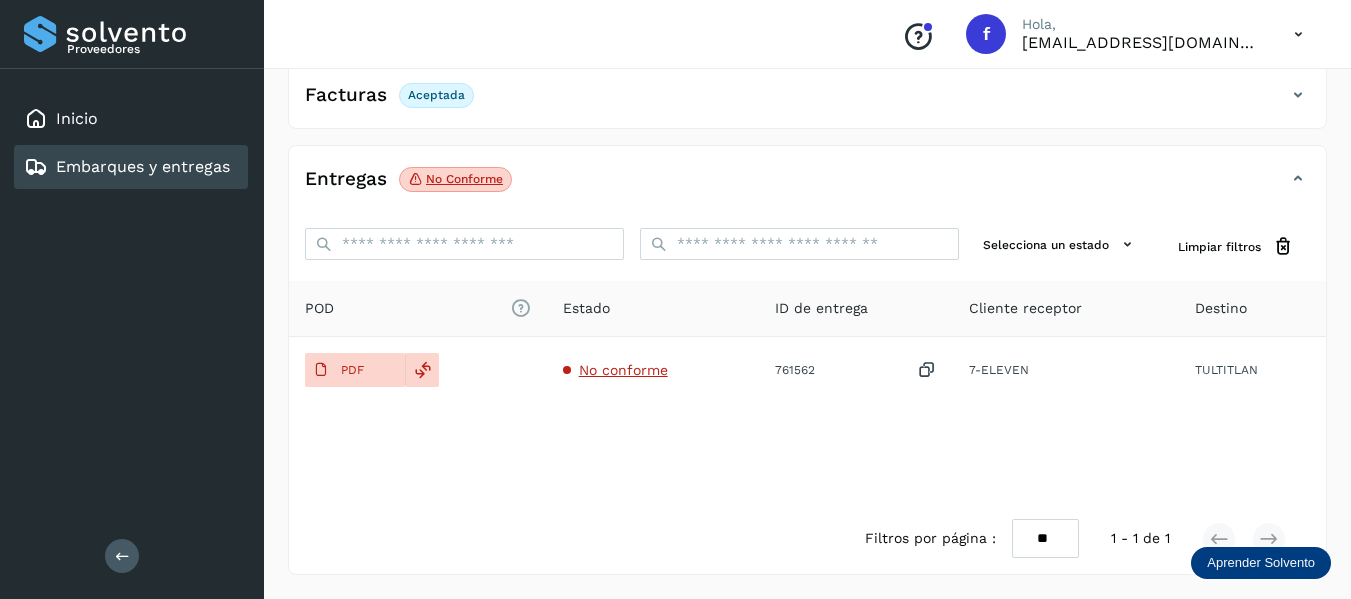 click on "Embarques y entregas" at bounding box center [143, 166] 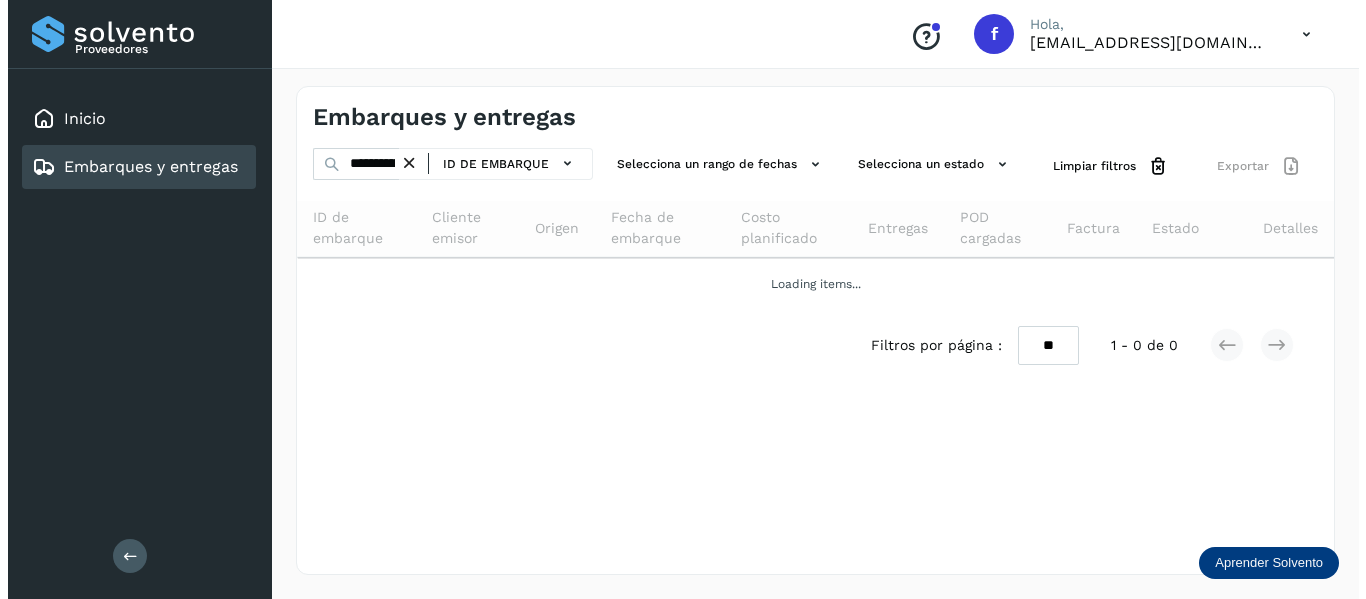 scroll, scrollTop: 0, scrollLeft: 0, axis: both 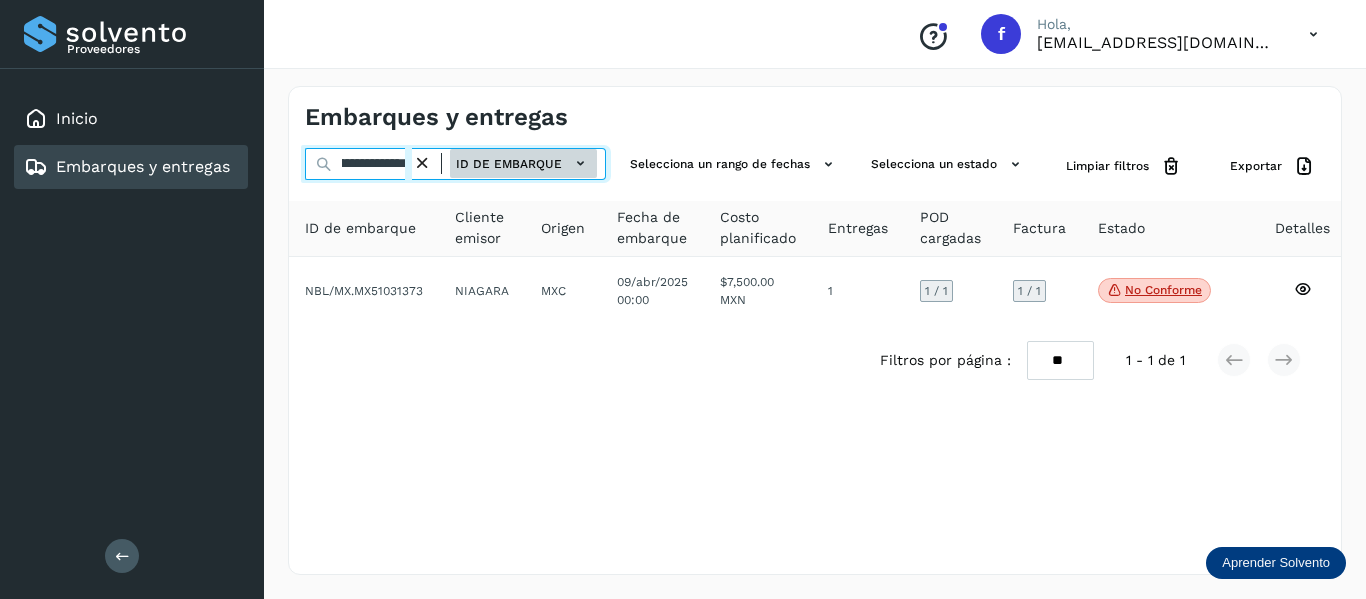 drag, startPoint x: 335, startPoint y: 157, endPoint x: 497, endPoint y: 175, distance: 162.99693 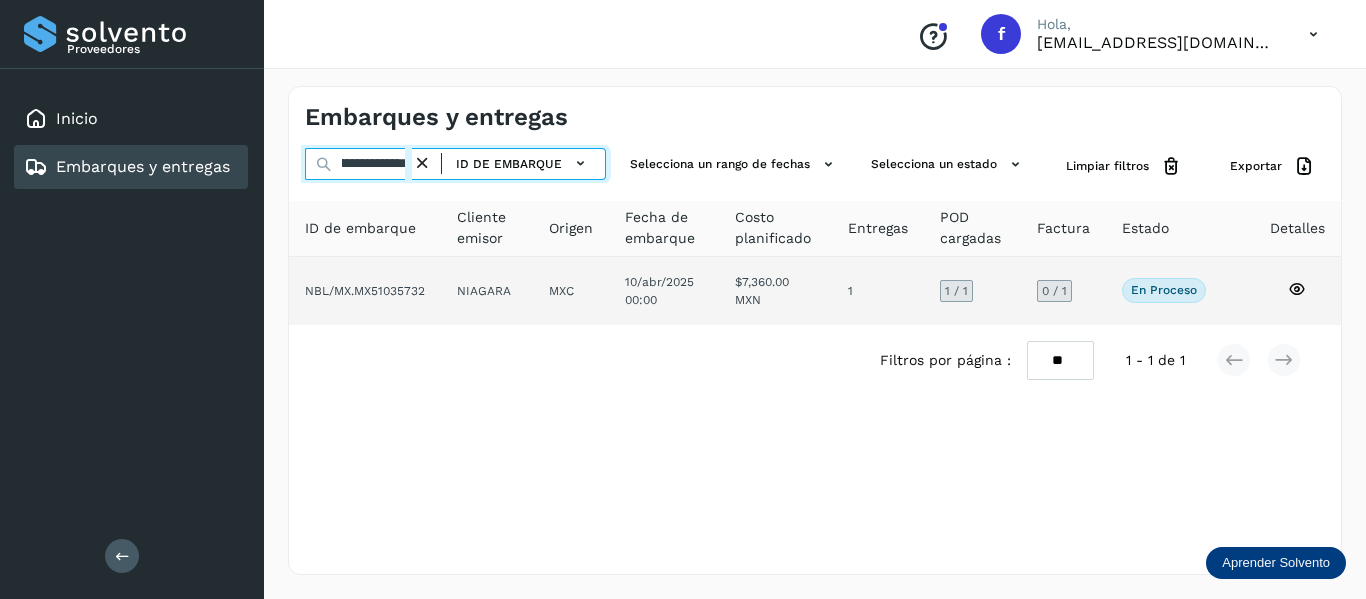 type on "**********" 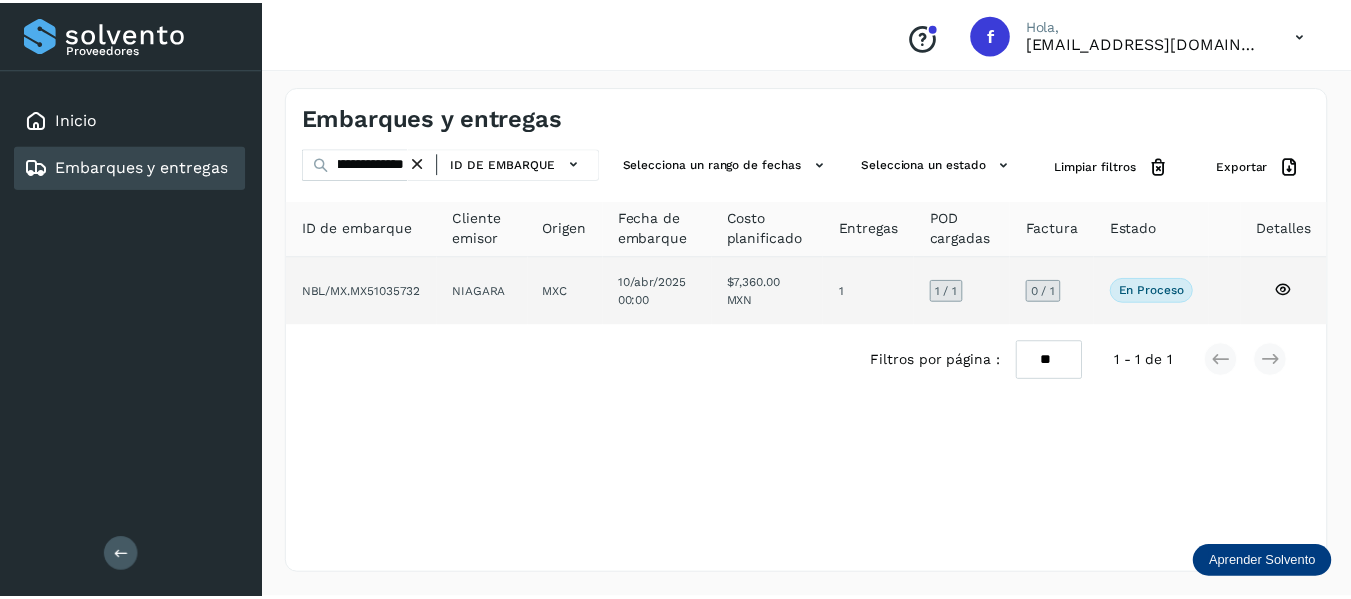 scroll, scrollTop: 0, scrollLeft: 0, axis: both 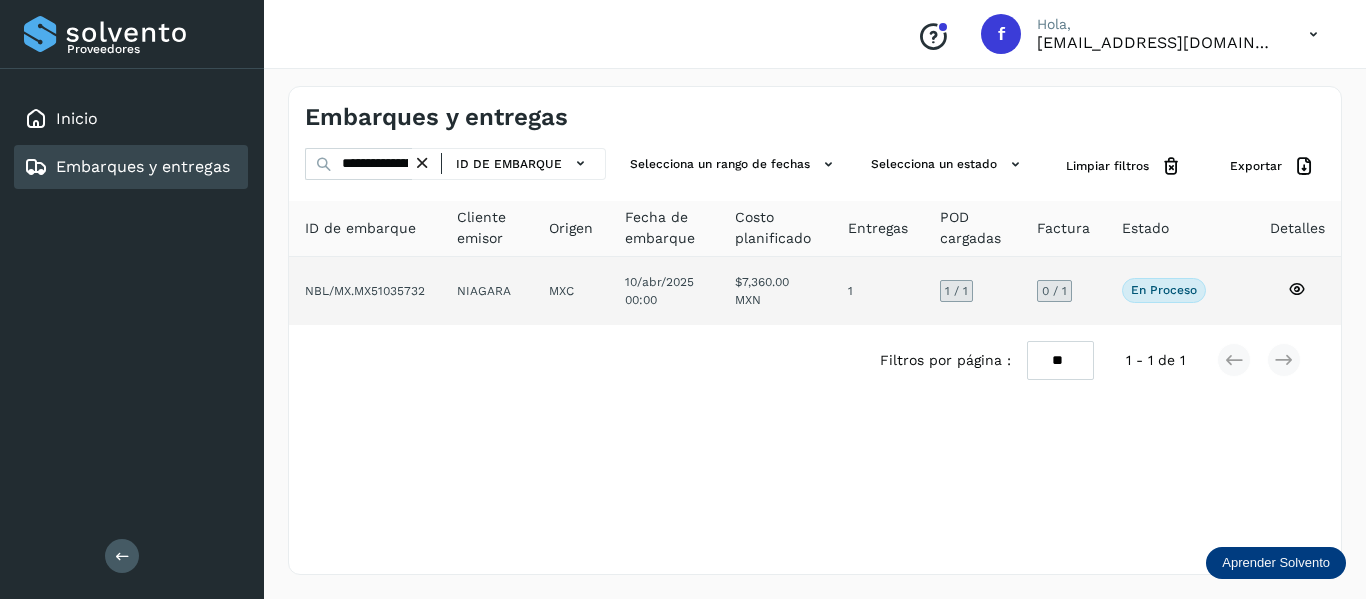 click 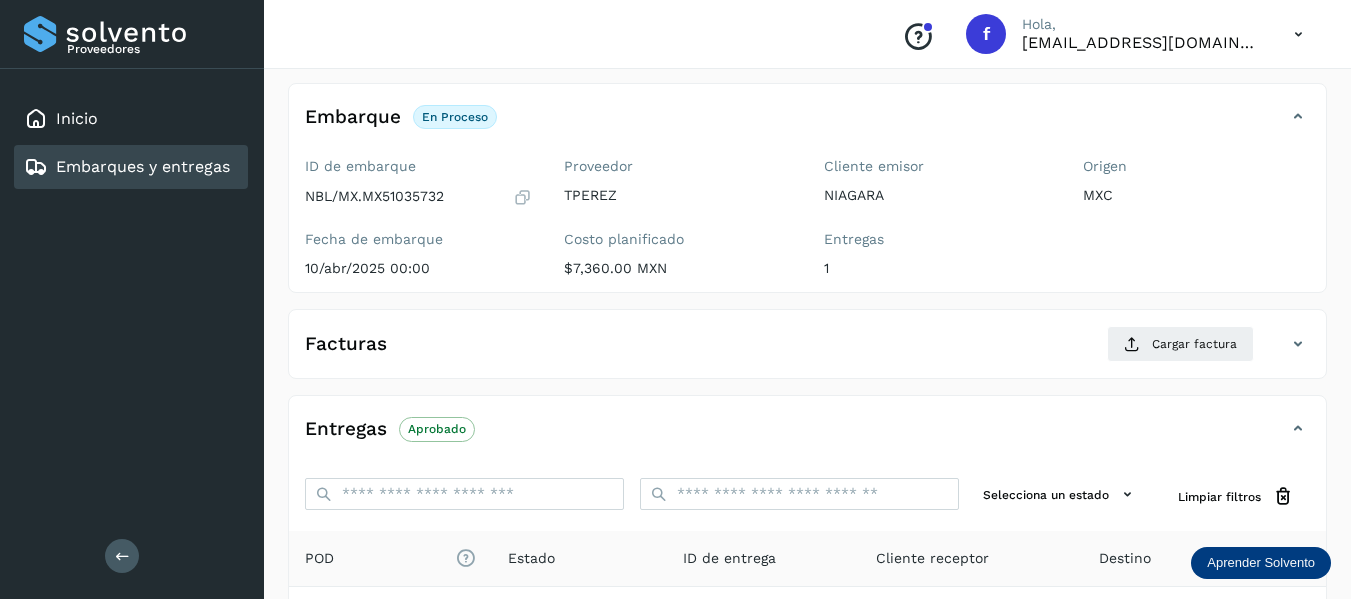 scroll, scrollTop: 200, scrollLeft: 0, axis: vertical 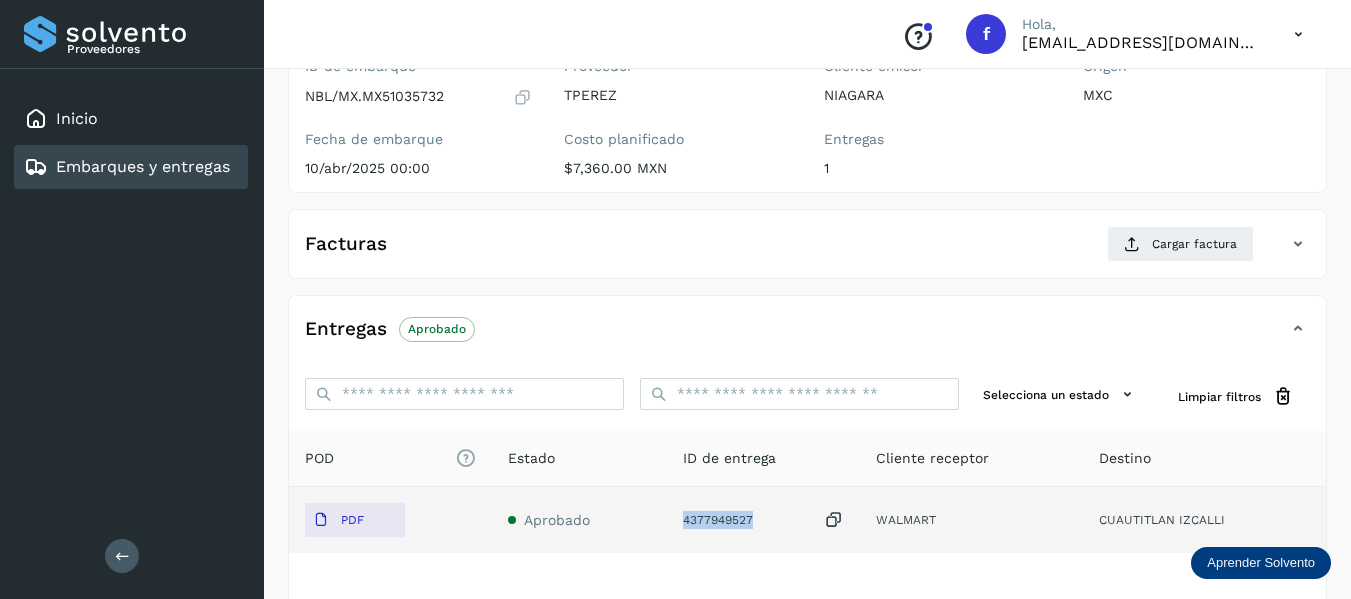 drag, startPoint x: 683, startPoint y: 518, endPoint x: 795, endPoint y: 519, distance: 112.00446 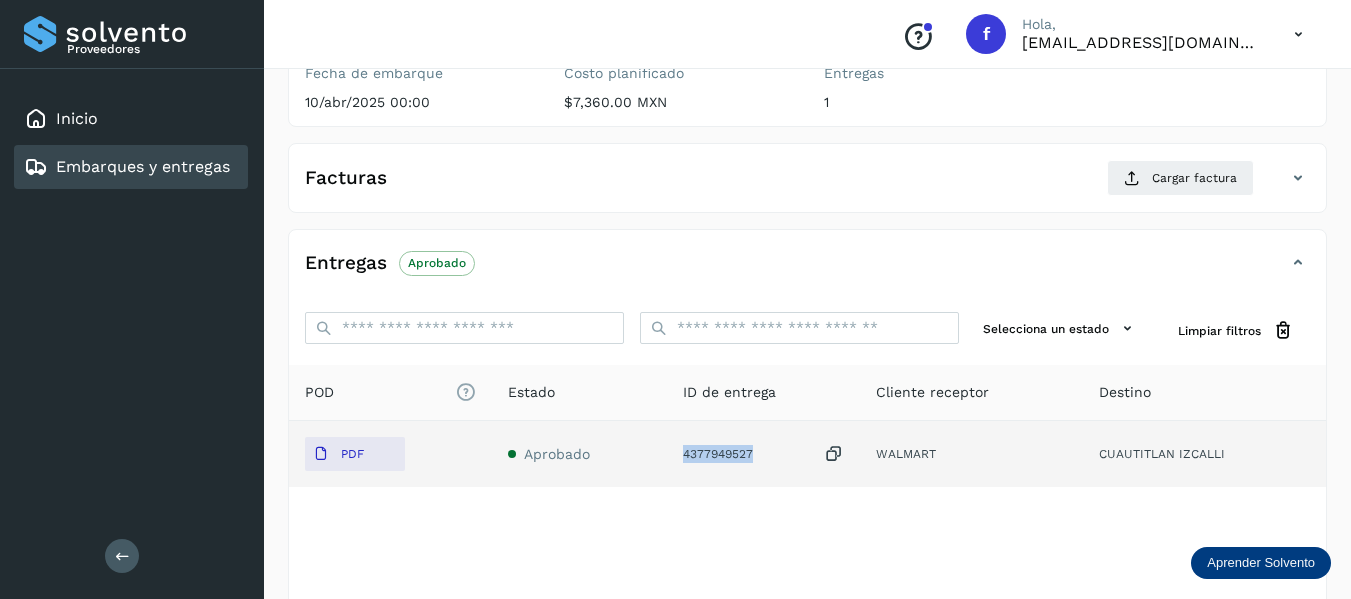 scroll, scrollTop: 300, scrollLeft: 0, axis: vertical 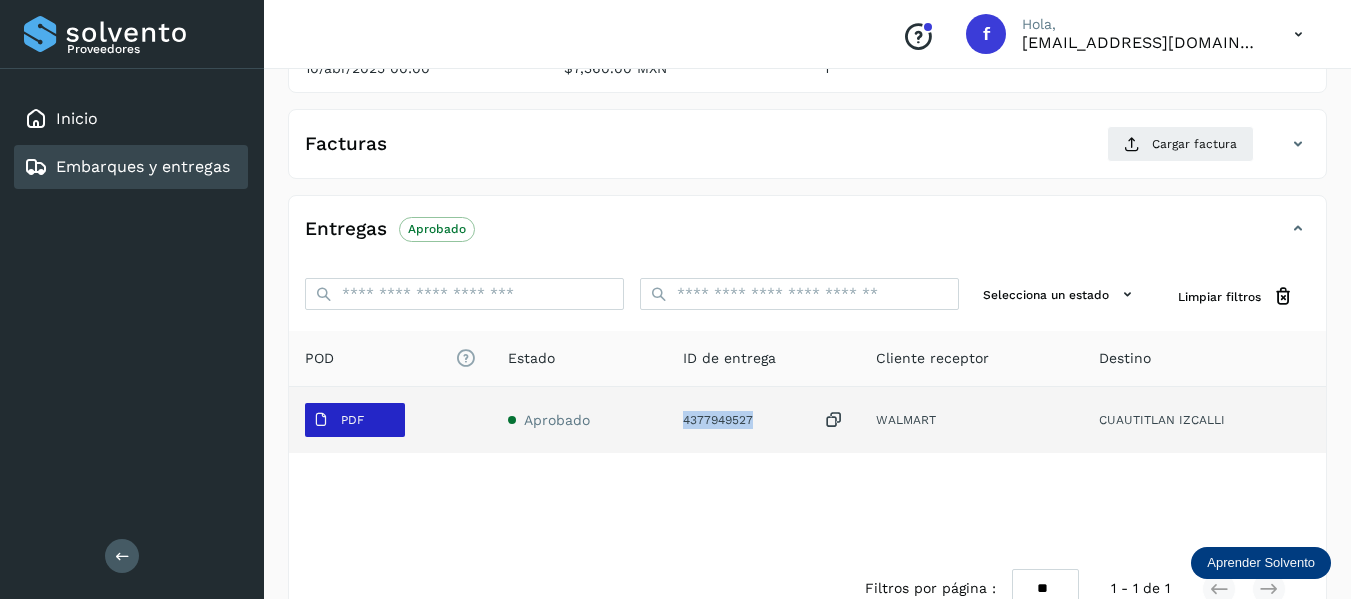 click on "PDF" at bounding box center [352, 420] 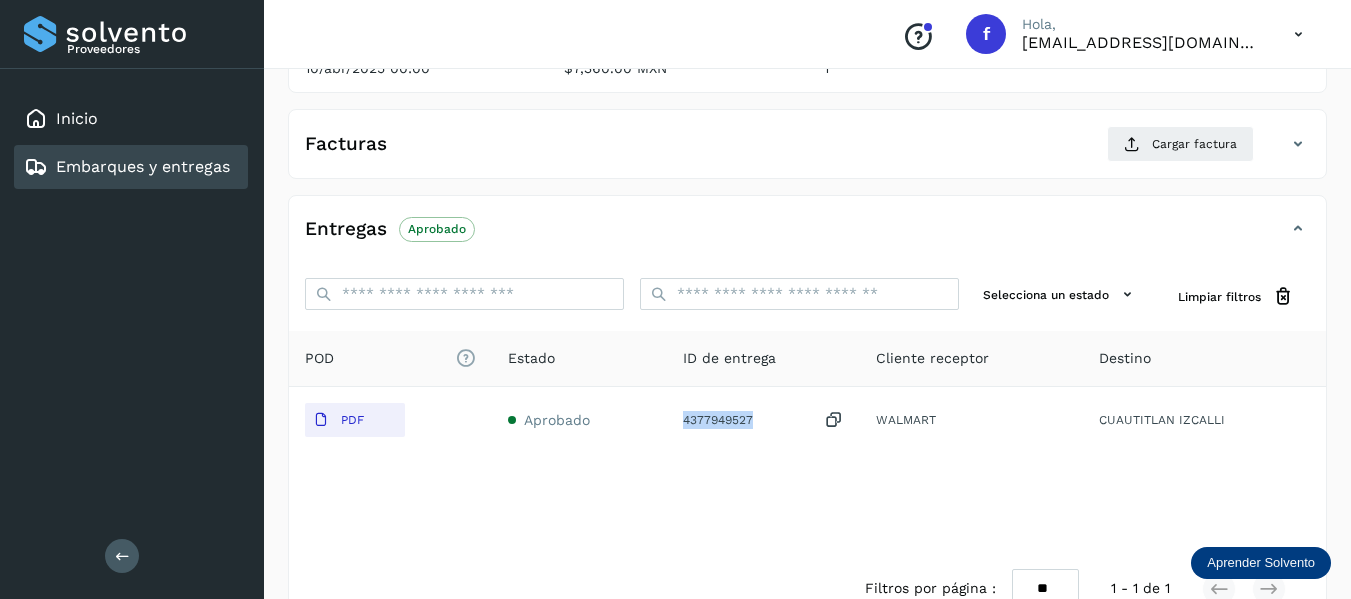 scroll, scrollTop: 200, scrollLeft: 0, axis: vertical 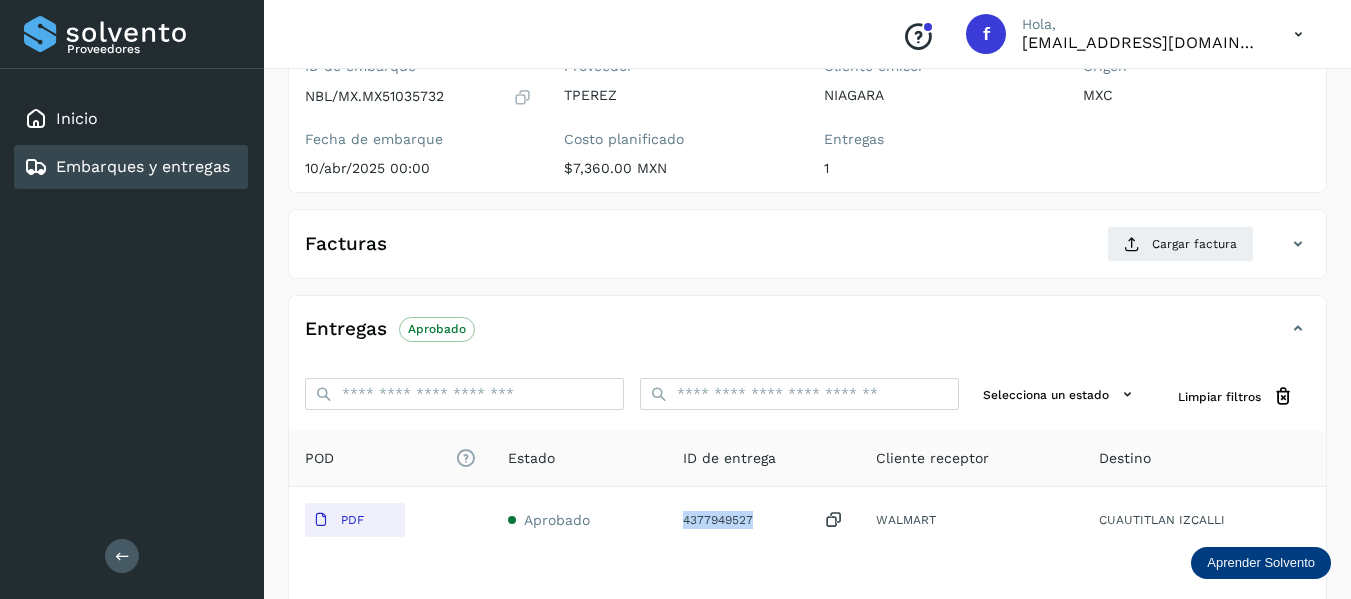 type 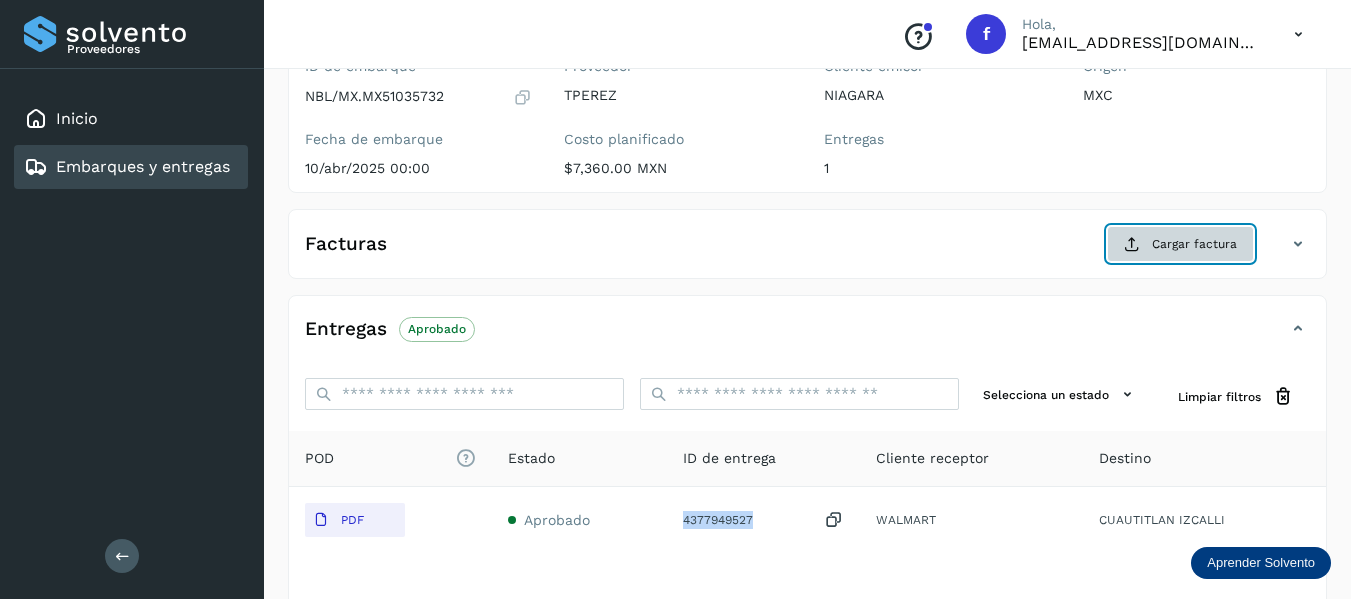 click on "Cargar factura" 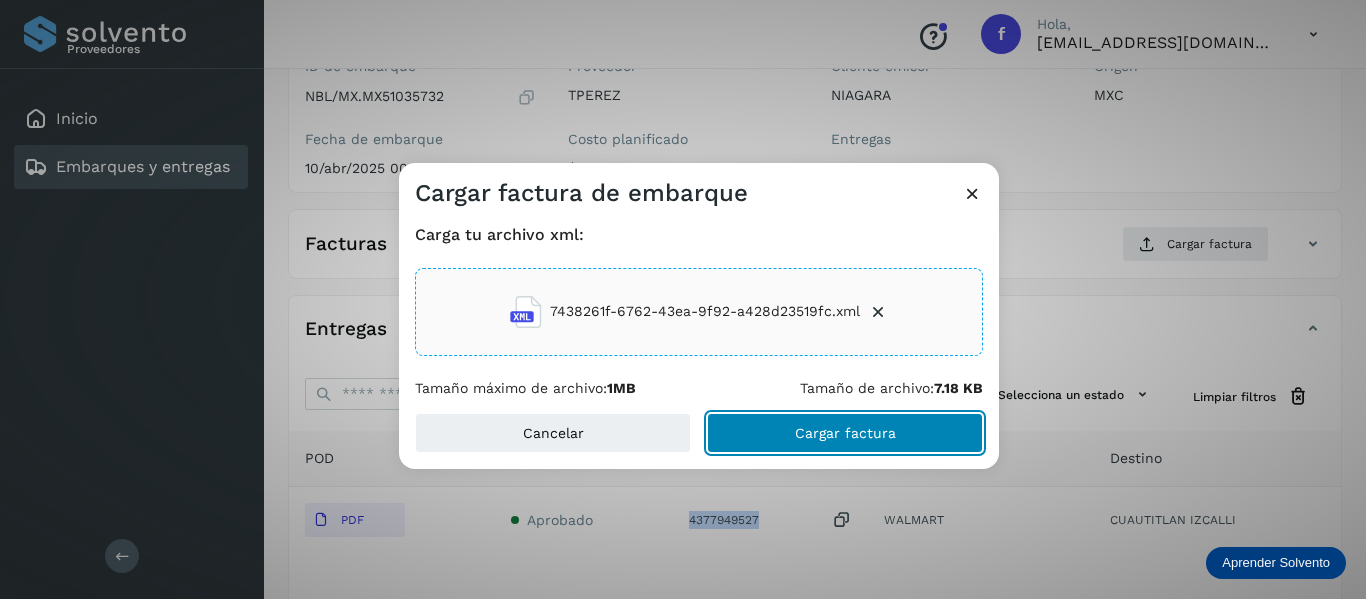 click on "Cargar factura" 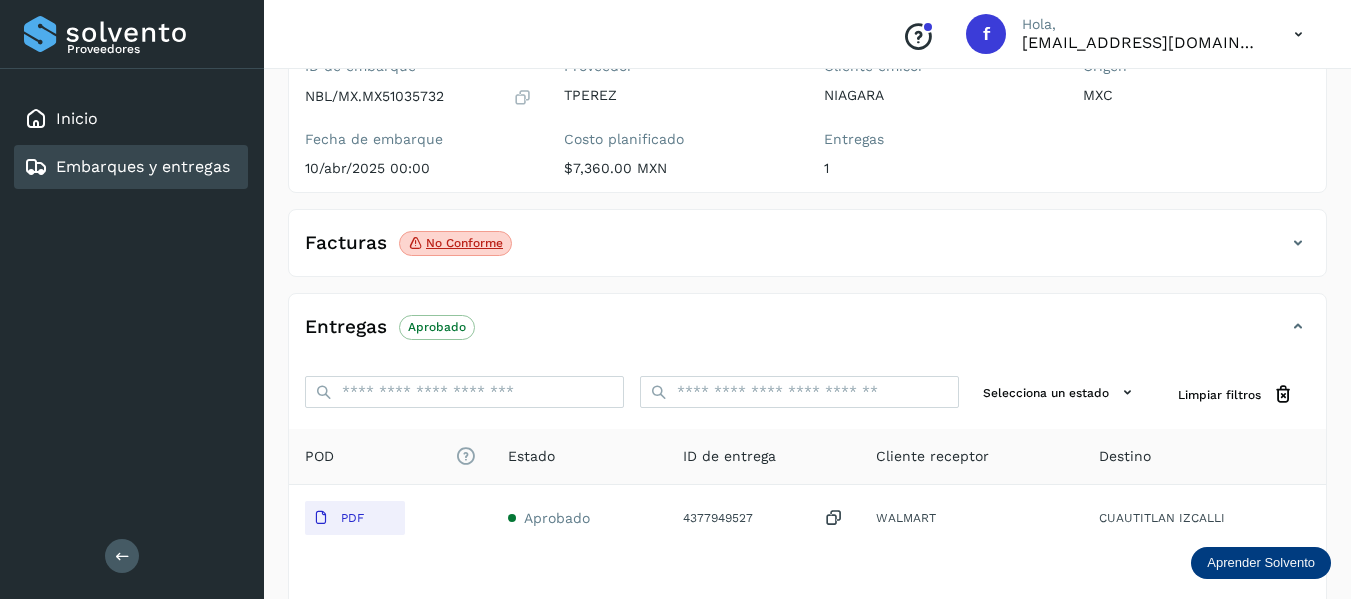 click on "No conforme" at bounding box center [455, 244] 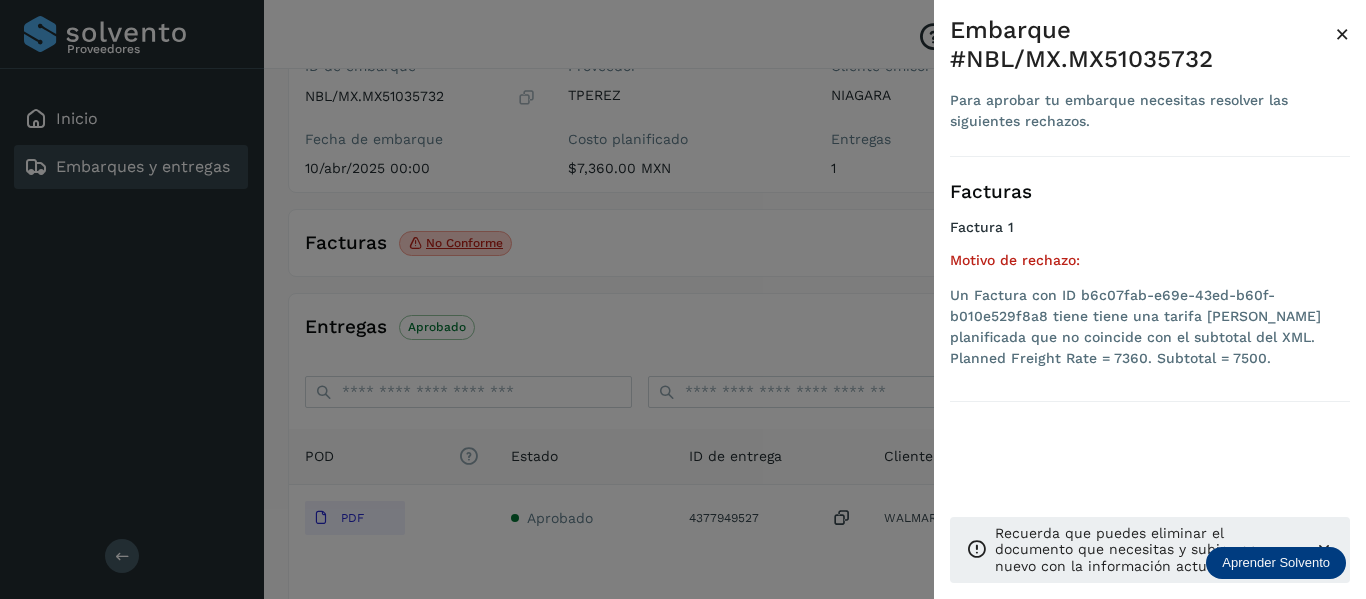 click on "Embarque #NBL/MX.MX51035732 Para aprobar tu embarque necesitas resolver las siguientes rechazos. × Facturas Factura 1 Motivo de rechazo: Un Factura con ID b6c07fab-e69e-43ed-b60f-b010e529f8a8 tiene tiene una tarifa de flete planificada que no coincide con el subtotal del XML. Planned Freight Rate = 7360. Subtotal = 7500. Recuerda que puedes eliminar el documento que necesitas y subir uno nuevo con la información actualizada." at bounding box center [1150, 315] 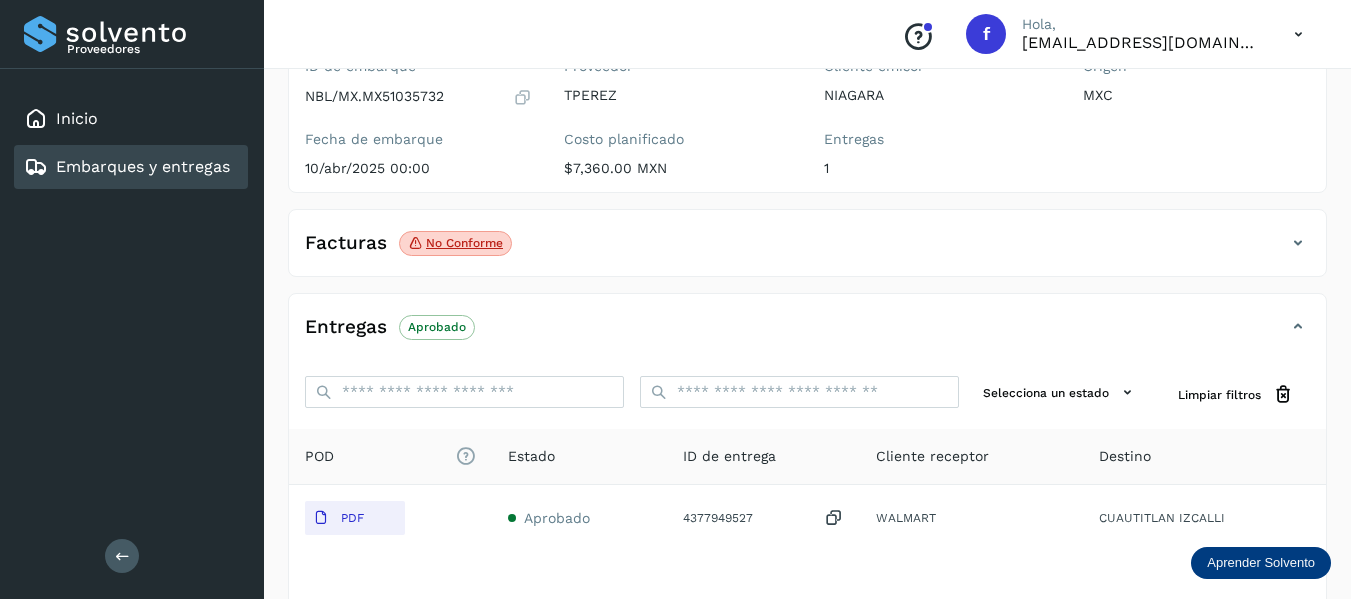 click on "Facturas No conforme" 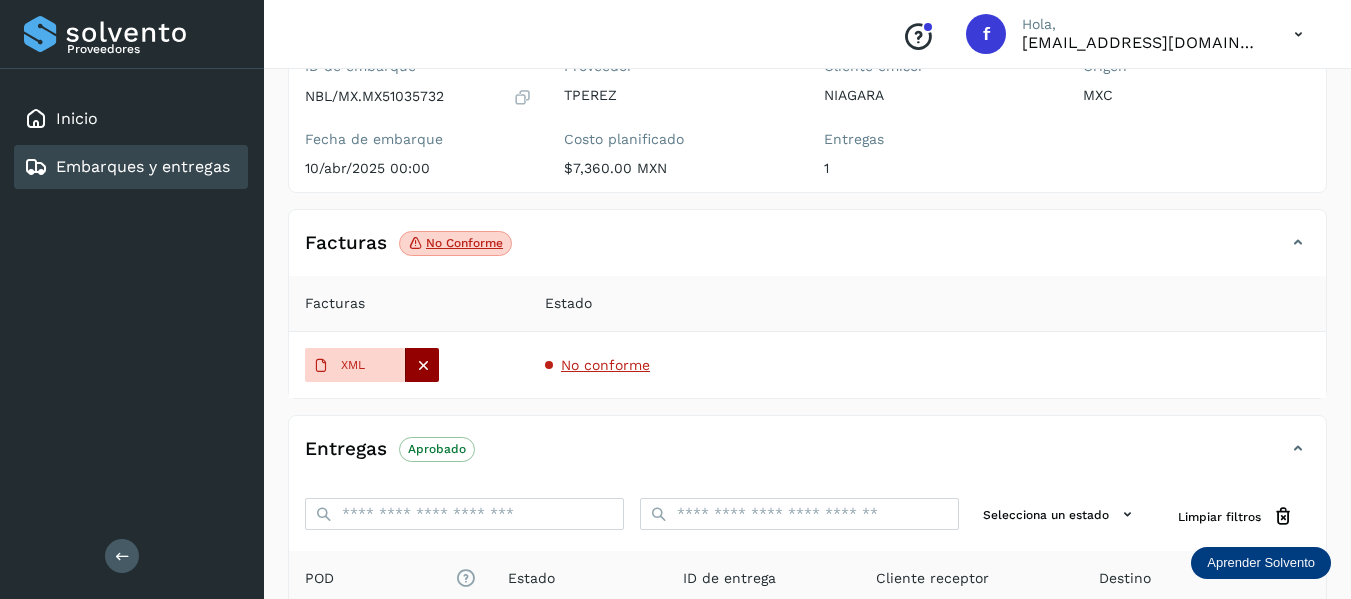 click at bounding box center [423, 365] 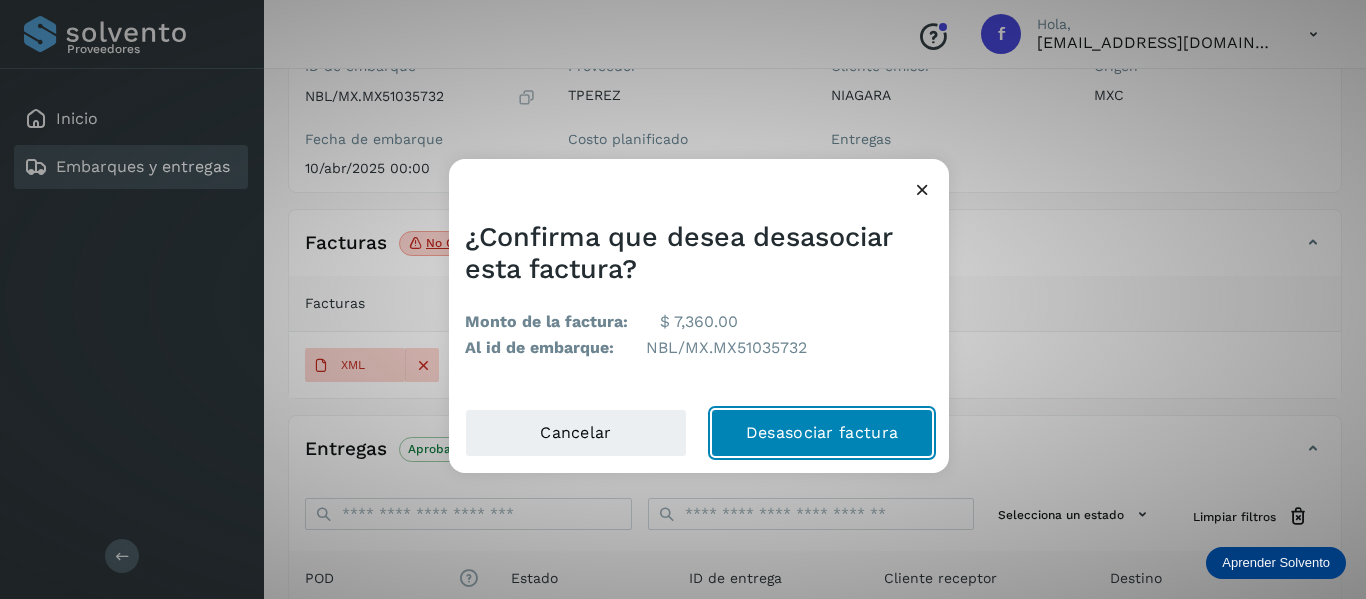 click on "Desasociar factura" 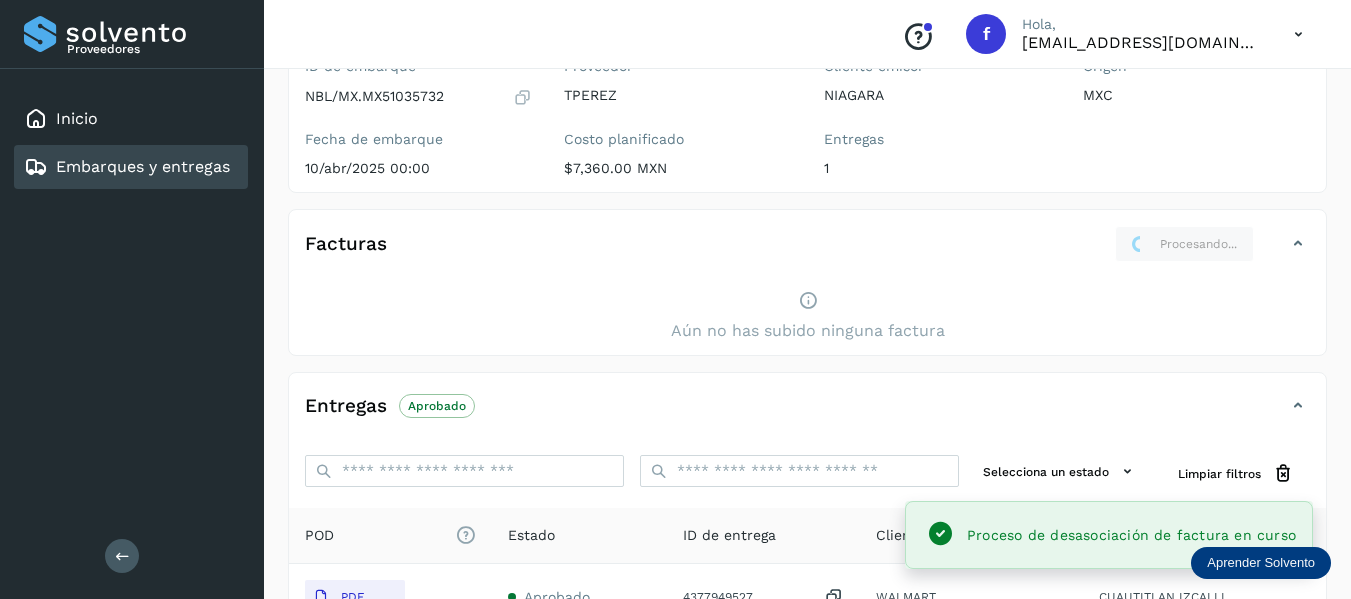 click on "Embarques y entregas" at bounding box center [143, 166] 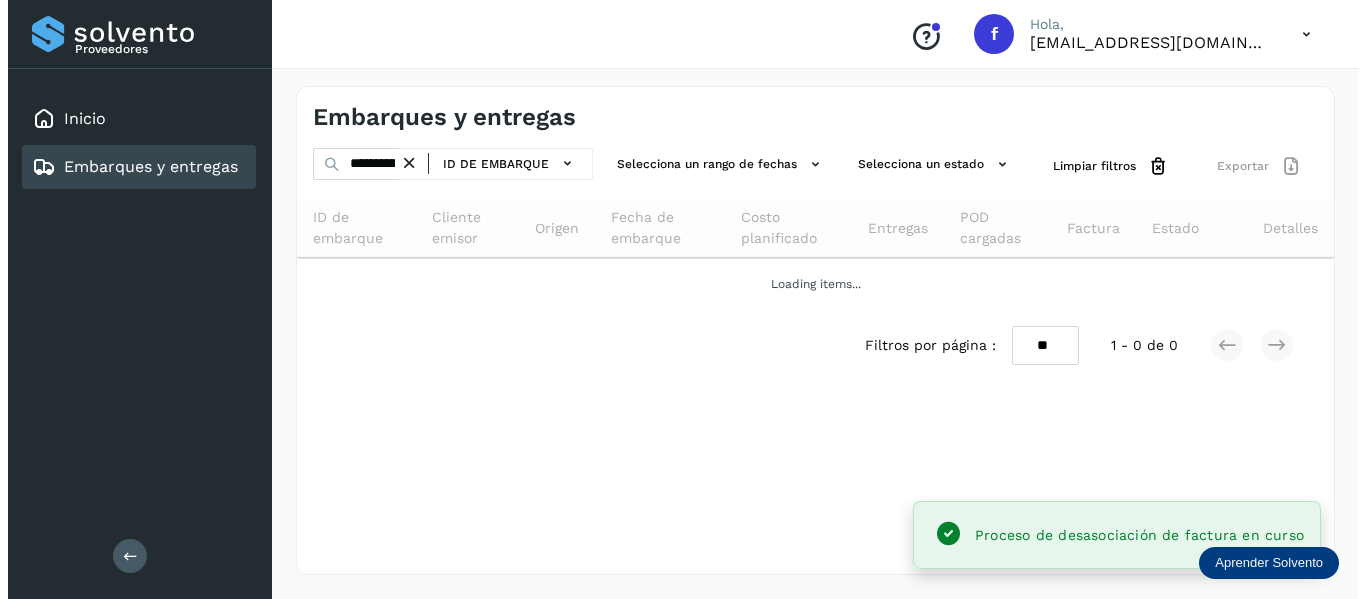 scroll, scrollTop: 0, scrollLeft: 0, axis: both 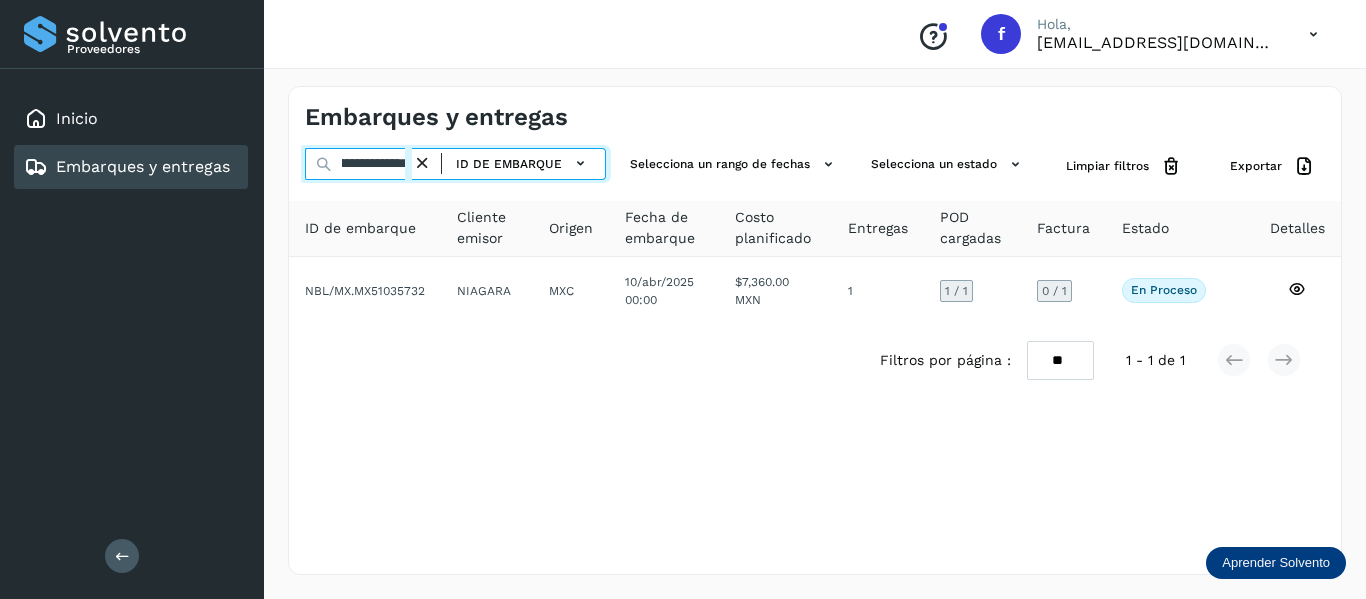 drag, startPoint x: 339, startPoint y: 162, endPoint x: 617, endPoint y: 196, distance: 280.0714 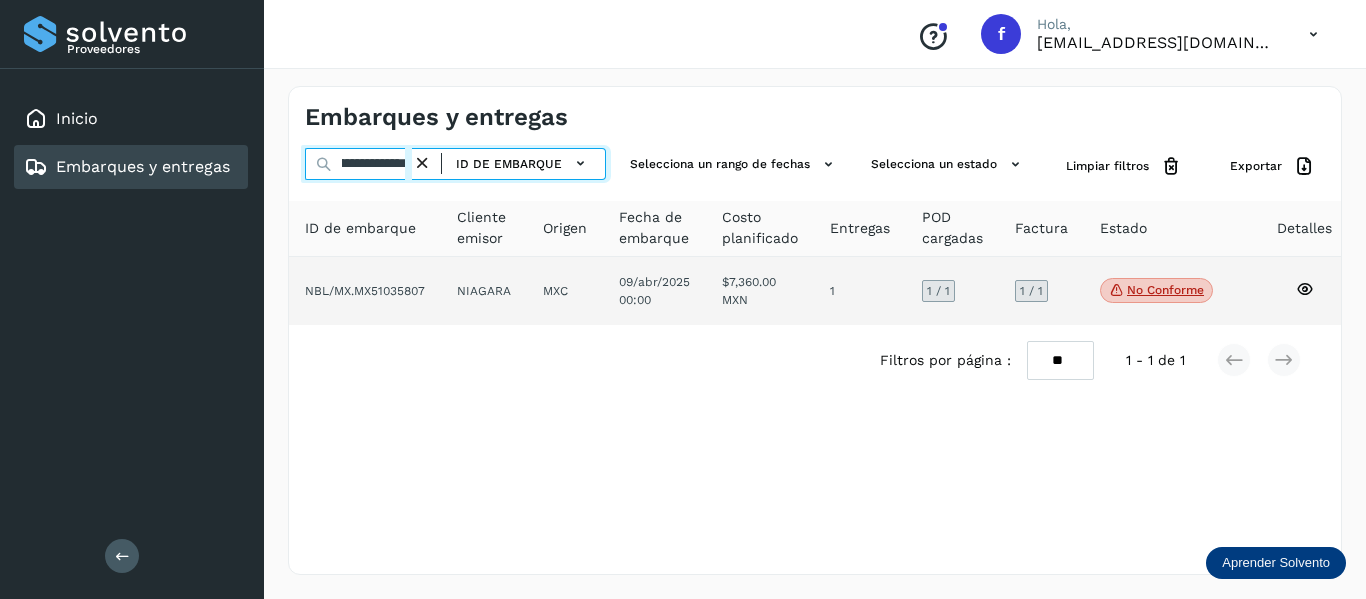type on "**********" 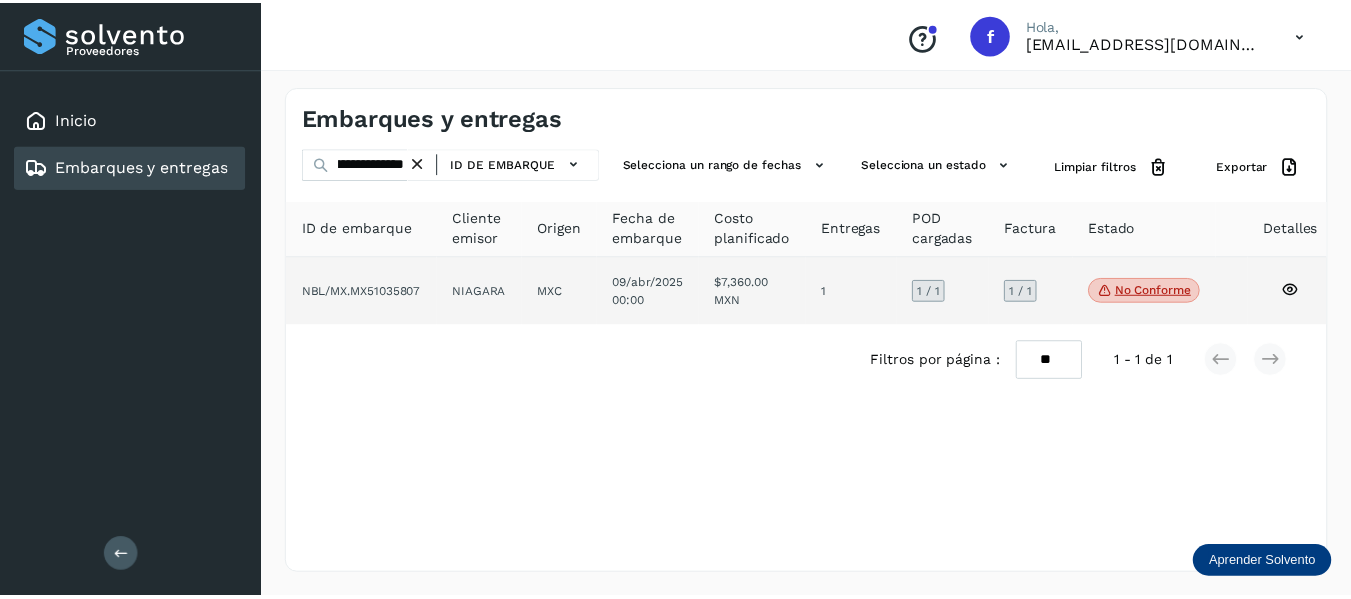 scroll, scrollTop: 0, scrollLeft: 0, axis: both 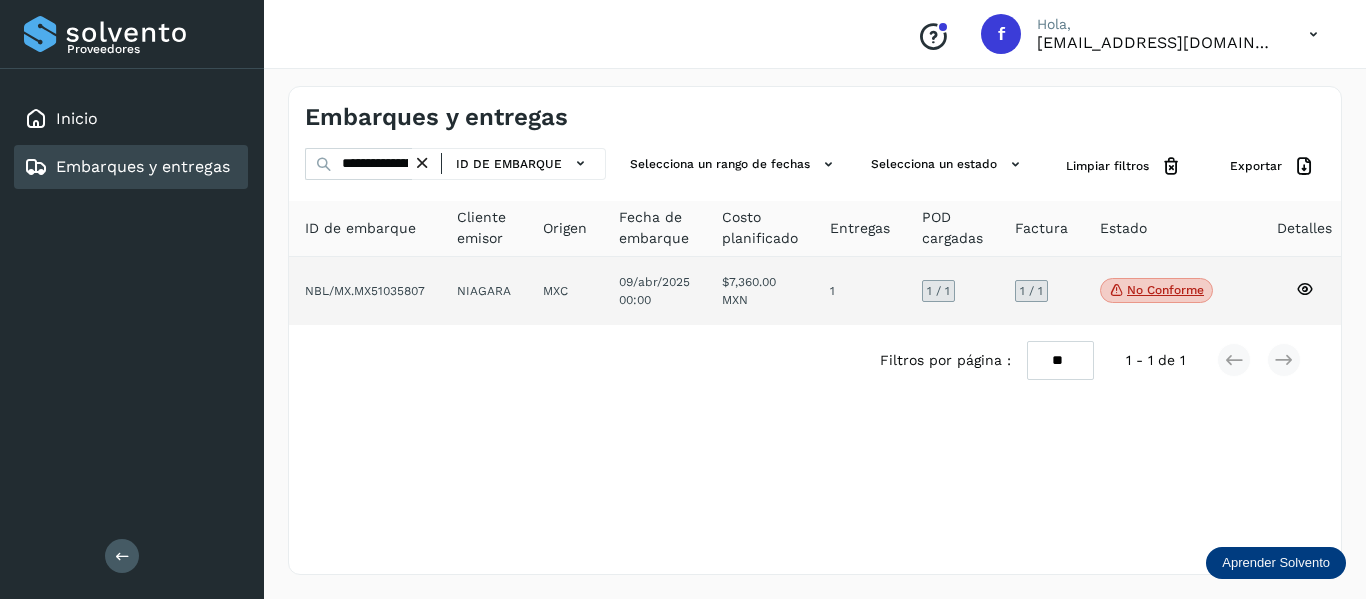 click 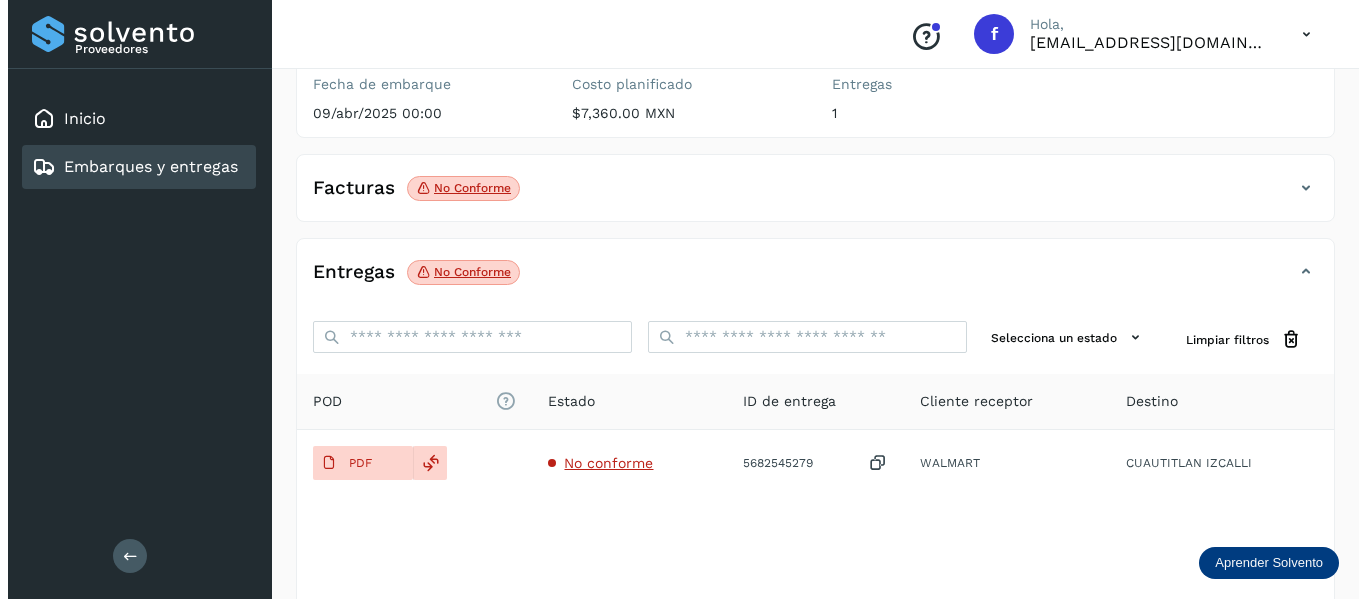 scroll, scrollTop: 300, scrollLeft: 0, axis: vertical 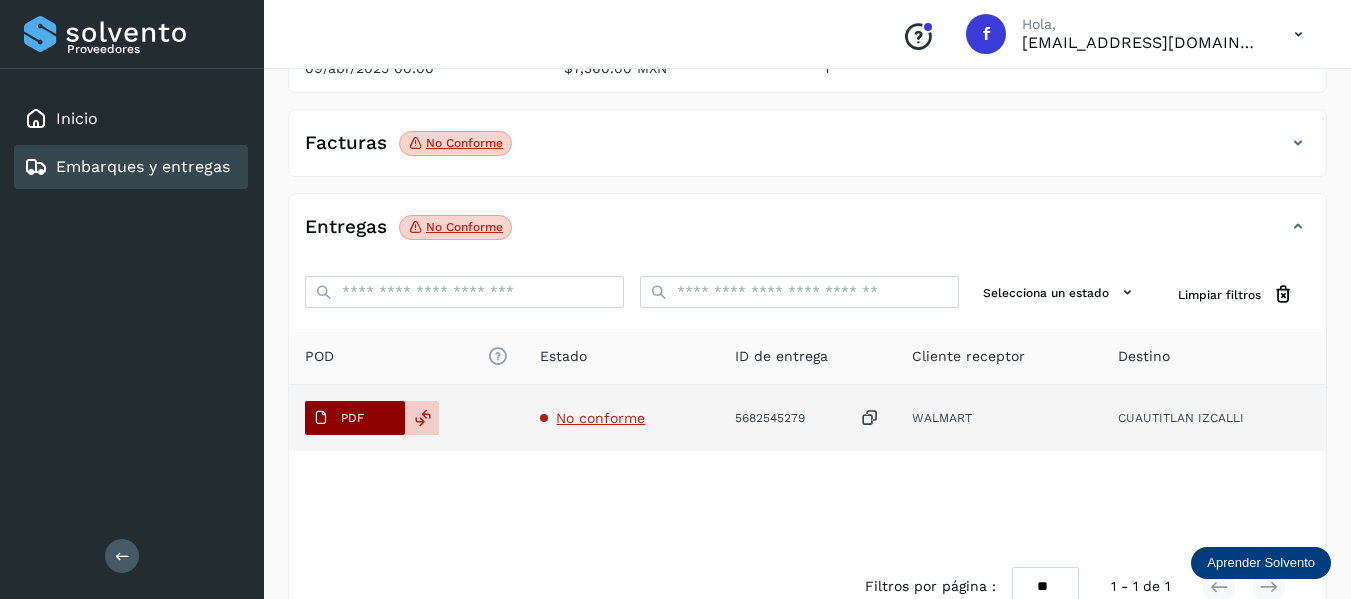 click on "PDF" at bounding box center (355, 418) 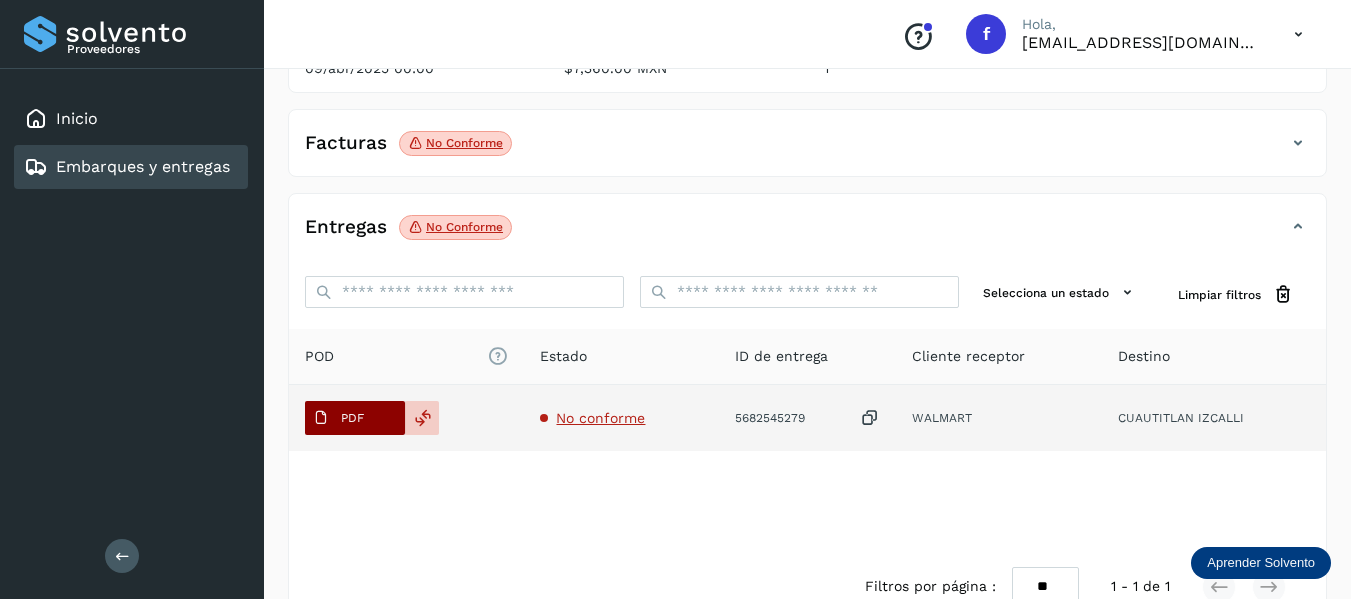 click on "PDF" at bounding box center [352, 418] 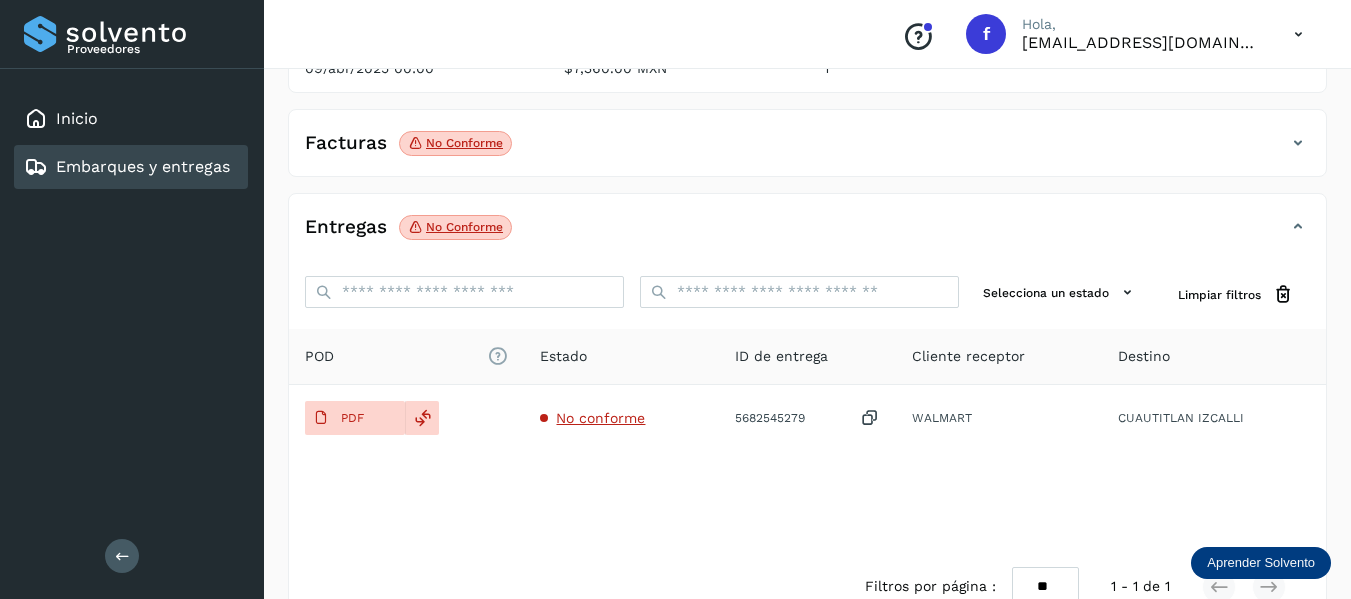 click at bounding box center [1298, 143] 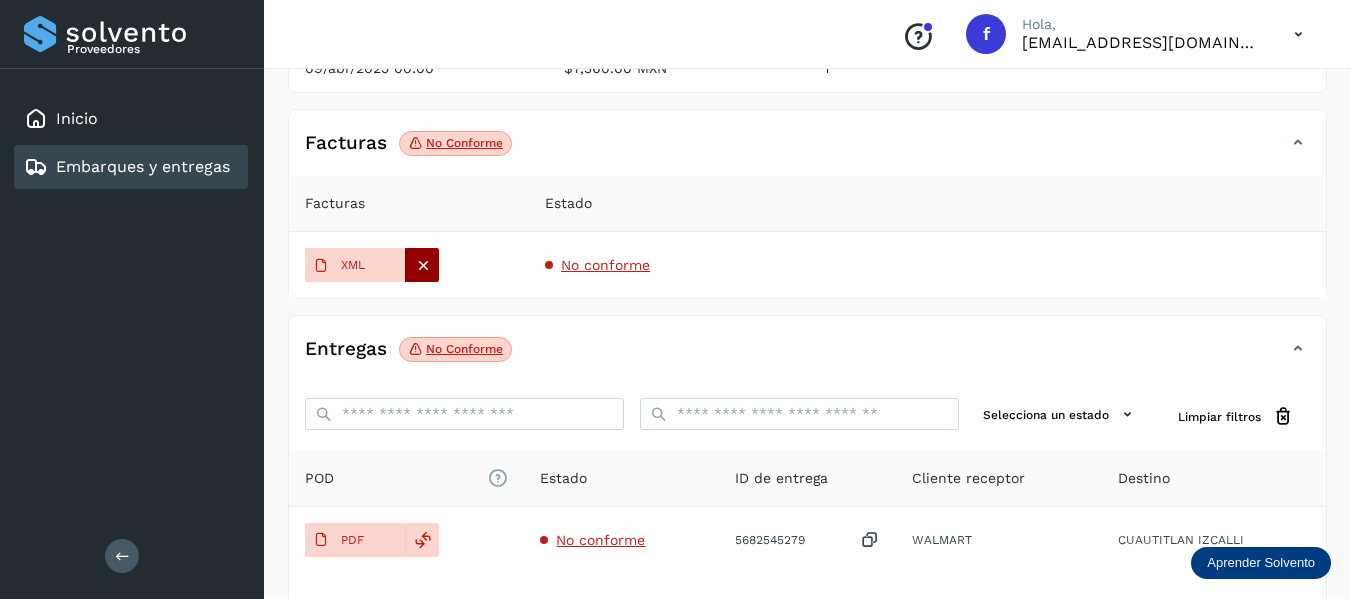 click at bounding box center (423, 265) 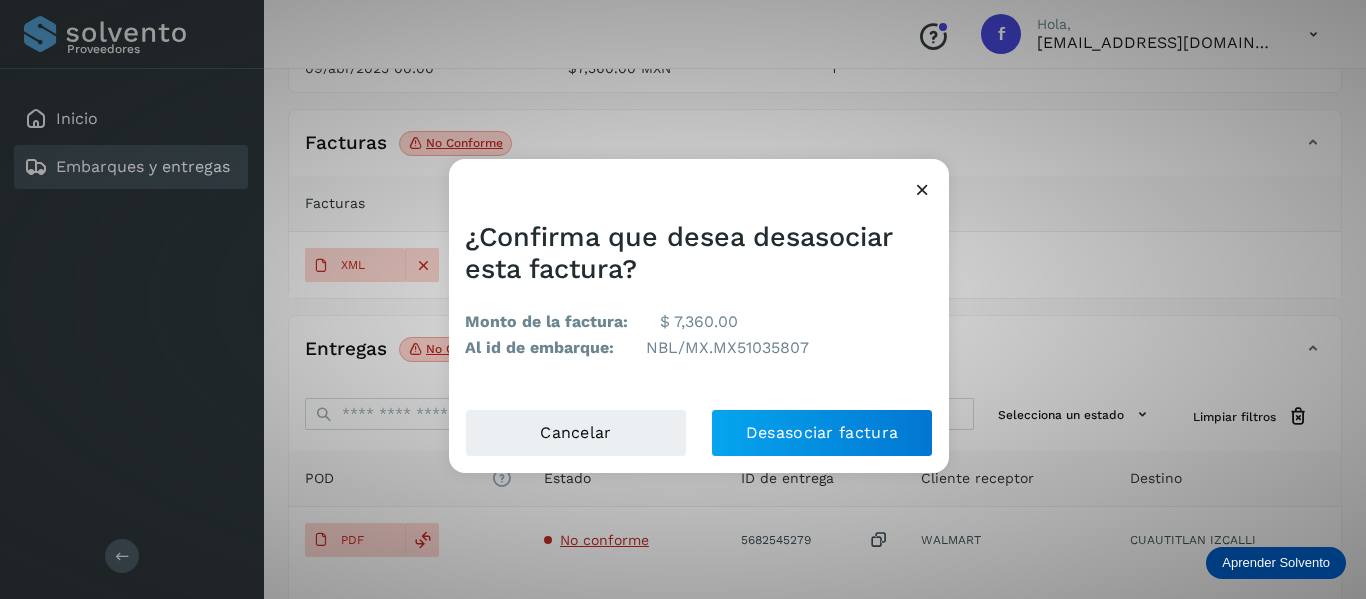click on "¿Confirma que desea desasociar esta factura? Monto de la factura: $ 7,360.00 Al id de embarque: NBL/MX.MX51035807 Cancelar Desasociar factura" 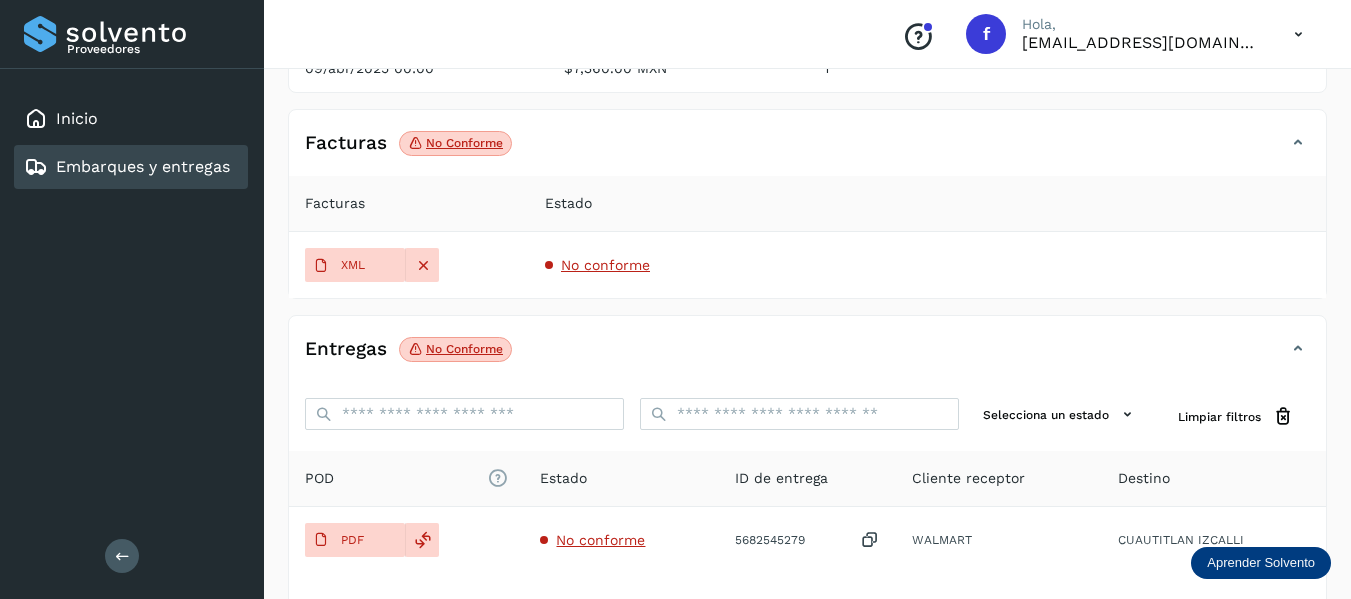 click on "XML" at bounding box center [353, 265] 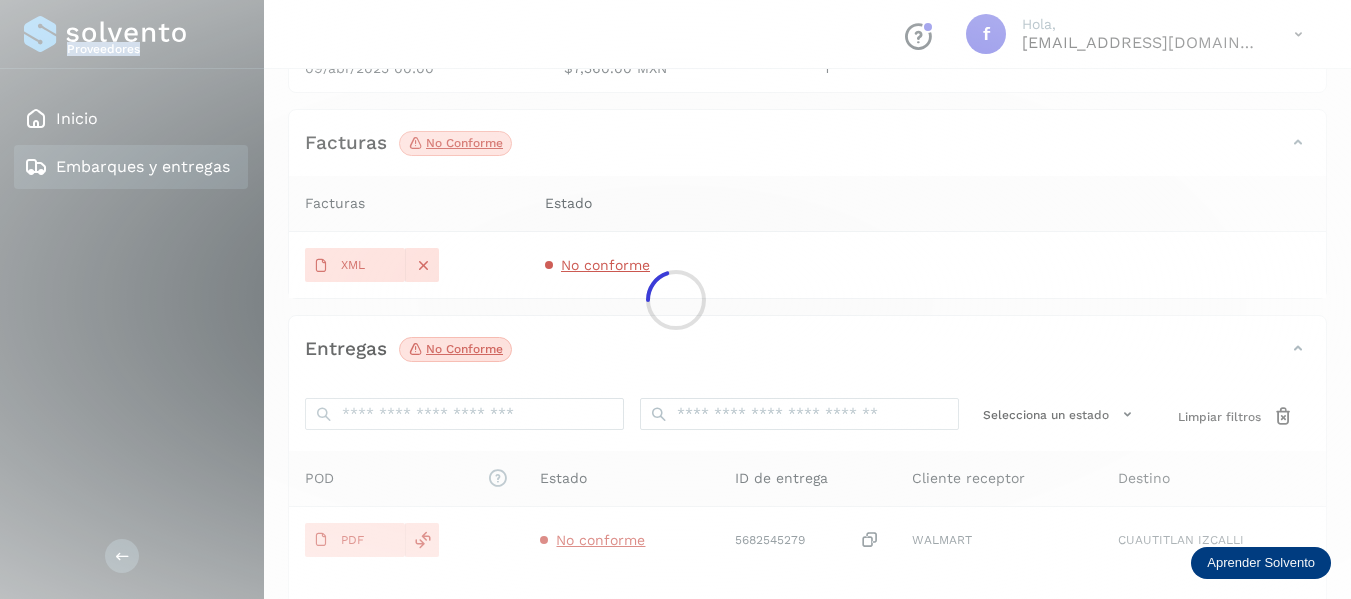 click 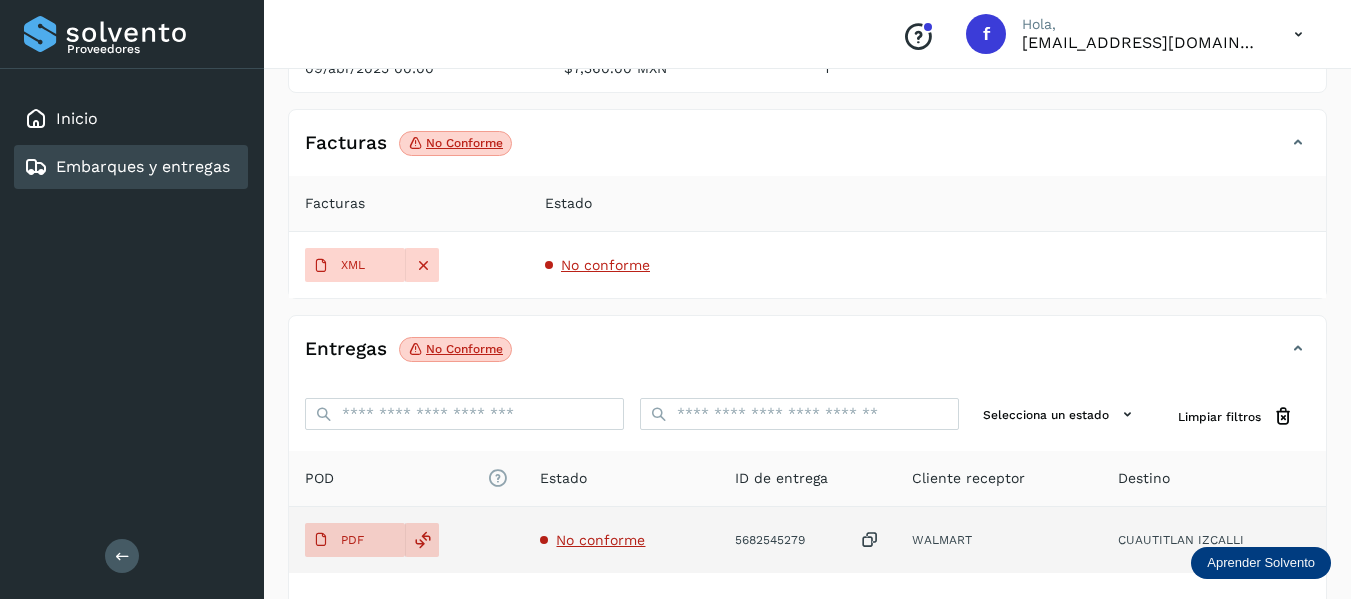 click on "No conforme" at bounding box center (600, 540) 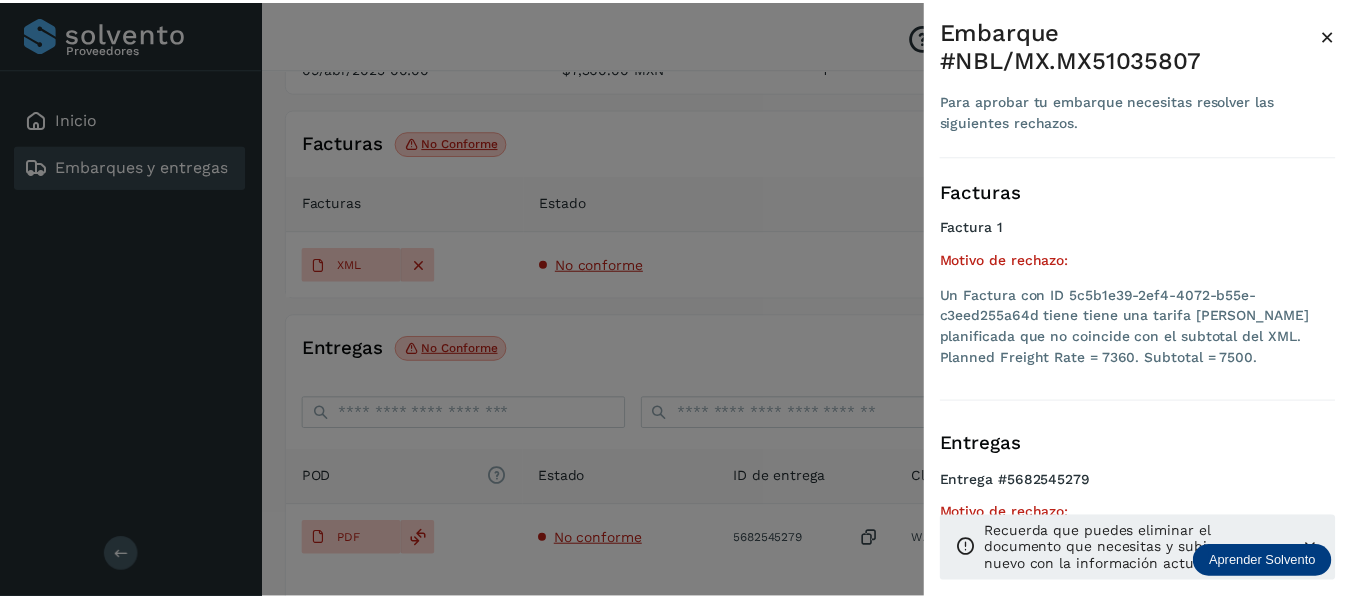 scroll, scrollTop: 22, scrollLeft: 0, axis: vertical 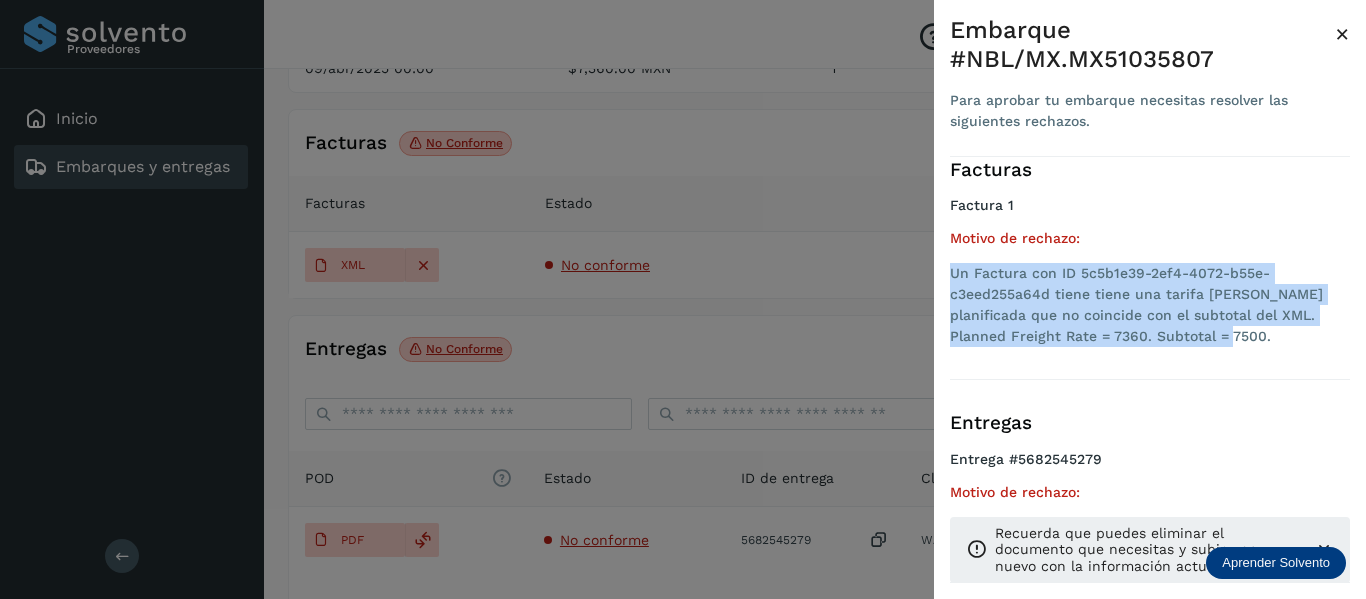 drag, startPoint x: 952, startPoint y: 275, endPoint x: 1270, endPoint y: 357, distance: 328.4022 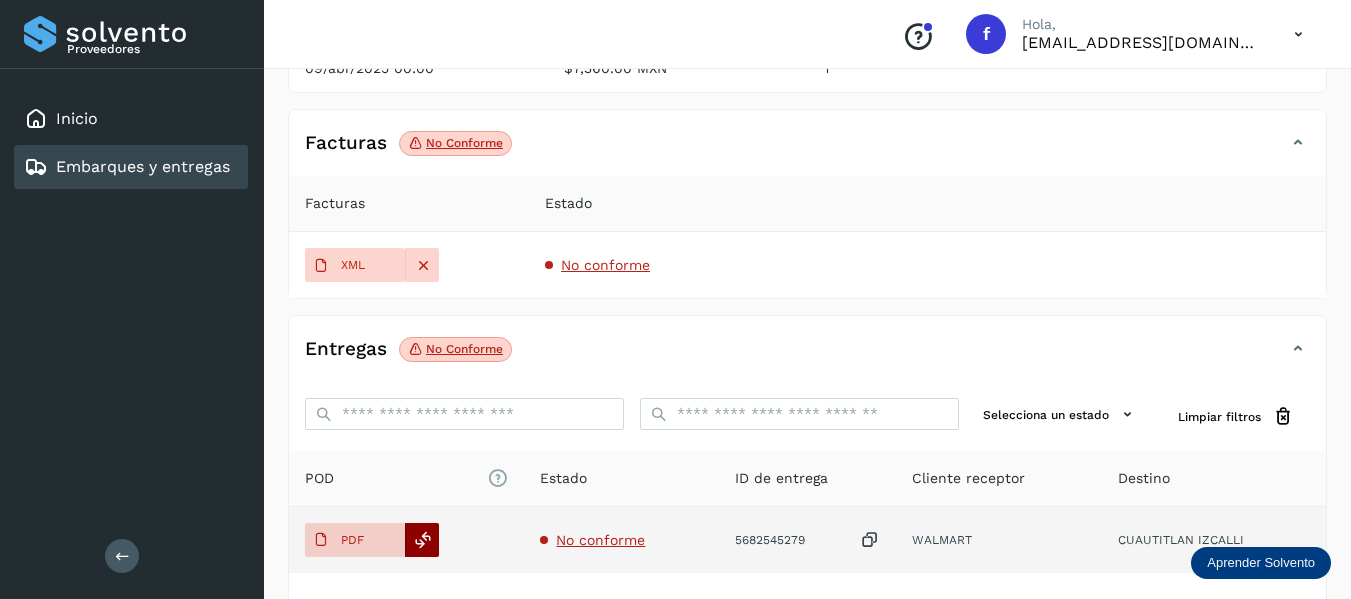 click at bounding box center [423, 540] 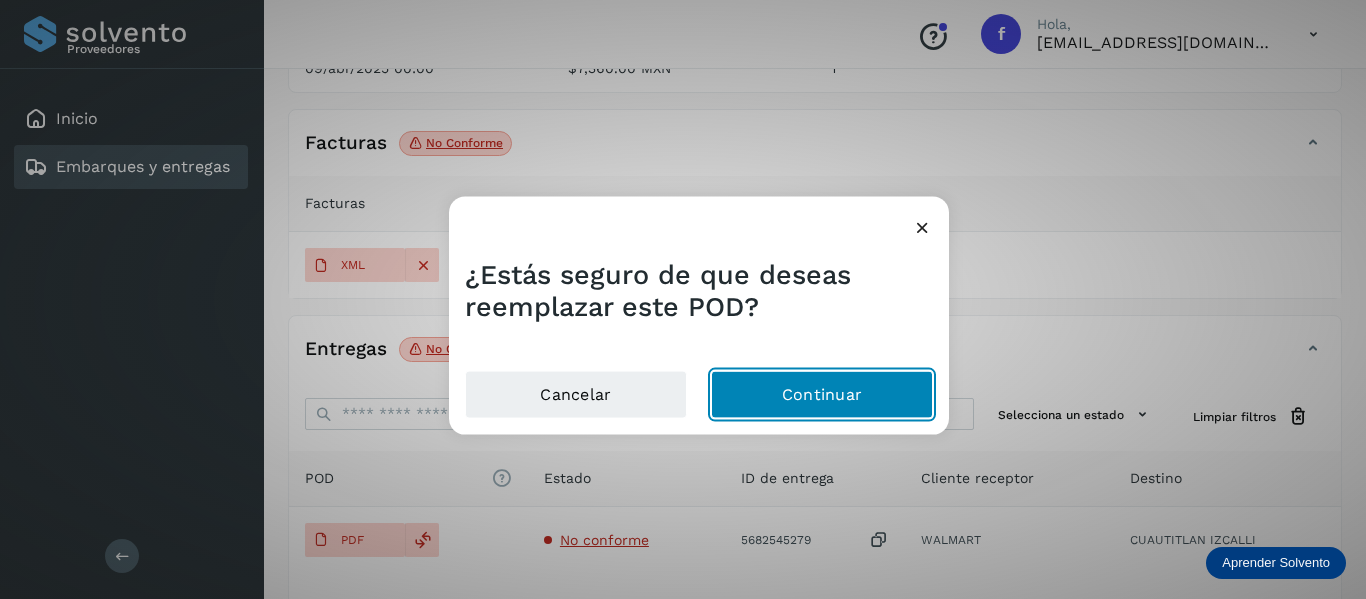 click on "Continuar" 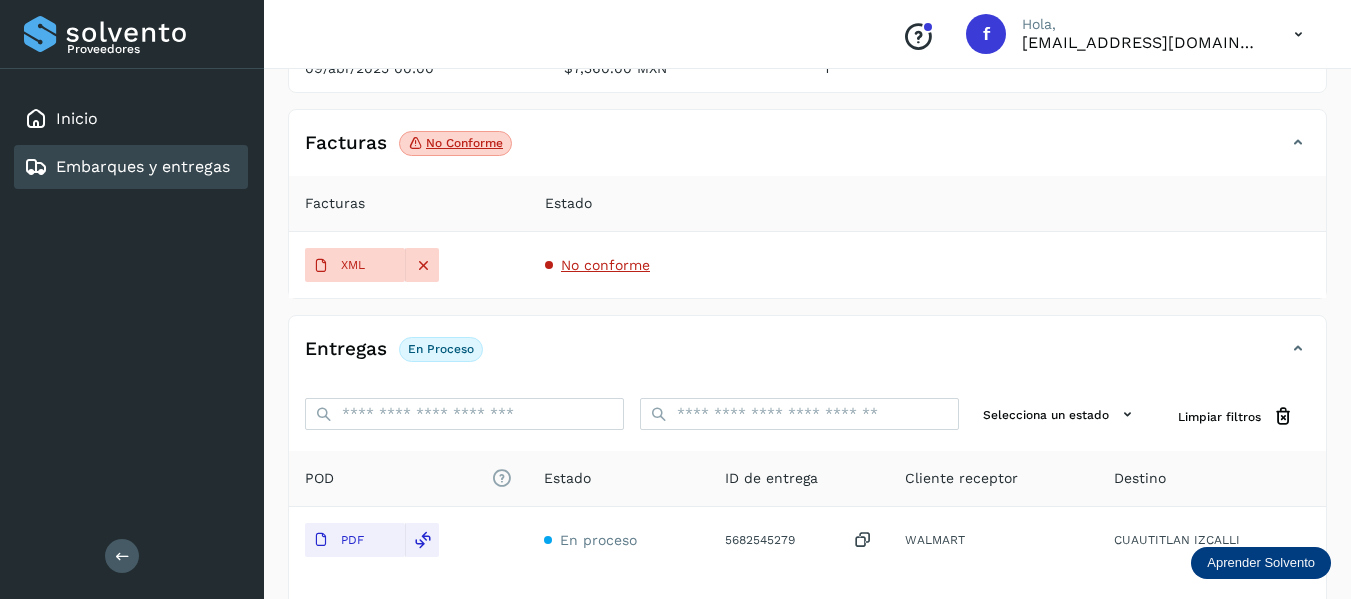 scroll, scrollTop: 400, scrollLeft: 0, axis: vertical 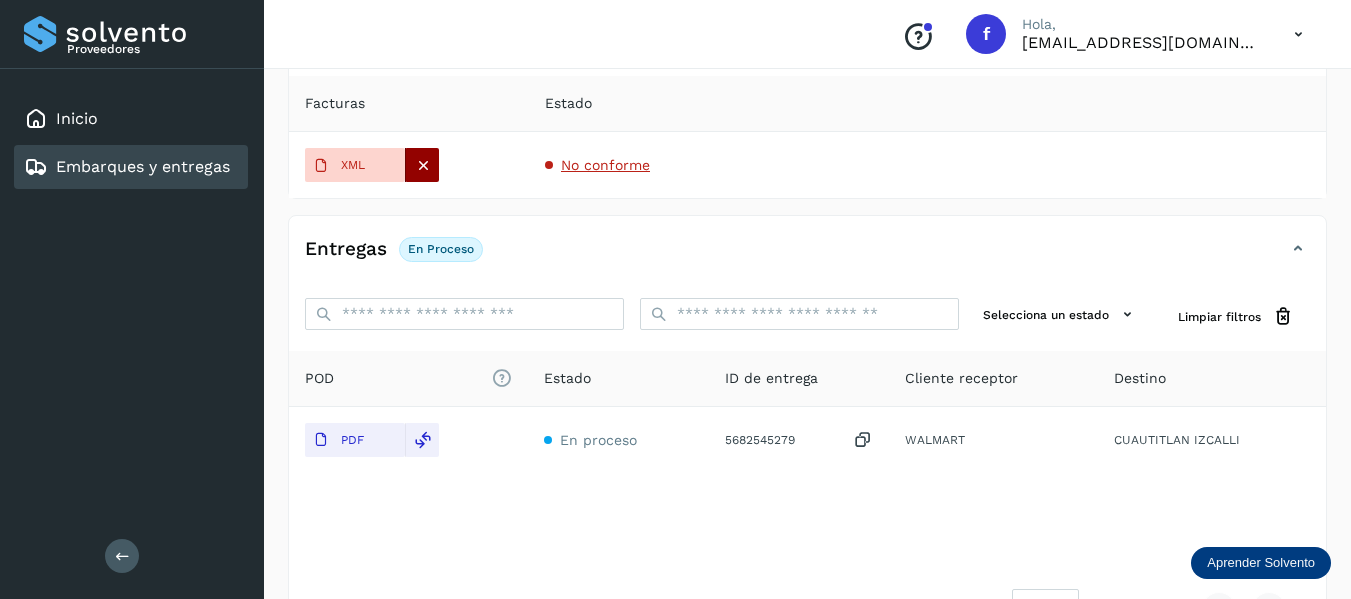 click 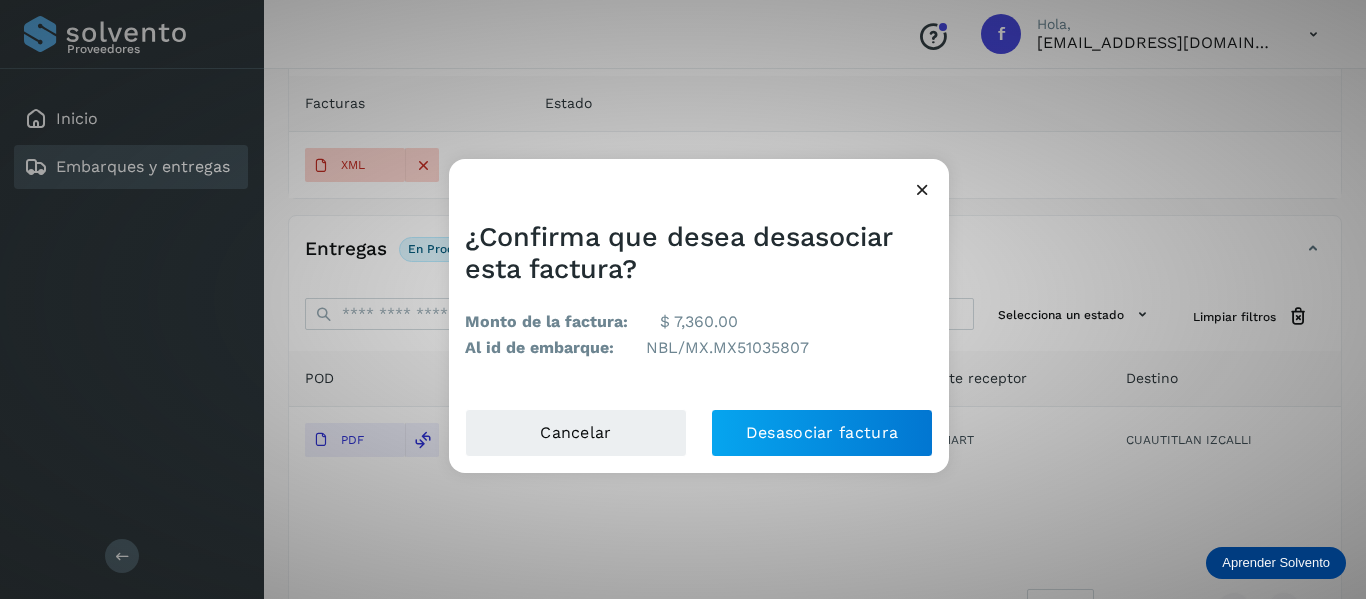 click at bounding box center [922, 189] 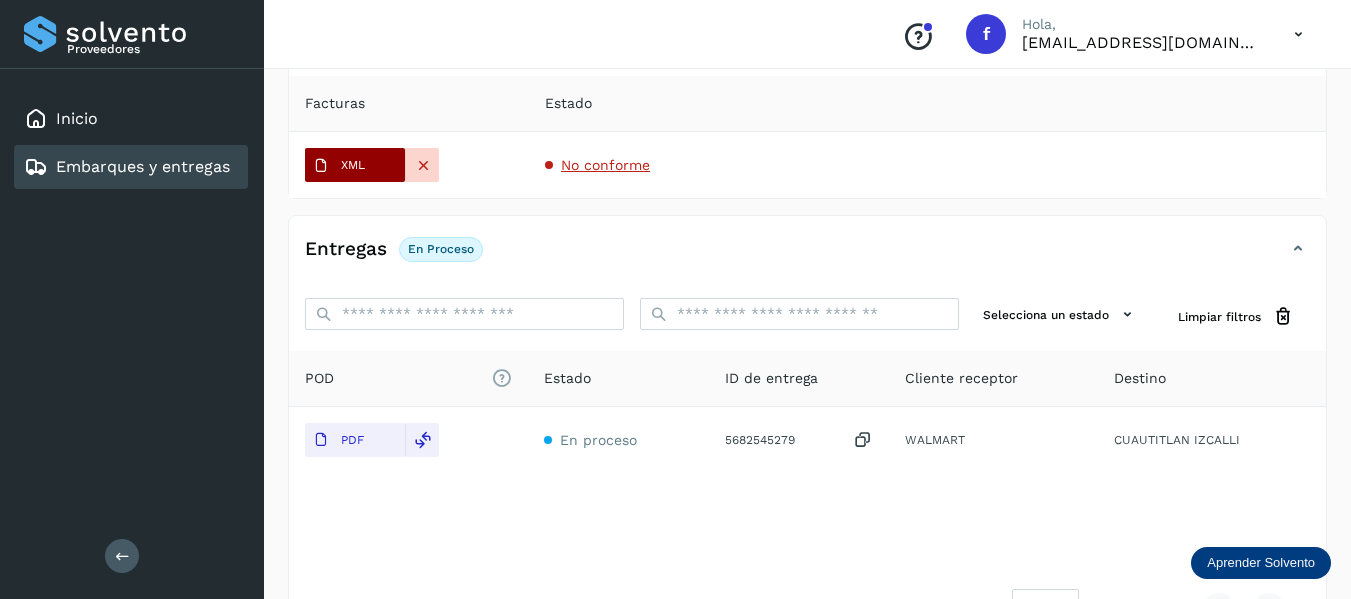 click on "XML" at bounding box center (353, 165) 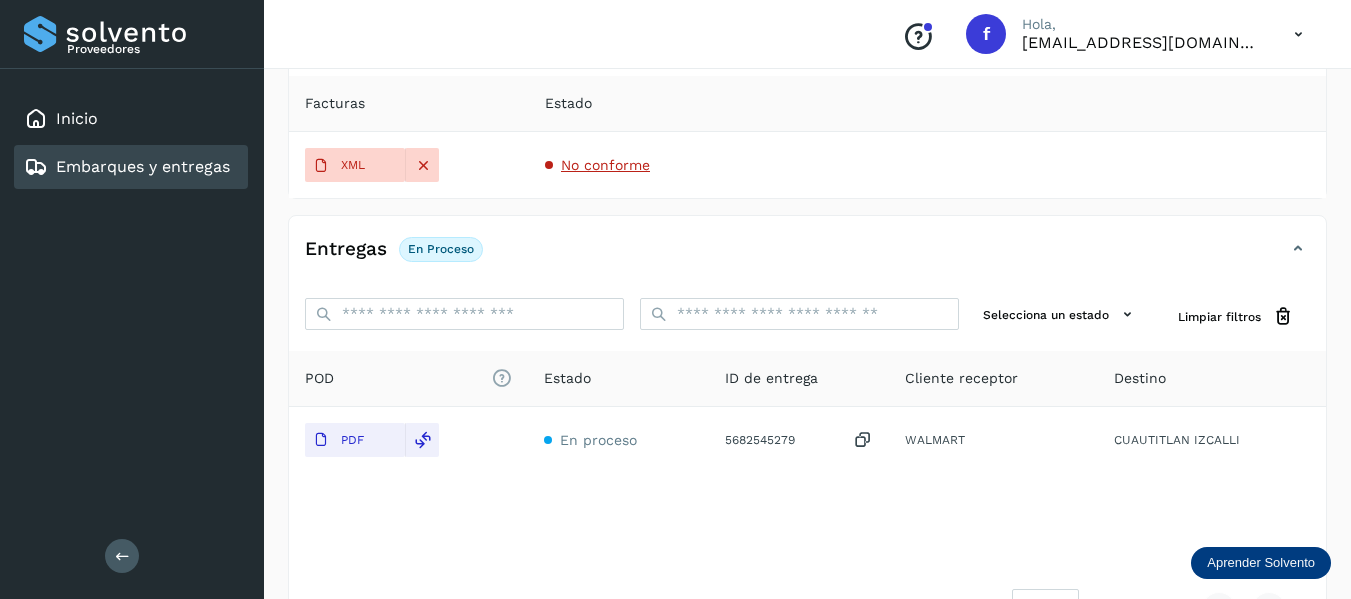type 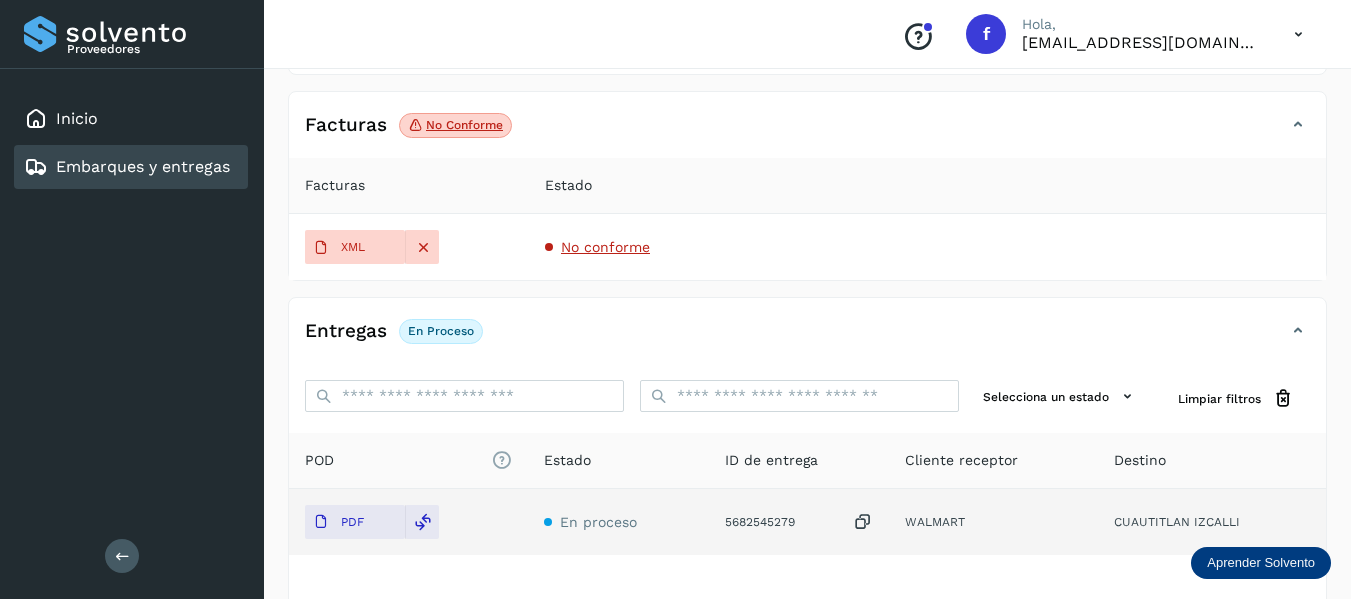 scroll, scrollTop: 400, scrollLeft: 0, axis: vertical 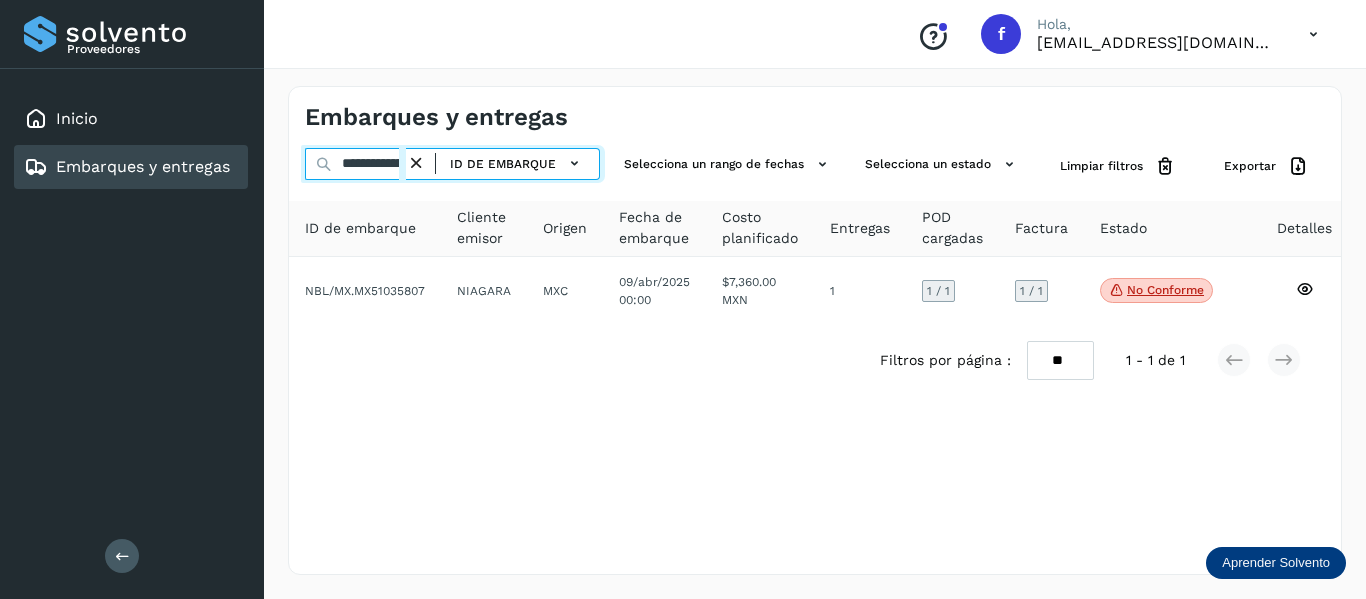 drag, startPoint x: 339, startPoint y: 160, endPoint x: 564, endPoint y: 216, distance: 231.86418 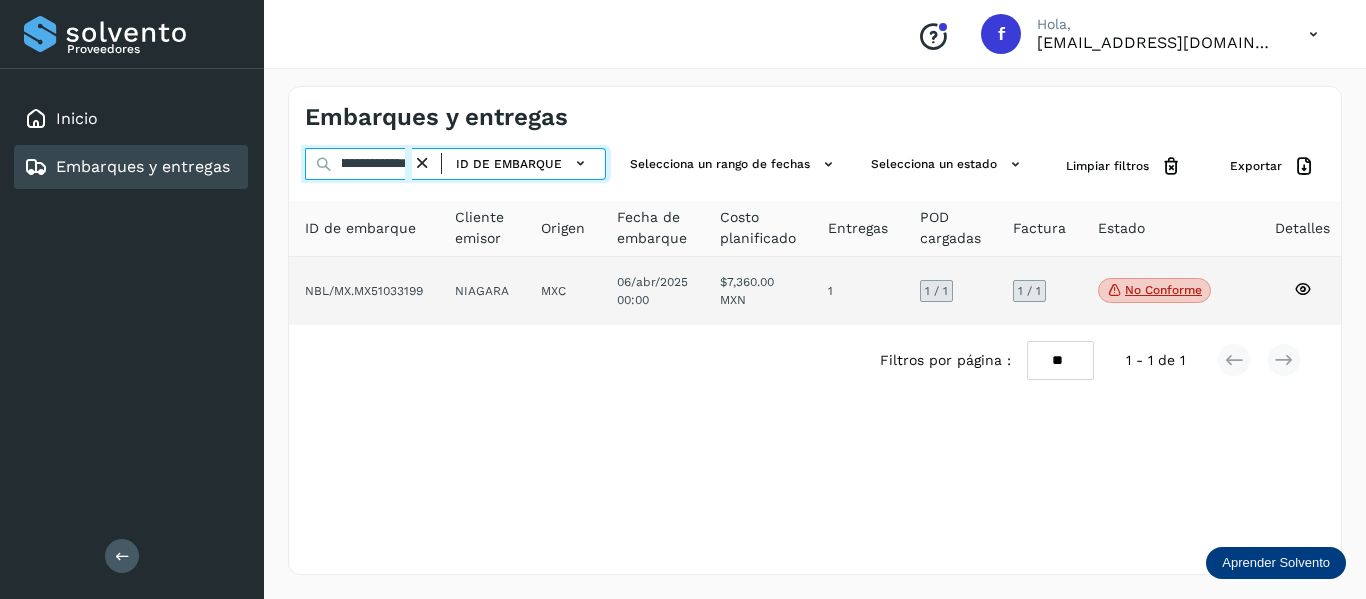 type on "**********" 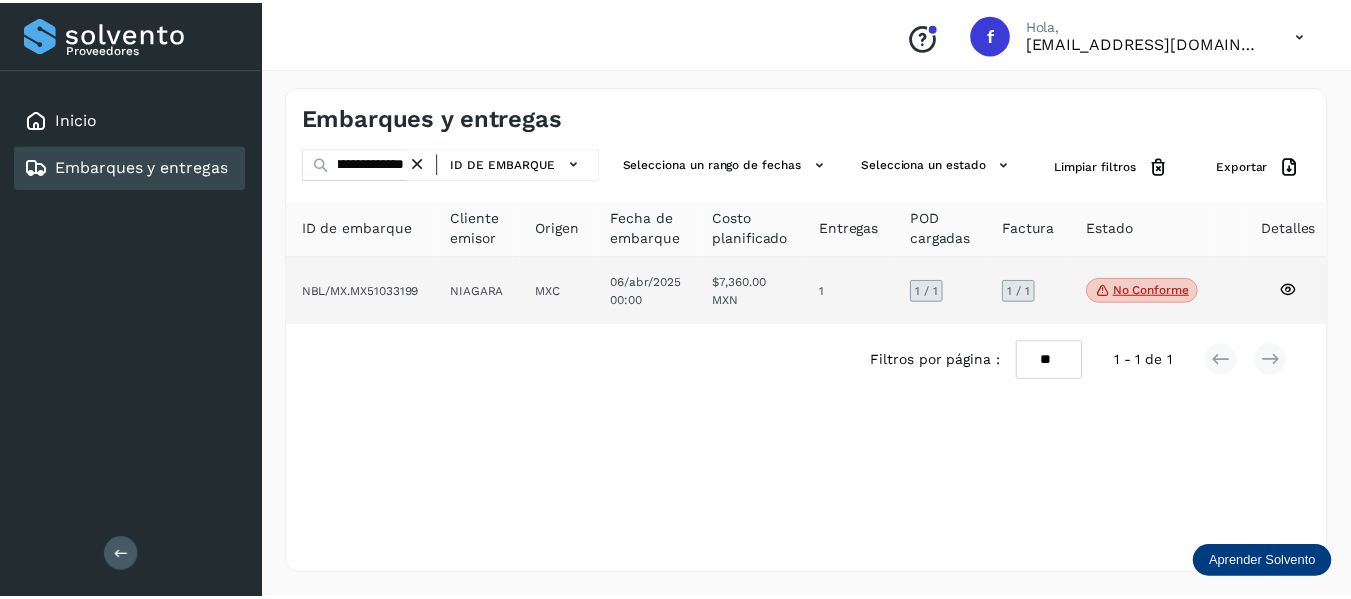 scroll, scrollTop: 0, scrollLeft: 0, axis: both 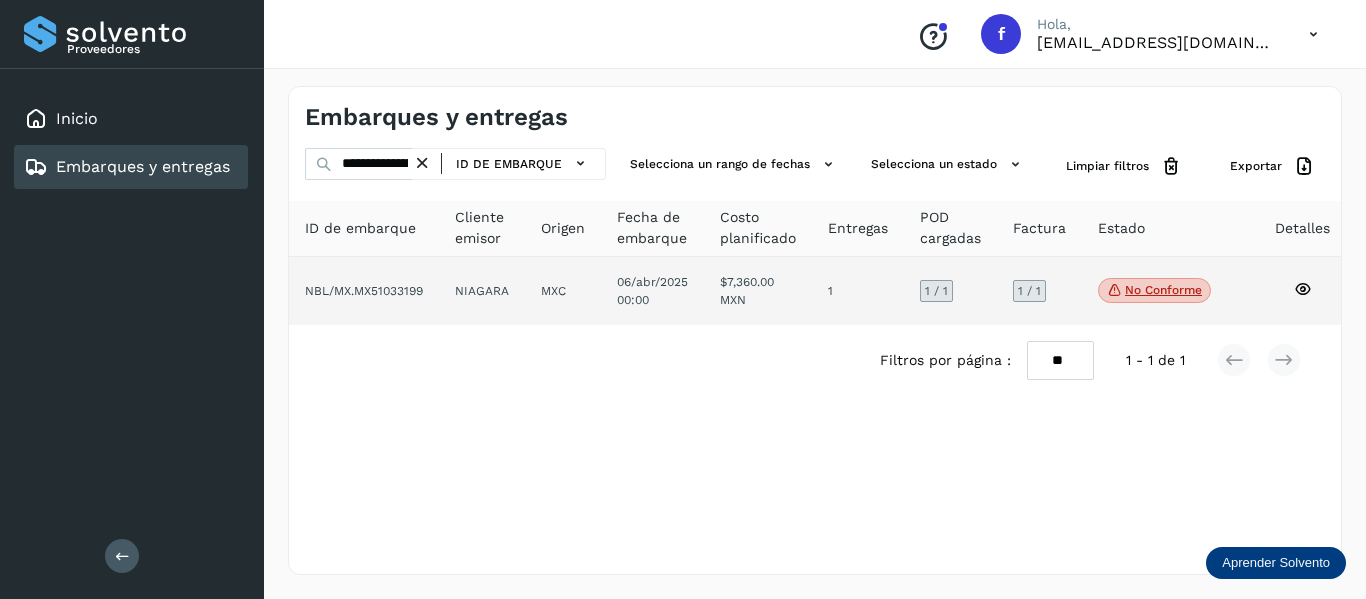 click 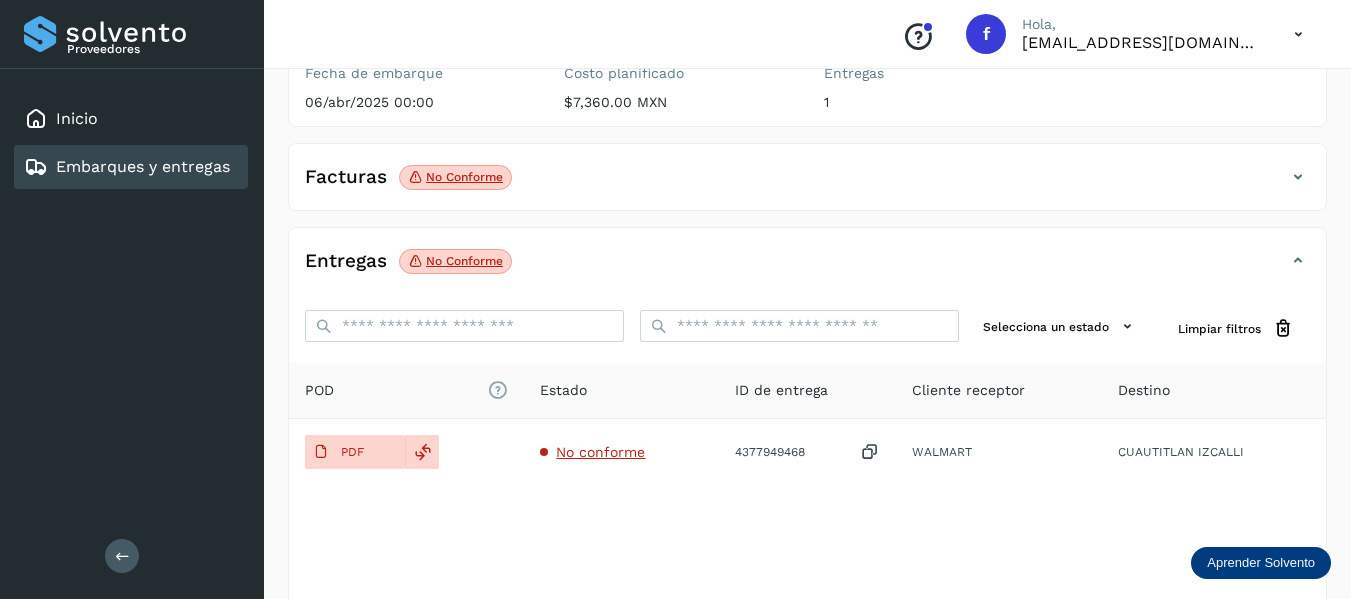 scroll, scrollTop: 248, scrollLeft: 0, axis: vertical 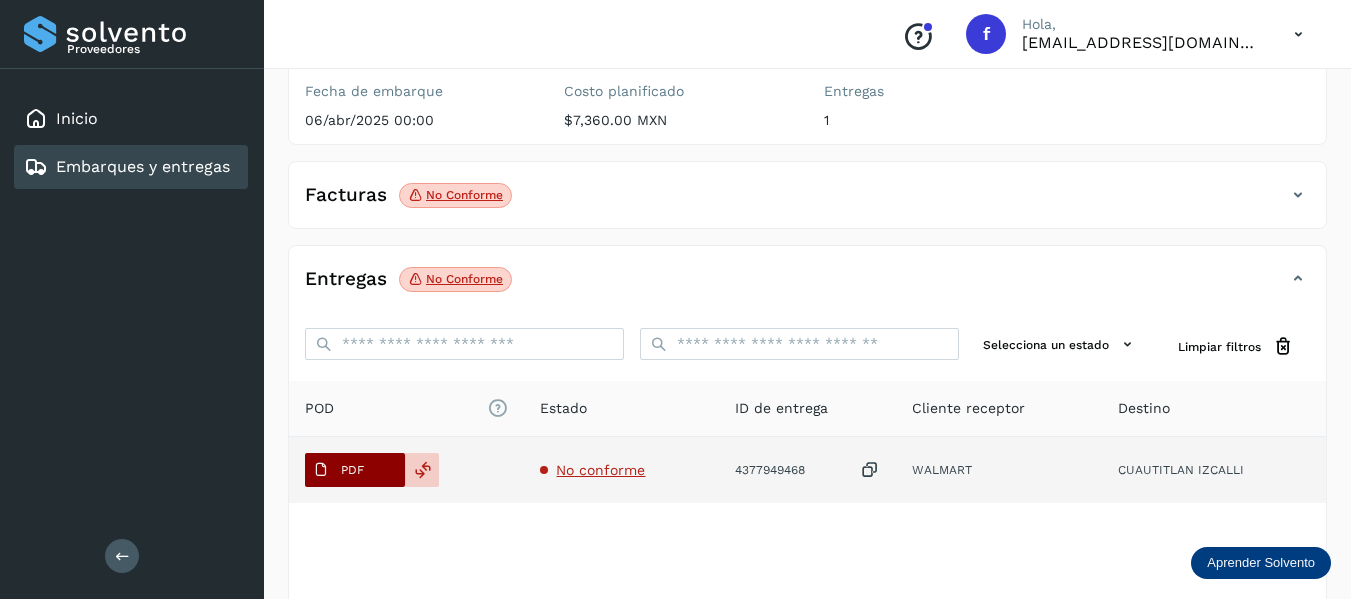 click on "PDF" at bounding box center (338, 470) 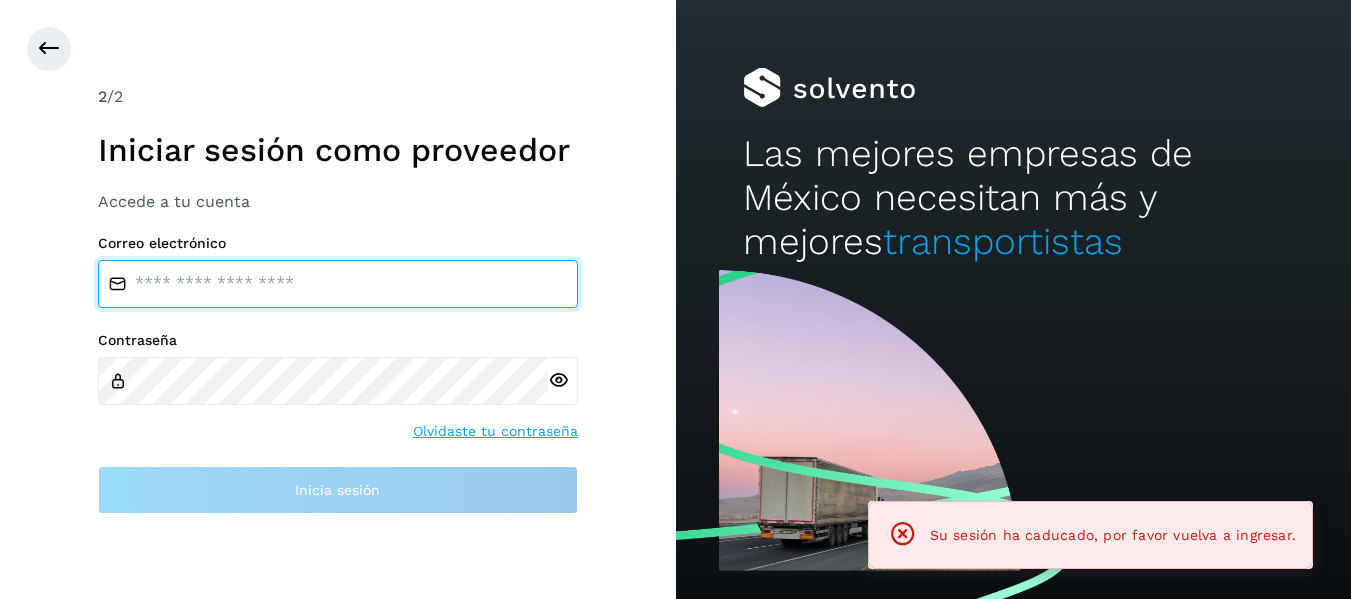 type on "**********" 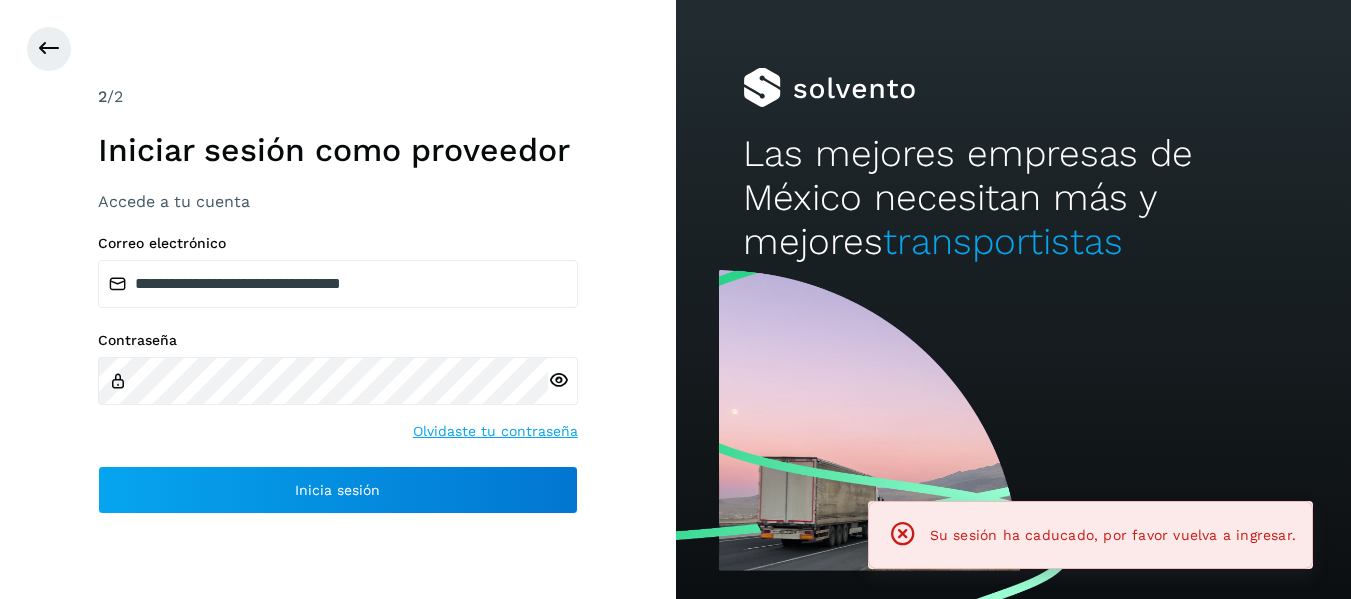scroll, scrollTop: 0, scrollLeft: 0, axis: both 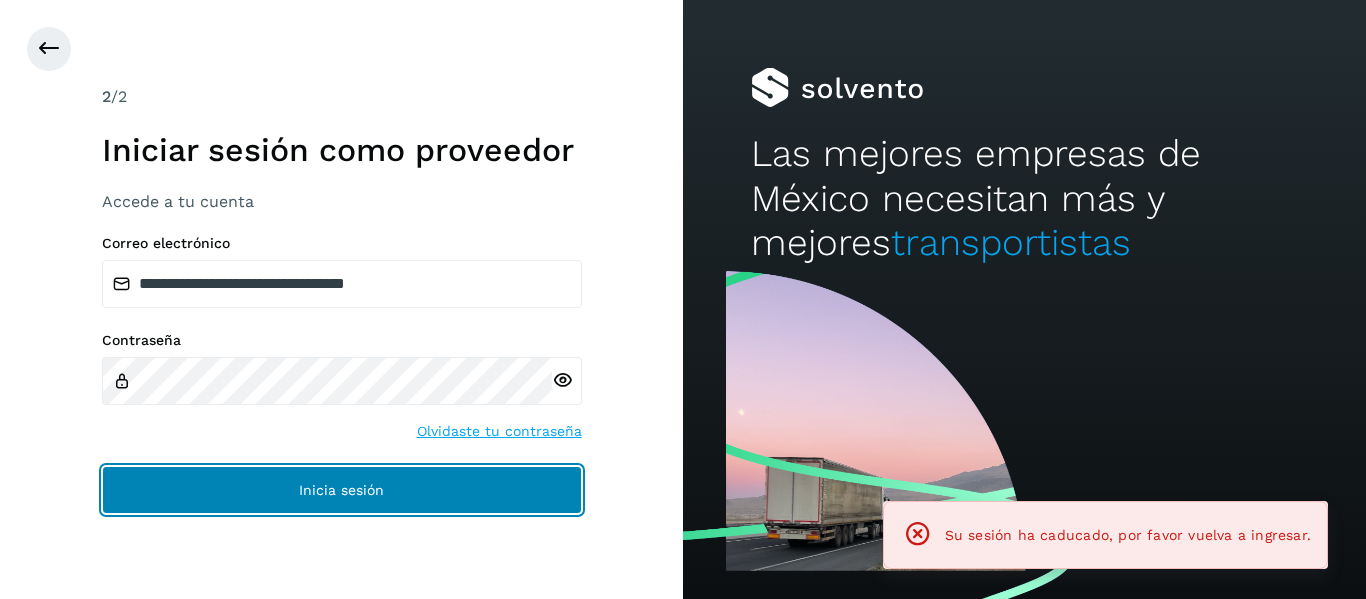 click on "Inicia sesión" at bounding box center [342, 490] 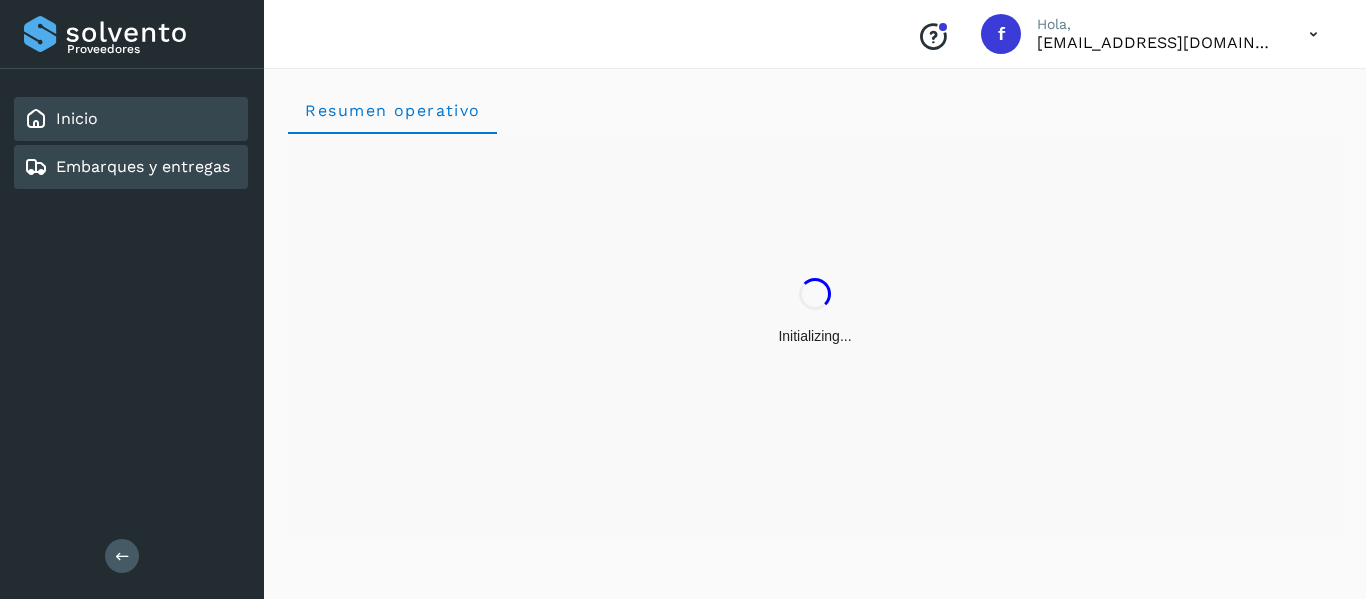 click on "Embarques y entregas" at bounding box center [143, 166] 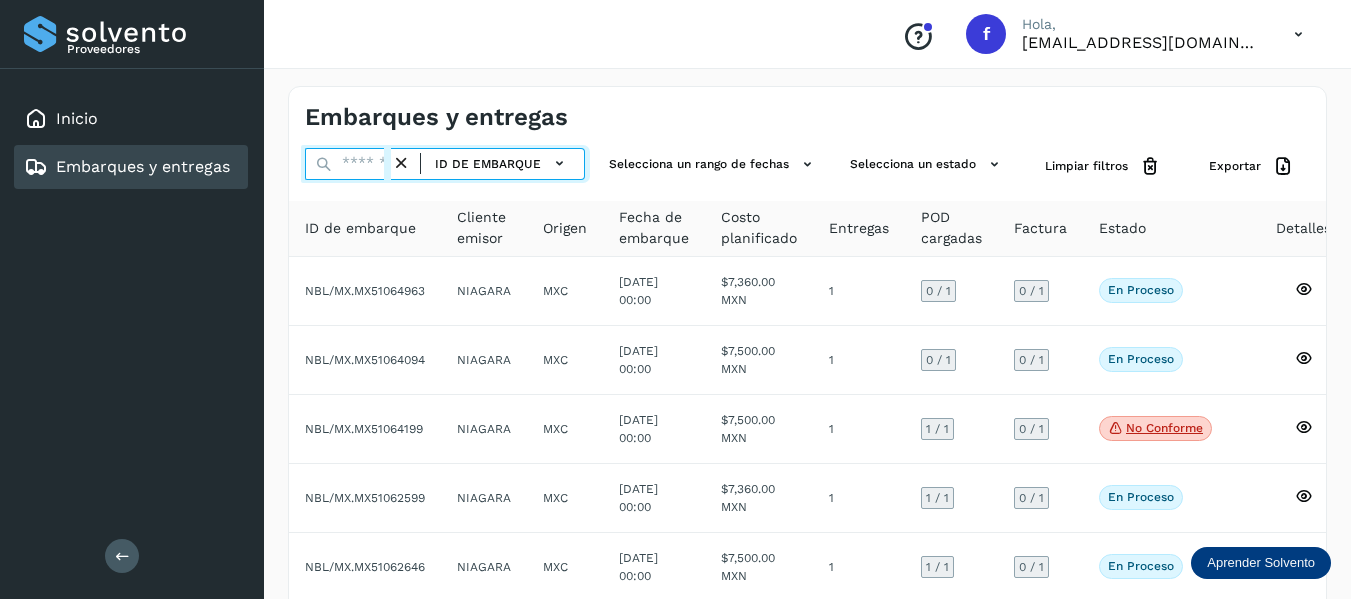 click at bounding box center (348, 164) 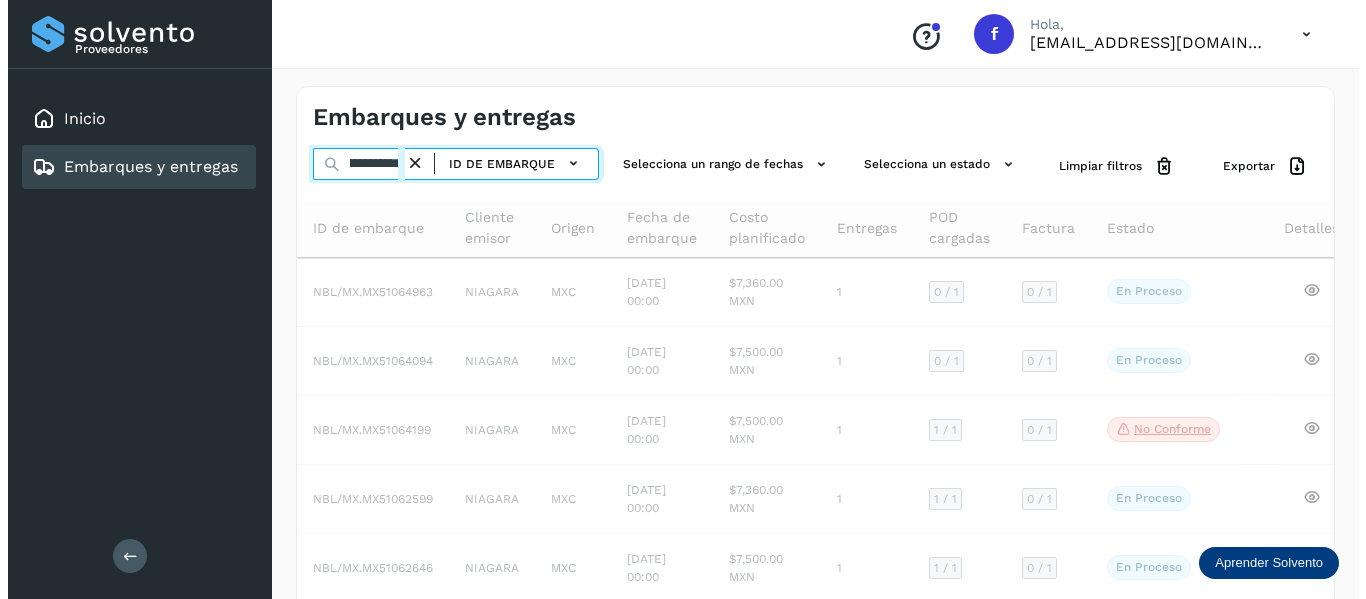 scroll, scrollTop: 0, scrollLeft: 73, axis: horizontal 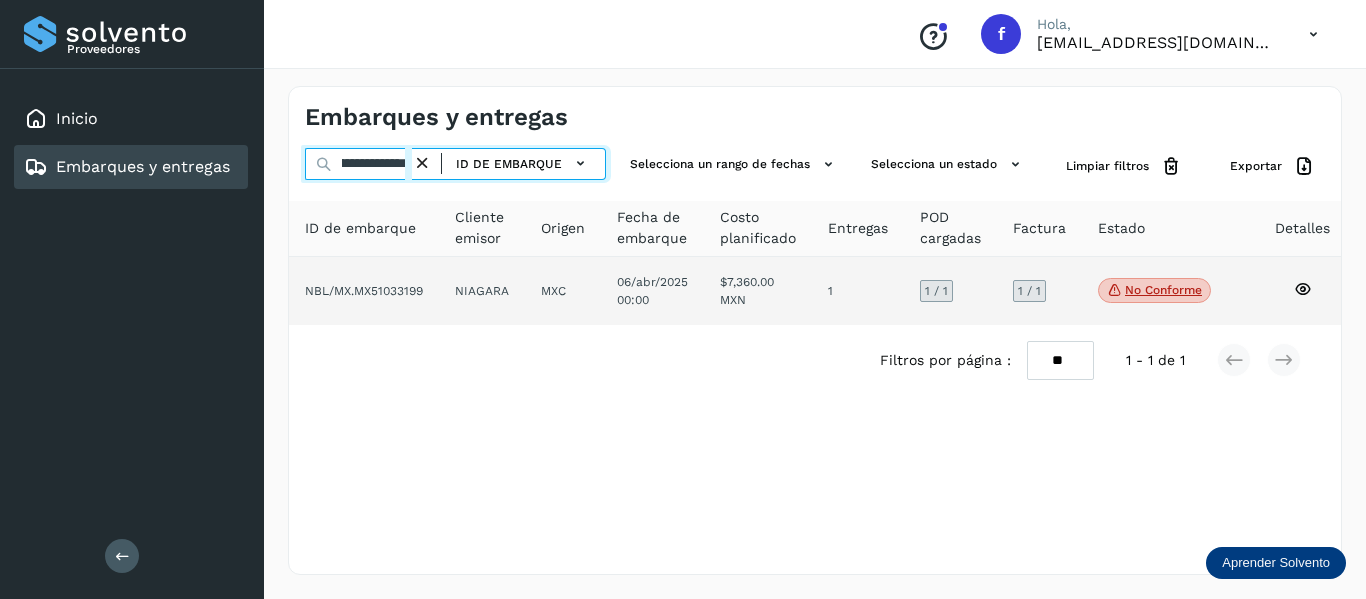 type on "**********" 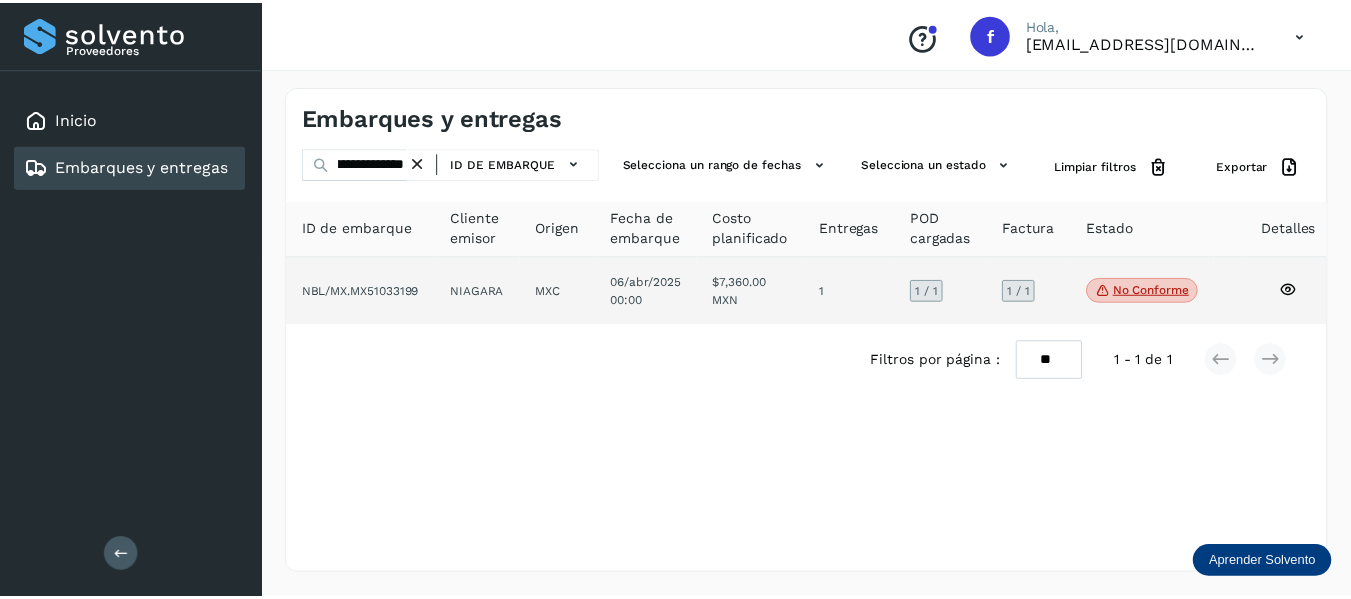 scroll, scrollTop: 0, scrollLeft: 0, axis: both 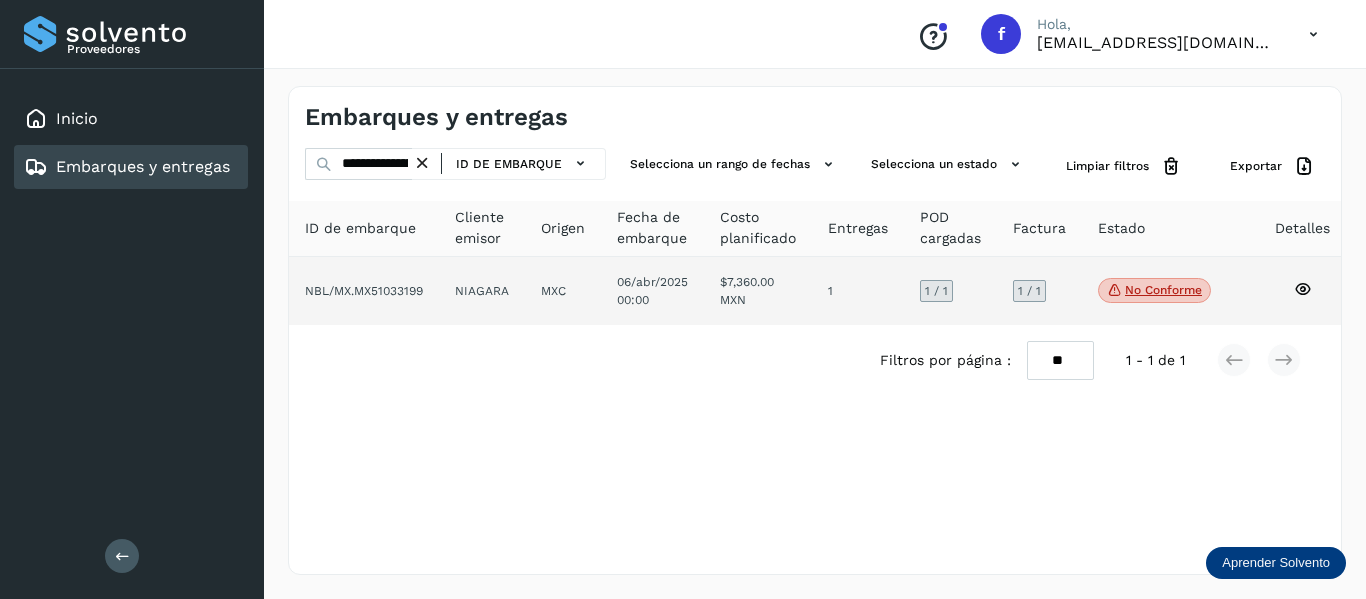 click 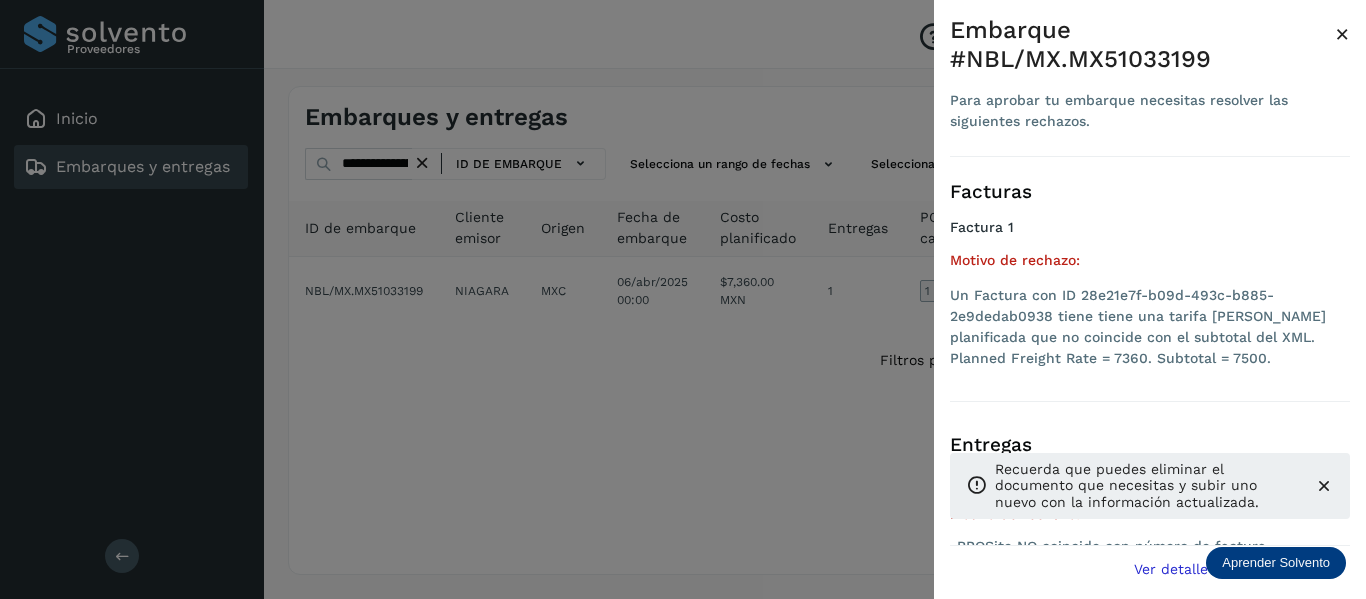 click at bounding box center [683, 299] 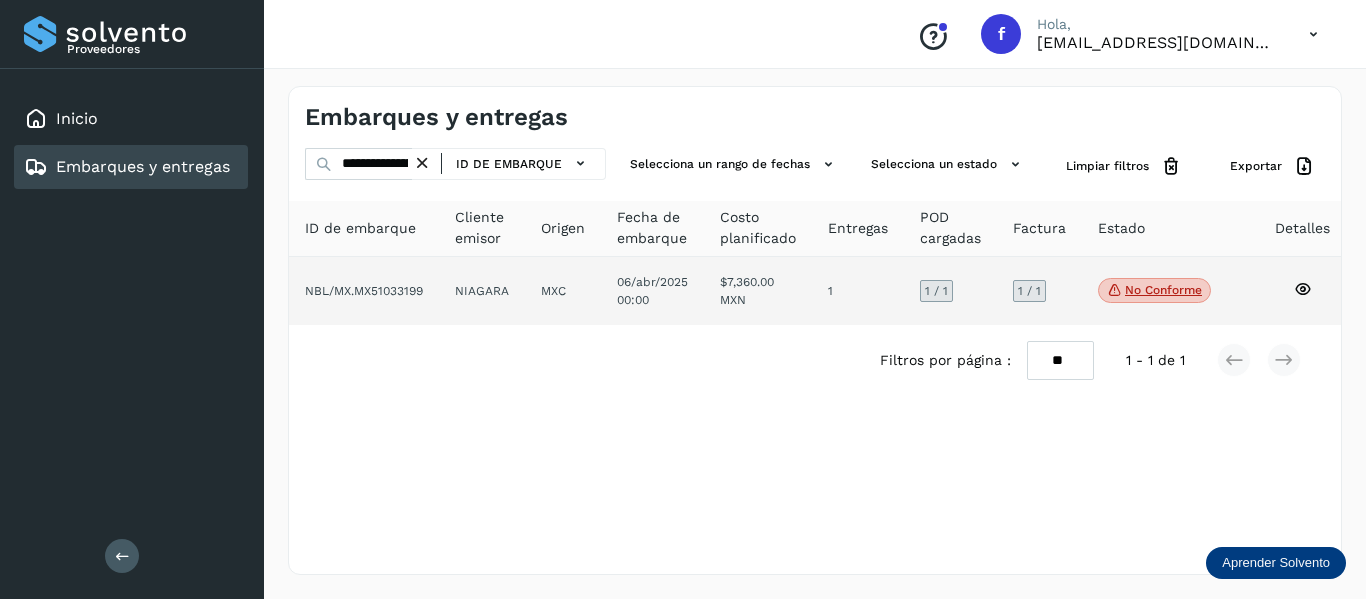 click 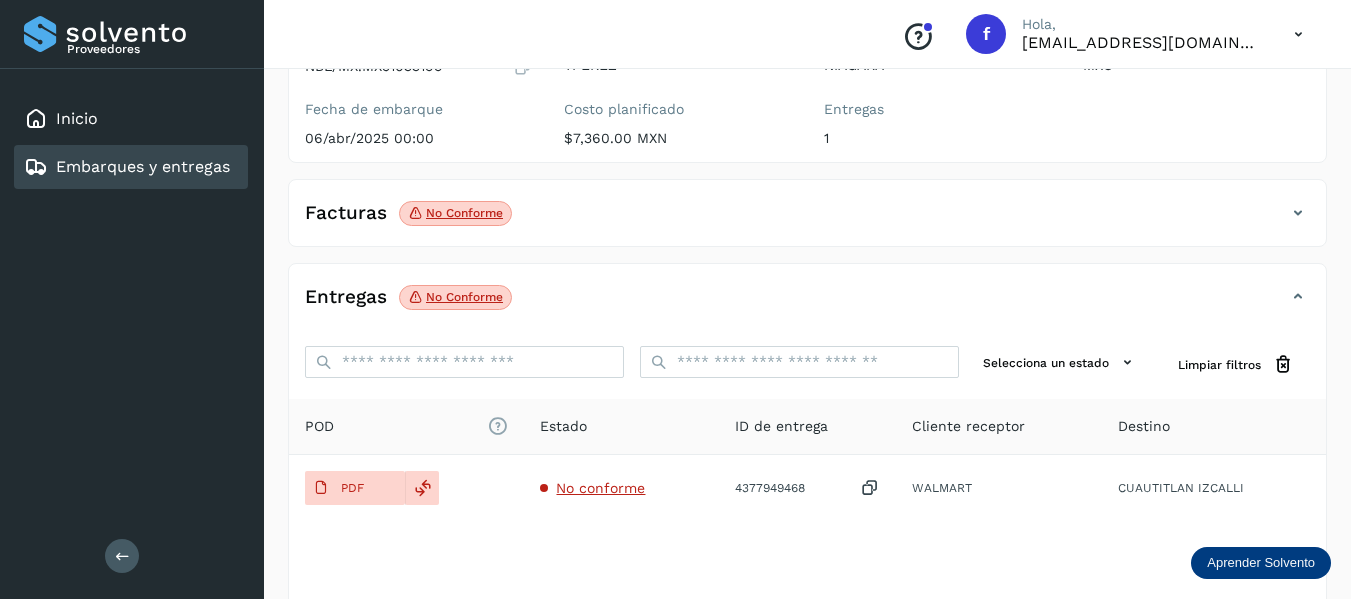 scroll, scrollTop: 348, scrollLeft: 0, axis: vertical 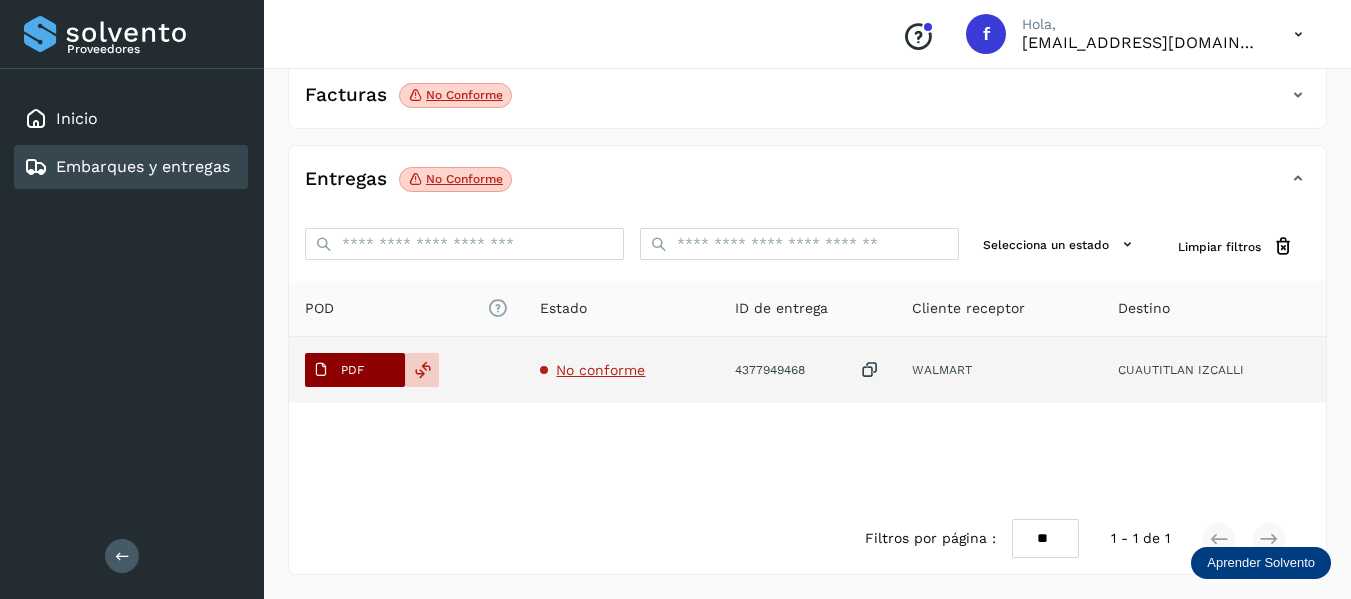 click on "PDF" at bounding box center (338, 370) 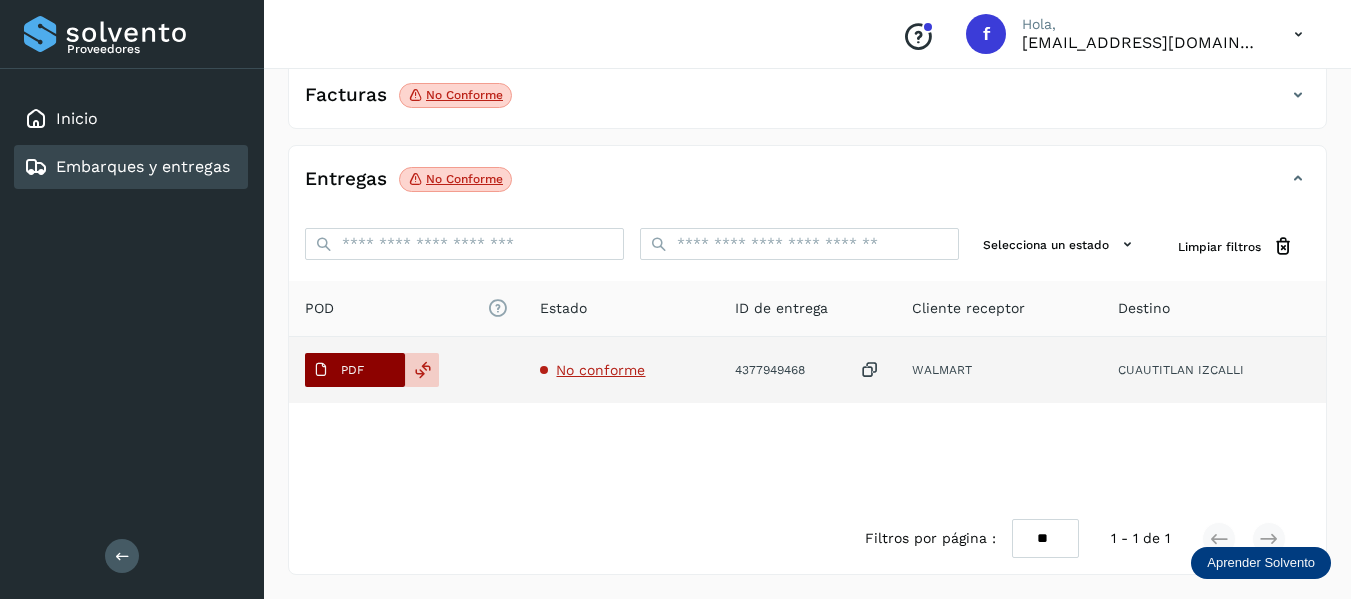 click on "PDF" at bounding box center (352, 370) 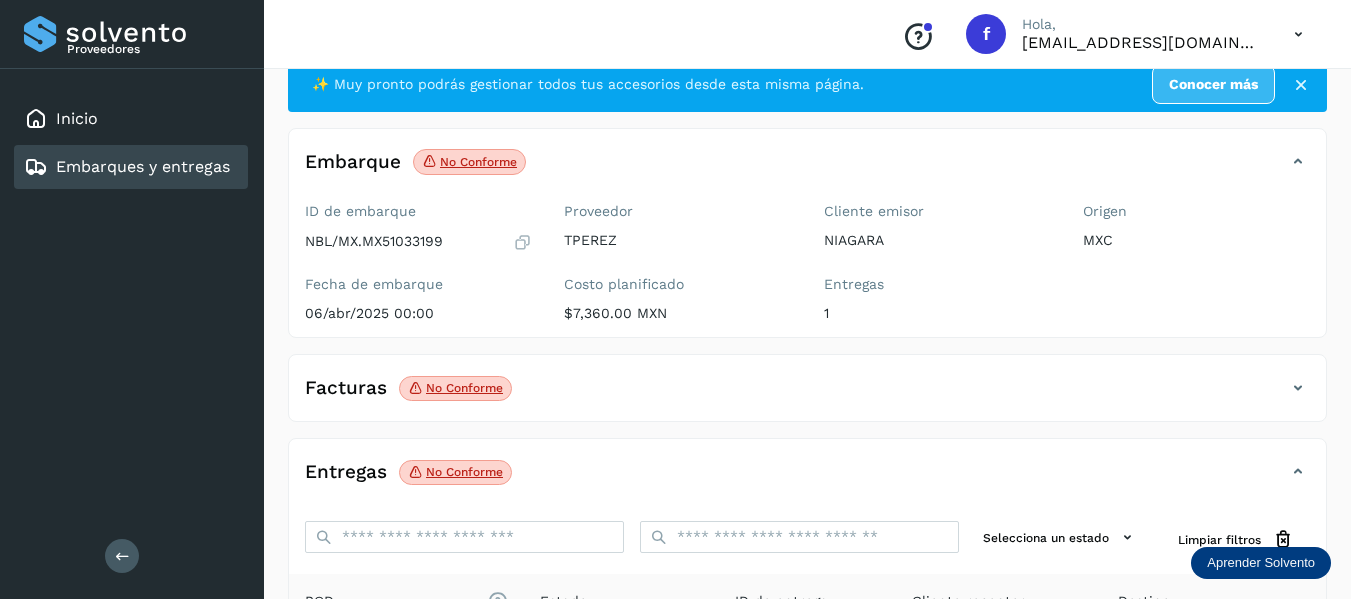 scroll, scrollTop: 0, scrollLeft: 0, axis: both 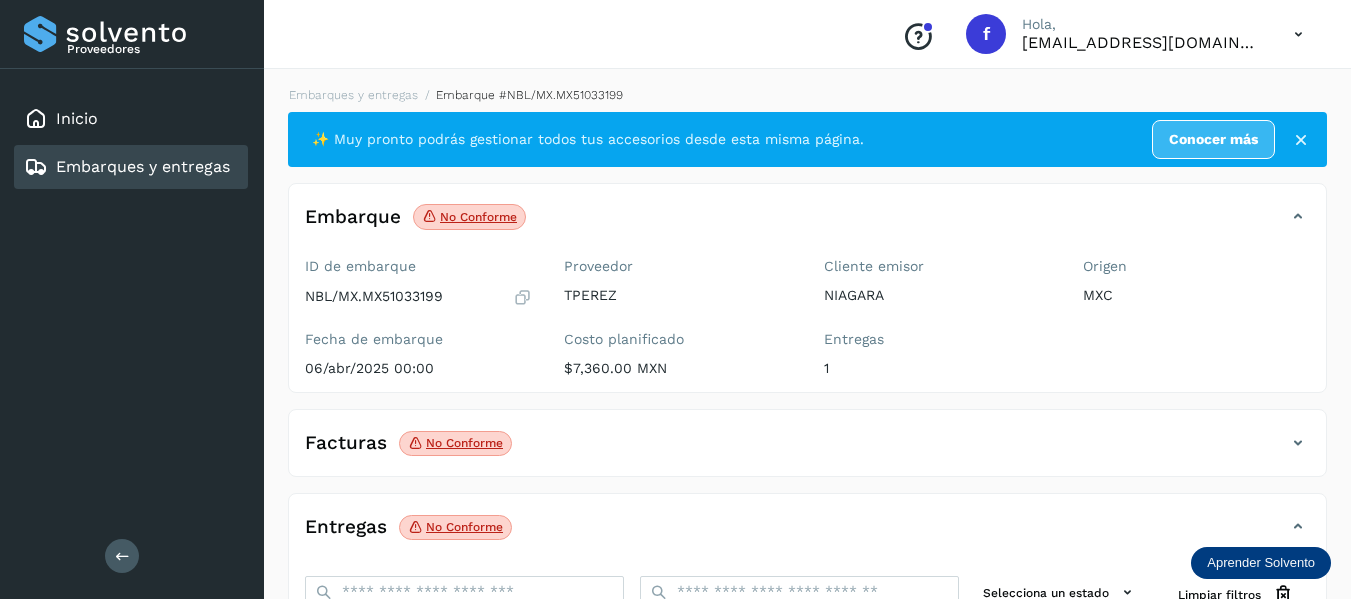 type 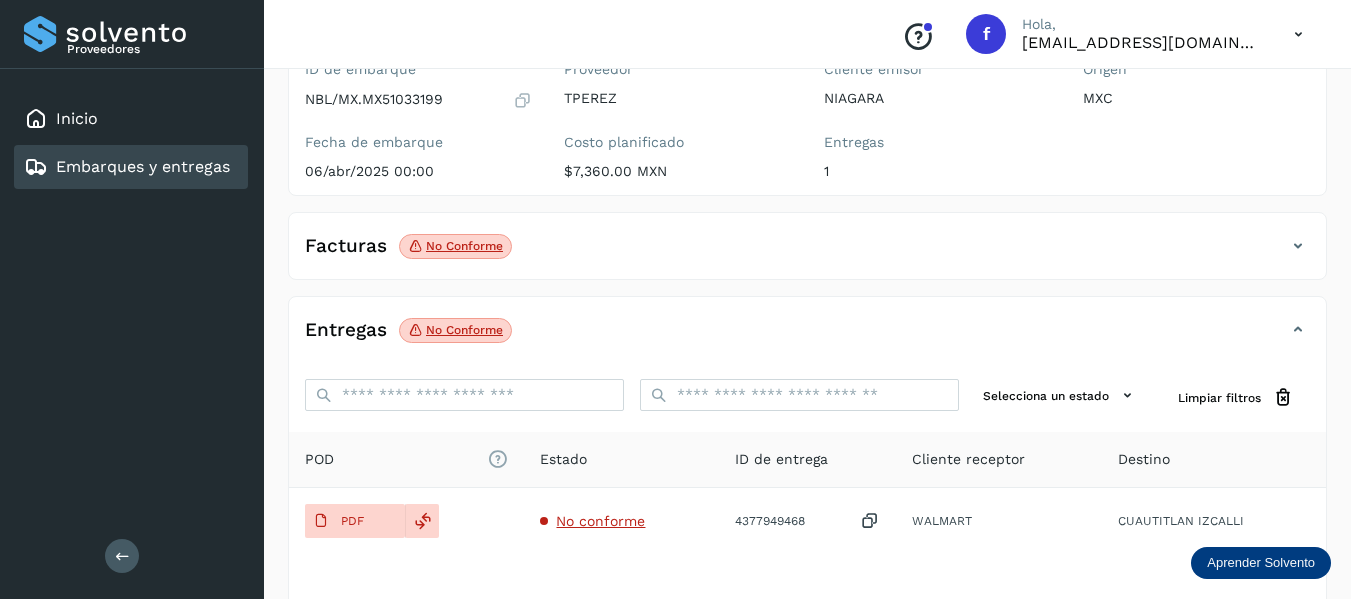 scroll, scrollTop: 300, scrollLeft: 0, axis: vertical 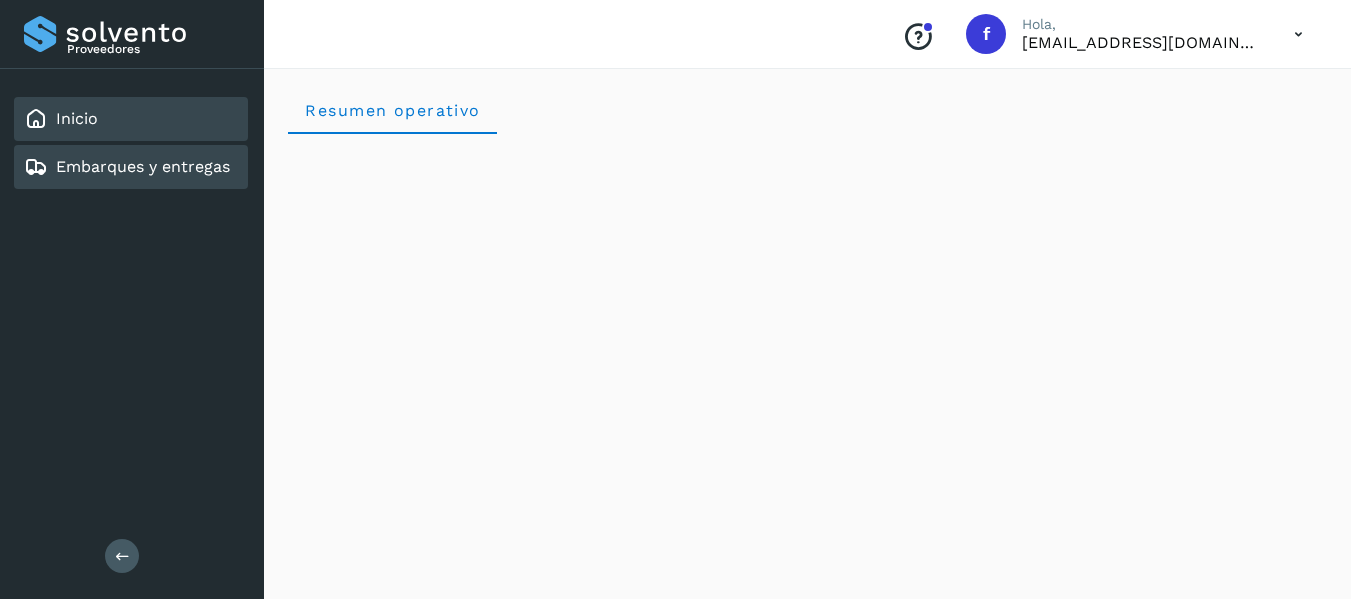 click on "Embarques y entregas" at bounding box center [143, 166] 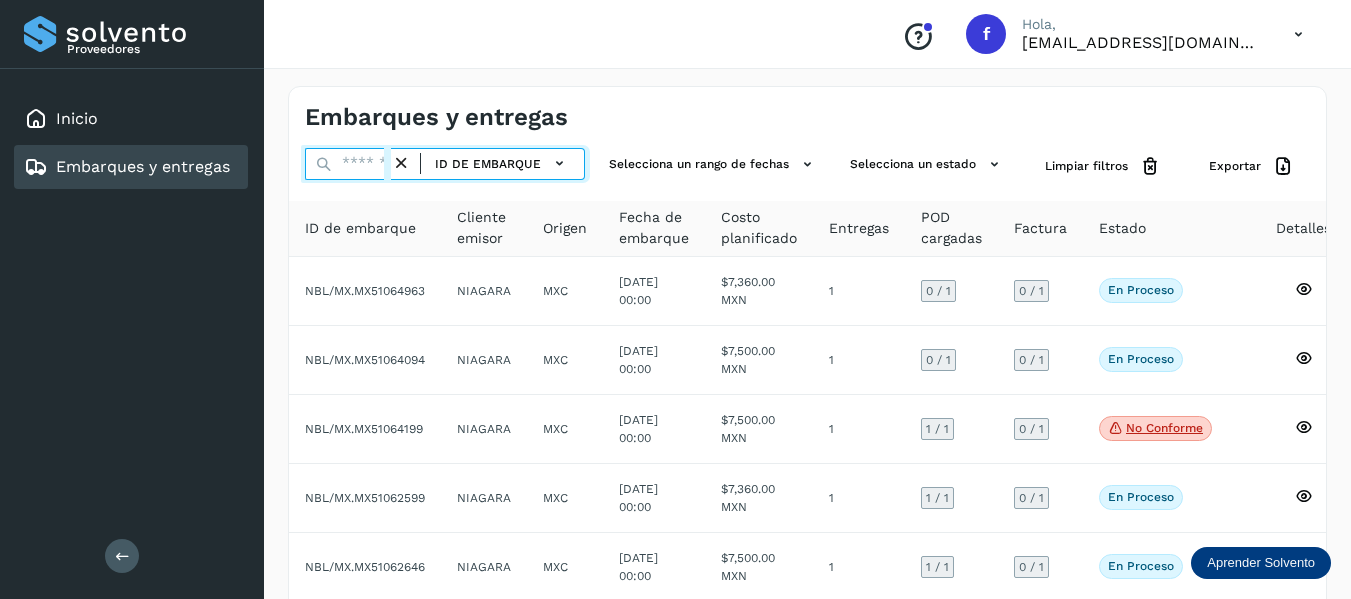 click at bounding box center (348, 164) 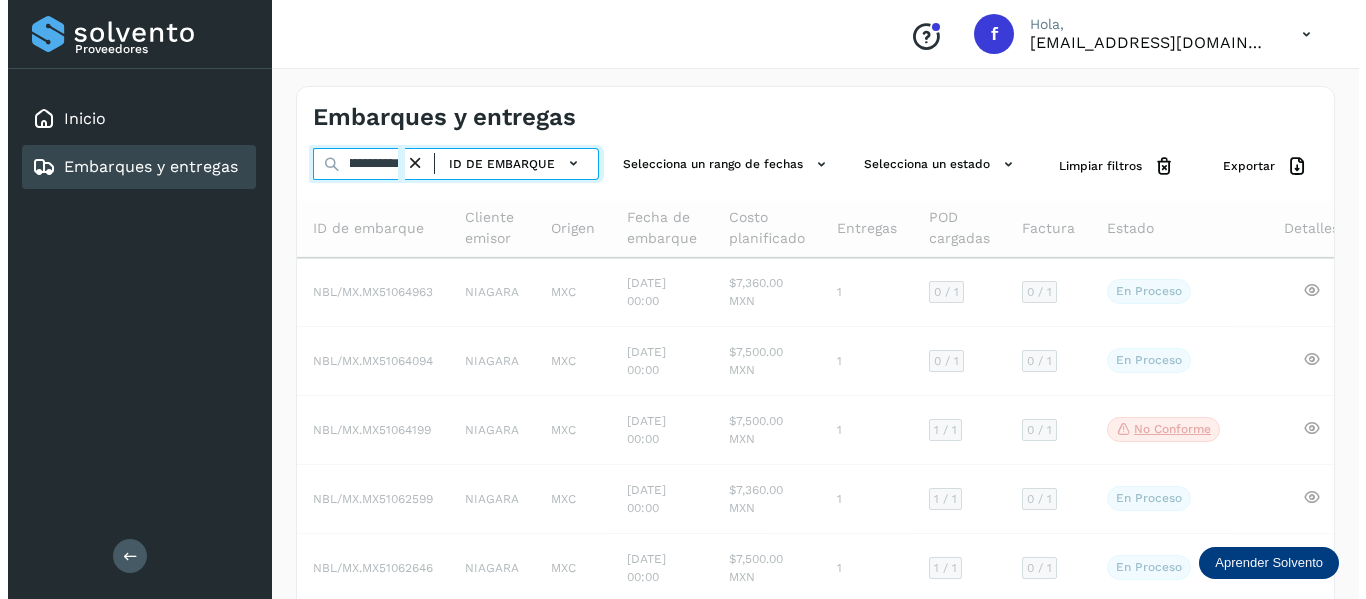 scroll, scrollTop: 0, scrollLeft: 73, axis: horizontal 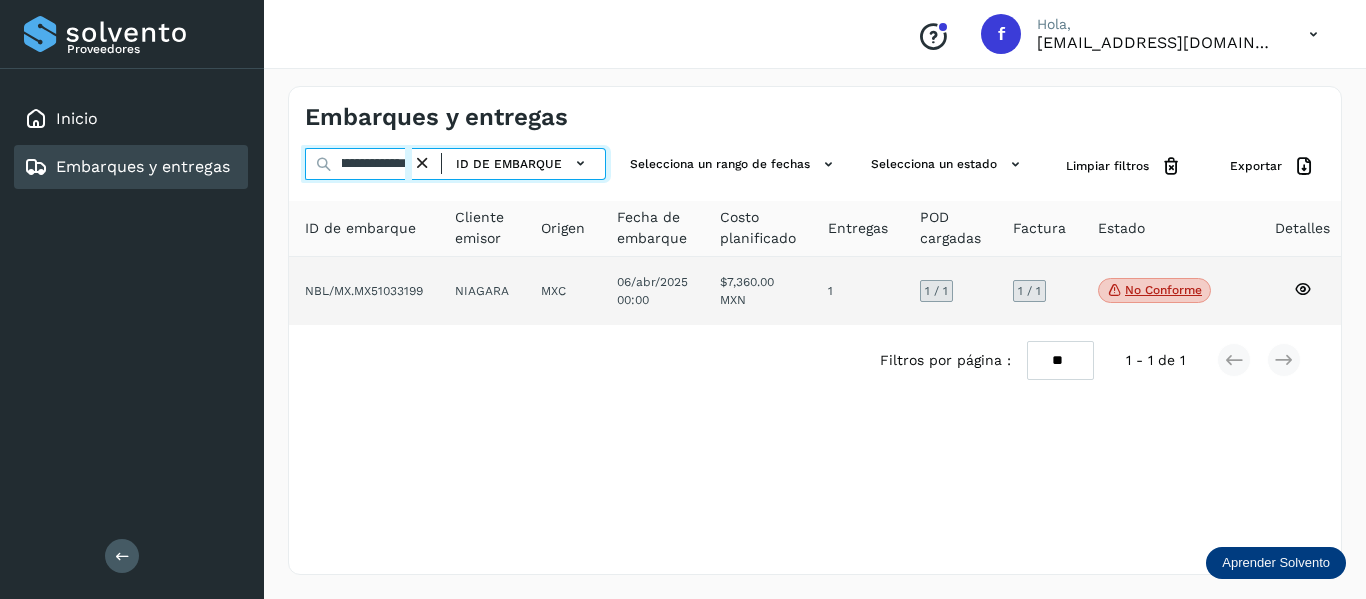 type on "**********" 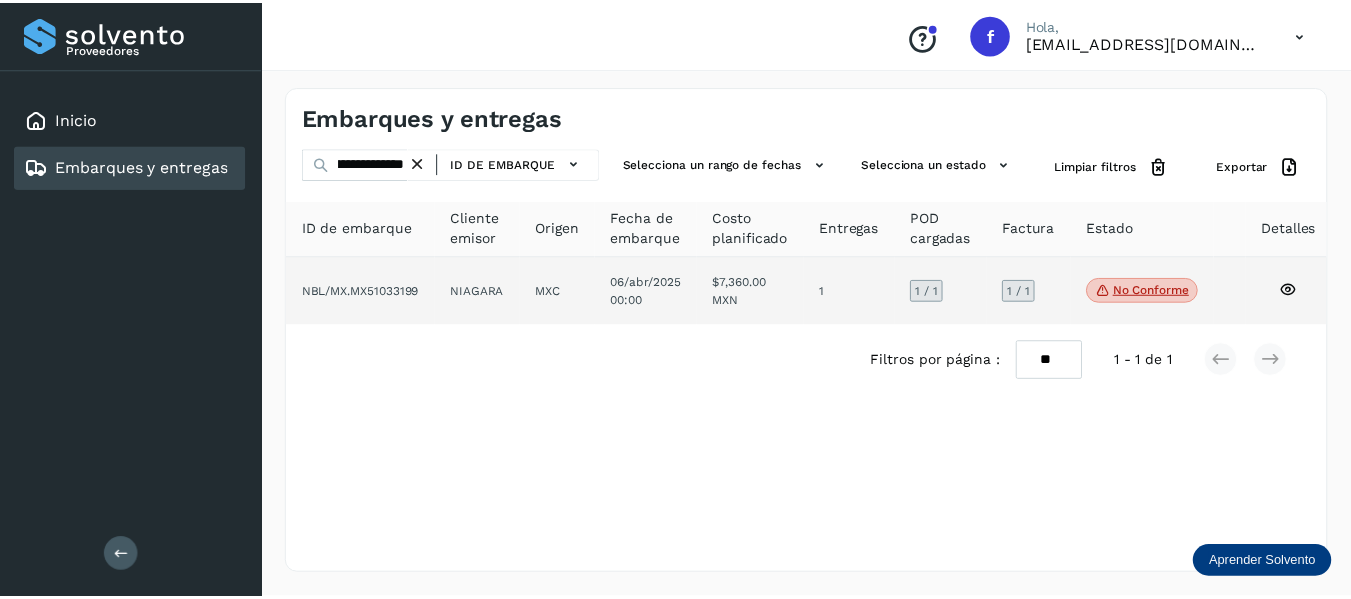 scroll, scrollTop: 0, scrollLeft: 0, axis: both 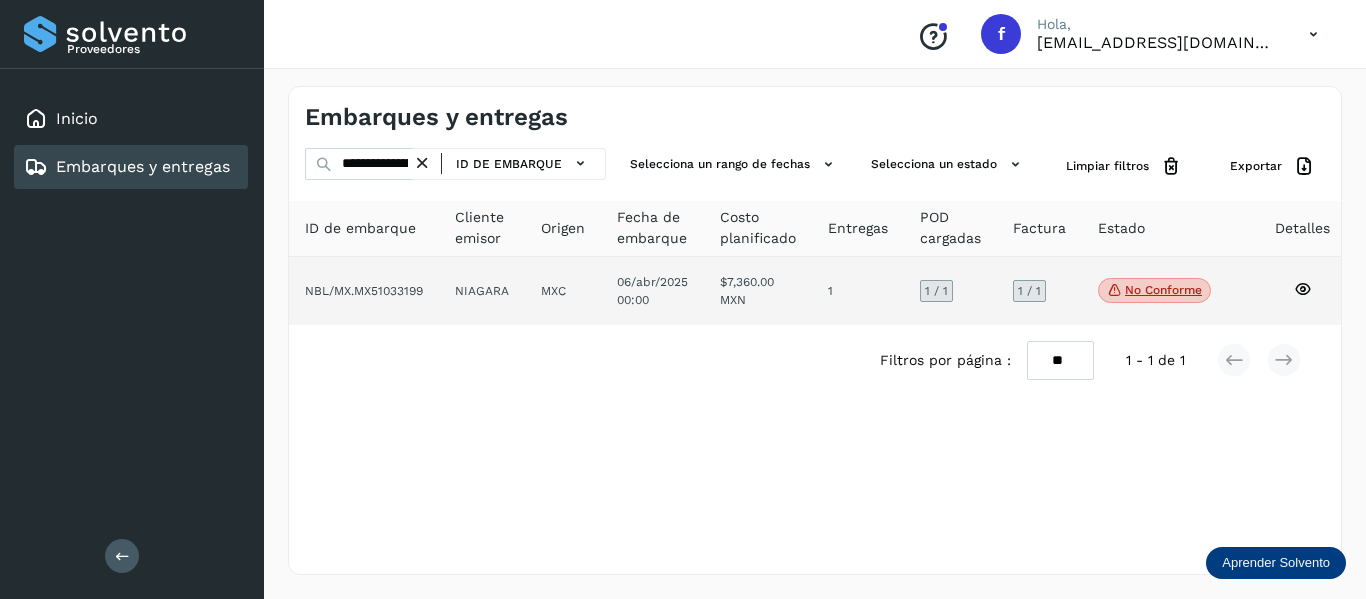 click 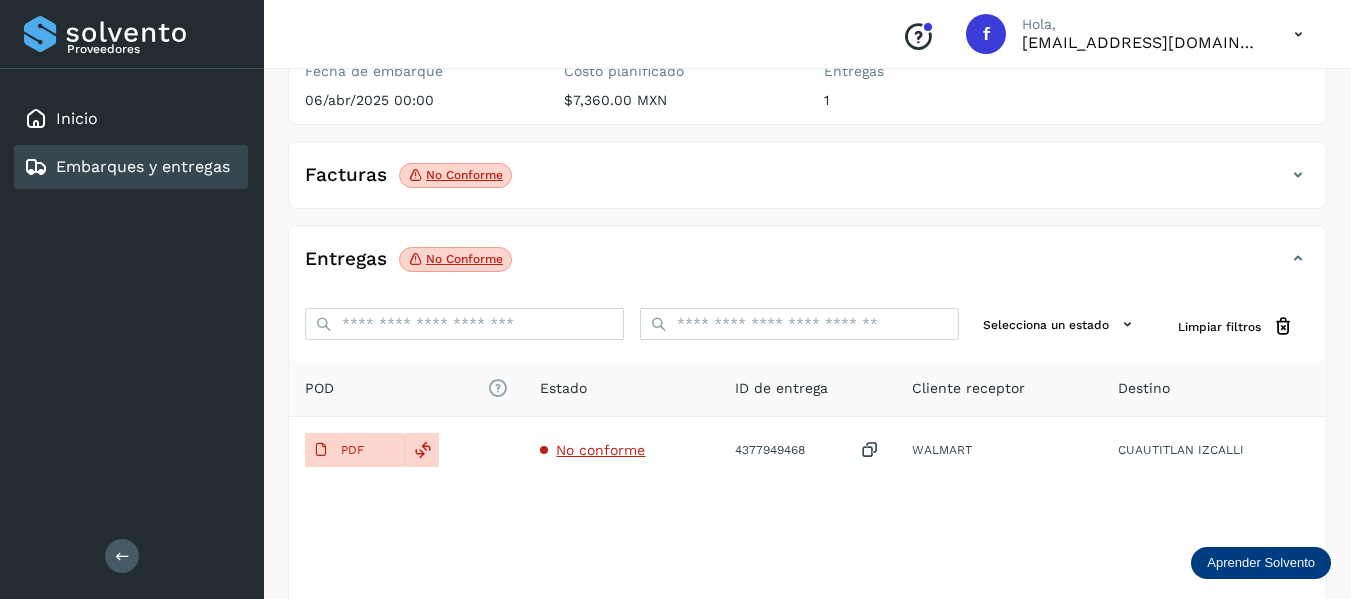 scroll, scrollTop: 300, scrollLeft: 0, axis: vertical 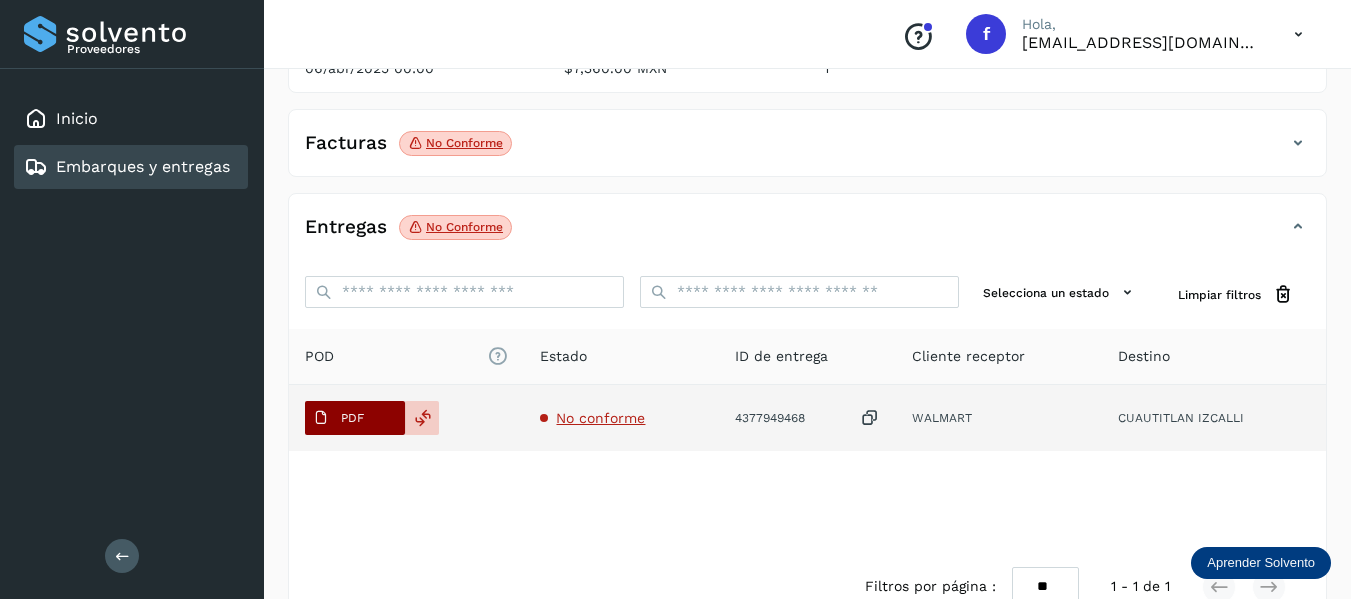 click on "PDF" at bounding box center [355, 418] 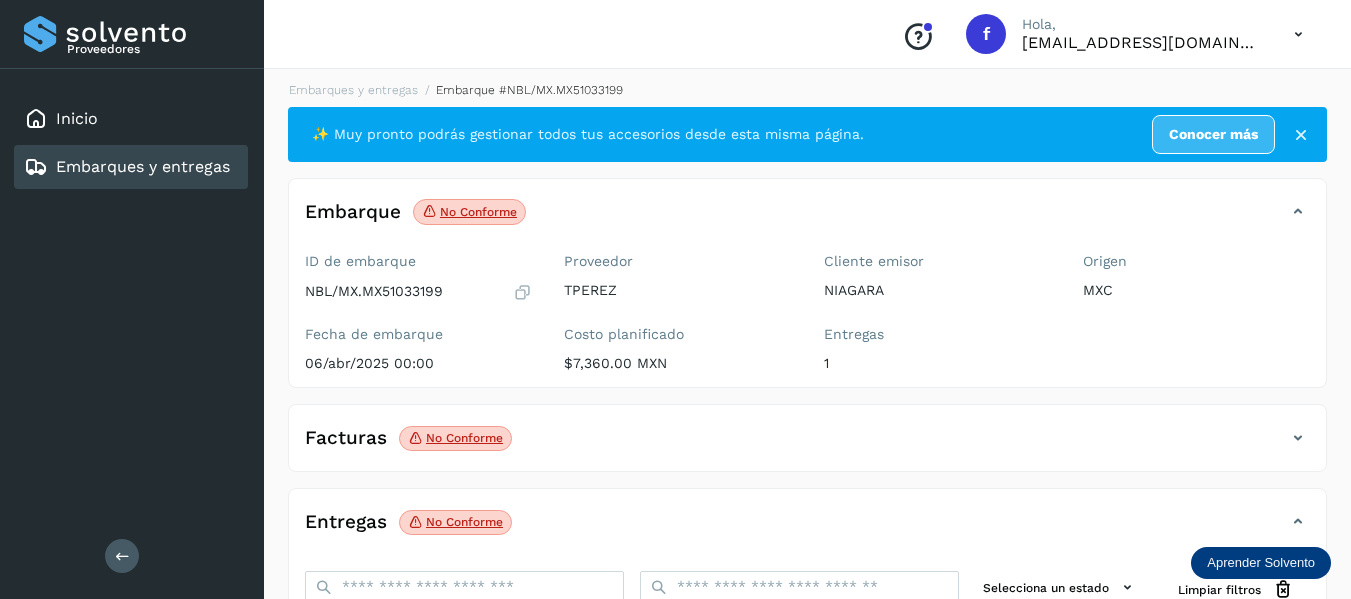 scroll, scrollTop: 0, scrollLeft: 0, axis: both 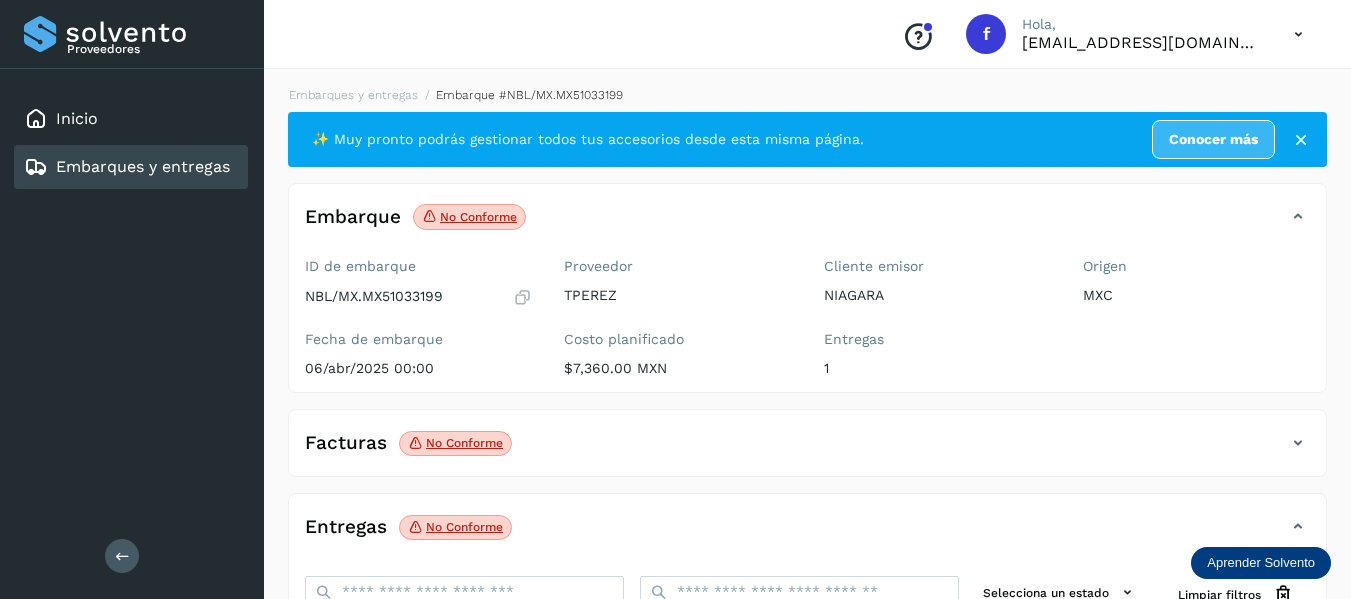 click on "No conforme" 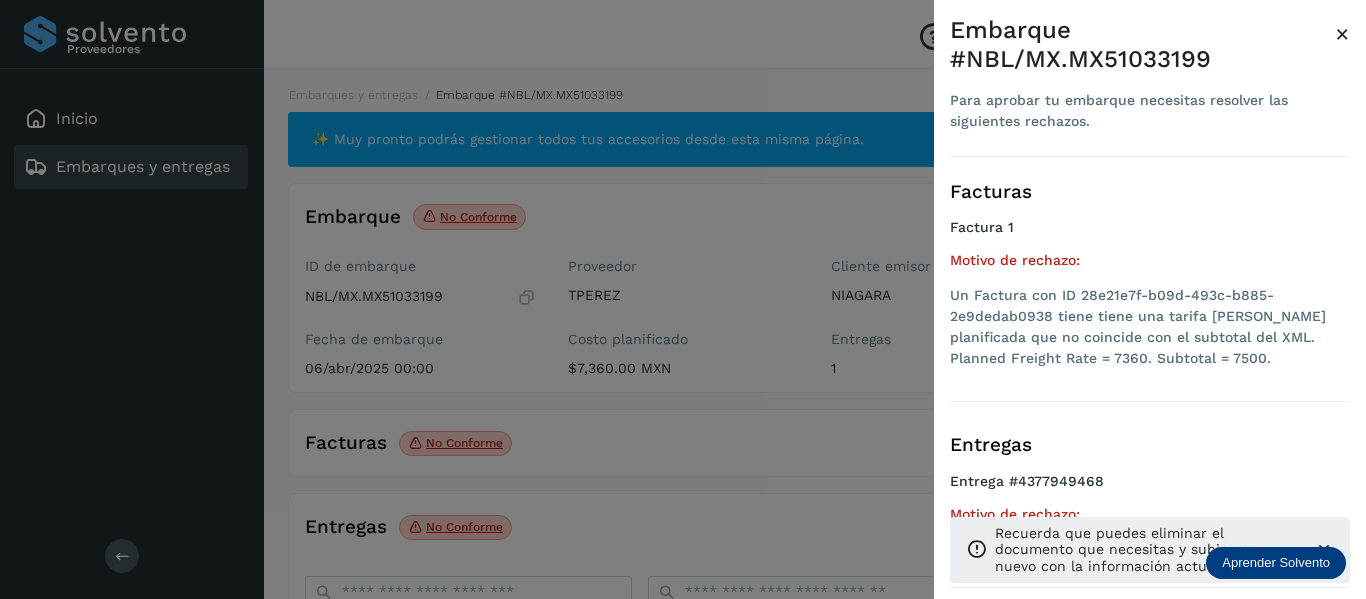 click on "×" at bounding box center [1342, 34] 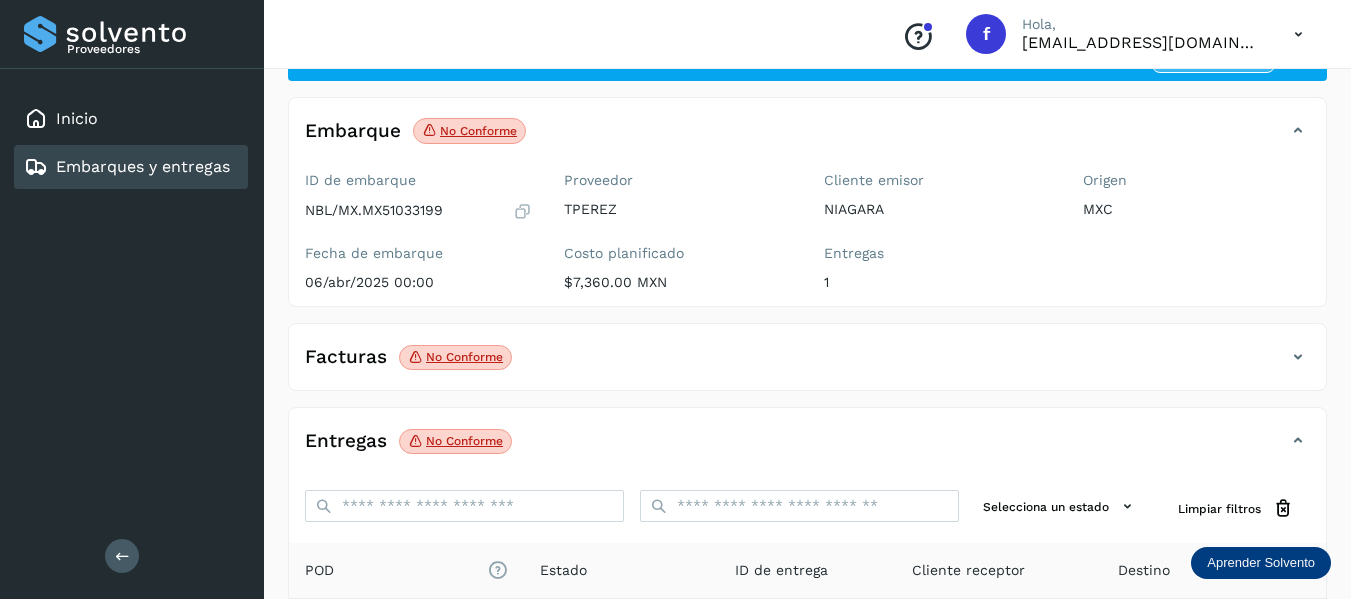 scroll, scrollTop: 200, scrollLeft: 0, axis: vertical 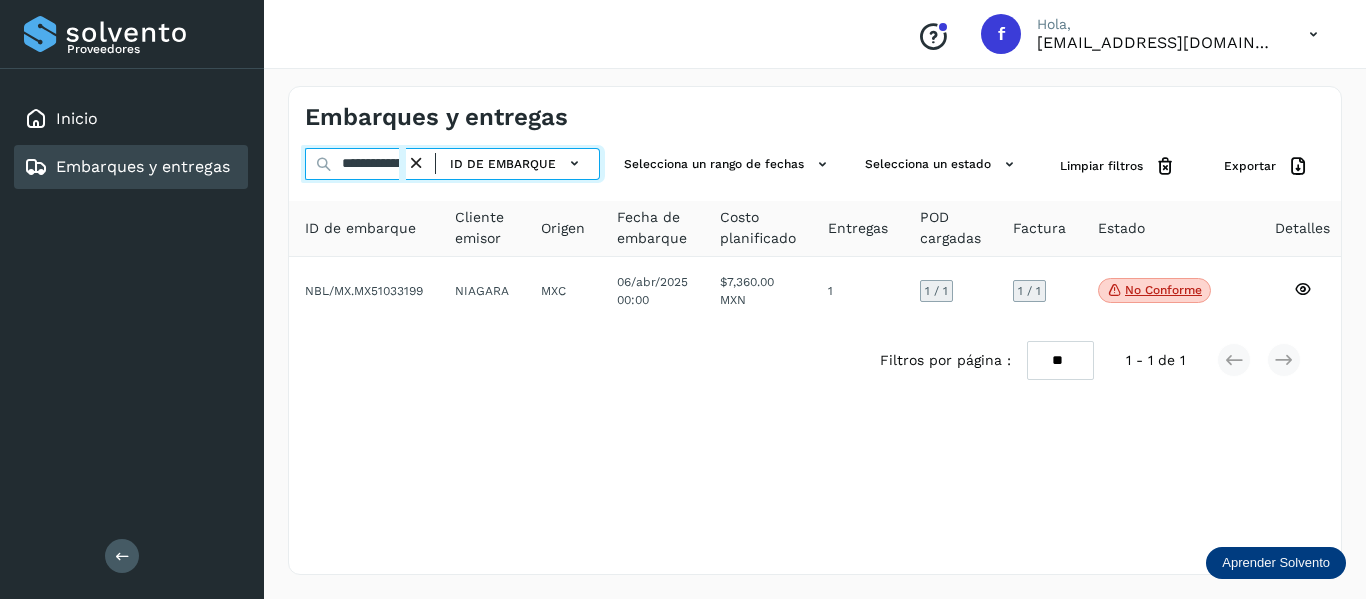 drag, startPoint x: 342, startPoint y: 163, endPoint x: 566, endPoint y: 228, distance: 233.24022 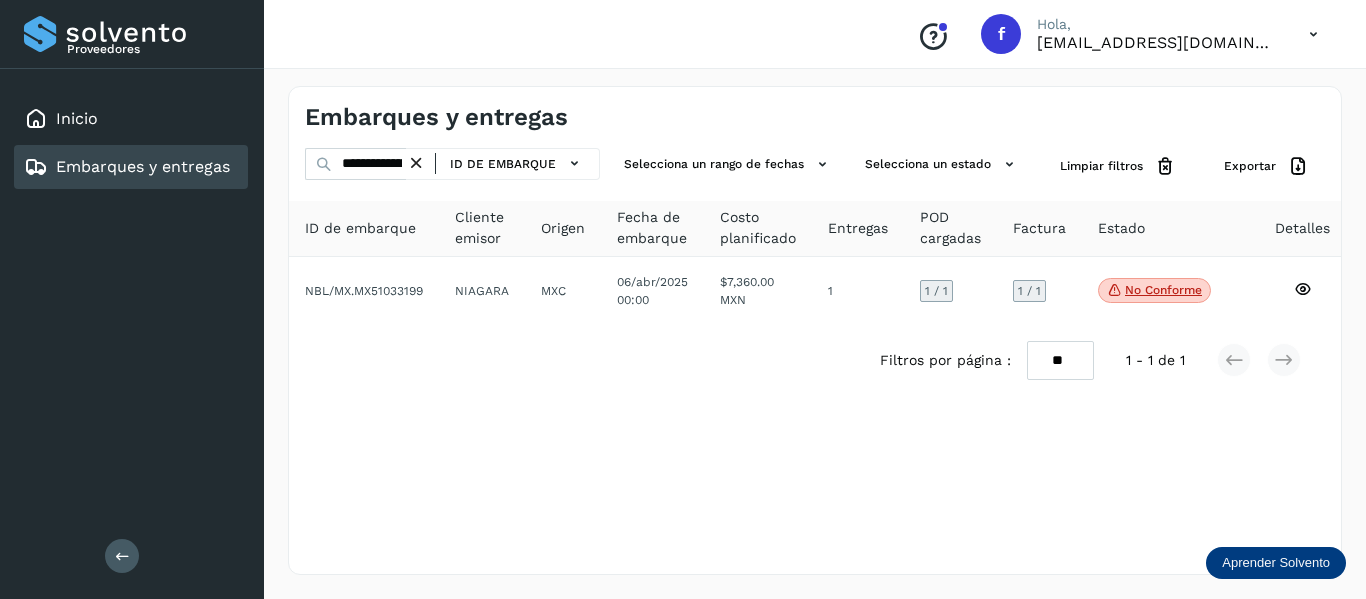 click on "Origen" at bounding box center [563, 228] 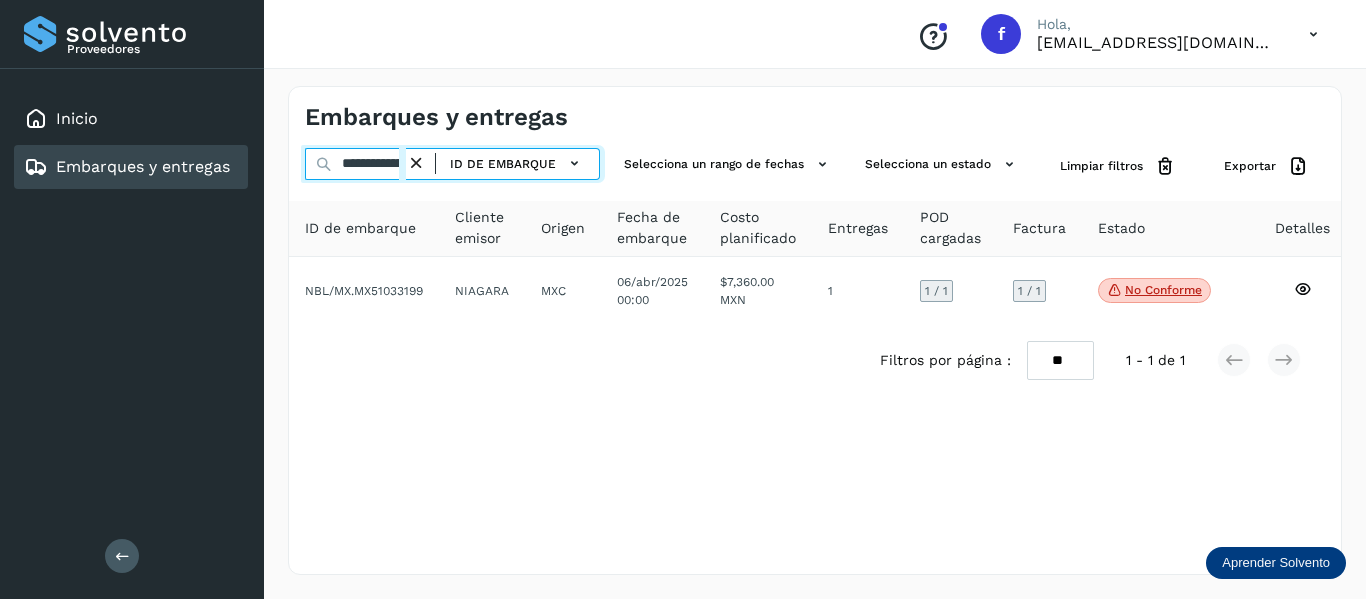 paste 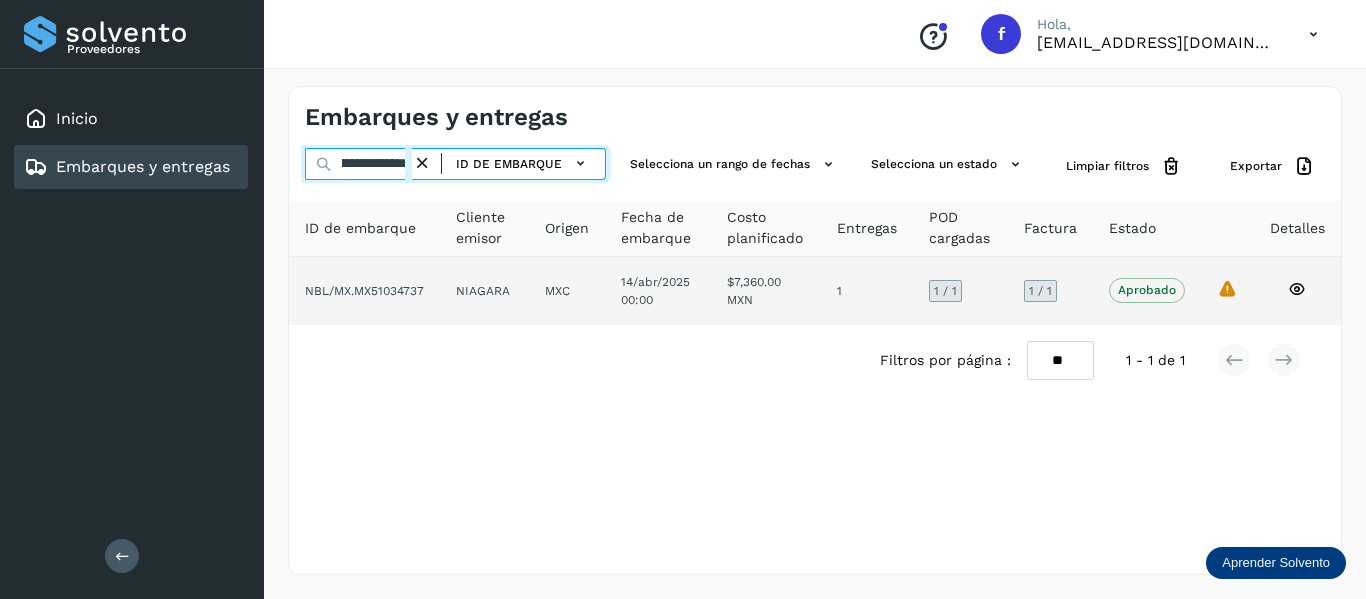 type on "**********" 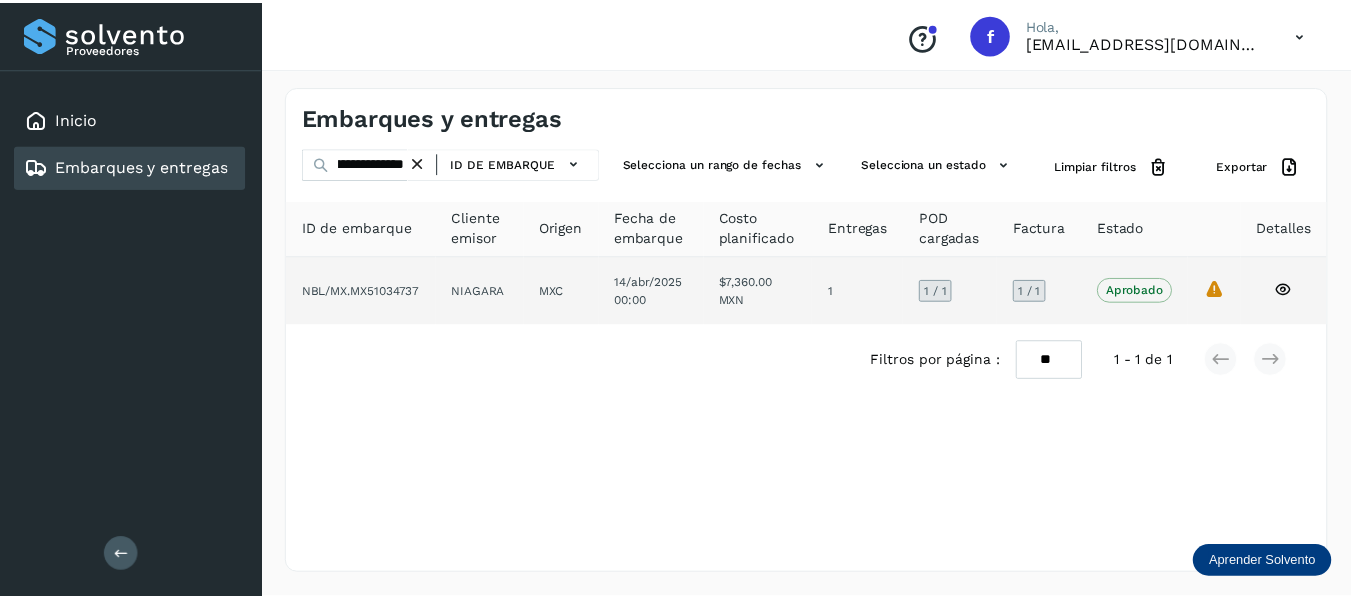 scroll, scrollTop: 0, scrollLeft: 0, axis: both 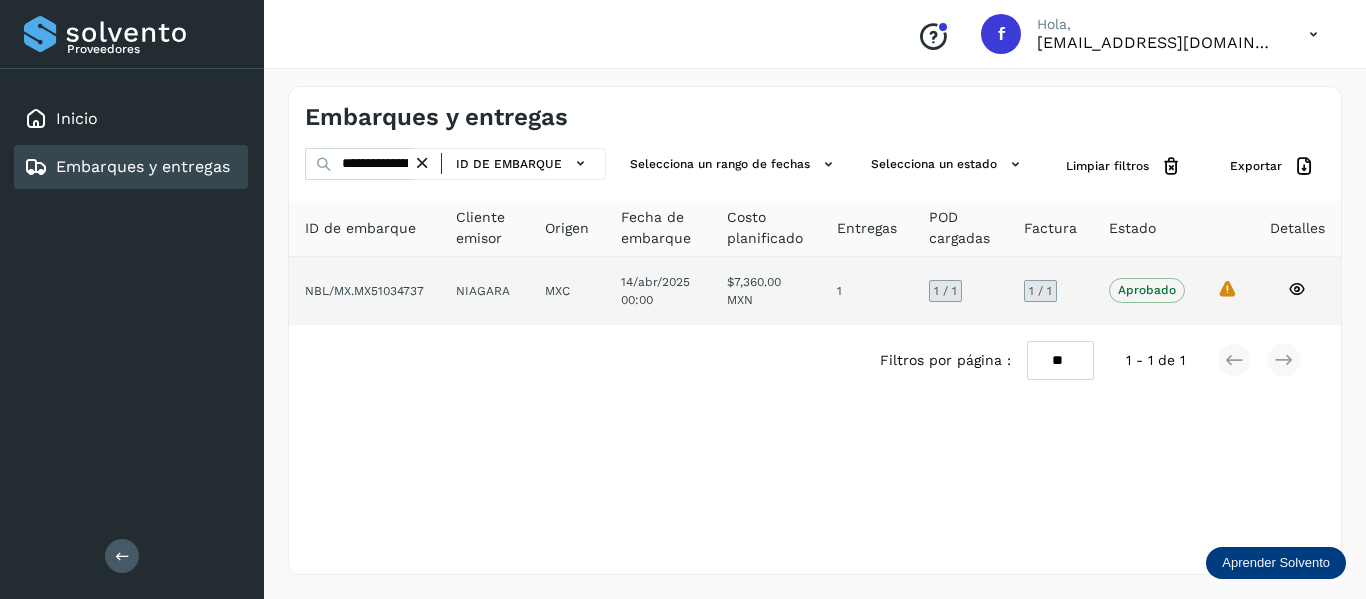 click 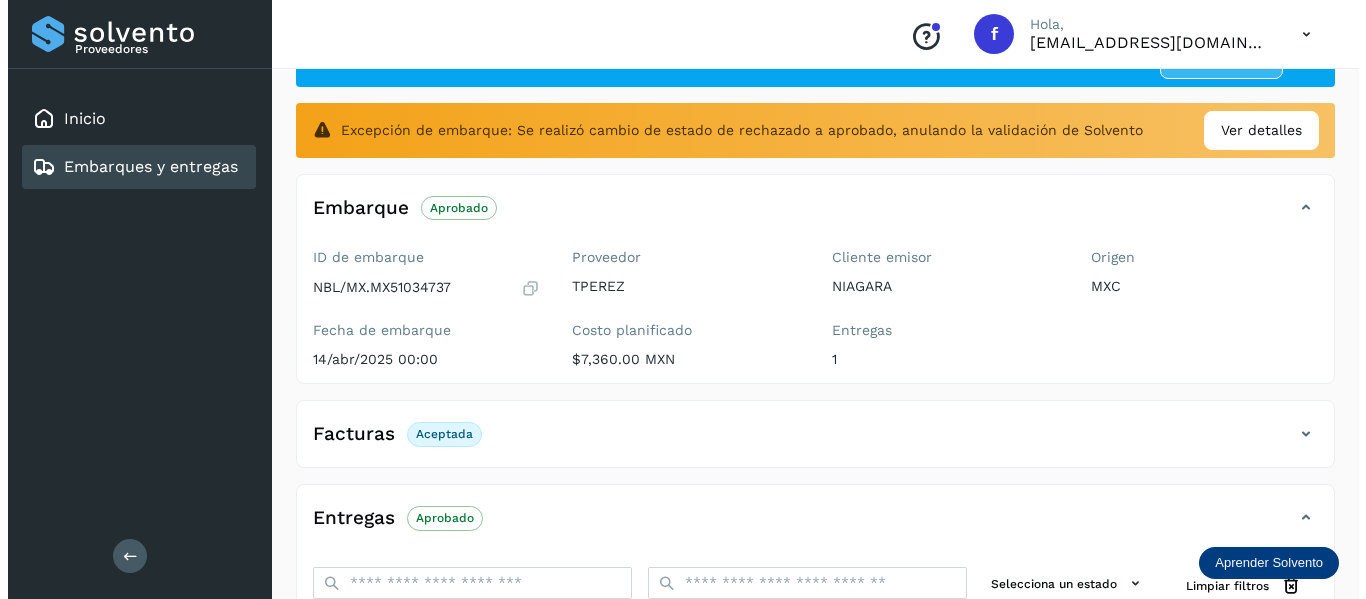 scroll, scrollTop: 0, scrollLeft: 0, axis: both 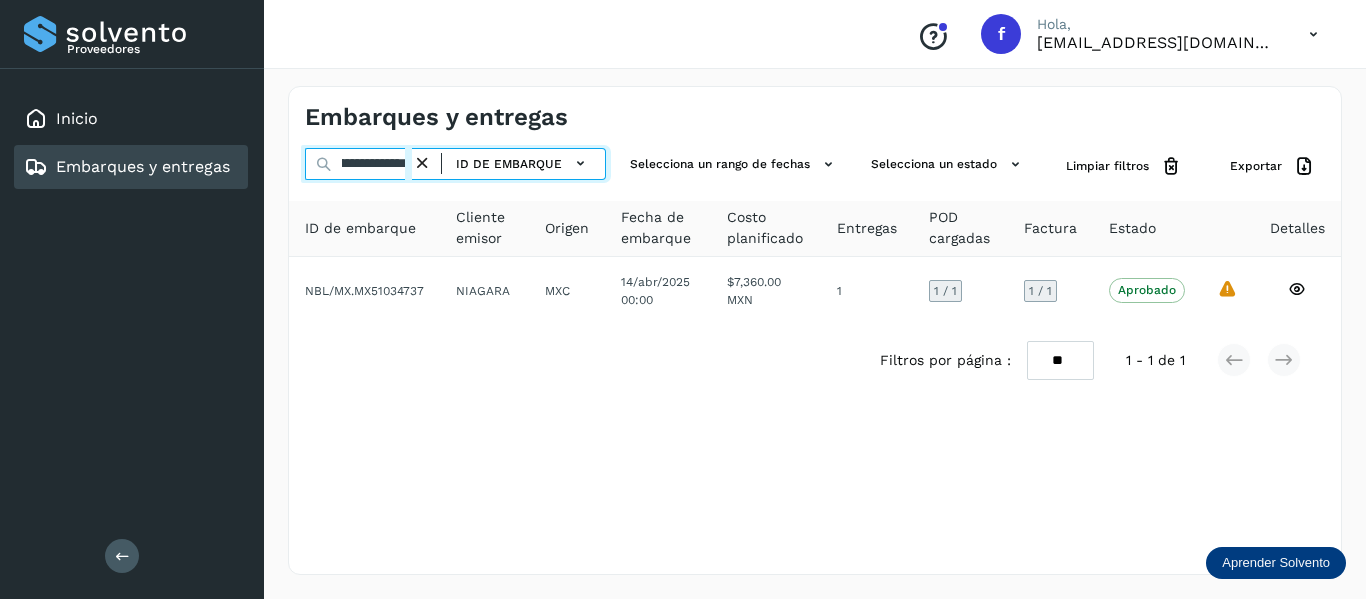drag, startPoint x: 339, startPoint y: 168, endPoint x: 755, endPoint y: 231, distance: 420.74338 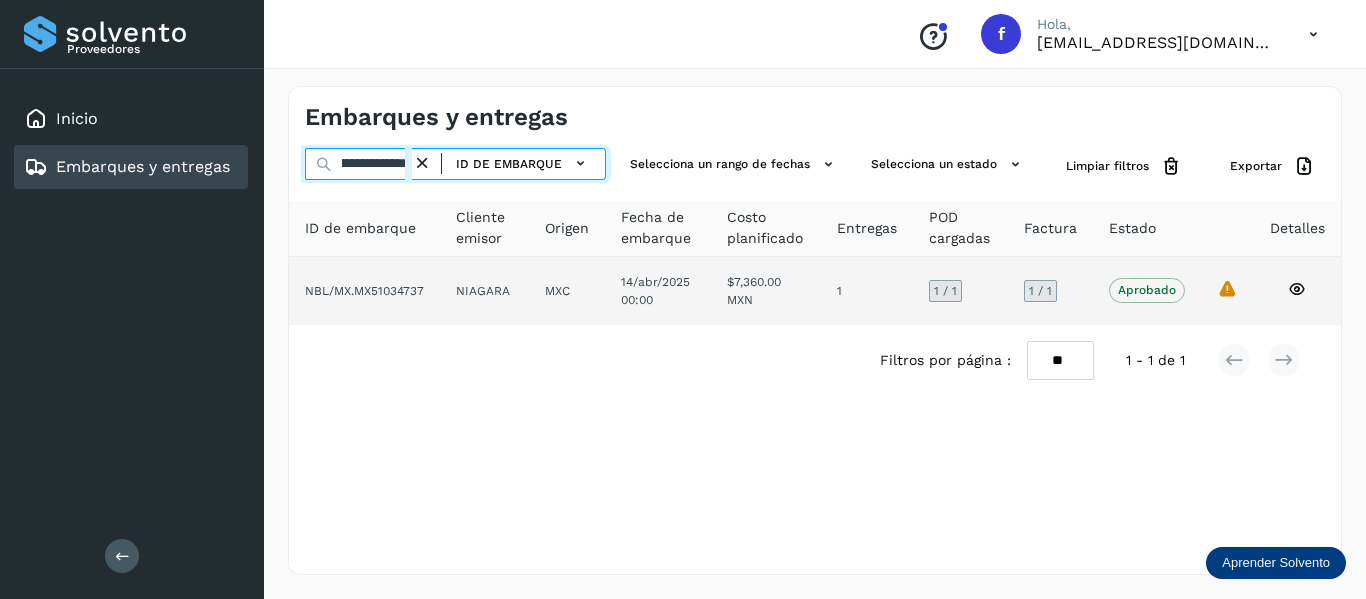 paste 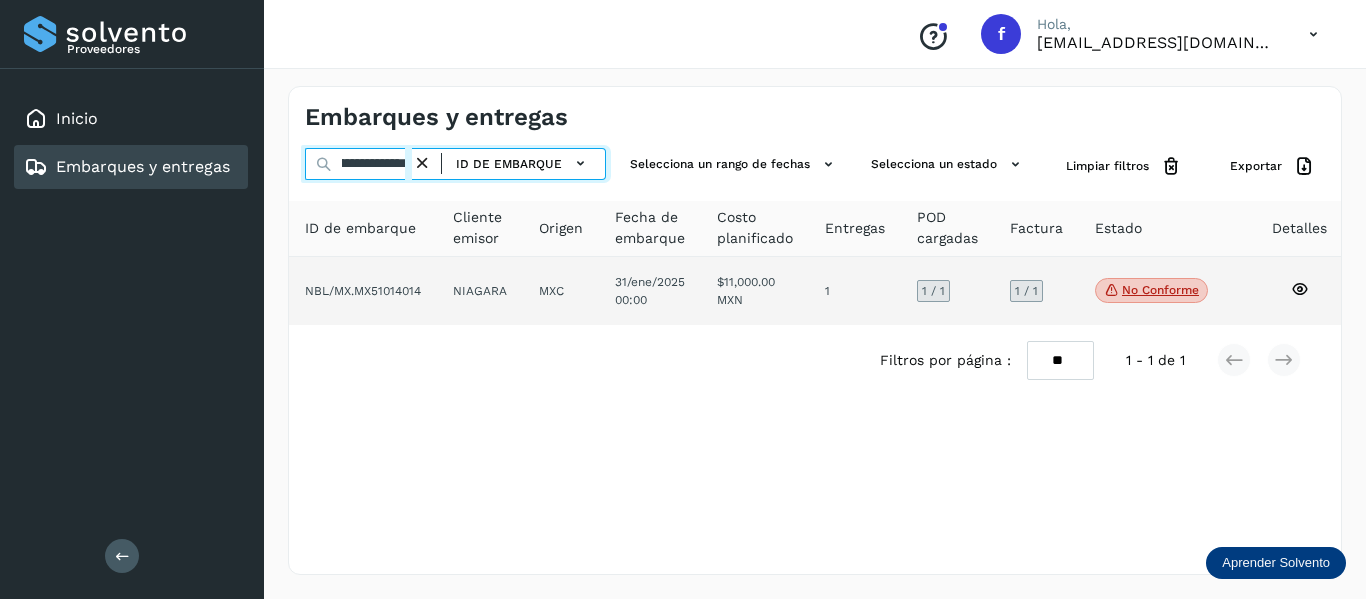 type on "**********" 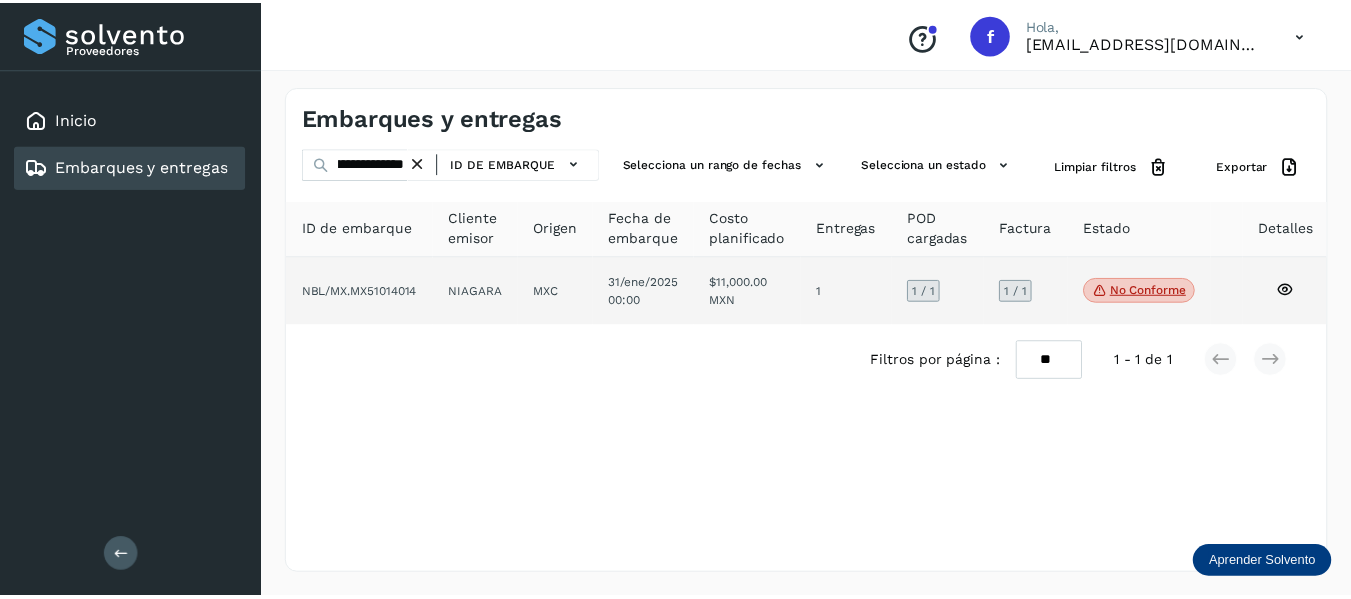 scroll, scrollTop: 0, scrollLeft: 0, axis: both 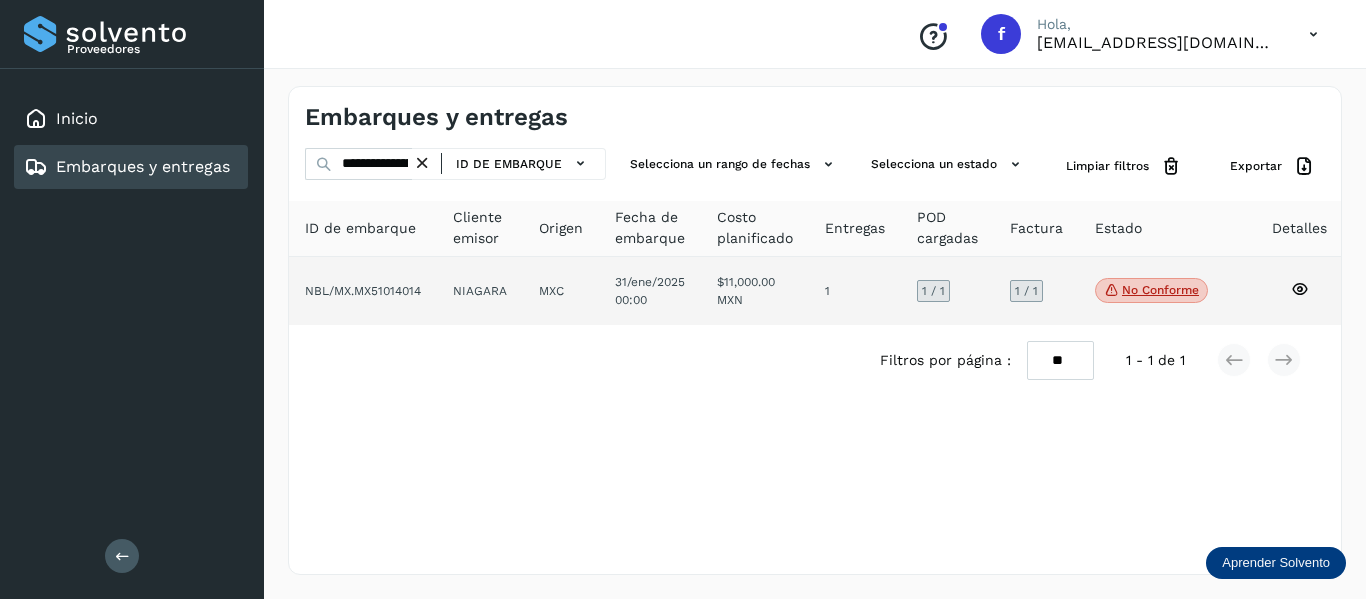 click 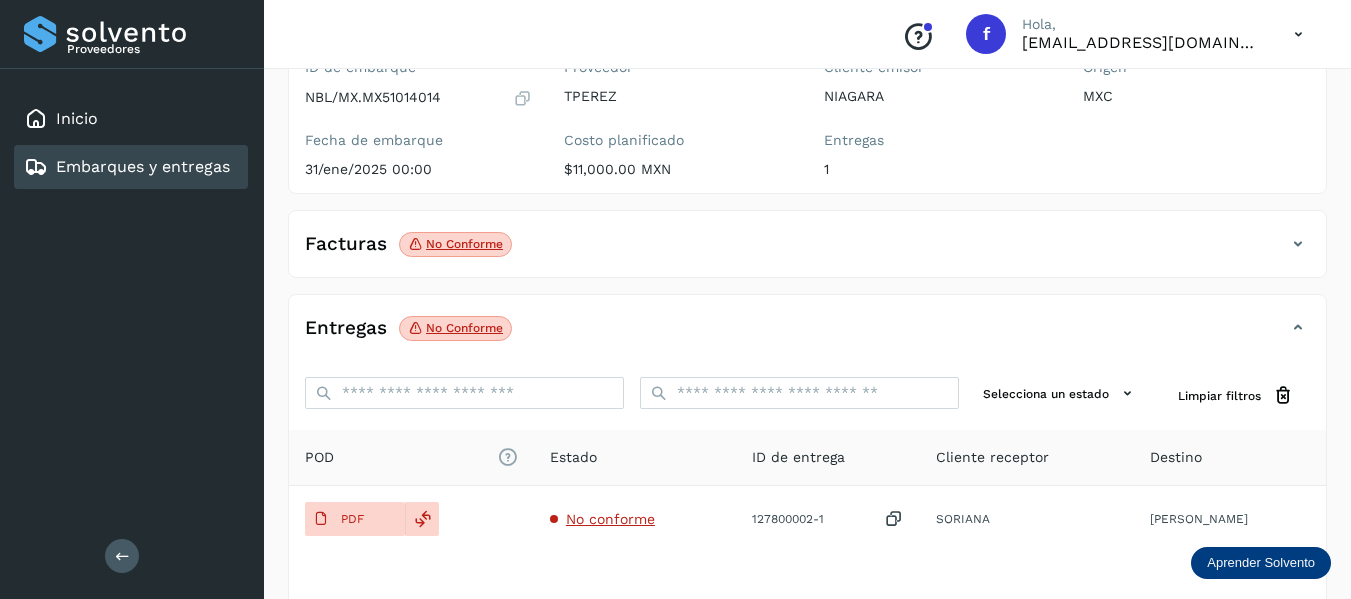 scroll, scrollTop: 200, scrollLeft: 0, axis: vertical 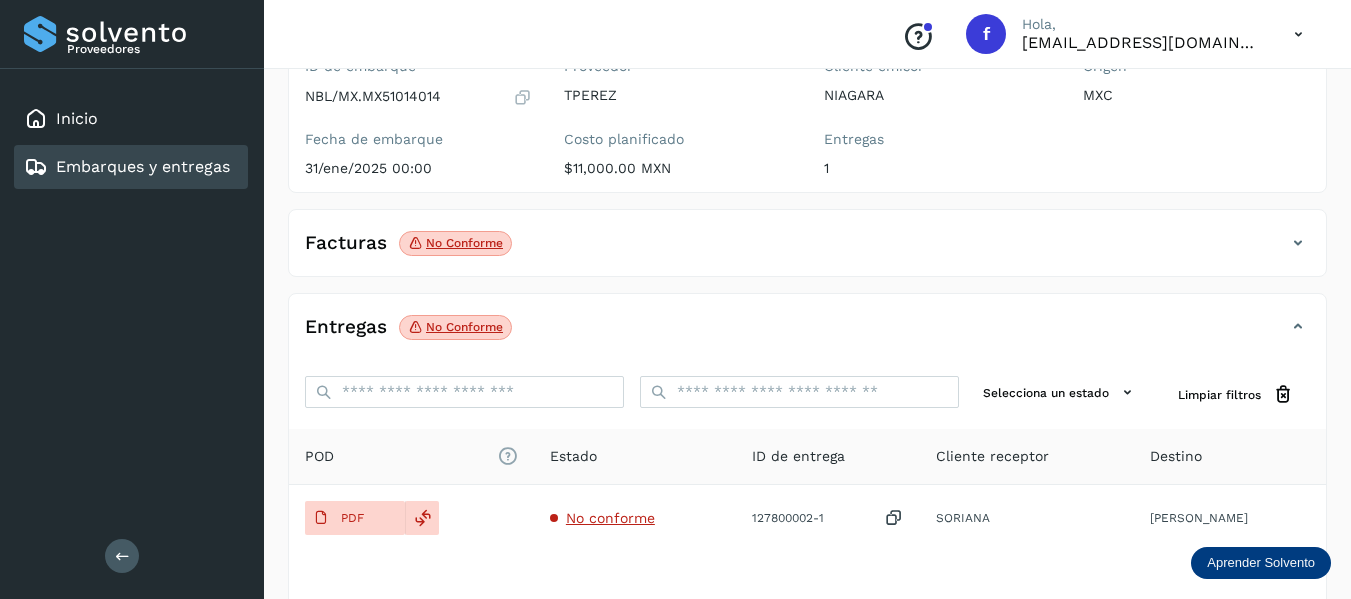 click on "No conforme" 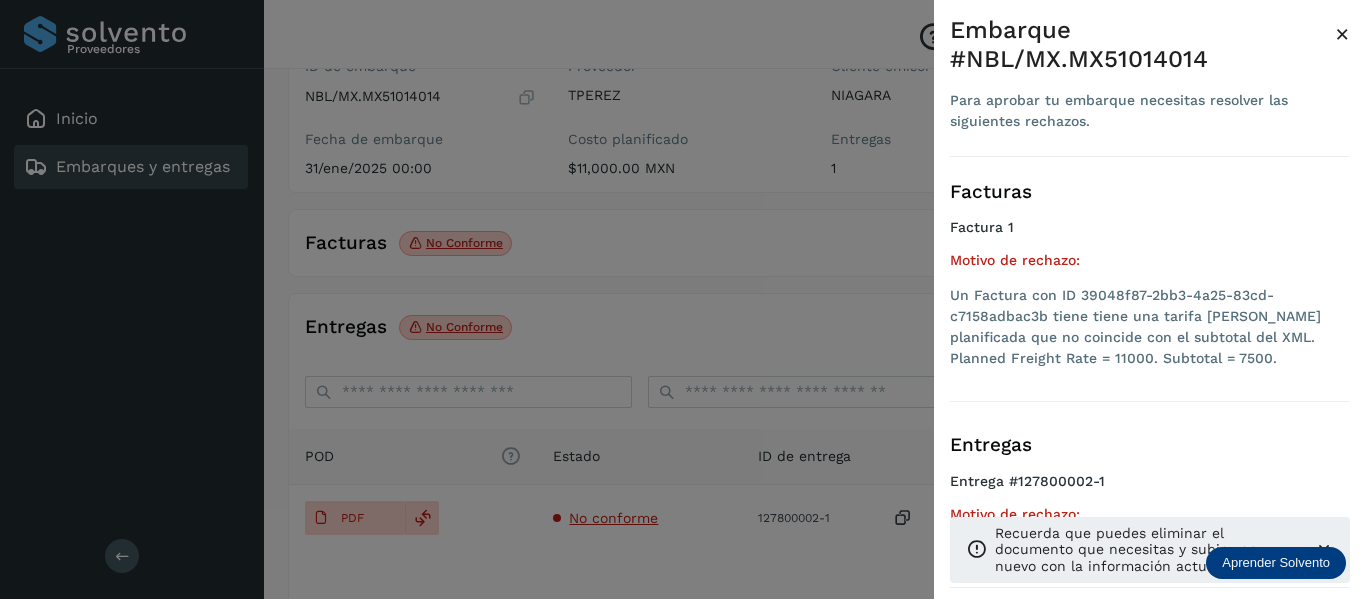 click at bounding box center (683, 299) 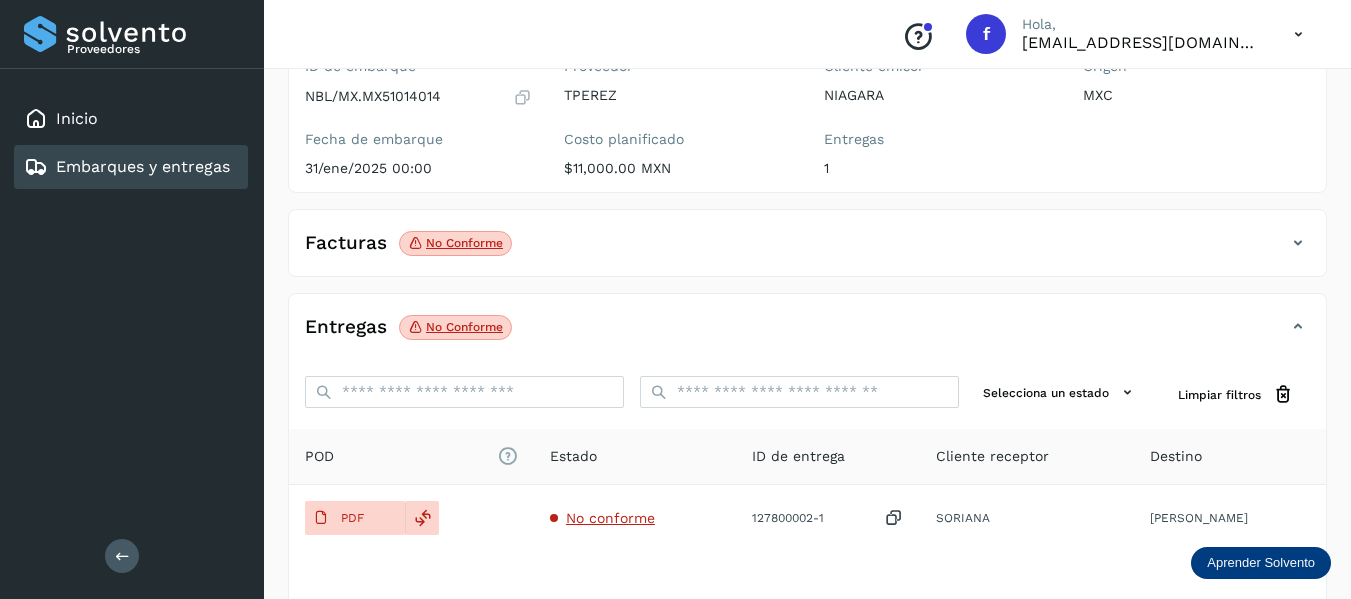click on "Facturas No conforme" at bounding box center [807, 251] 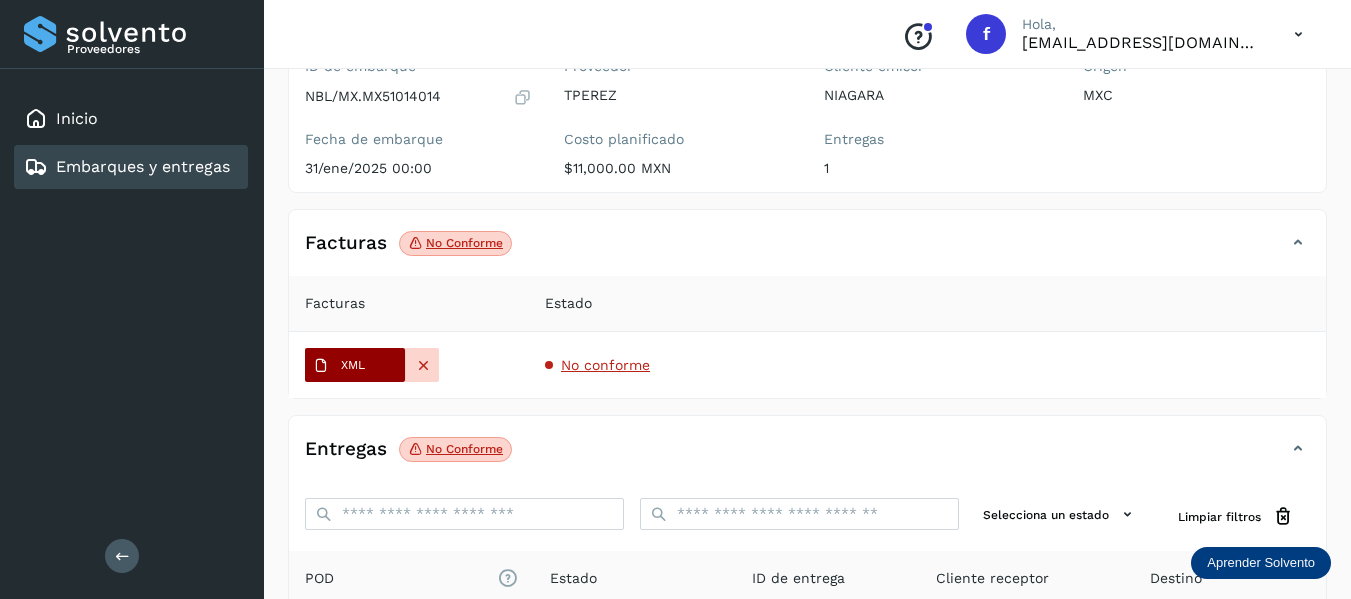 click on "XML" at bounding box center (339, 366) 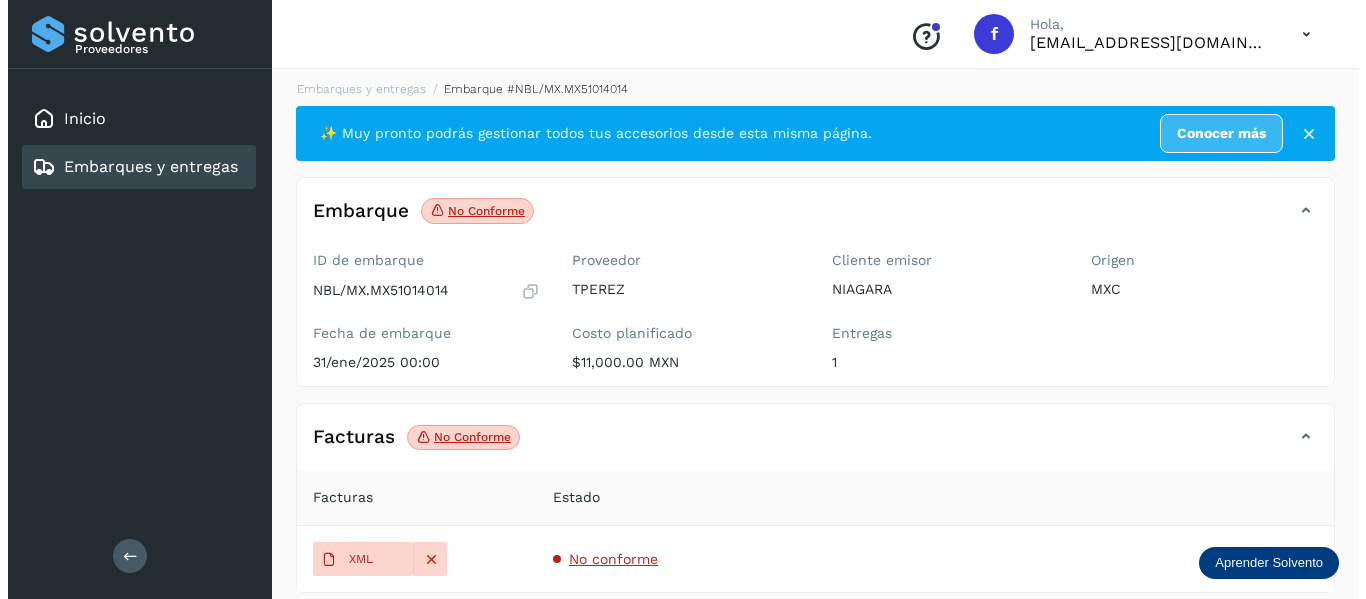 scroll, scrollTop: 0, scrollLeft: 0, axis: both 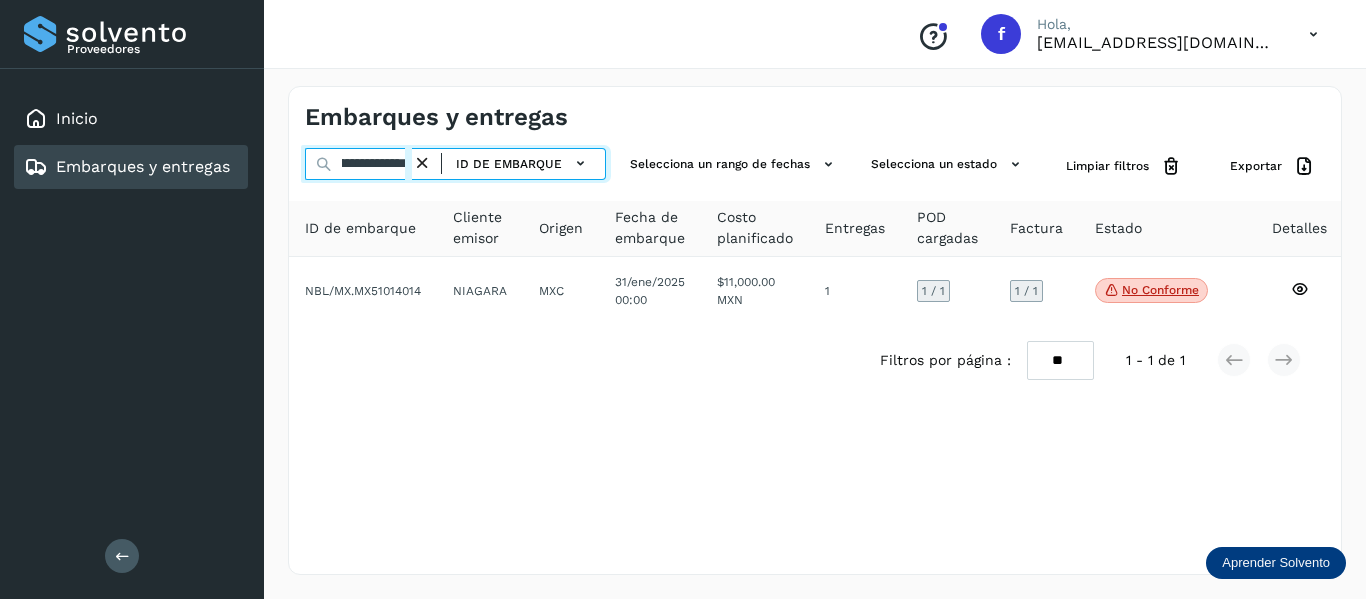 drag, startPoint x: 334, startPoint y: 168, endPoint x: 704, endPoint y: 326, distance: 402.32324 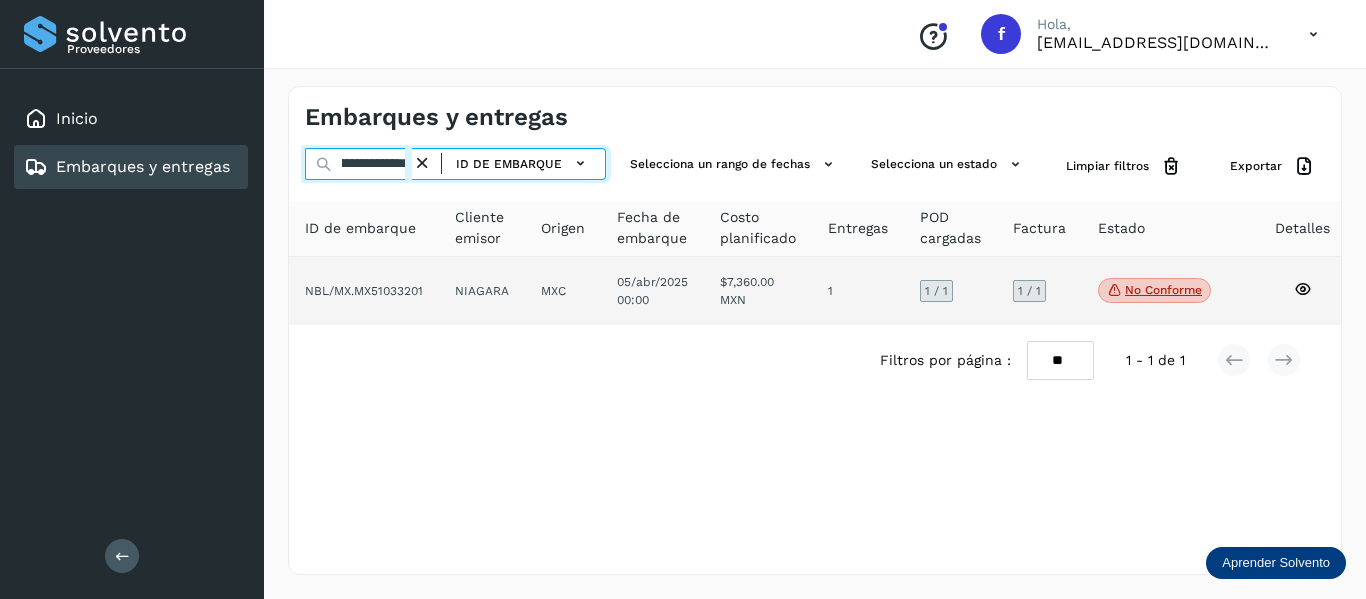 type on "**********" 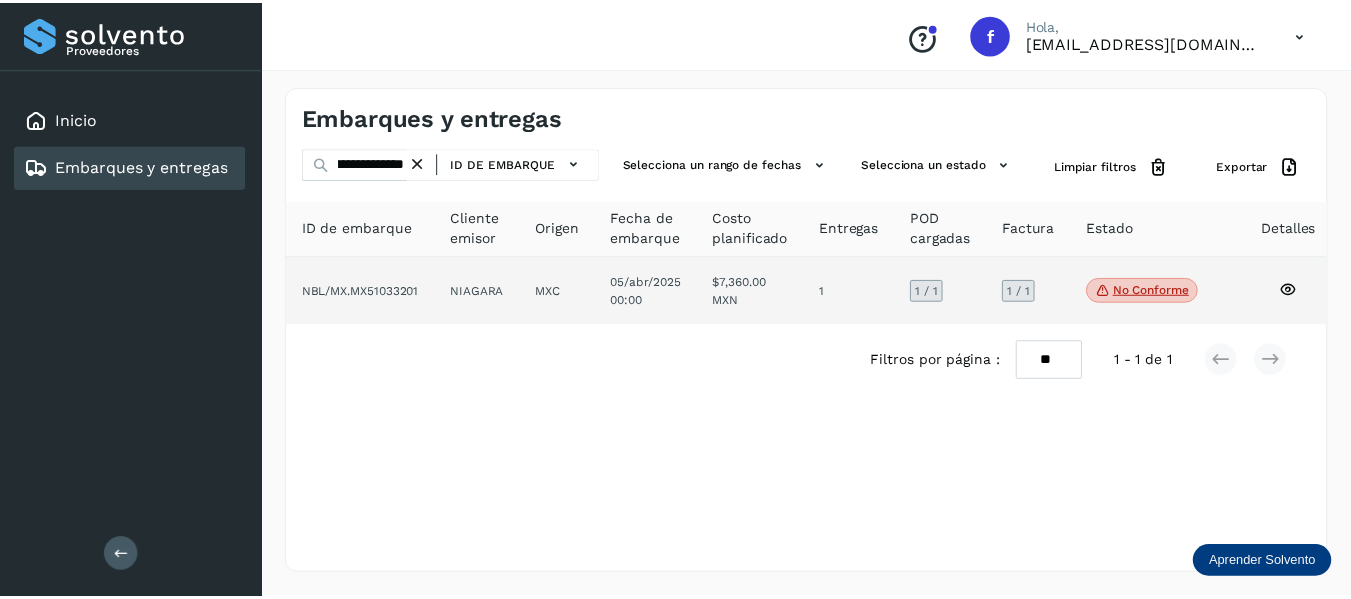 scroll, scrollTop: 0, scrollLeft: 0, axis: both 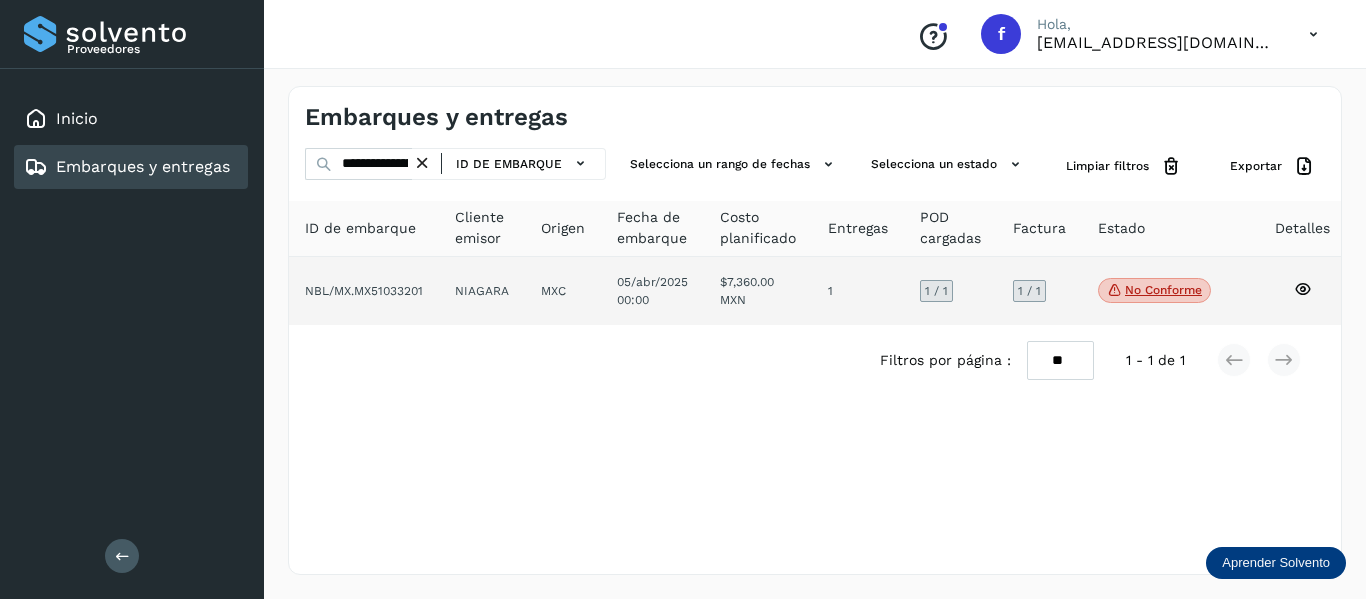click 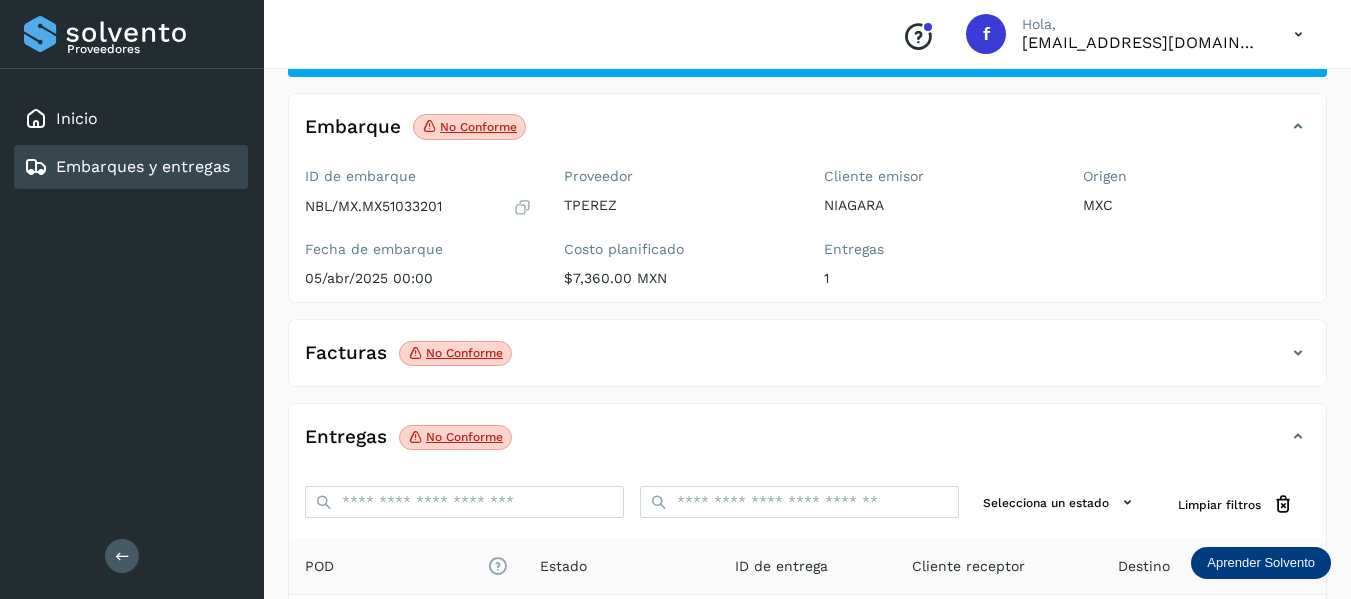 scroll, scrollTop: 200, scrollLeft: 0, axis: vertical 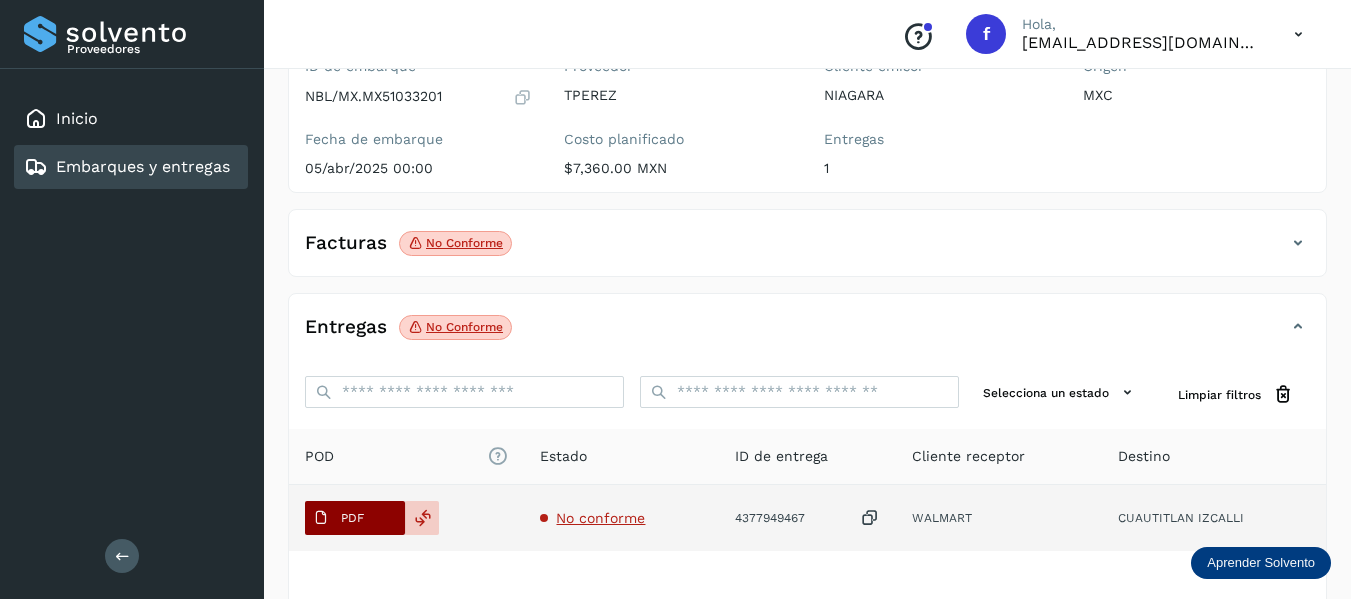 click on "PDF" at bounding box center (352, 518) 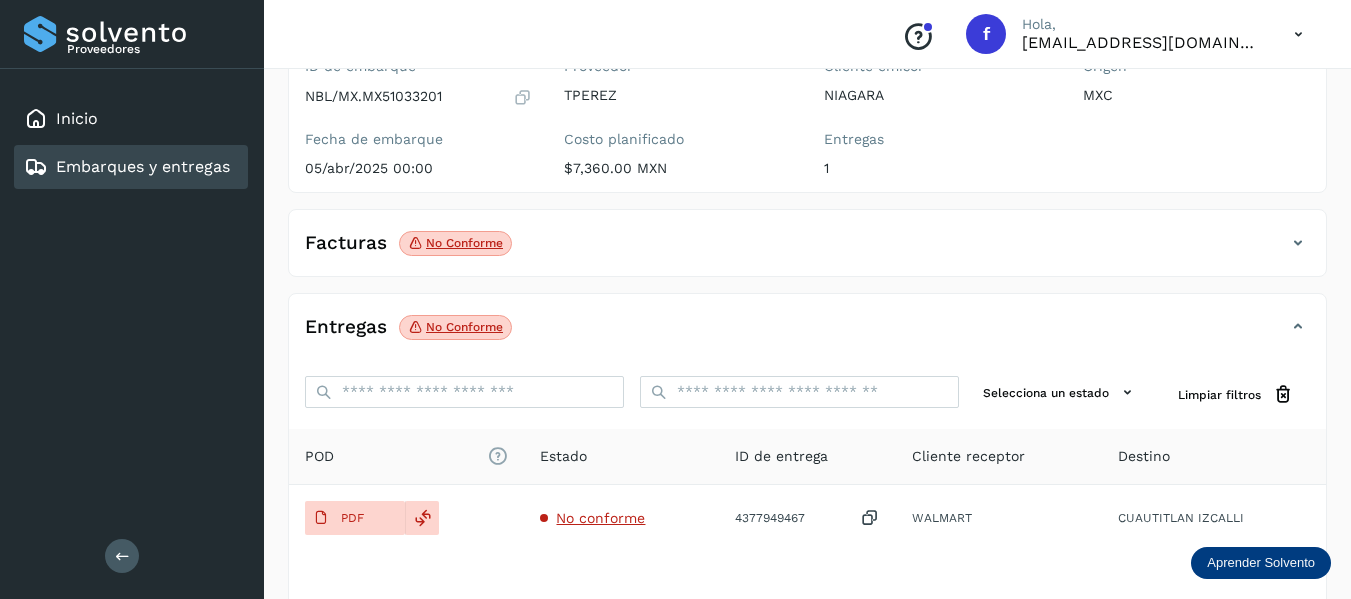 type 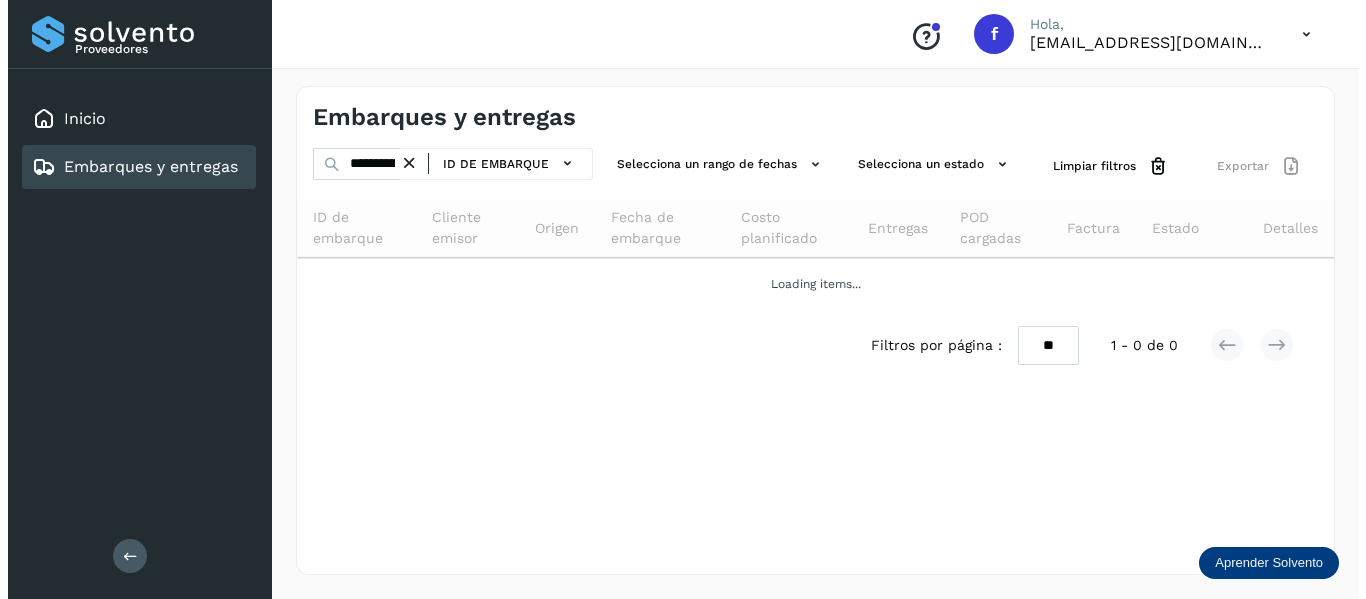 scroll, scrollTop: 0, scrollLeft: 0, axis: both 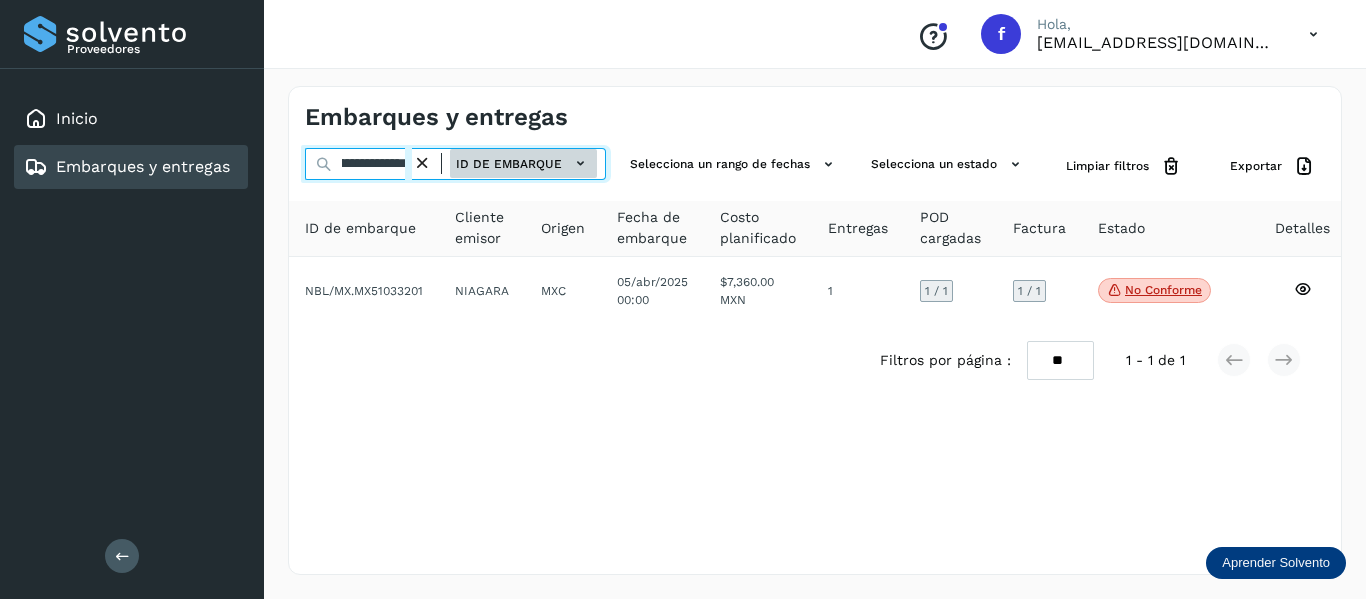 drag, startPoint x: 341, startPoint y: 168, endPoint x: 498, endPoint y: 162, distance: 157.11461 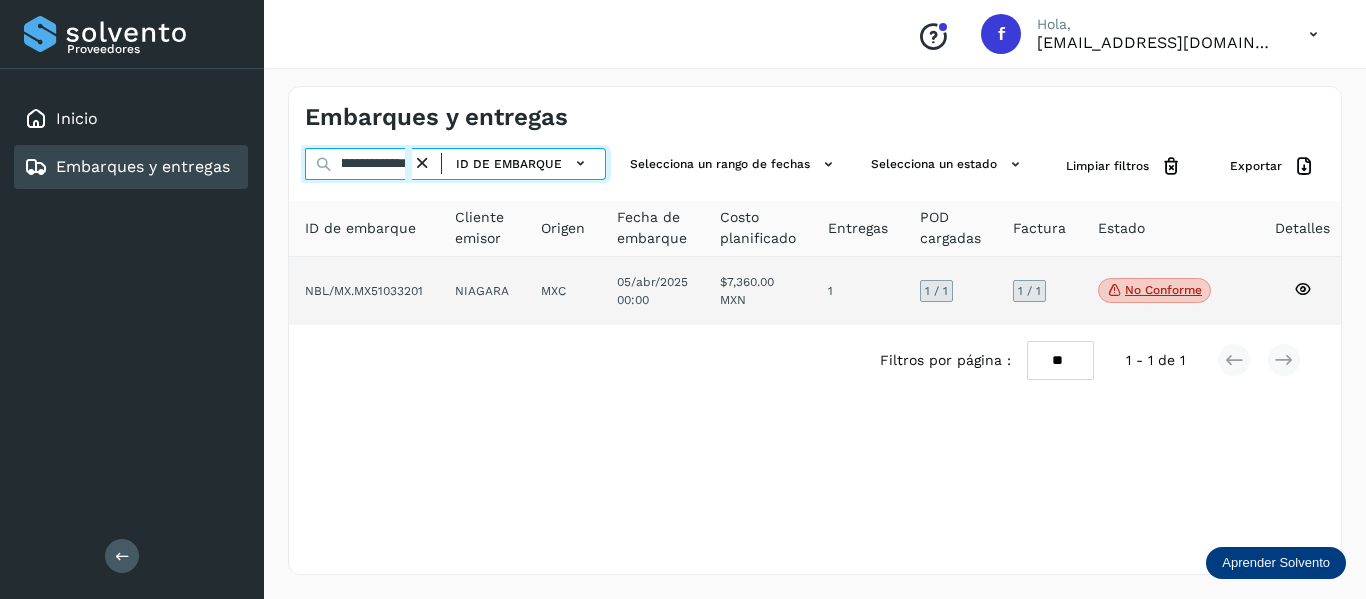 paste 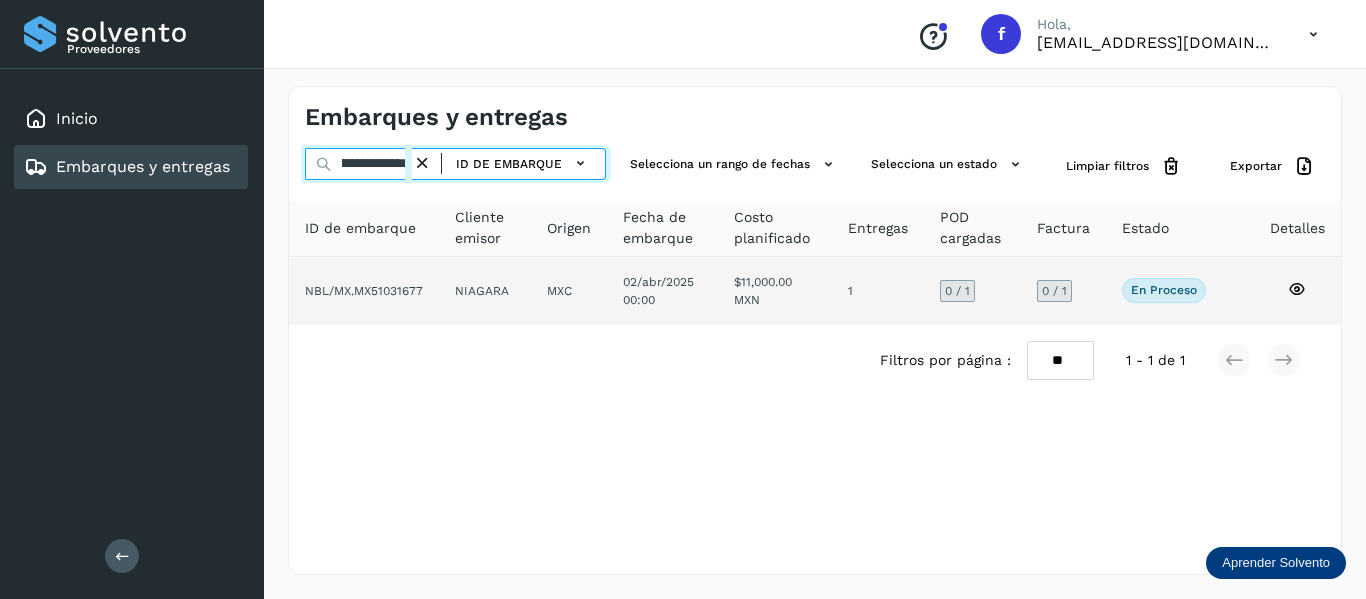 type on "**********" 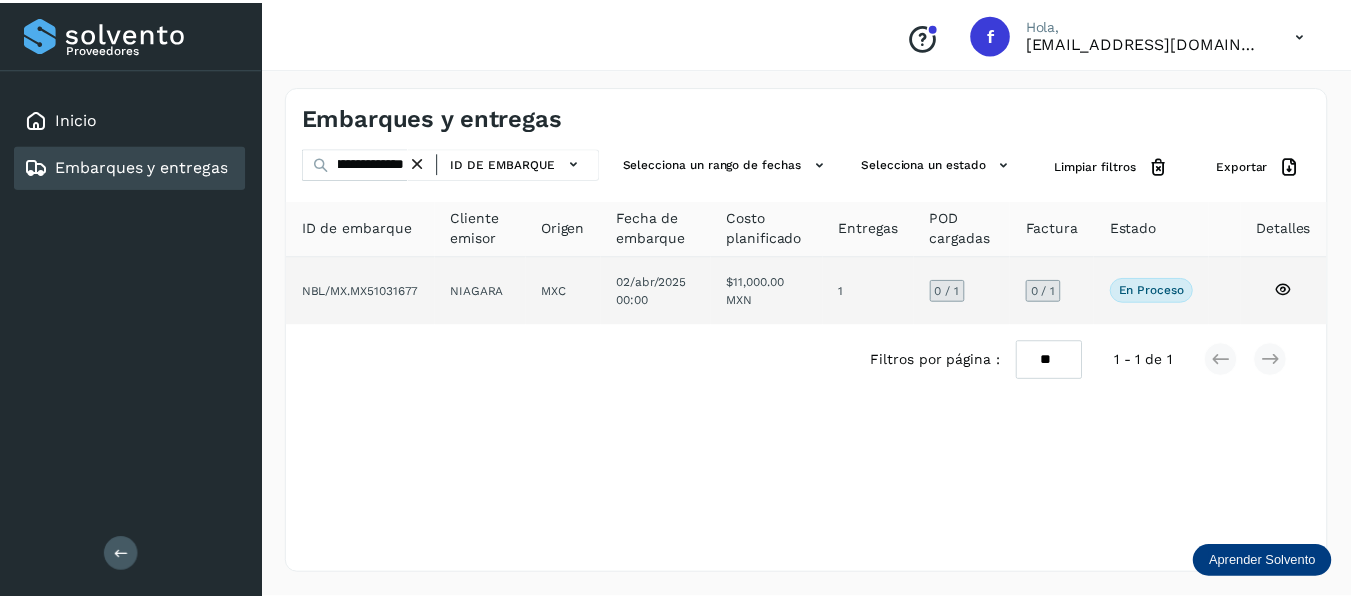 scroll, scrollTop: 0, scrollLeft: 0, axis: both 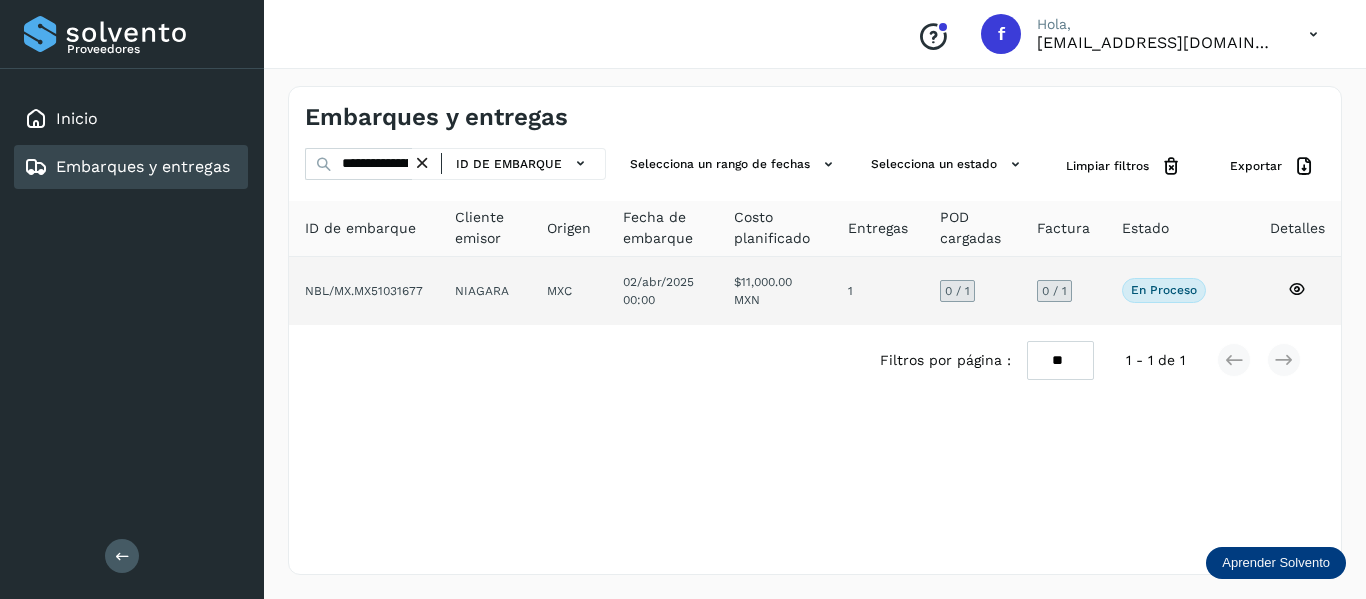 click 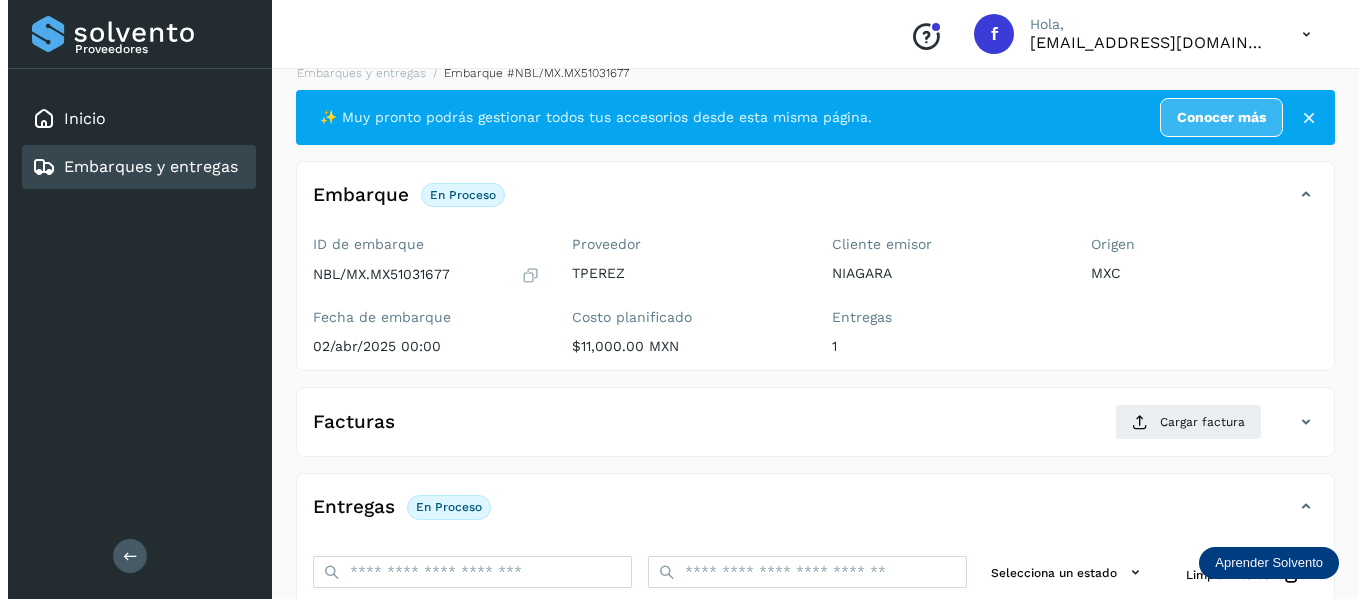 scroll, scrollTop: 0, scrollLeft: 0, axis: both 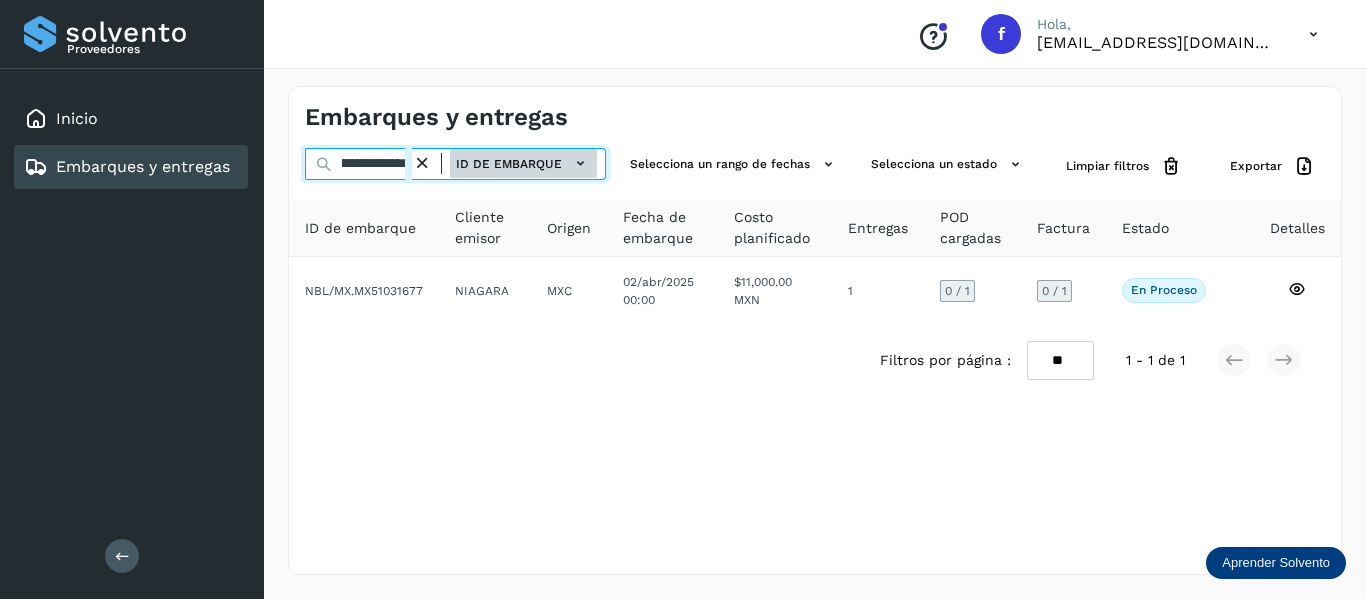 drag, startPoint x: 345, startPoint y: 165, endPoint x: 588, endPoint y: 171, distance: 243.07407 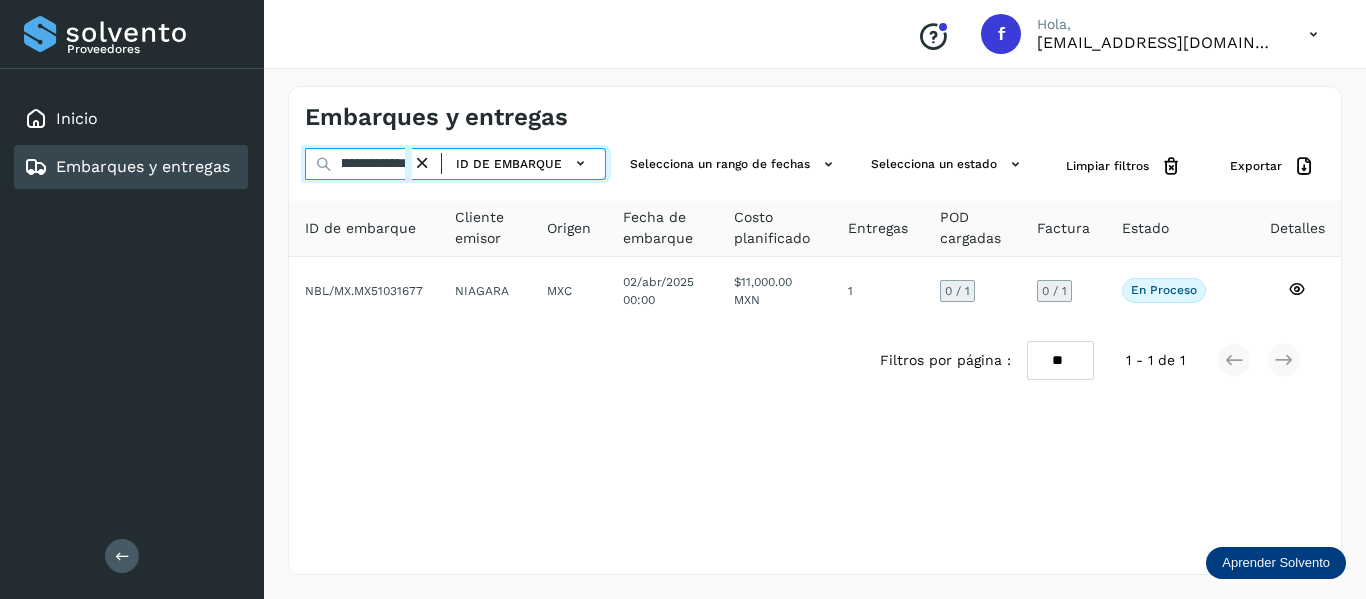 paste 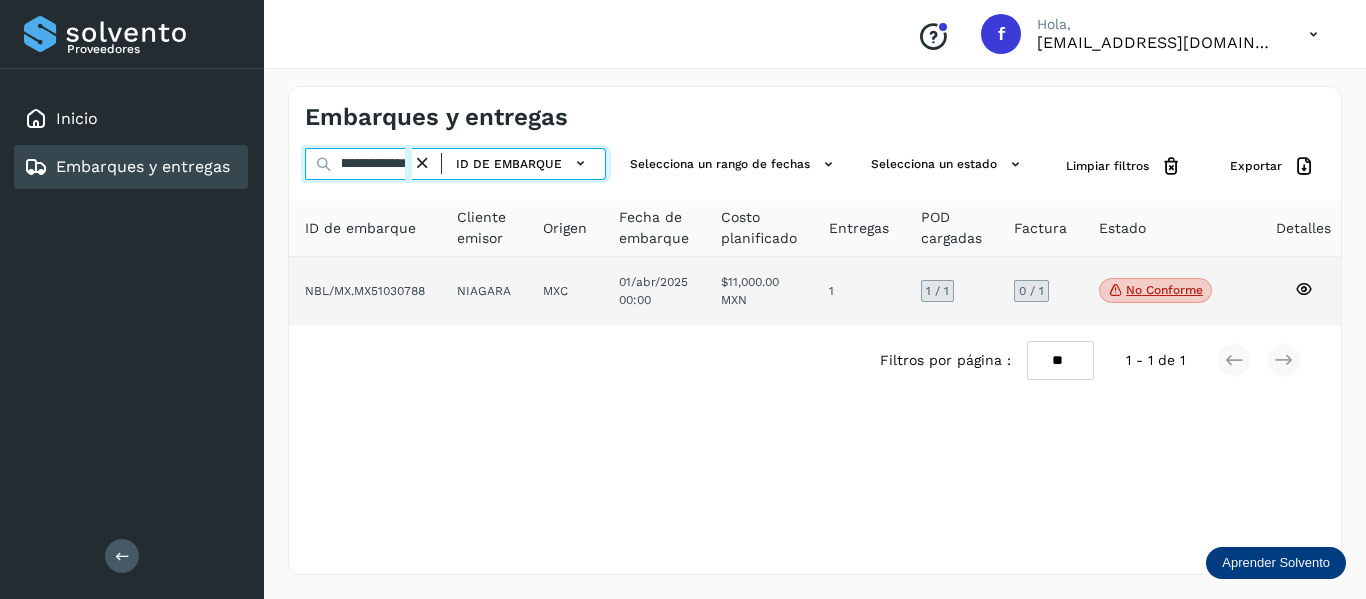type on "**********" 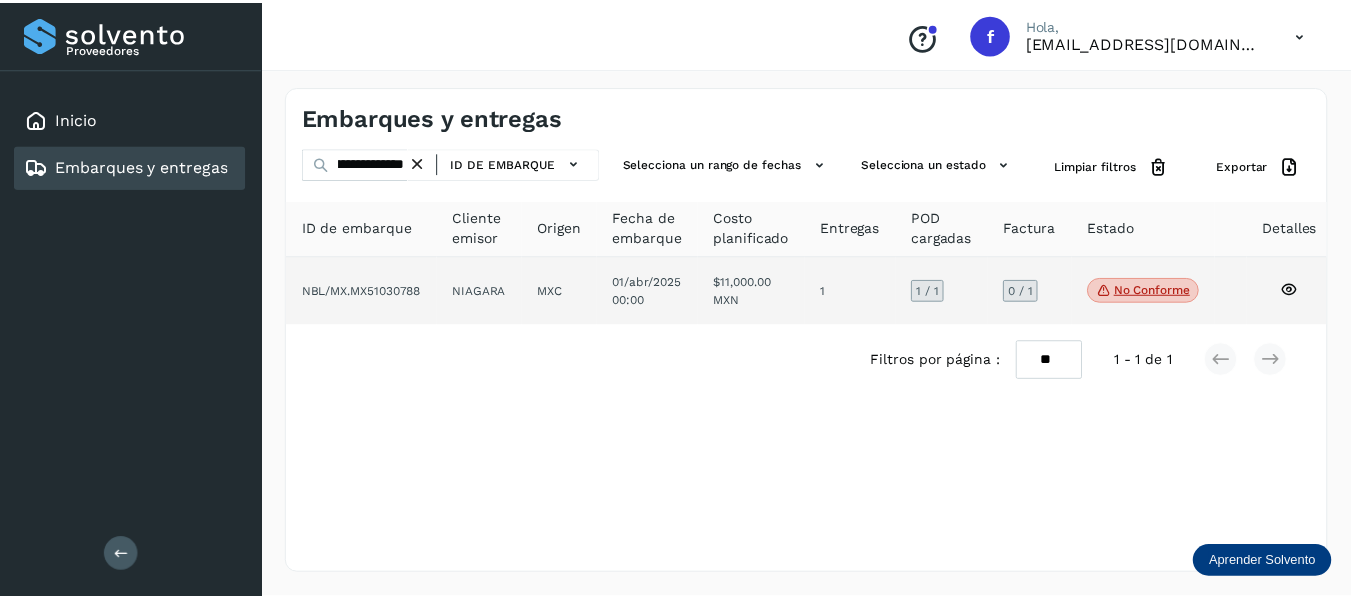 scroll, scrollTop: 0, scrollLeft: 0, axis: both 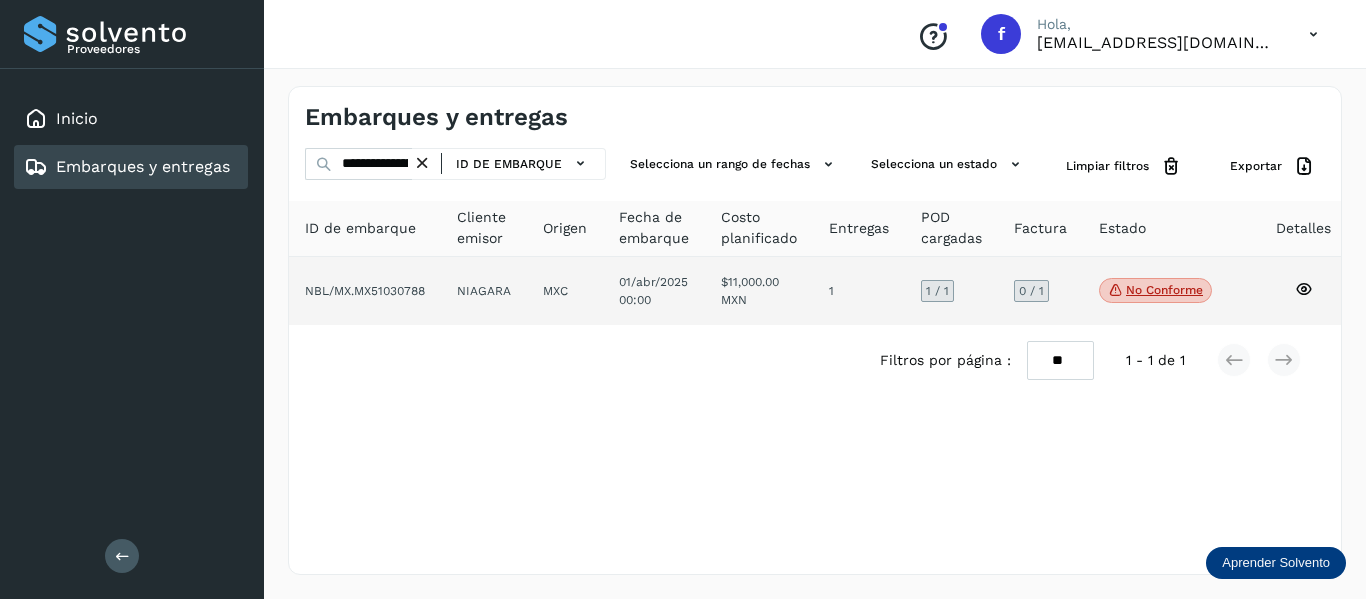 click 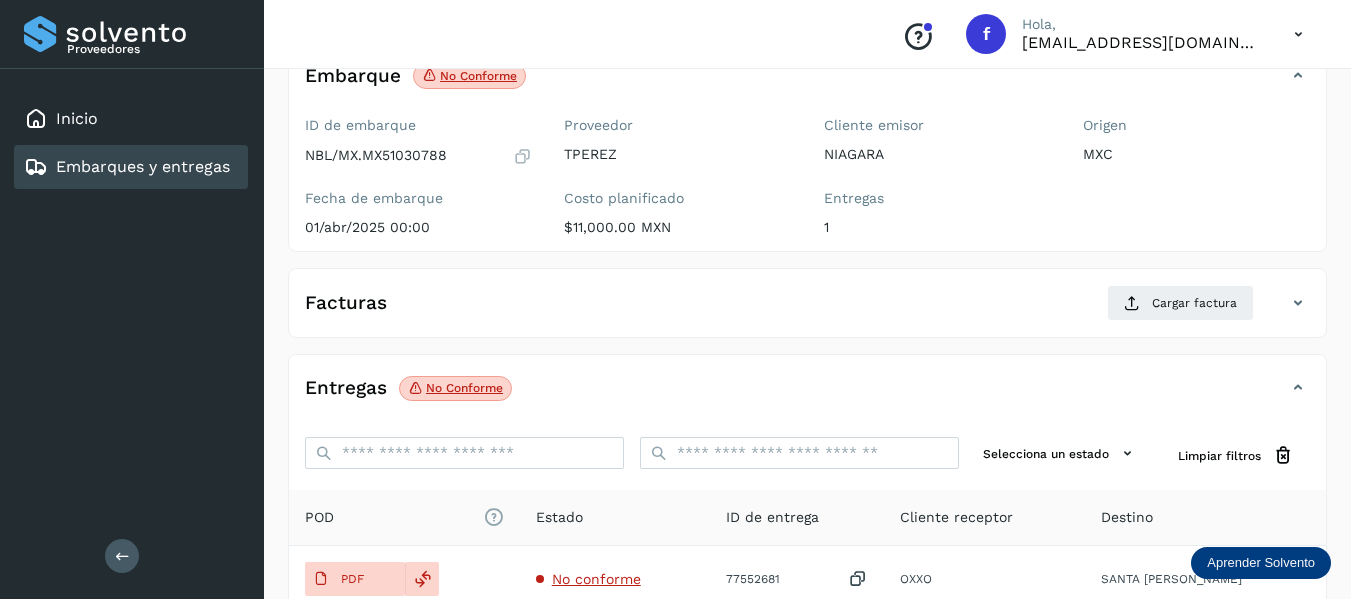 scroll, scrollTop: 200, scrollLeft: 0, axis: vertical 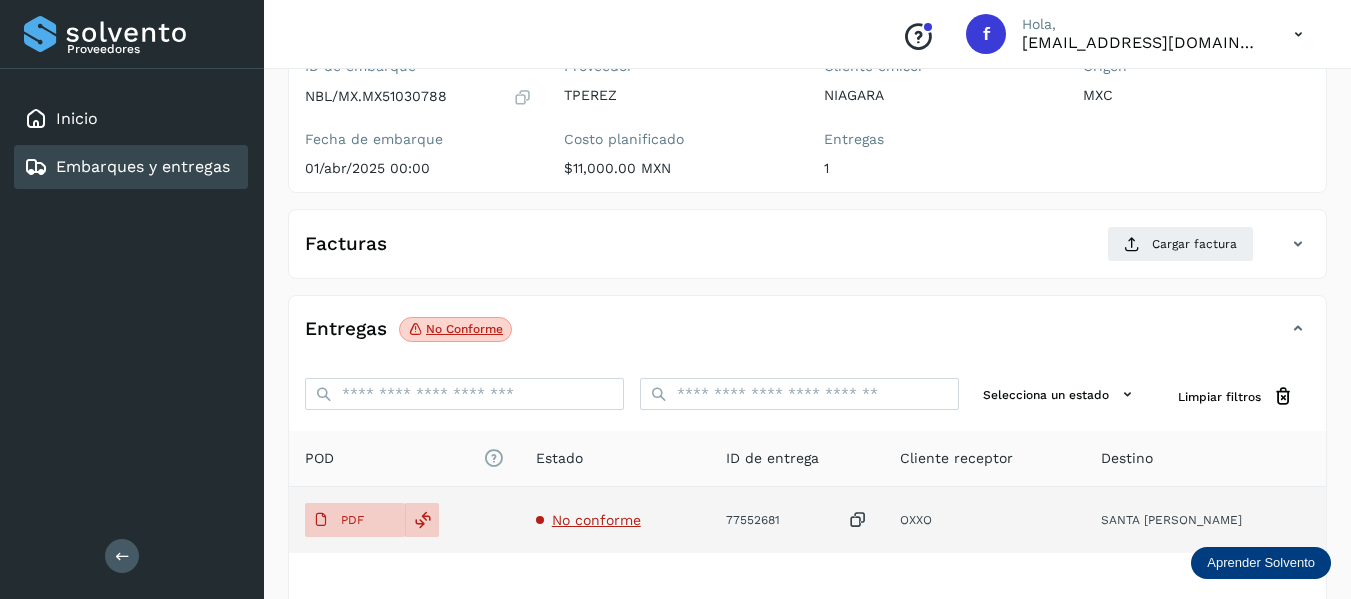 click on "No conforme" 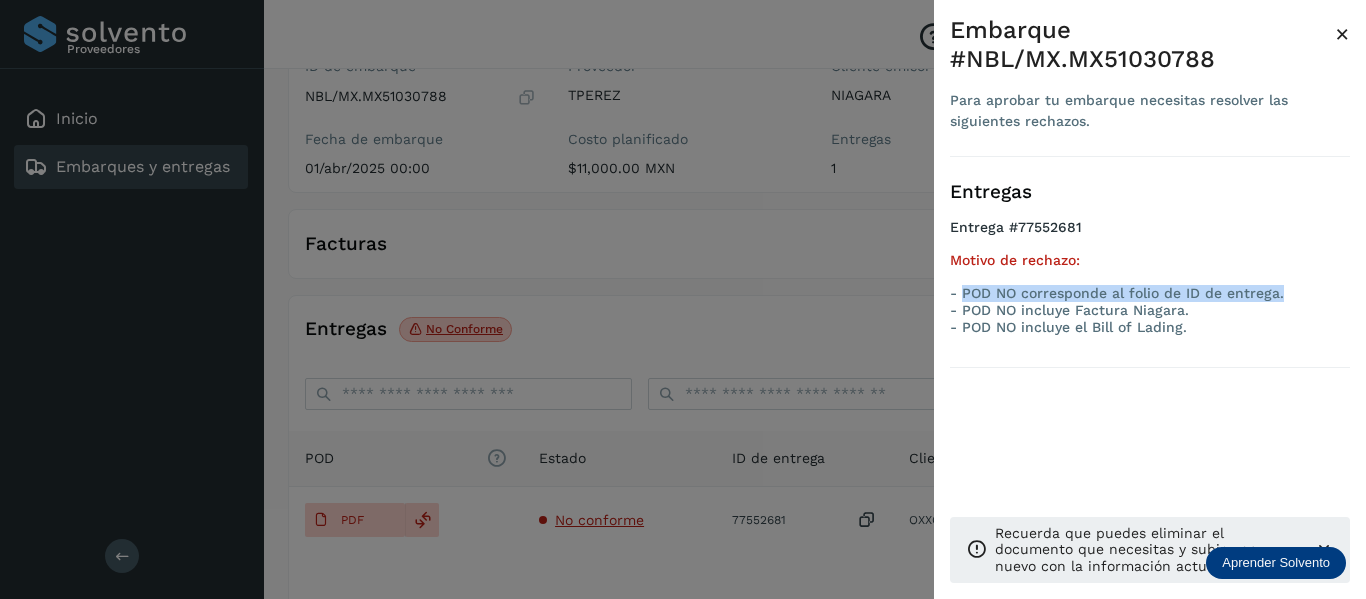 drag, startPoint x: 965, startPoint y: 293, endPoint x: 1280, endPoint y: 290, distance: 315.01428 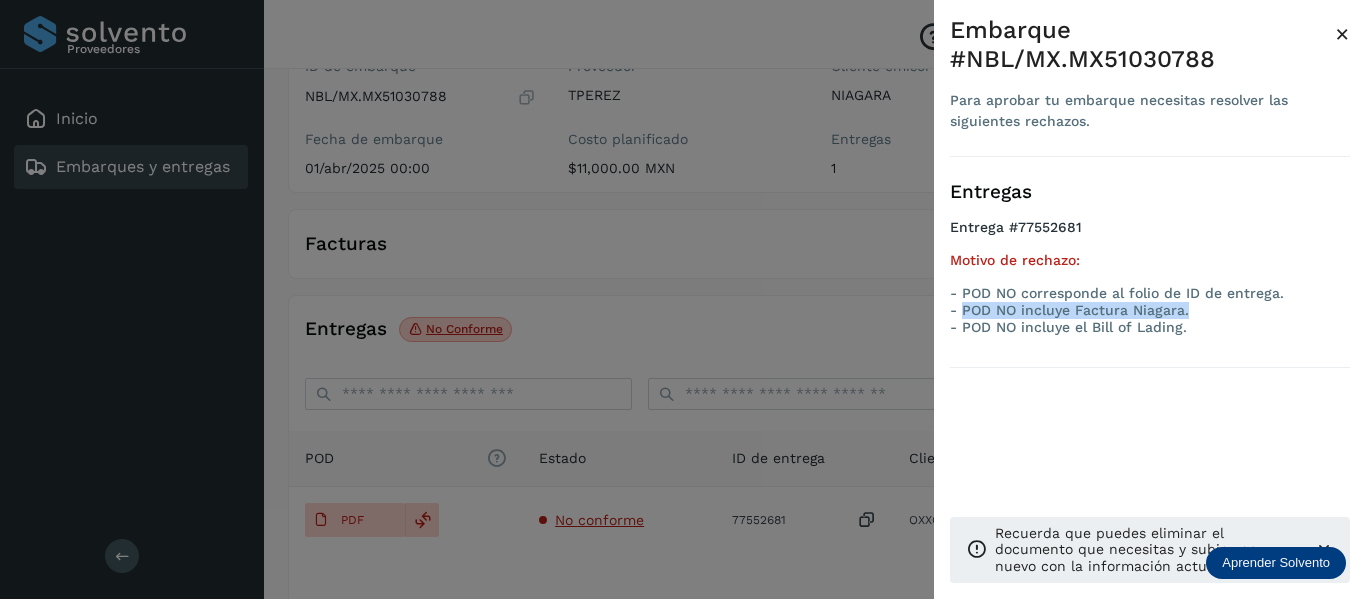 drag, startPoint x: 965, startPoint y: 306, endPoint x: 1189, endPoint y: 315, distance: 224.18073 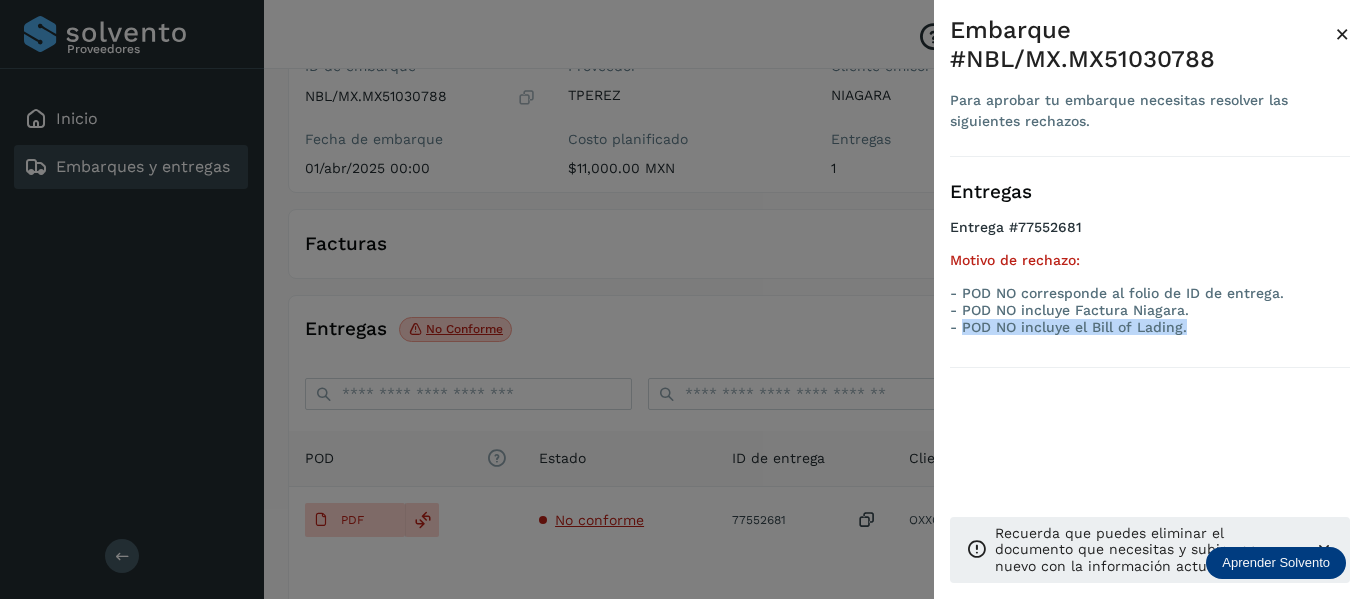 drag, startPoint x: 963, startPoint y: 322, endPoint x: 1202, endPoint y: 324, distance: 239.00836 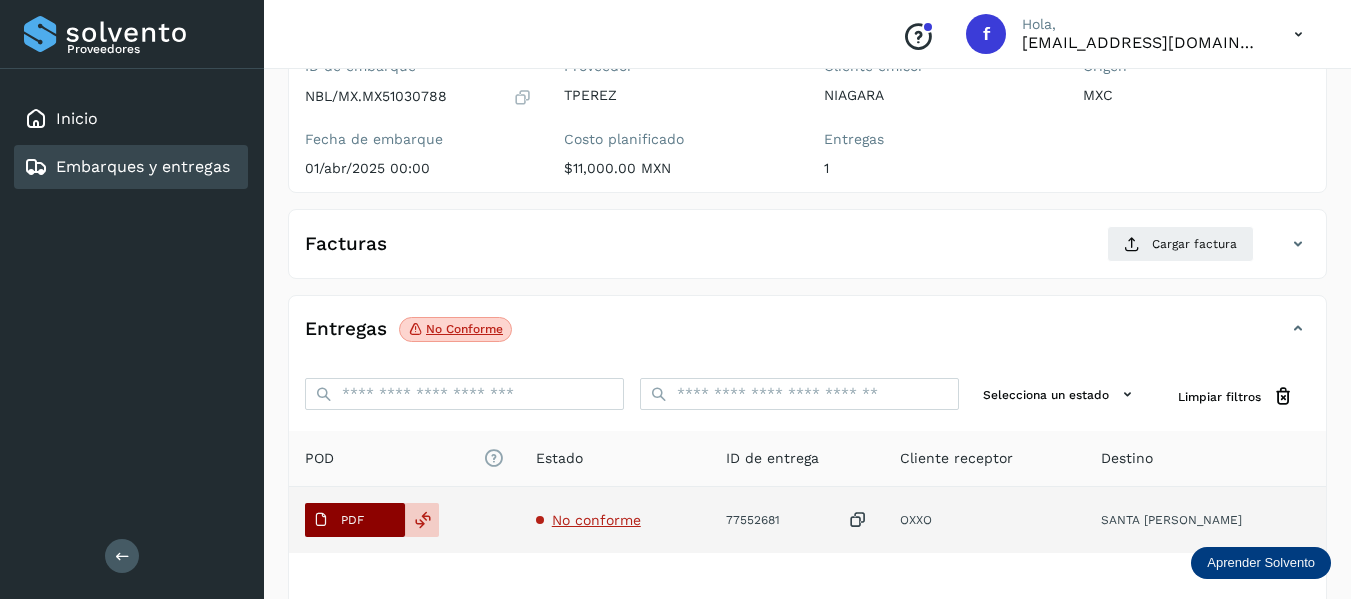 click at bounding box center [321, 520] 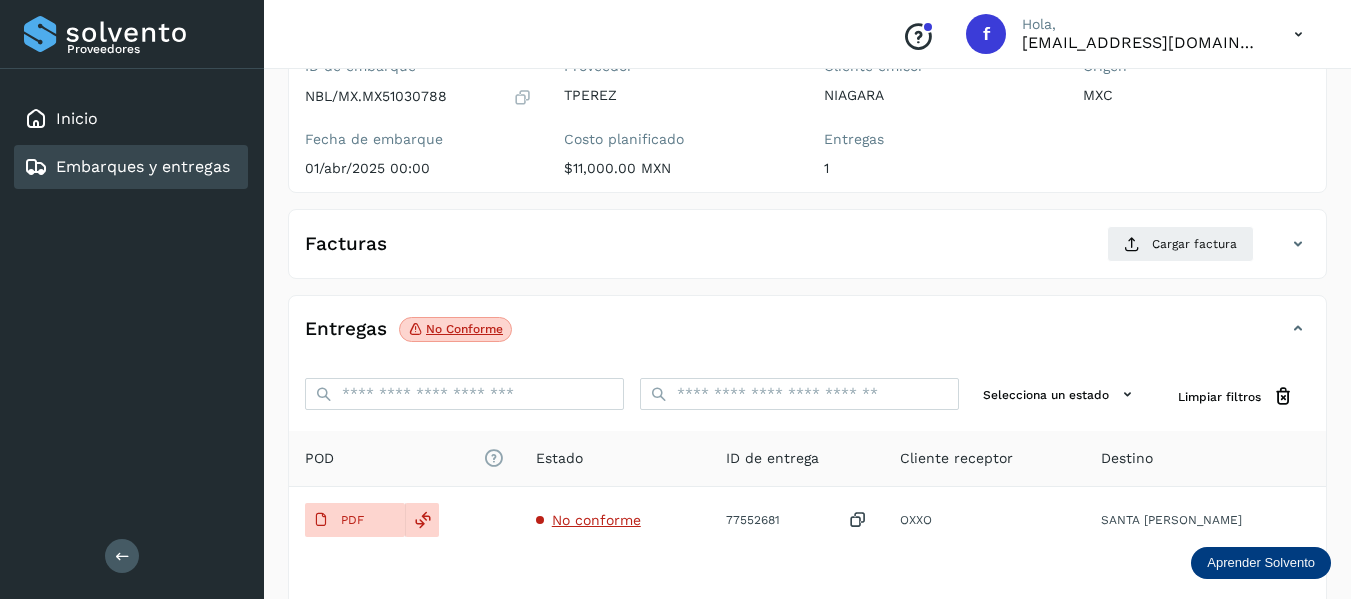 type 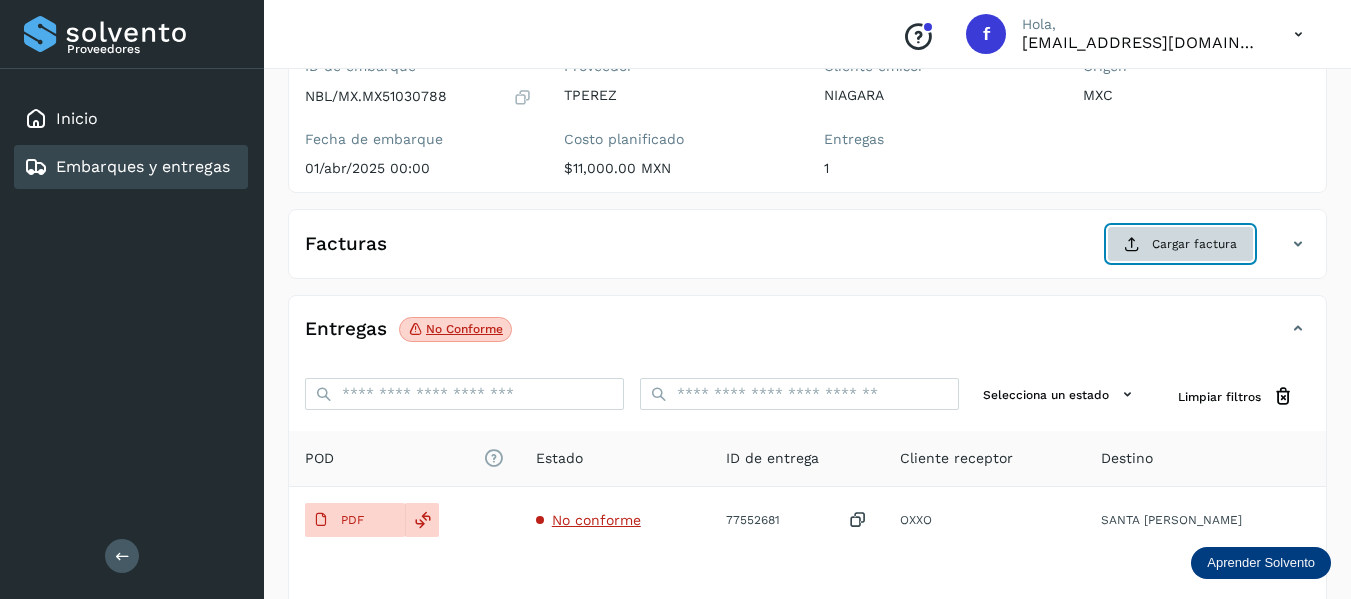 click on "Cargar factura" 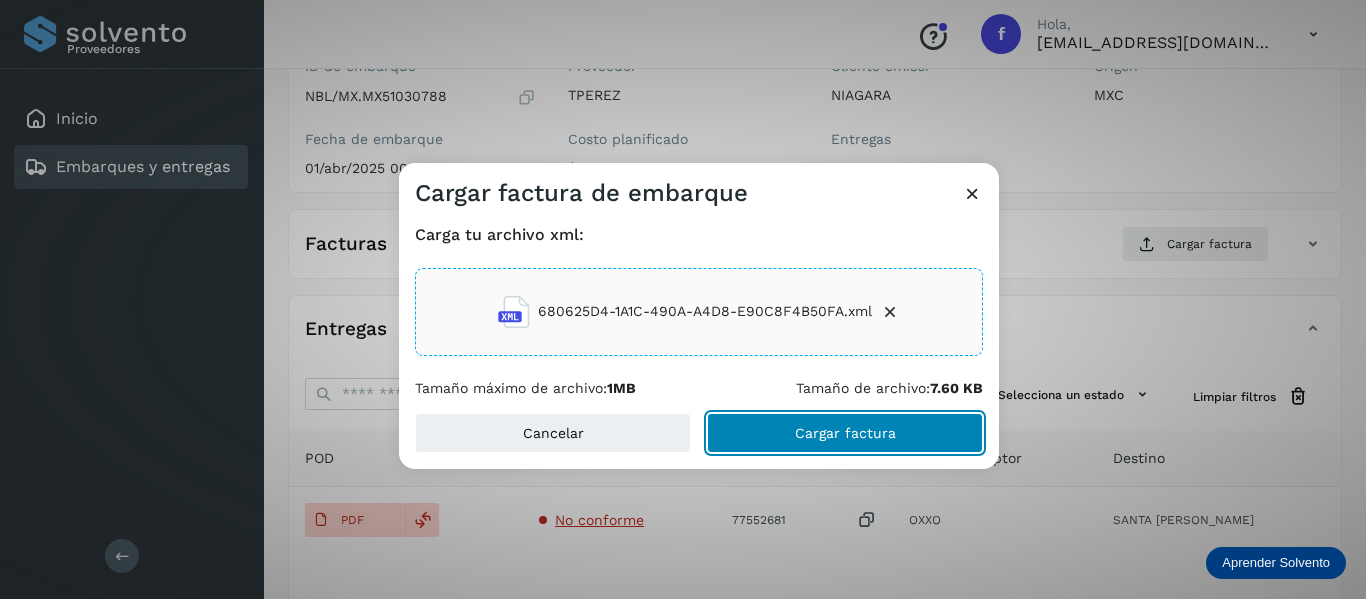 click on "Cargar factura" 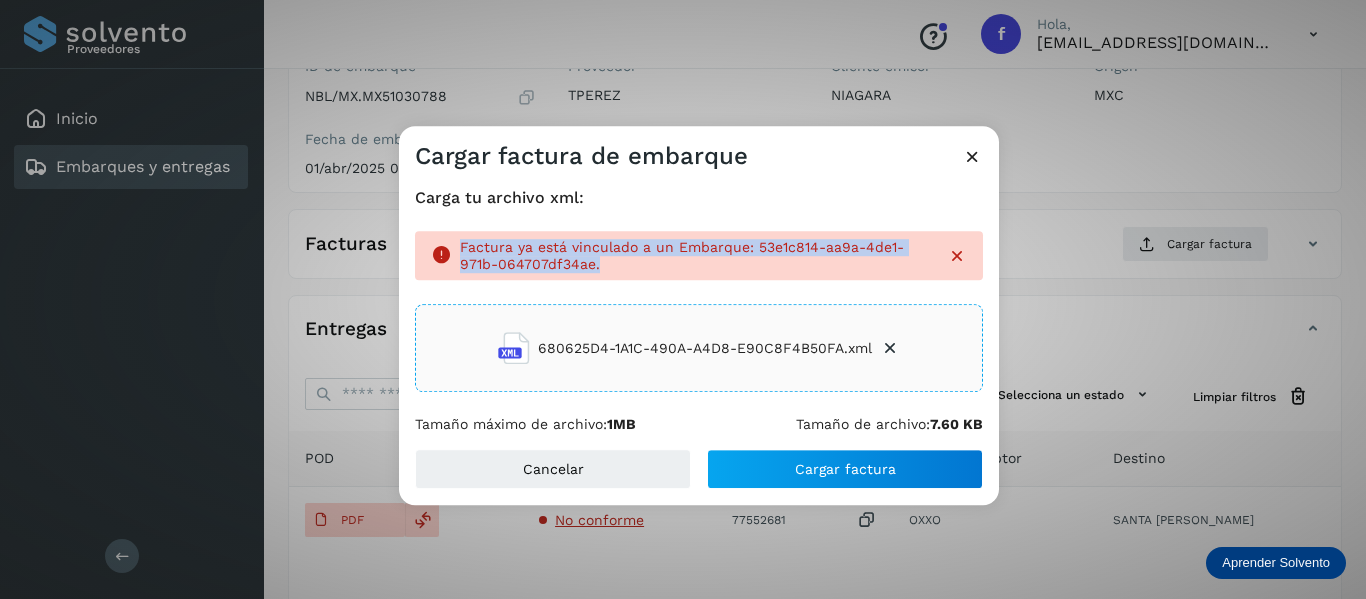 drag, startPoint x: 460, startPoint y: 248, endPoint x: 634, endPoint y: 286, distance: 178.10109 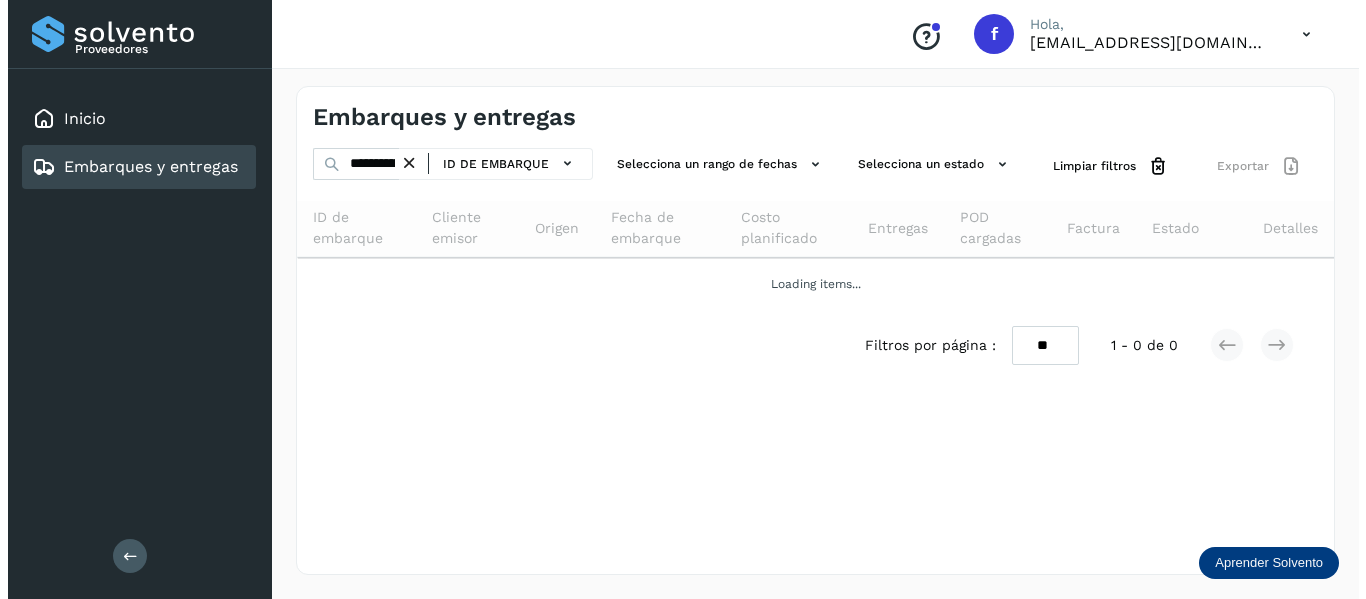 scroll, scrollTop: 0, scrollLeft: 0, axis: both 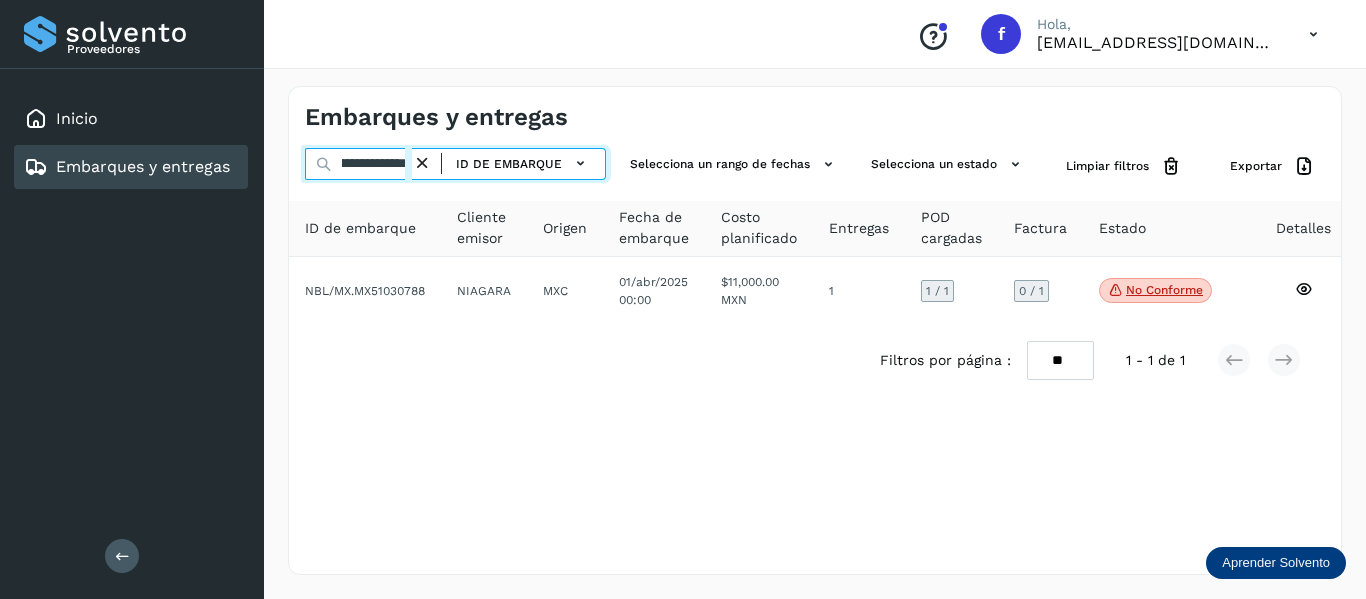 drag, startPoint x: 339, startPoint y: 164, endPoint x: 547, endPoint y: 192, distance: 209.87616 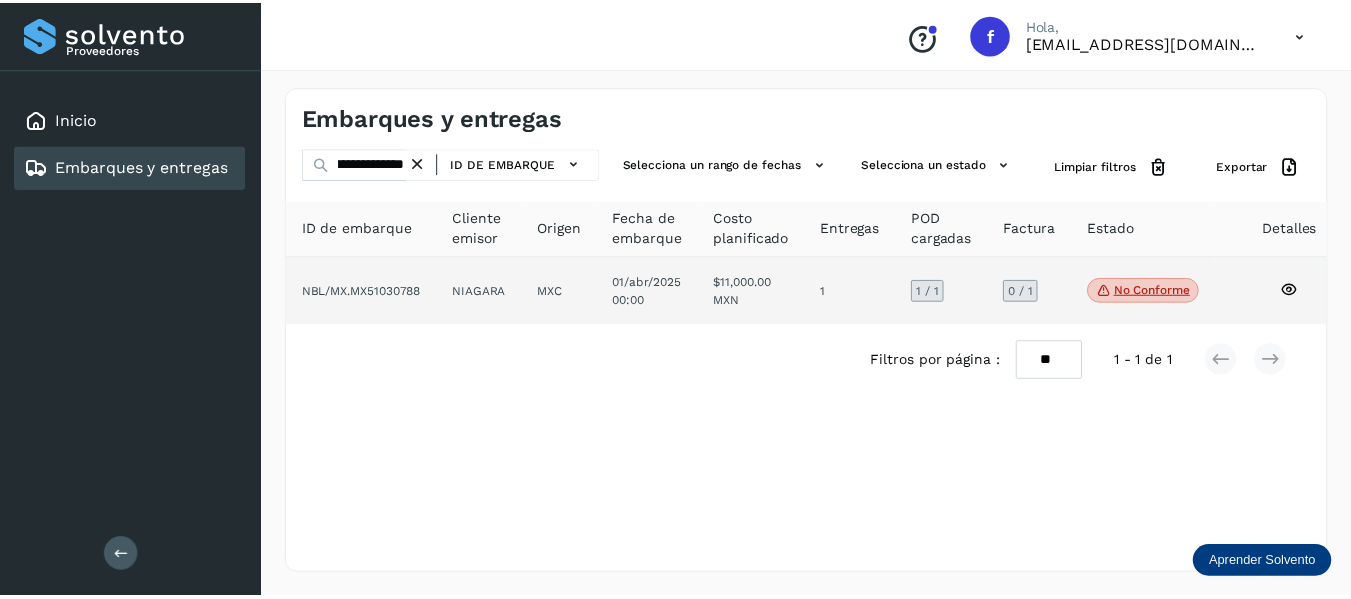 scroll, scrollTop: 0, scrollLeft: 0, axis: both 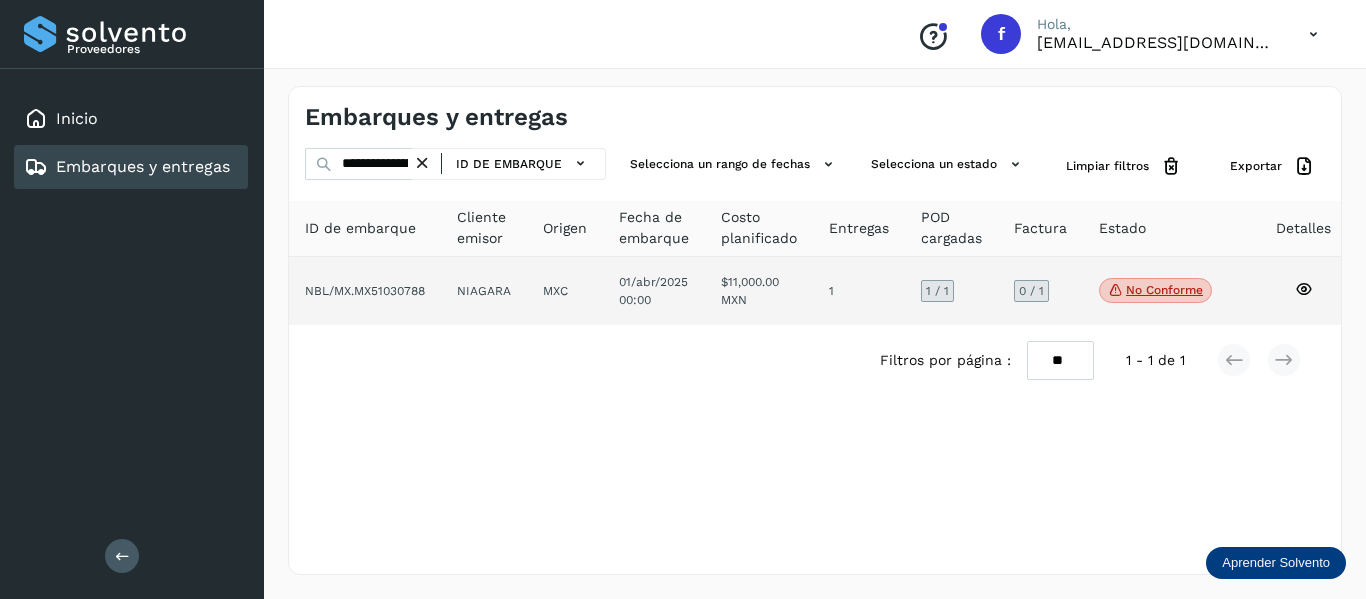 click 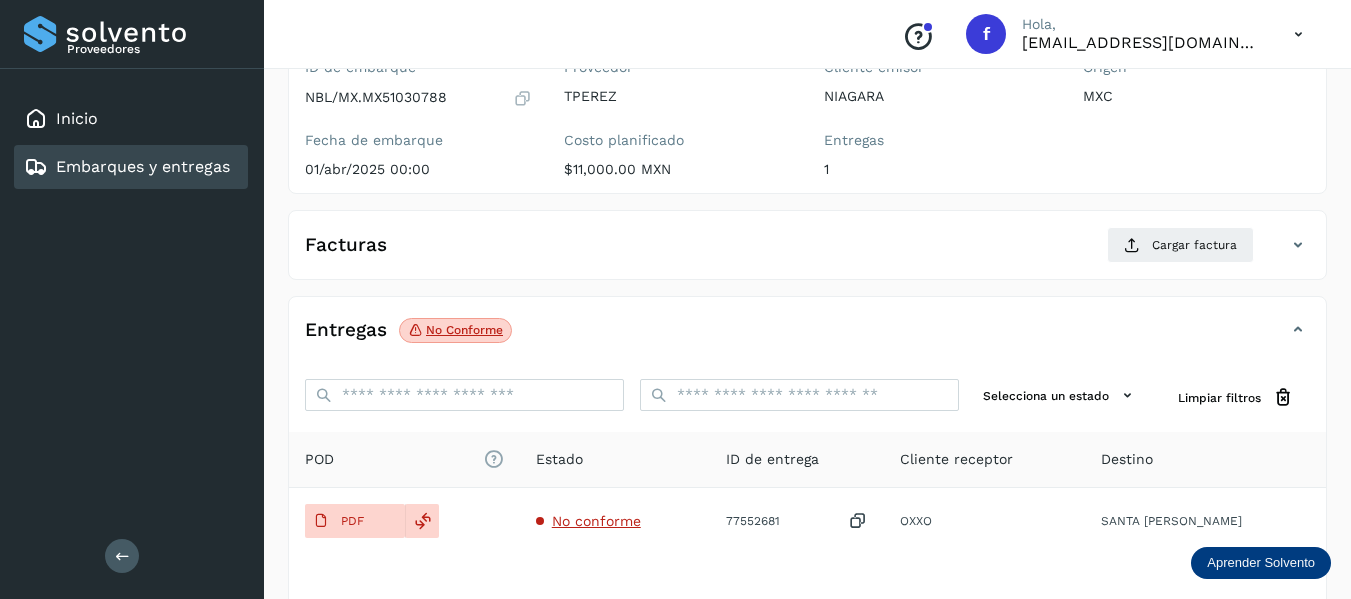 scroll, scrollTop: 200, scrollLeft: 0, axis: vertical 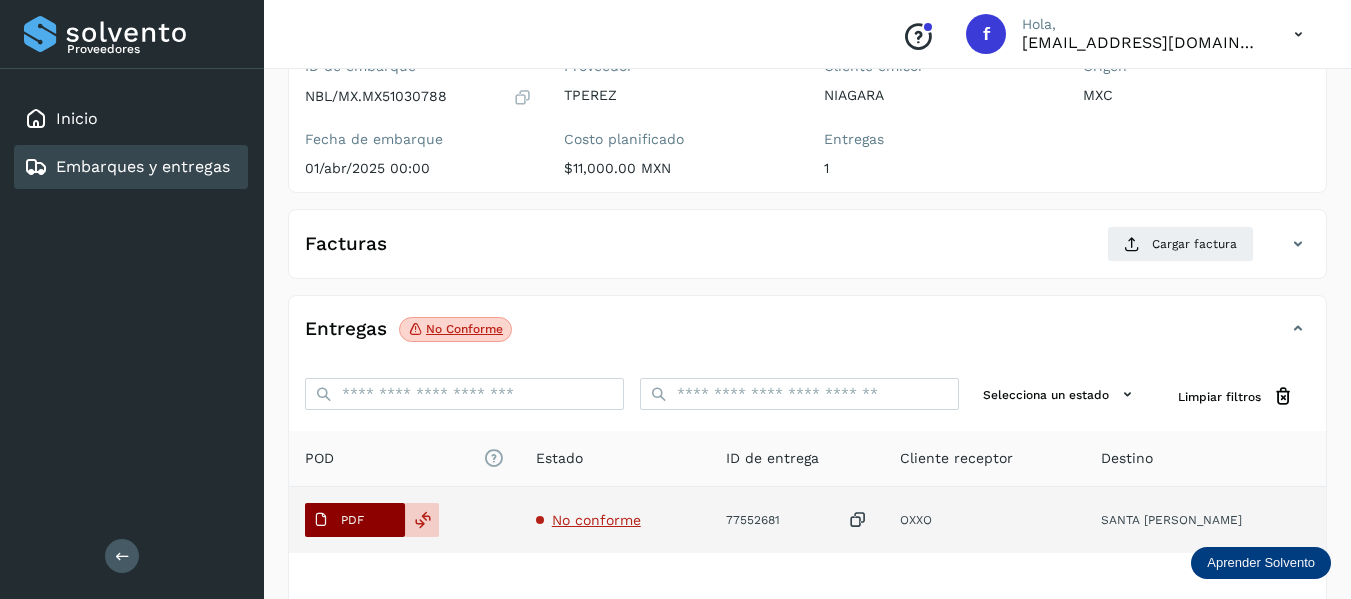 click on "PDF" at bounding box center [338, 520] 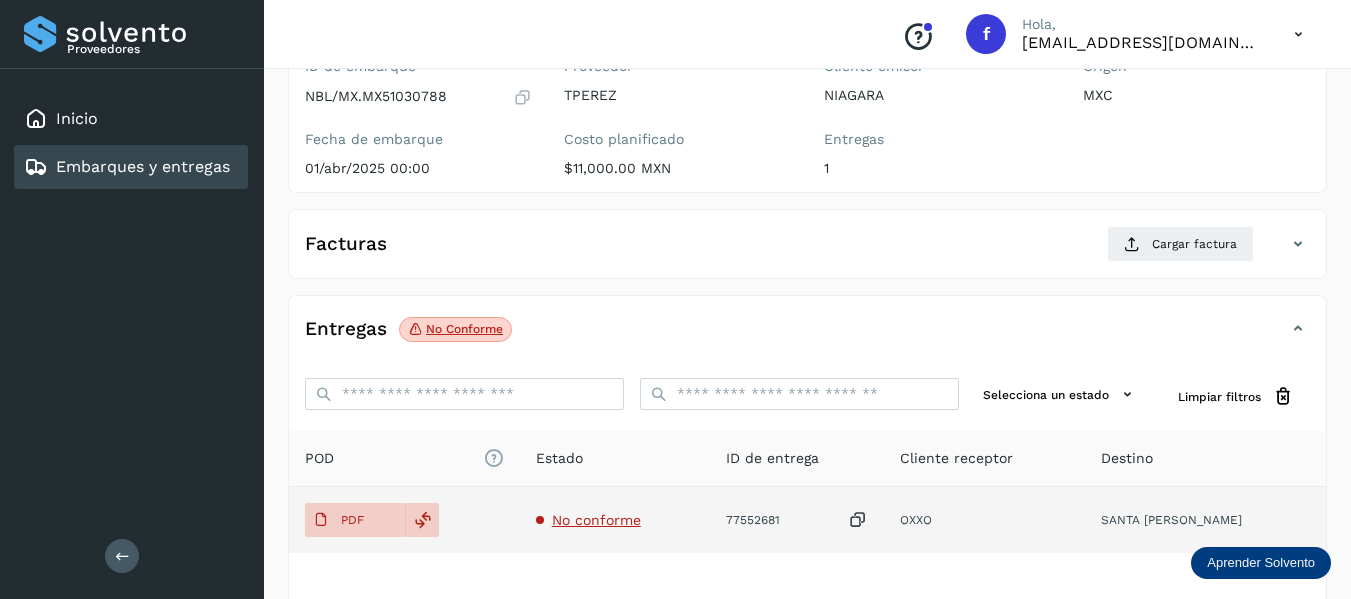 click on "No conforme" at bounding box center (596, 520) 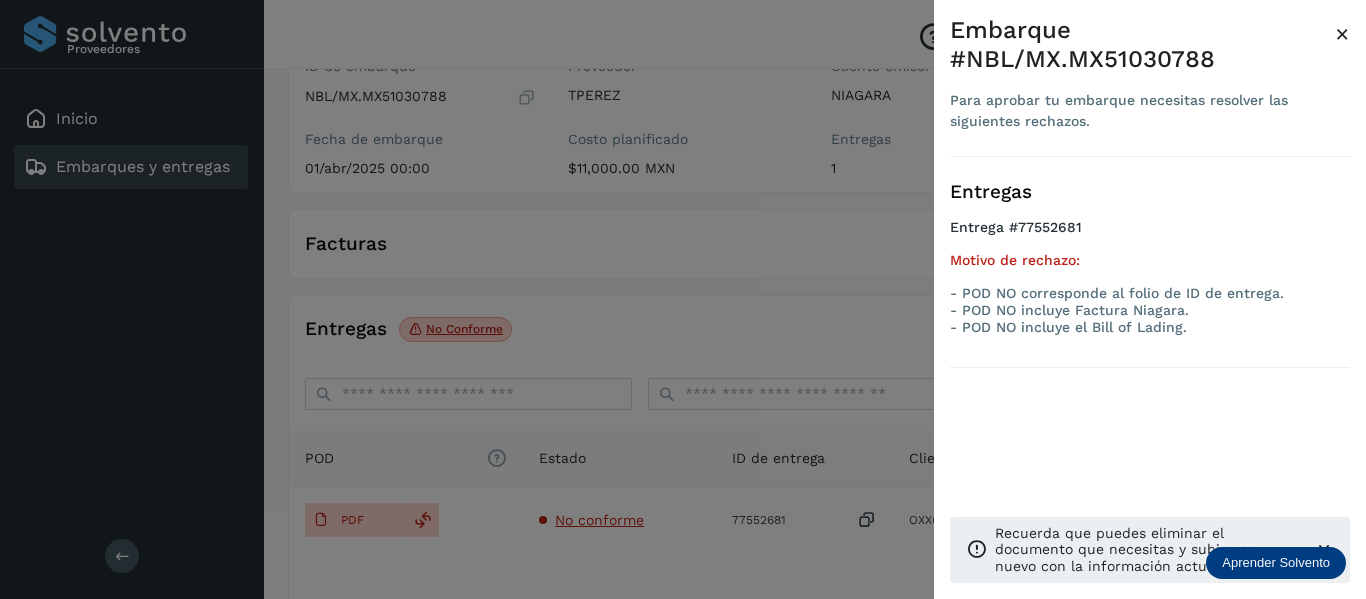 drag, startPoint x: 1341, startPoint y: 30, endPoint x: 1282, endPoint y: 64, distance: 68.09552 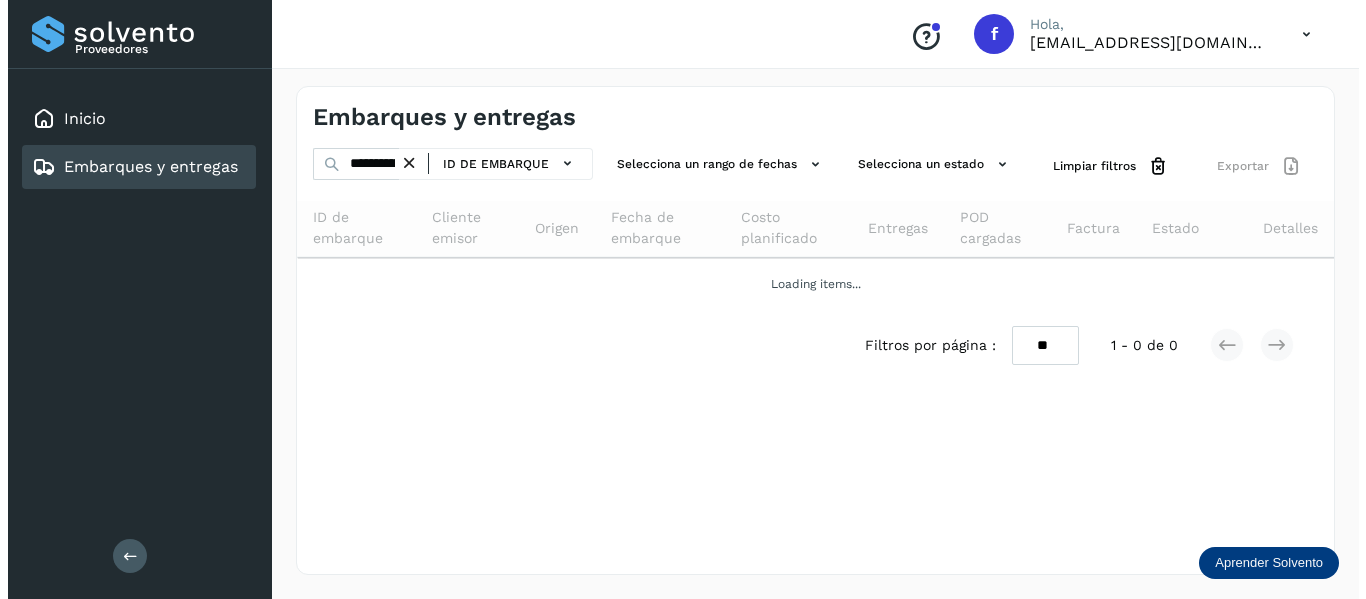 scroll, scrollTop: 0, scrollLeft: 0, axis: both 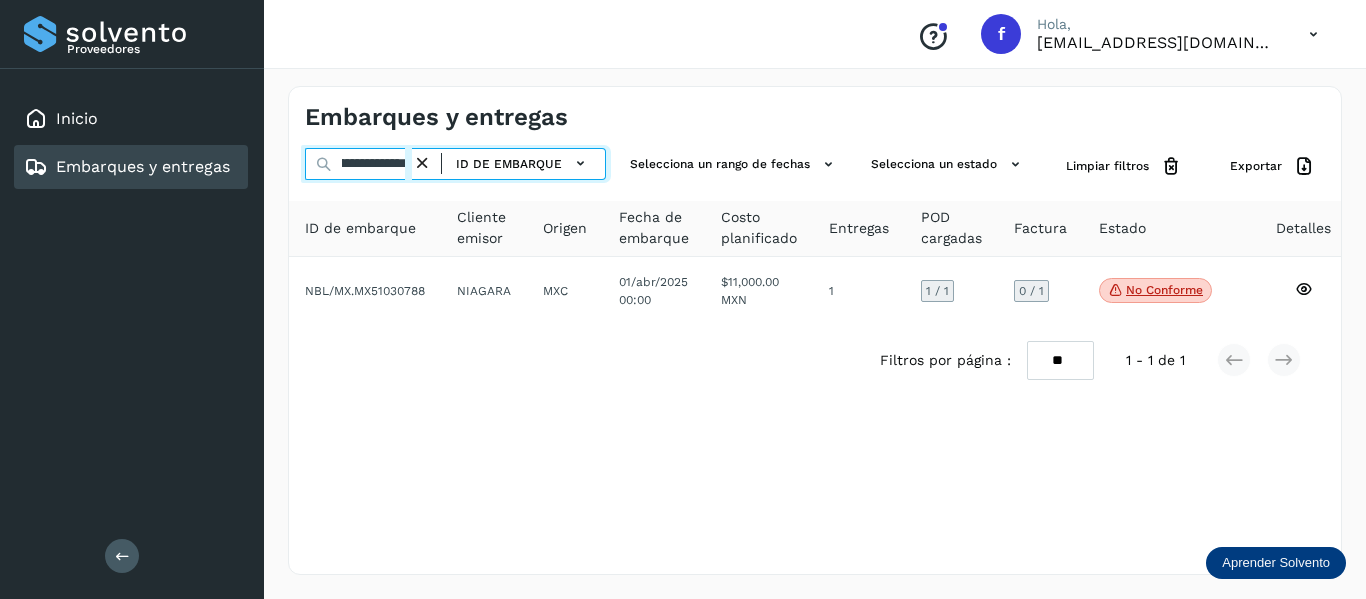 drag, startPoint x: 337, startPoint y: 169, endPoint x: 627, endPoint y: 241, distance: 298.8043 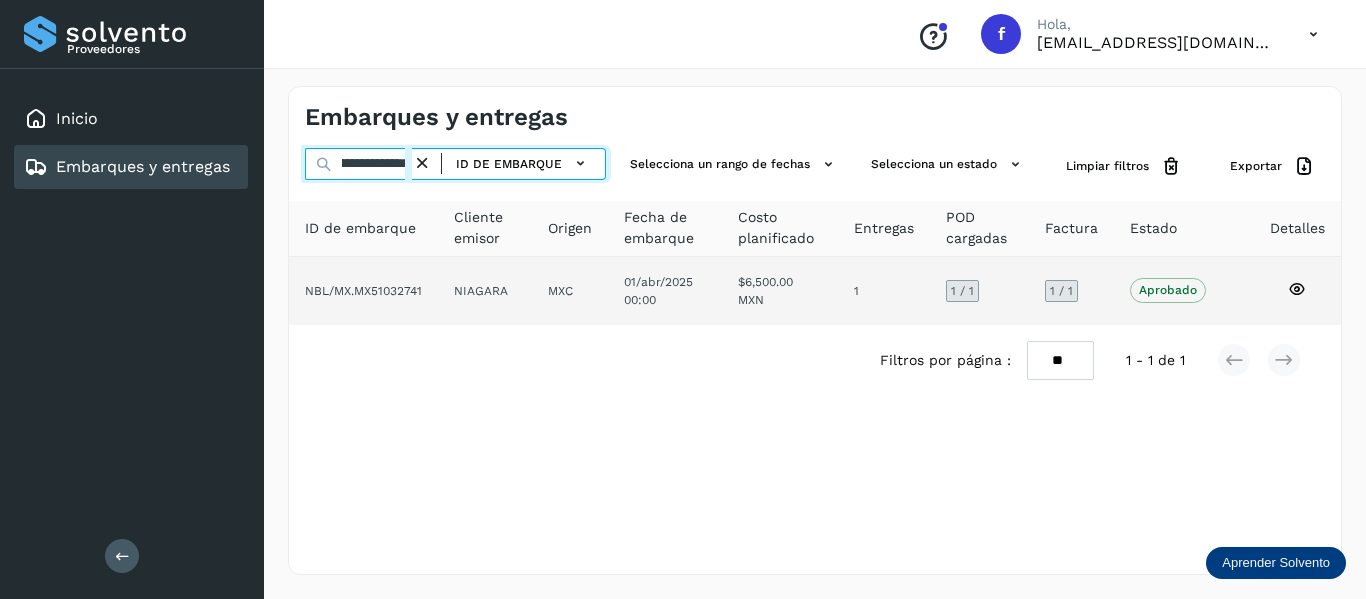 type on "**********" 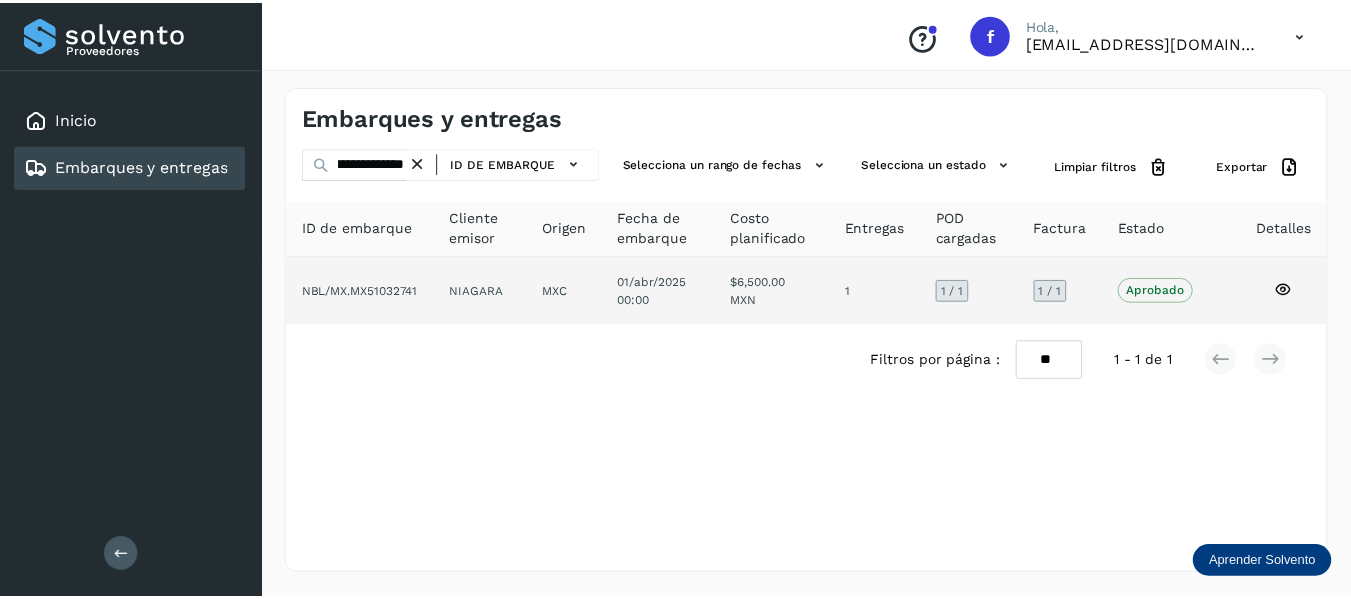 scroll, scrollTop: 0, scrollLeft: 0, axis: both 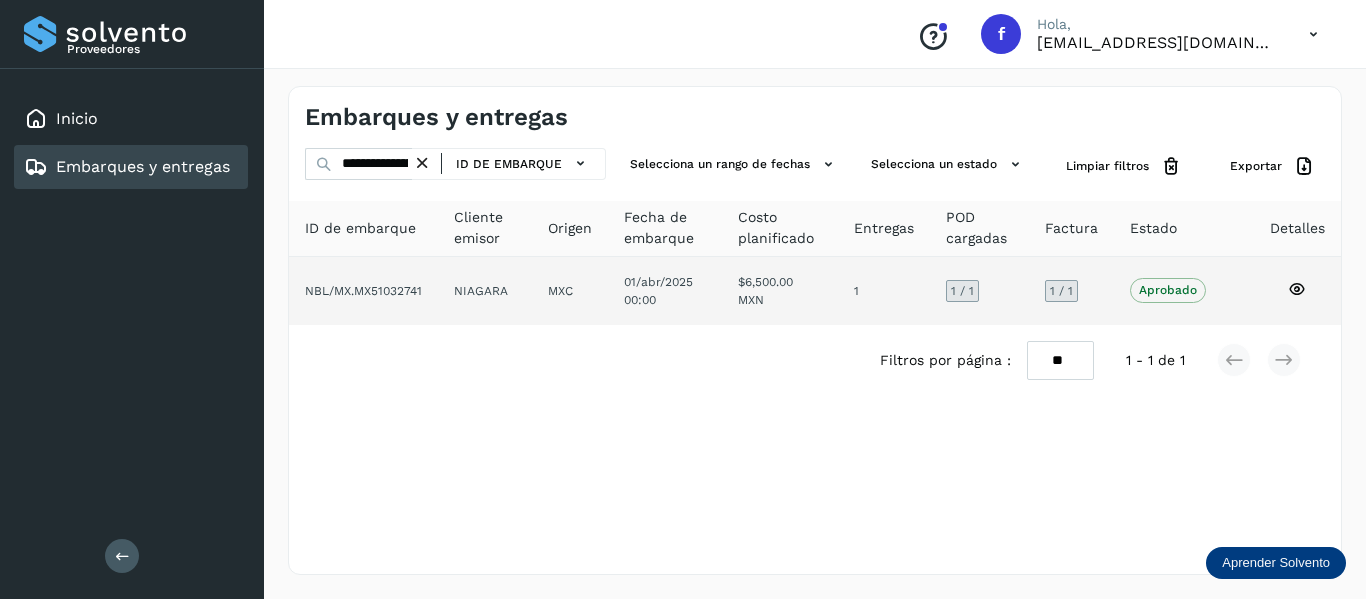 click 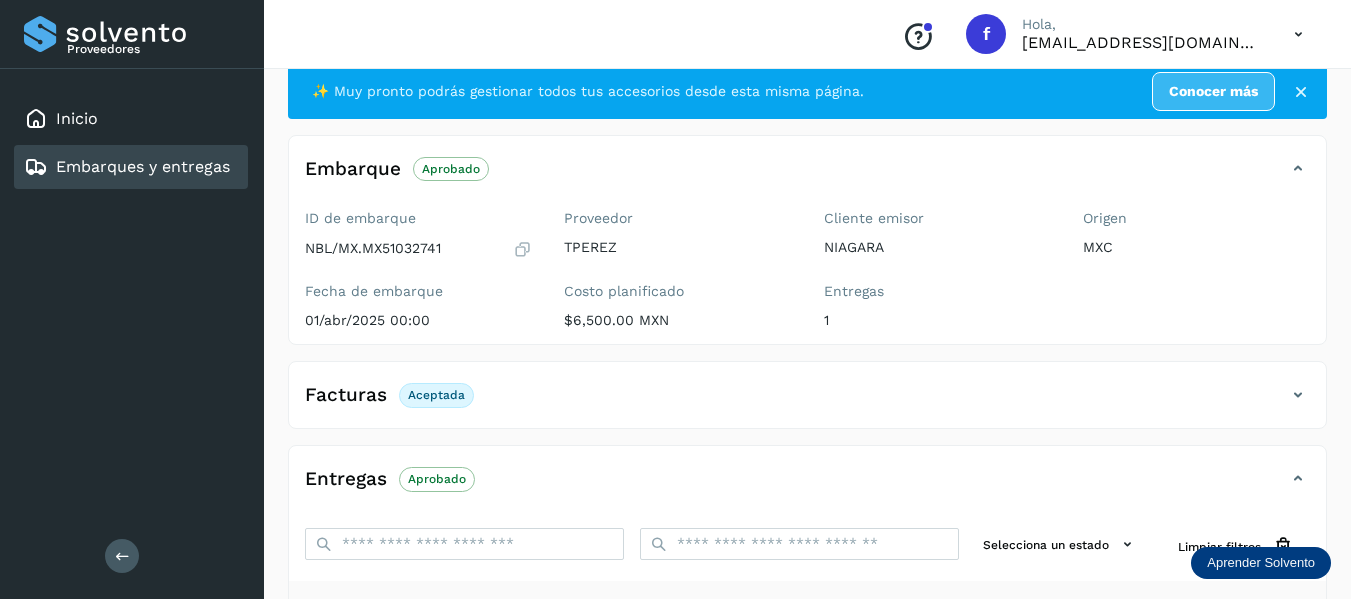 scroll, scrollTop: 248, scrollLeft: 0, axis: vertical 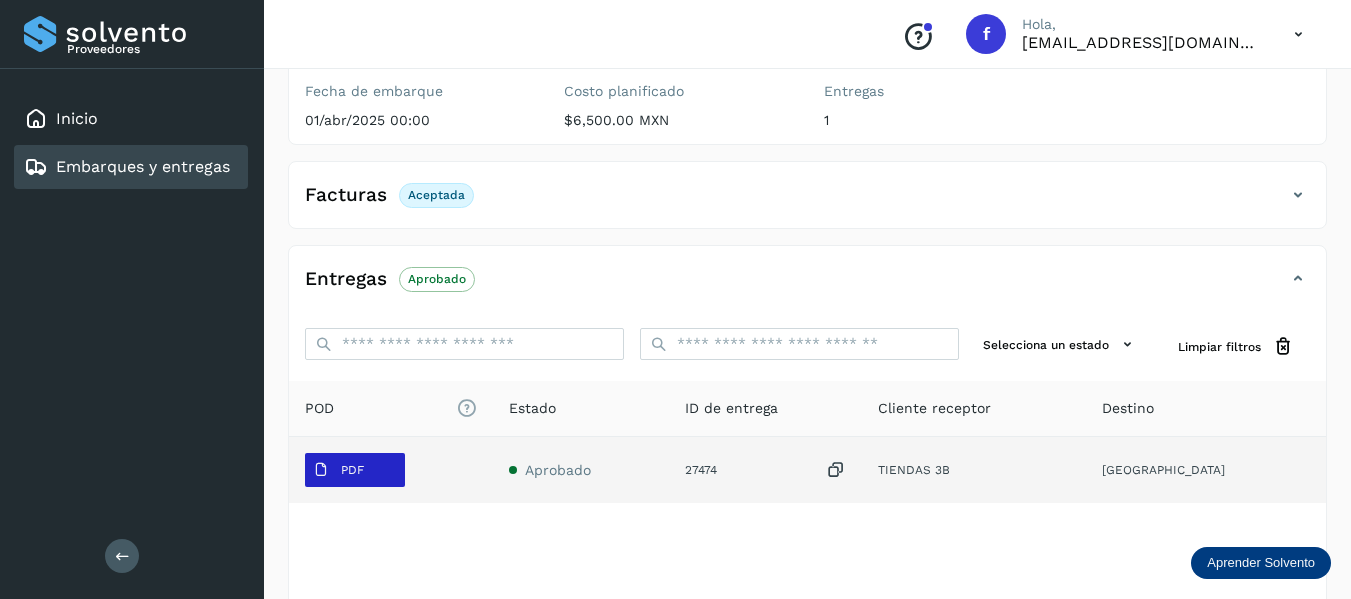 click on "PDF" at bounding box center [352, 470] 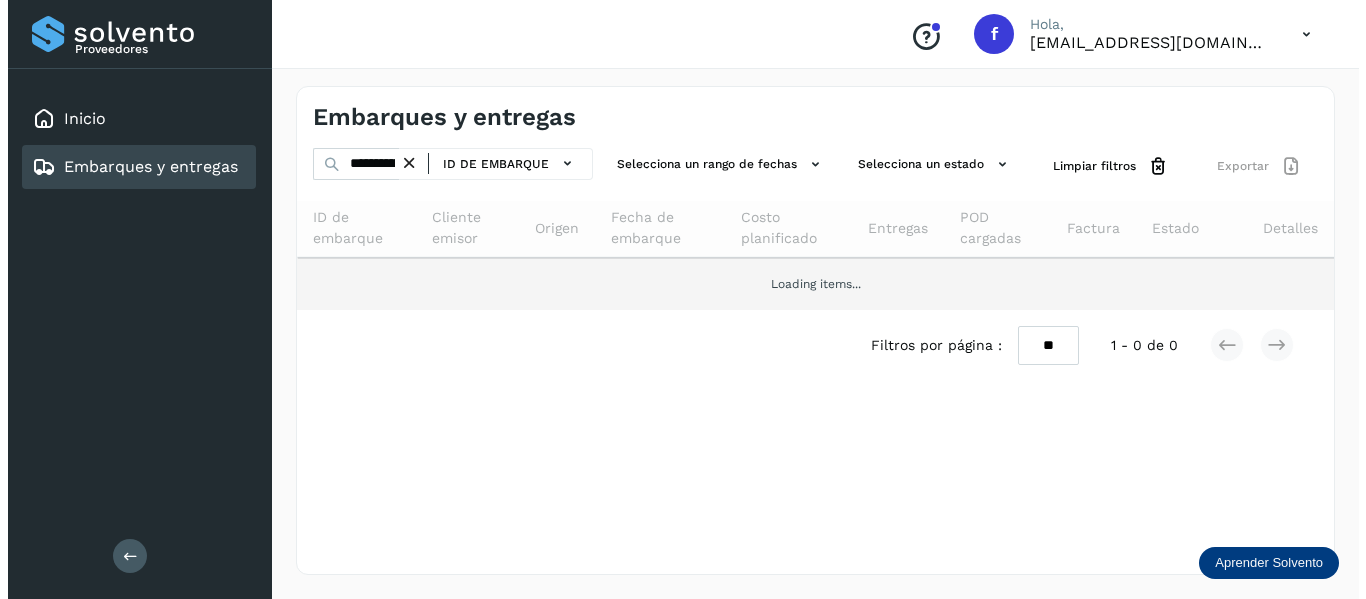 scroll, scrollTop: 0, scrollLeft: 0, axis: both 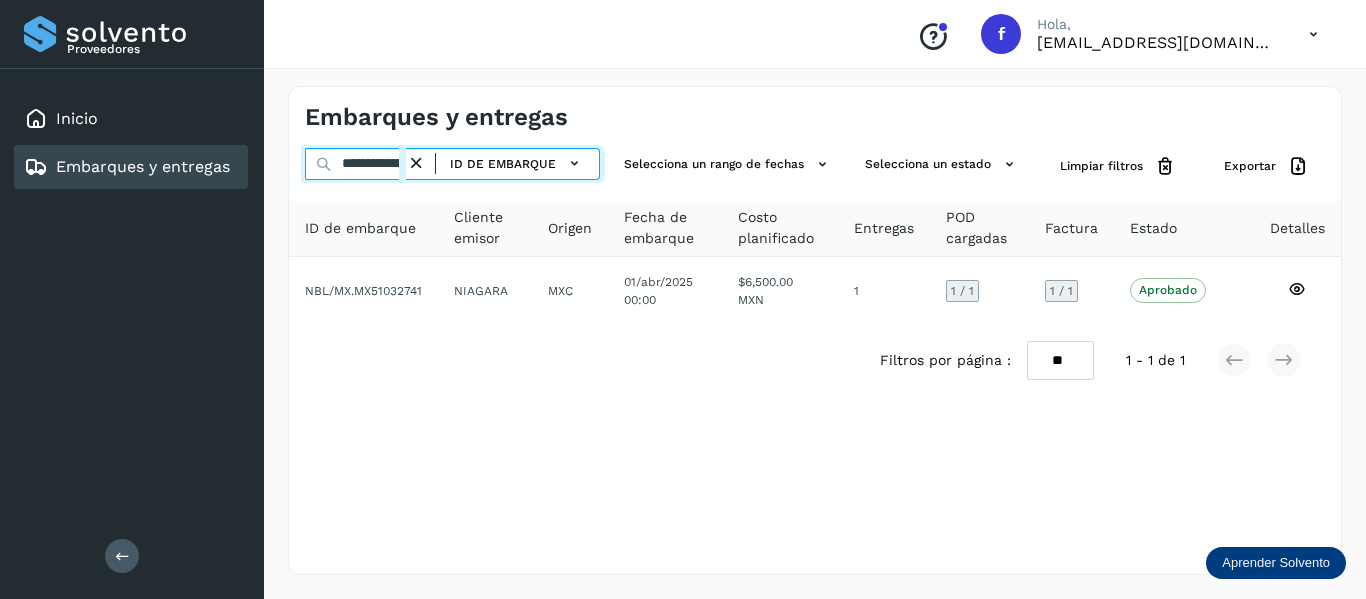 drag, startPoint x: 344, startPoint y: 166, endPoint x: 520, endPoint y: 210, distance: 181.41664 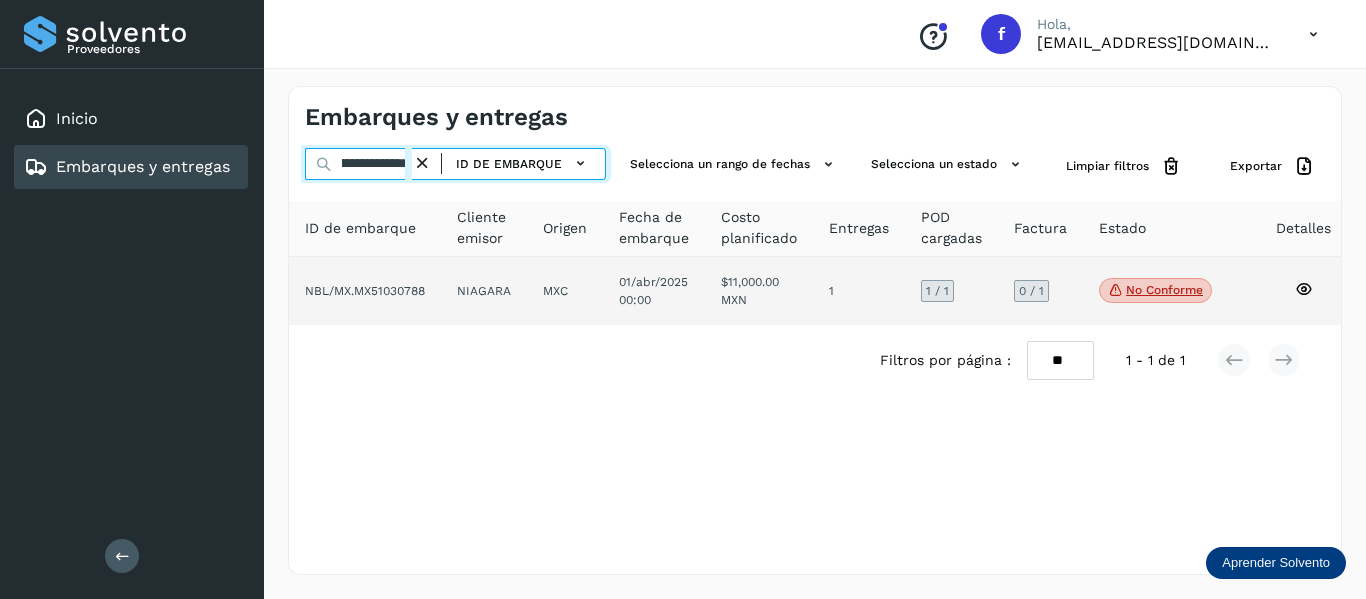 type on "**********" 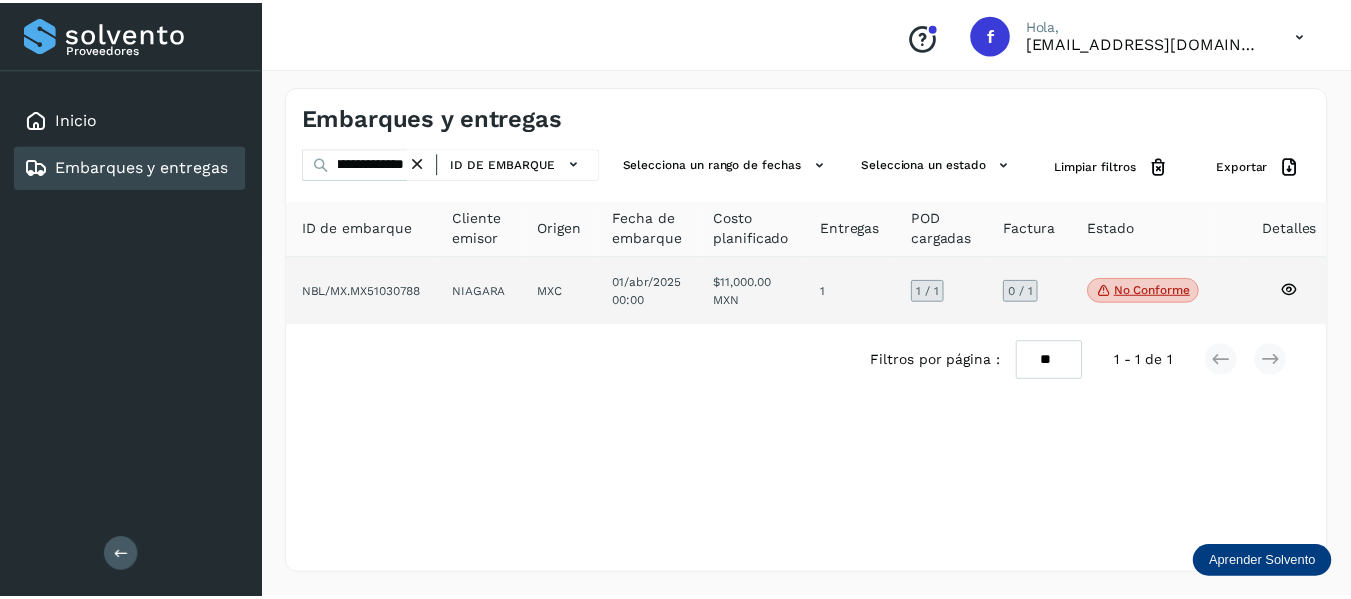 scroll, scrollTop: 0, scrollLeft: 0, axis: both 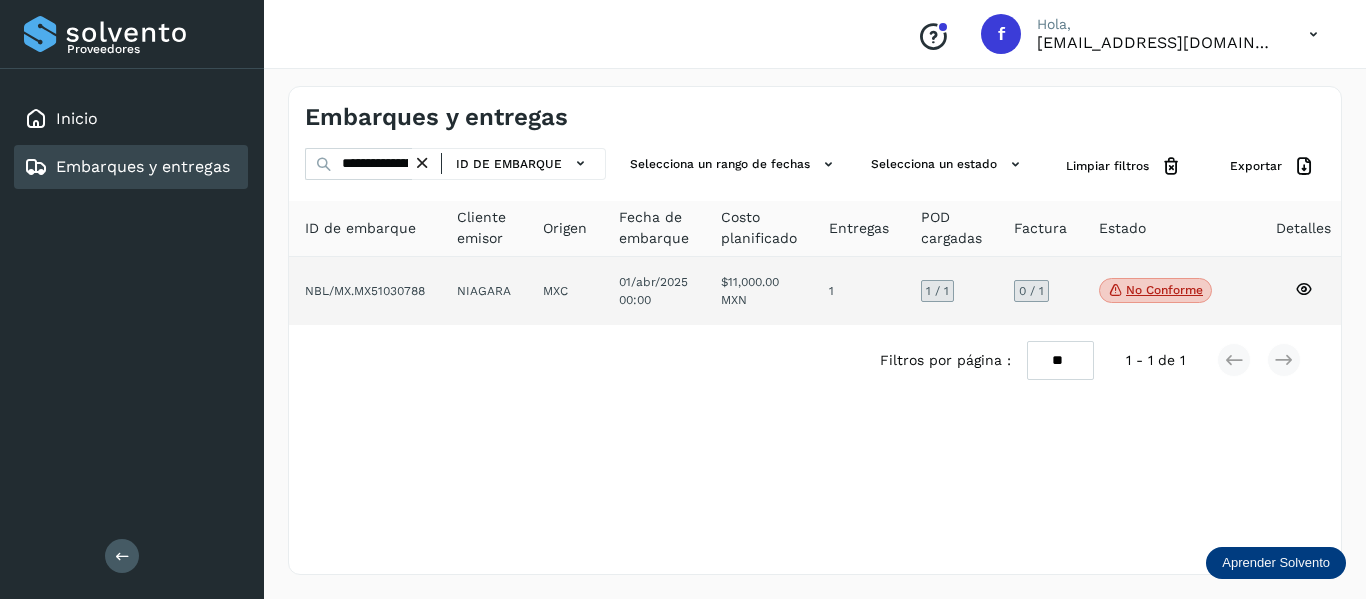 click 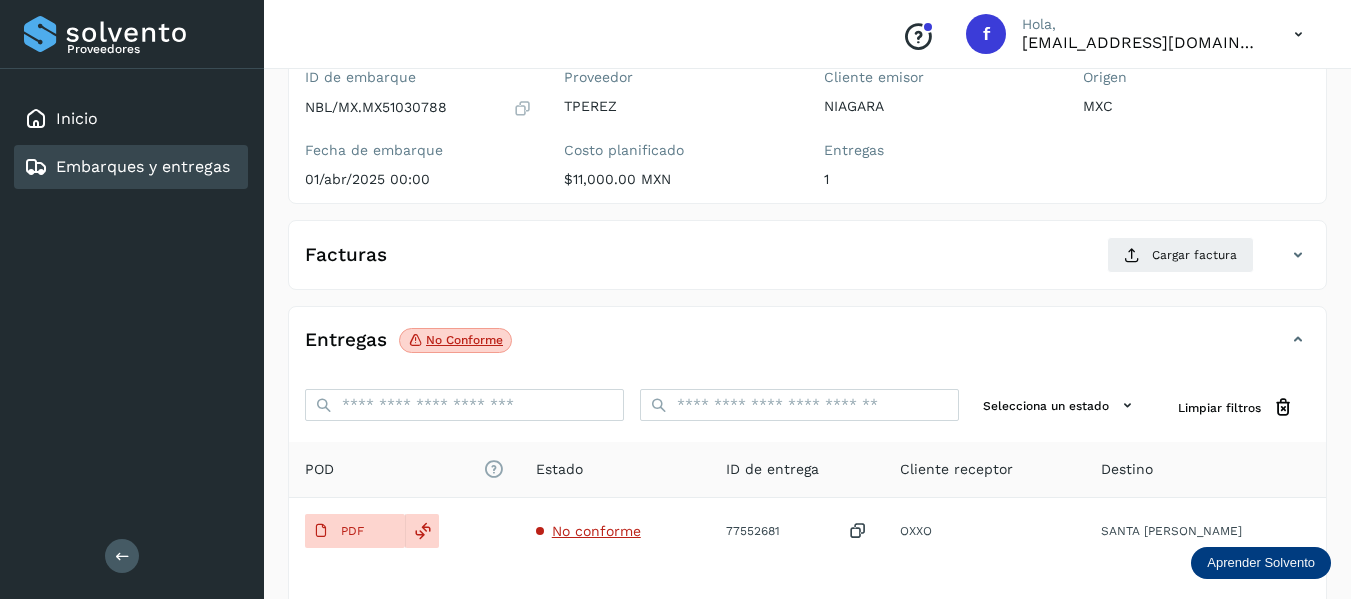 scroll, scrollTop: 200, scrollLeft: 0, axis: vertical 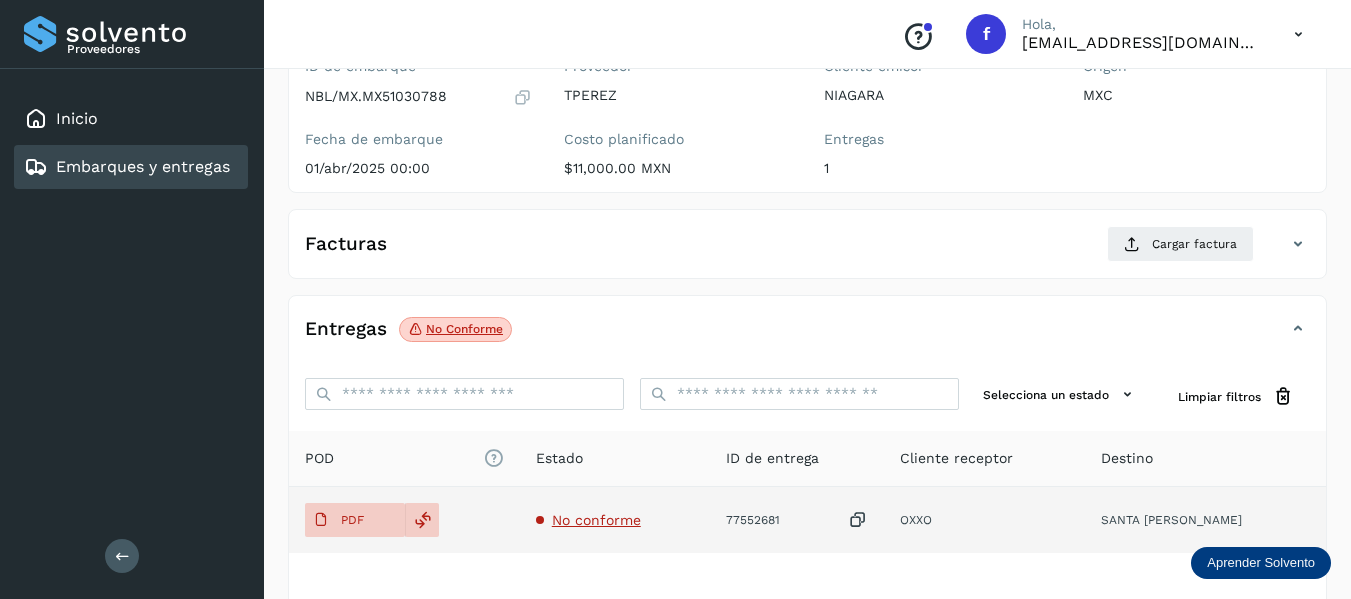 click on "No conforme" 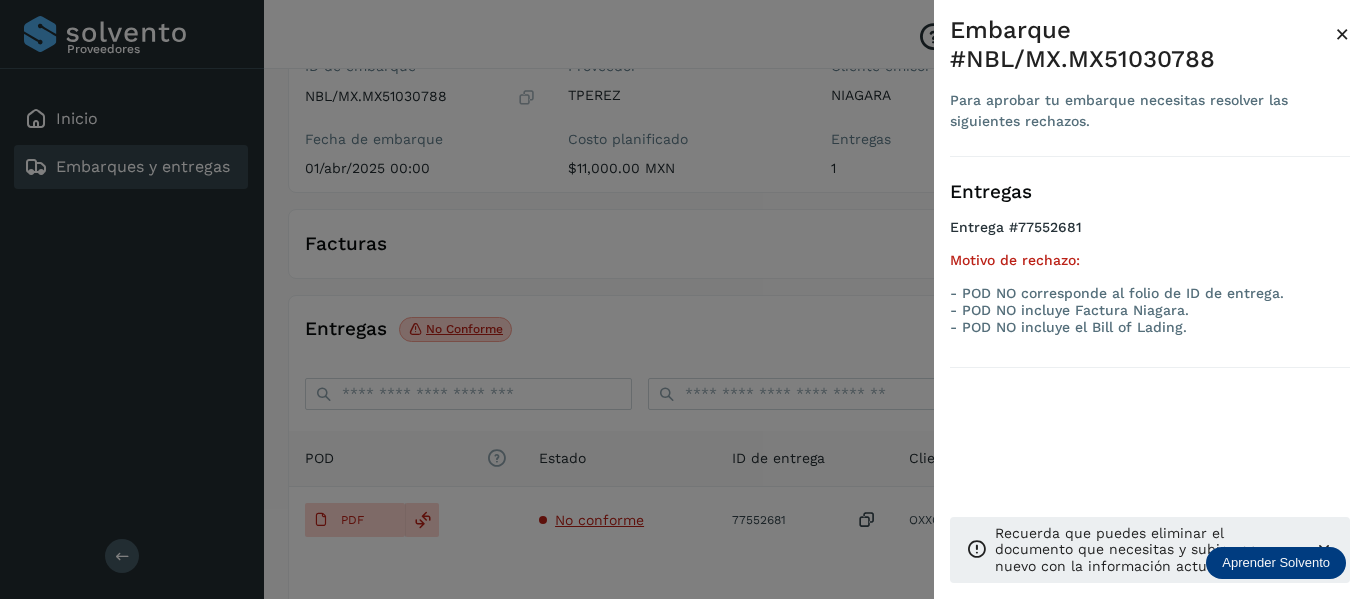 click on "×" at bounding box center (1342, 34) 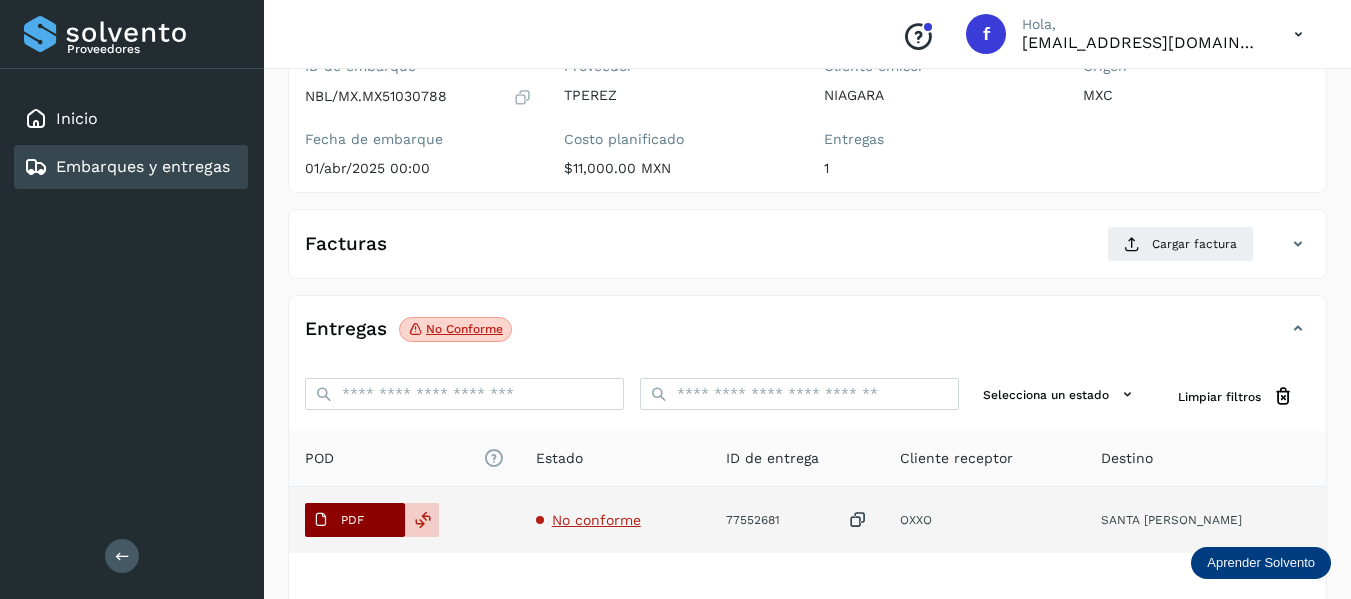 click on "PDF" at bounding box center (355, 520) 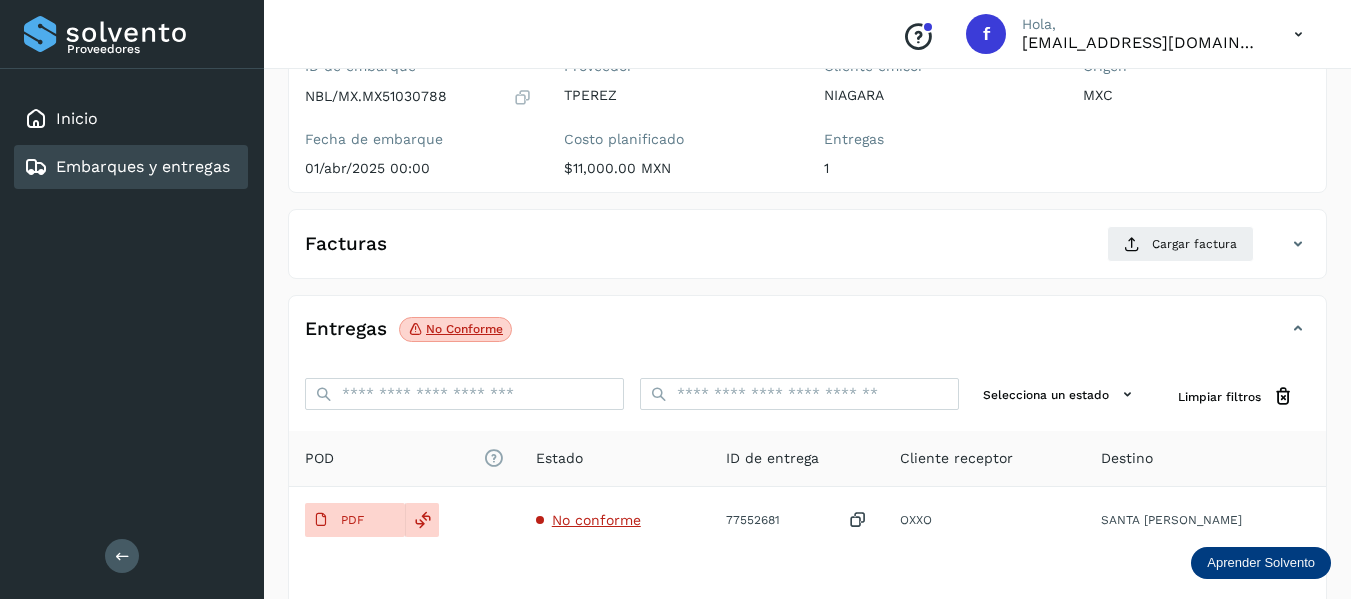 type 